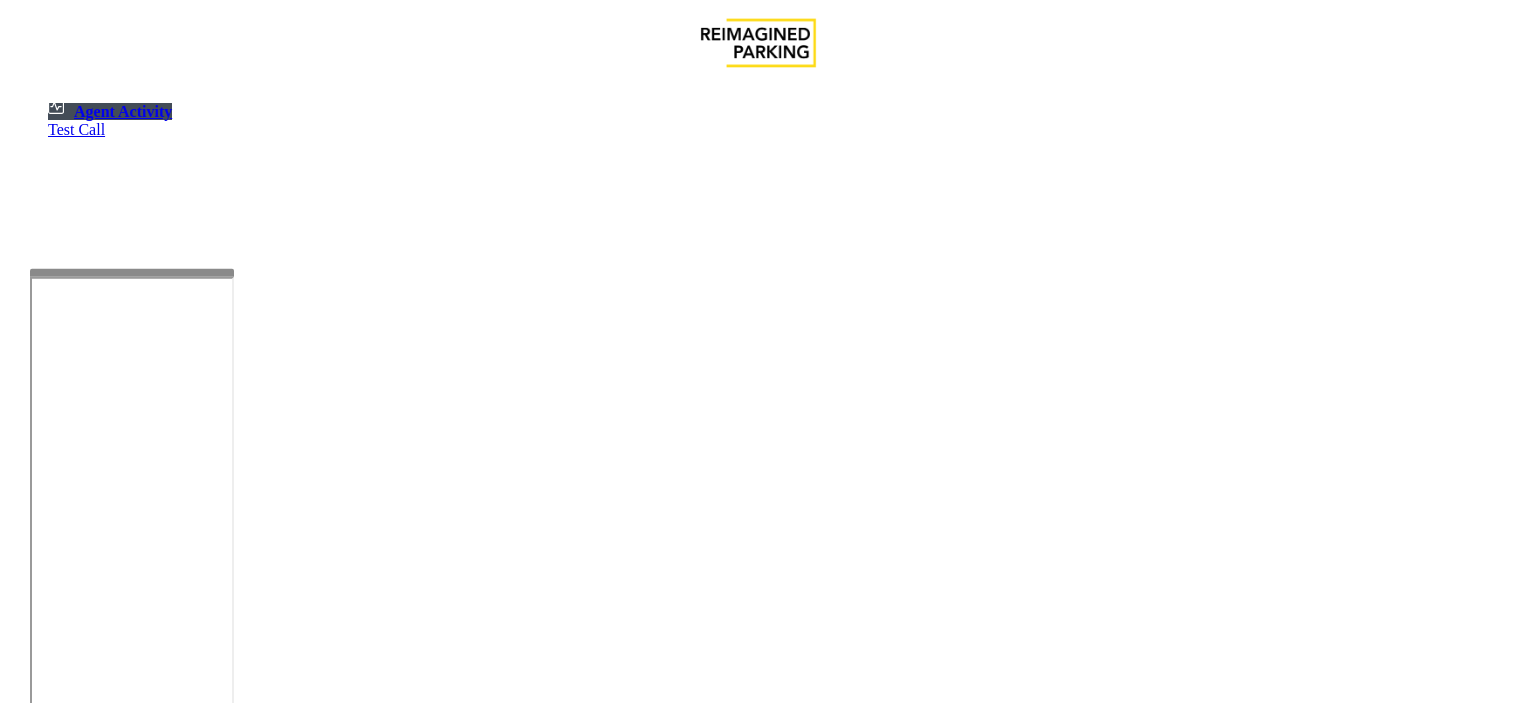 scroll, scrollTop: 0, scrollLeft: 0, axis: both 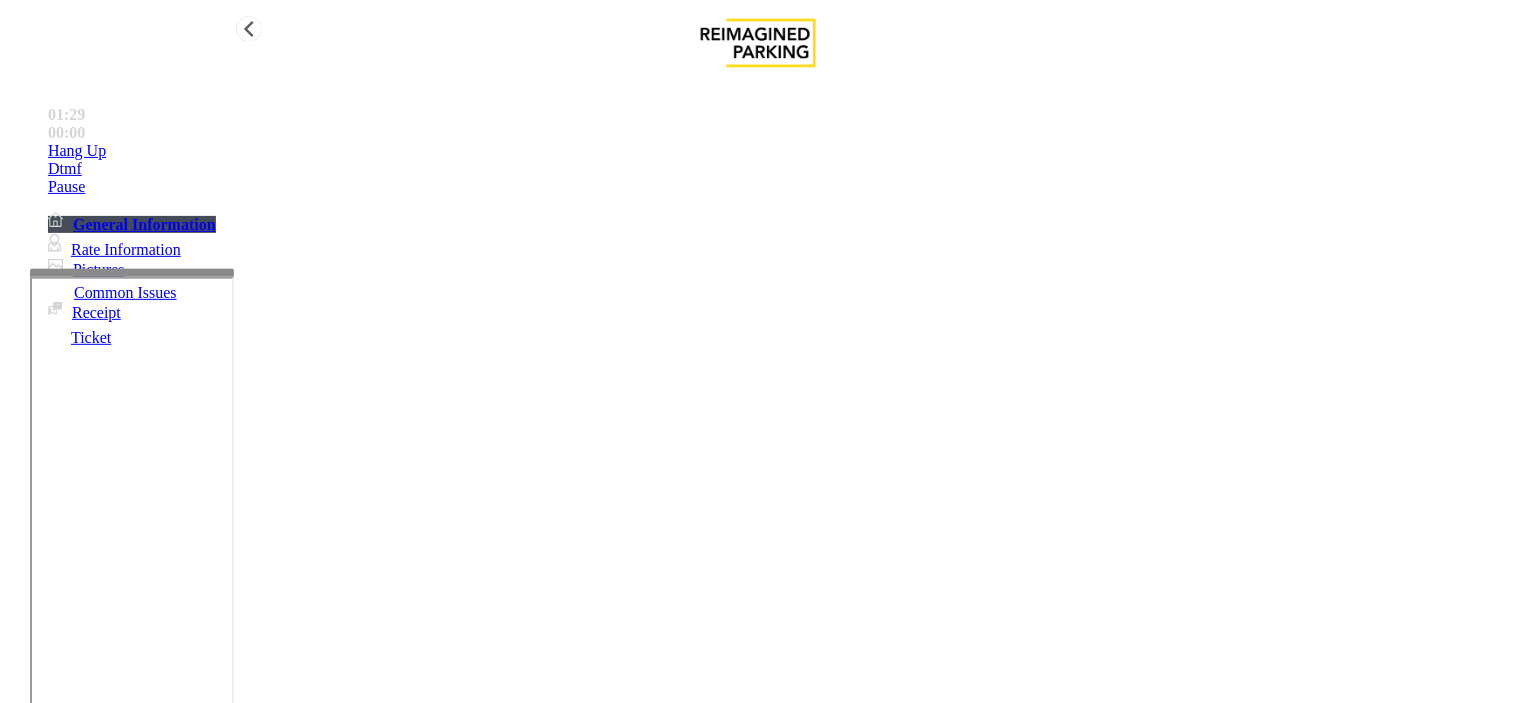 click on "Hang Up" at bounding box center (778, 151) 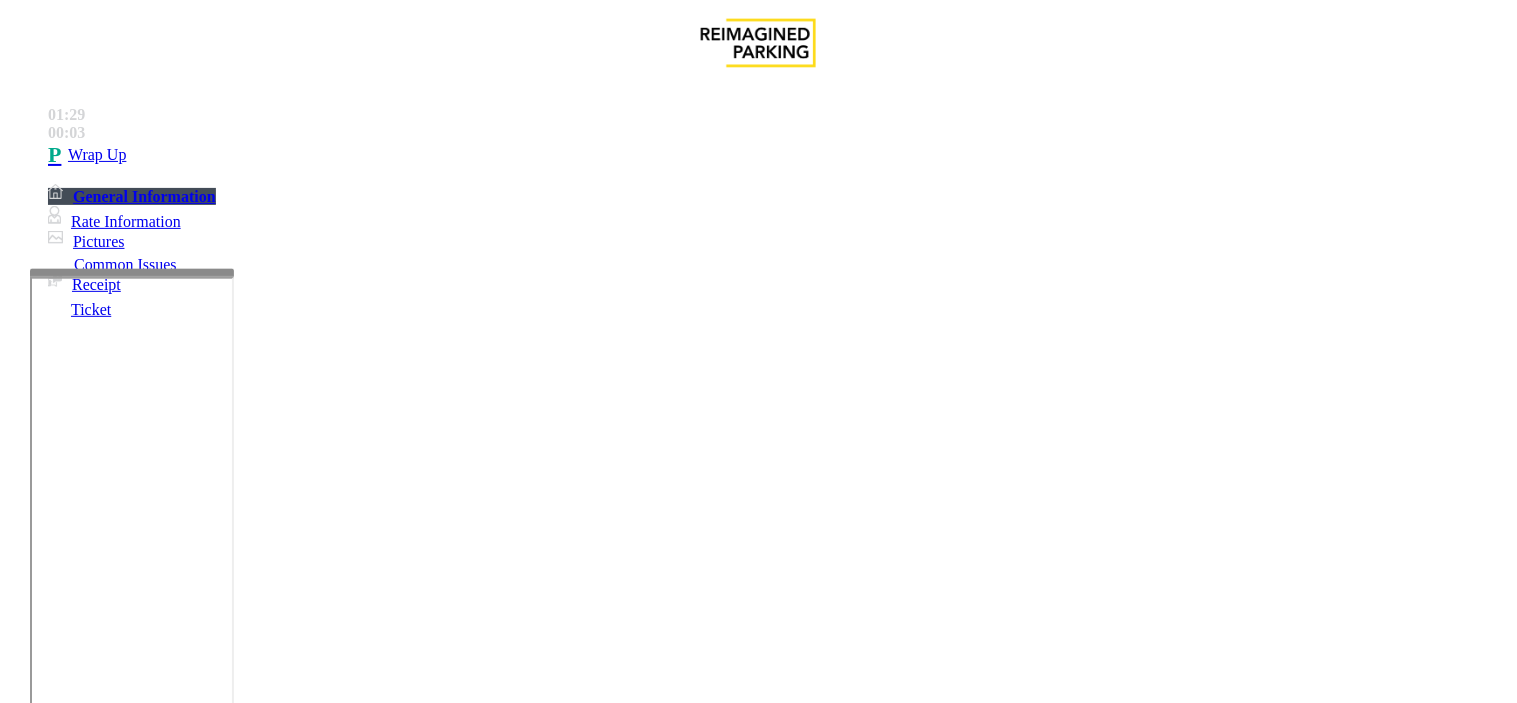 click on "Intercom Issue/No Response" at bounding box center [929, 1356] 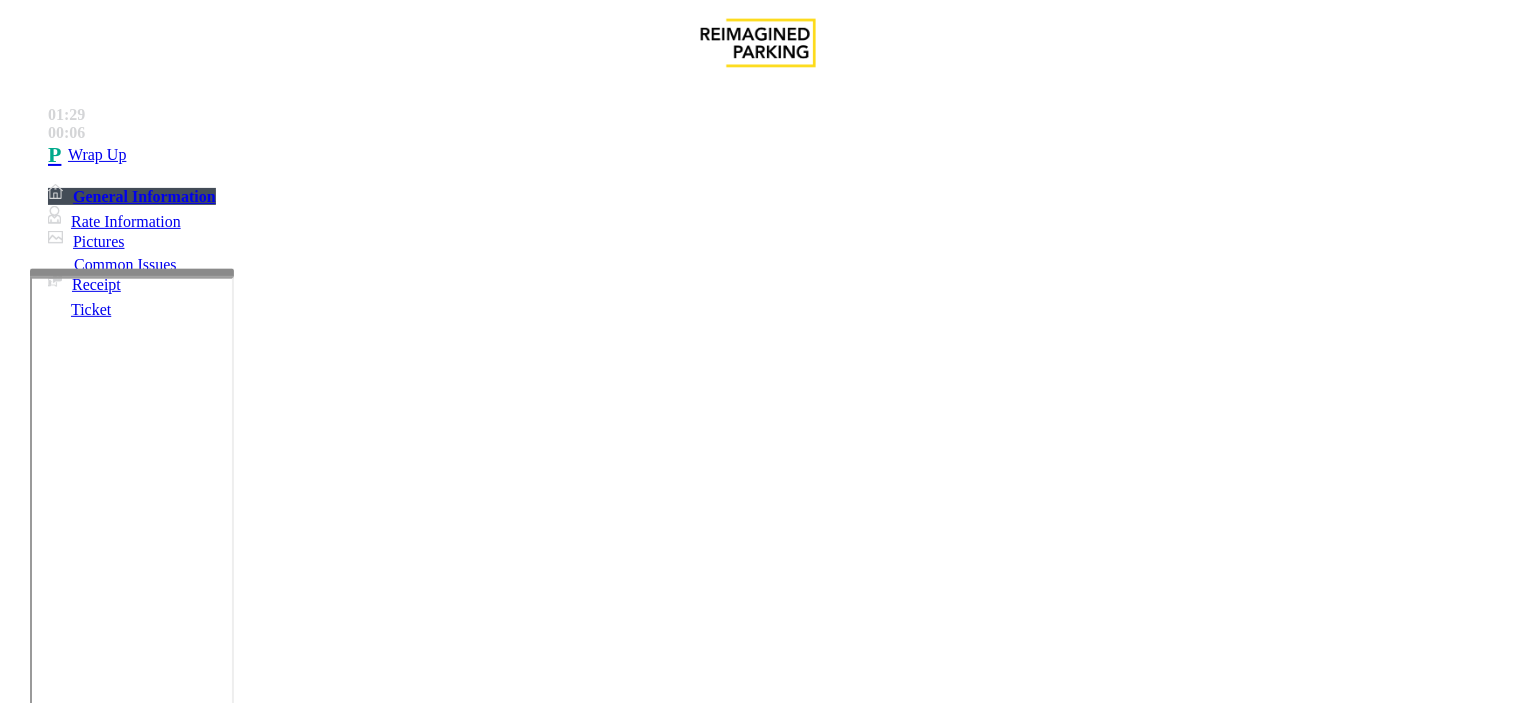 click on "Parker Cannot Hear Call Center Agent" at bounding box center [378, 1356] 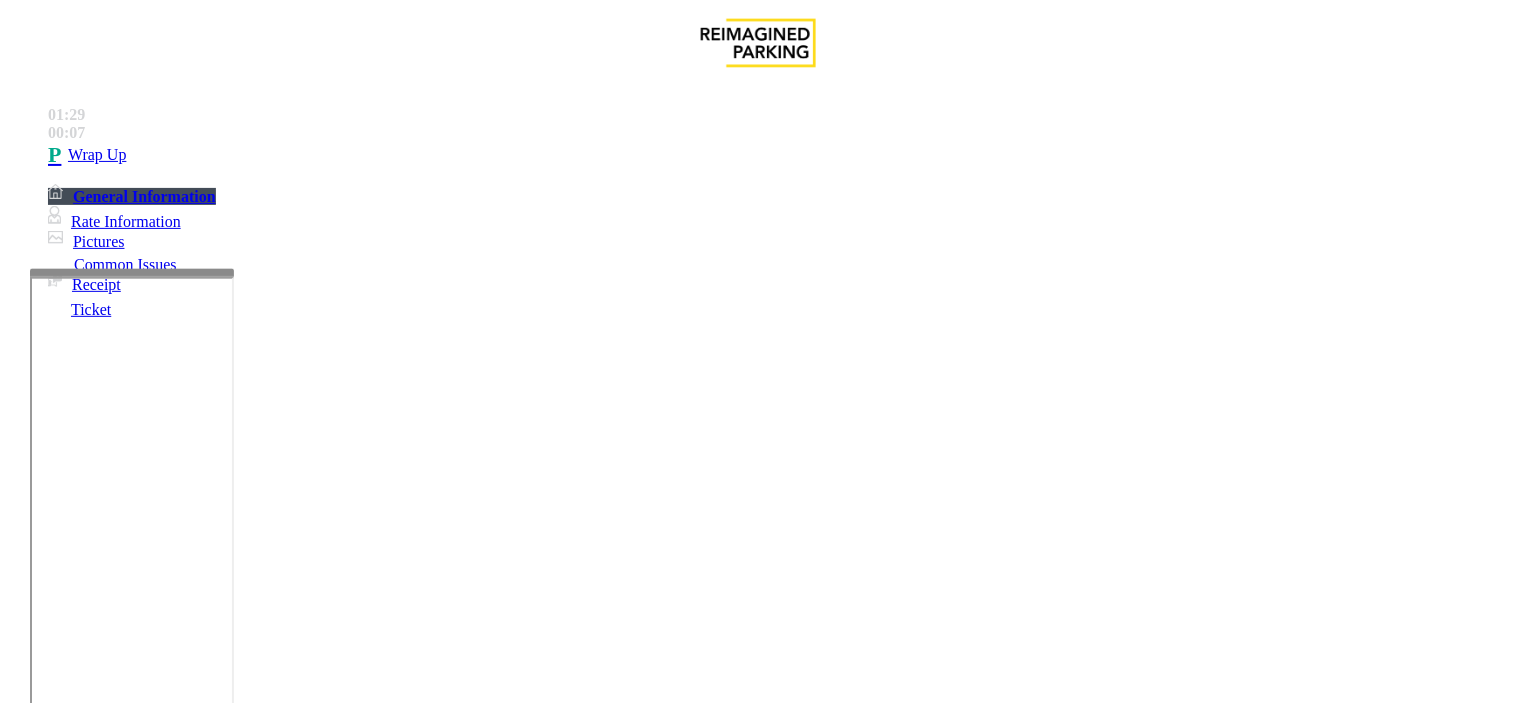click on "Issue" at bounding box center (42, 1323) 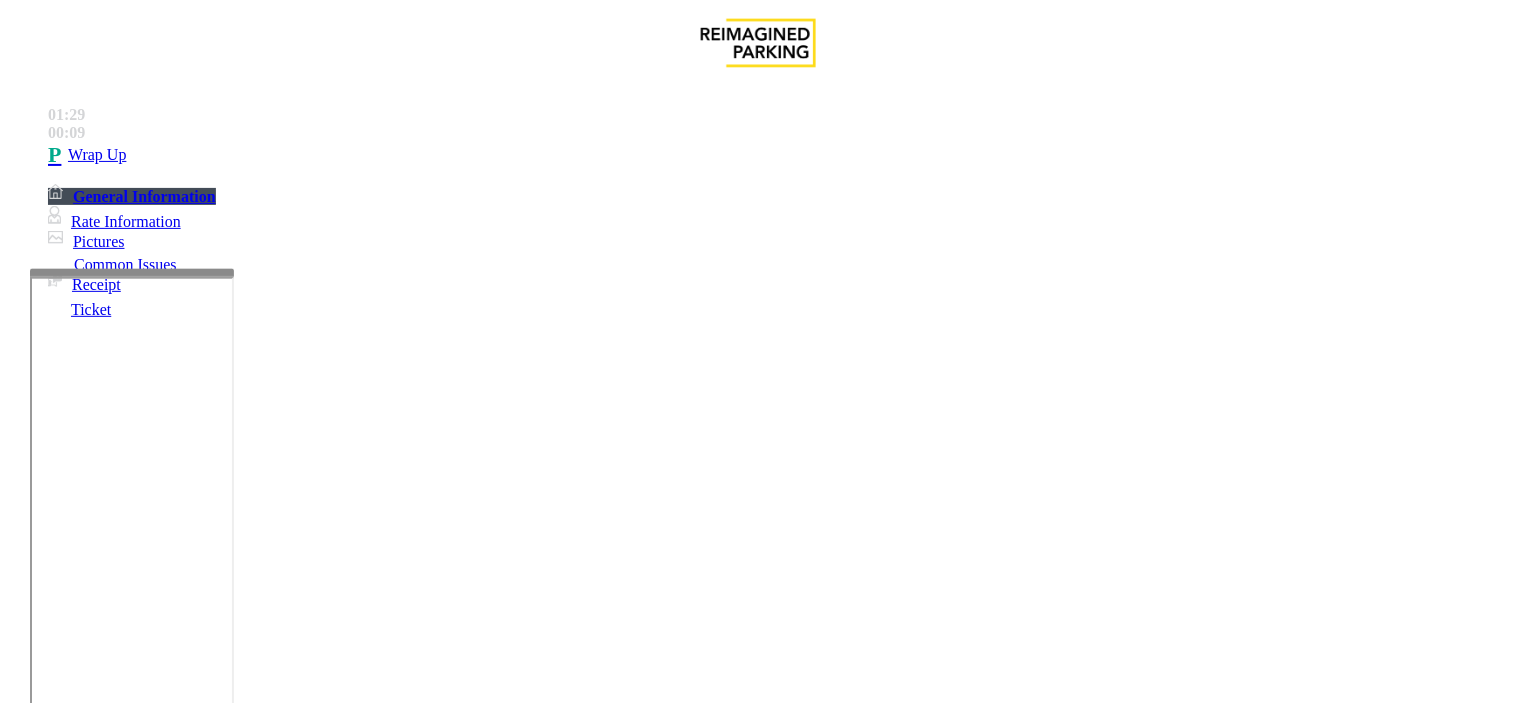click on "Equipment Issue" at bounding box center (483, 1356) 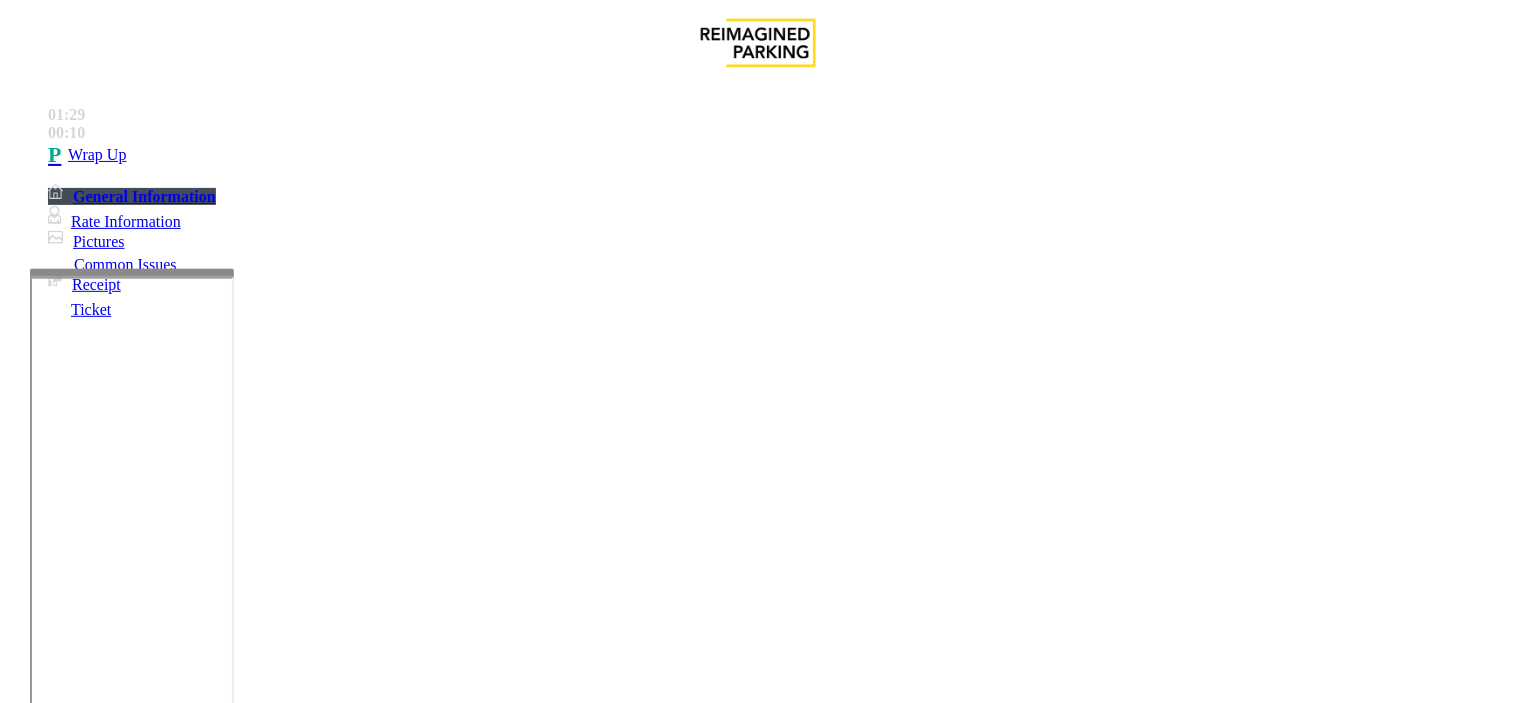 click on "Gate / Door Won't Open" at bounding box center [575, 1356] 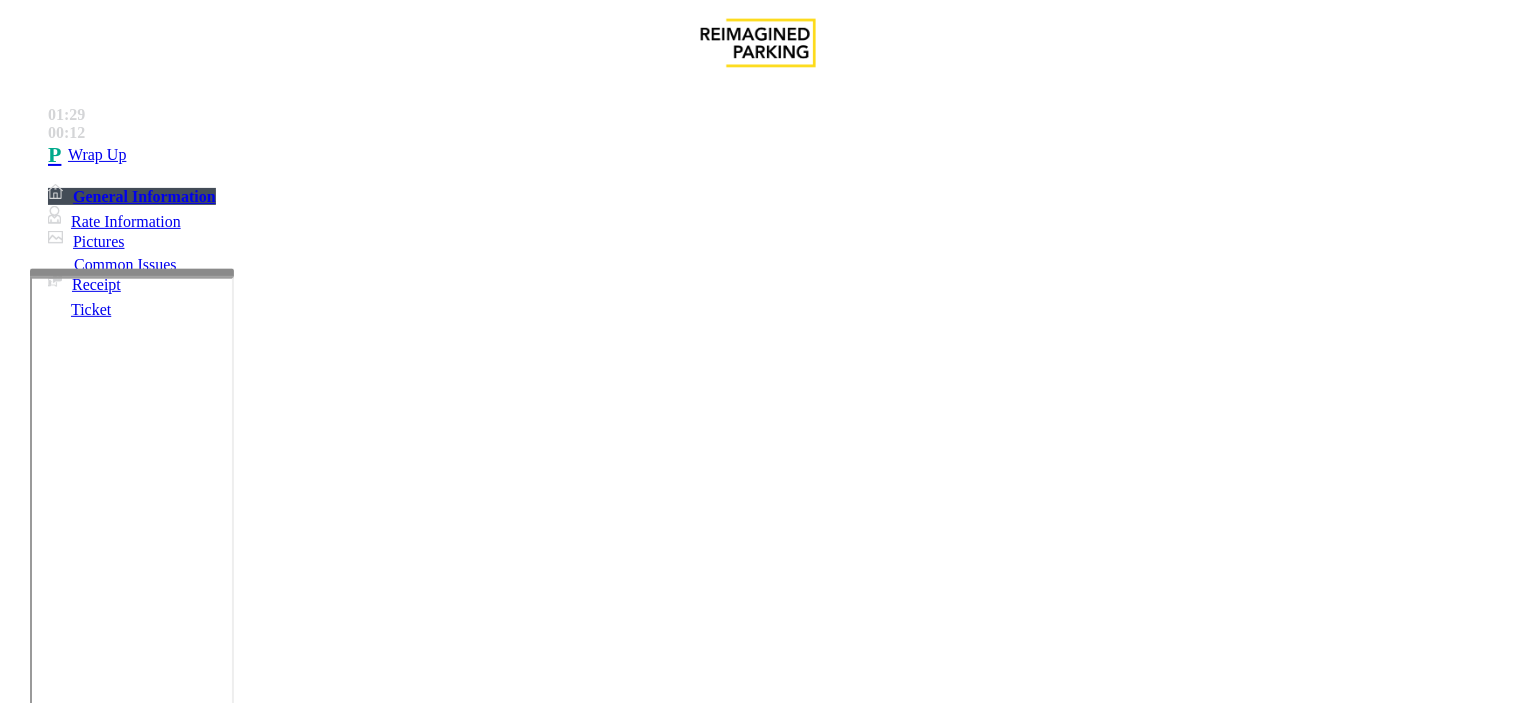 copy on "Issue  -  Equipment Issue Gate / Door Won't Open" 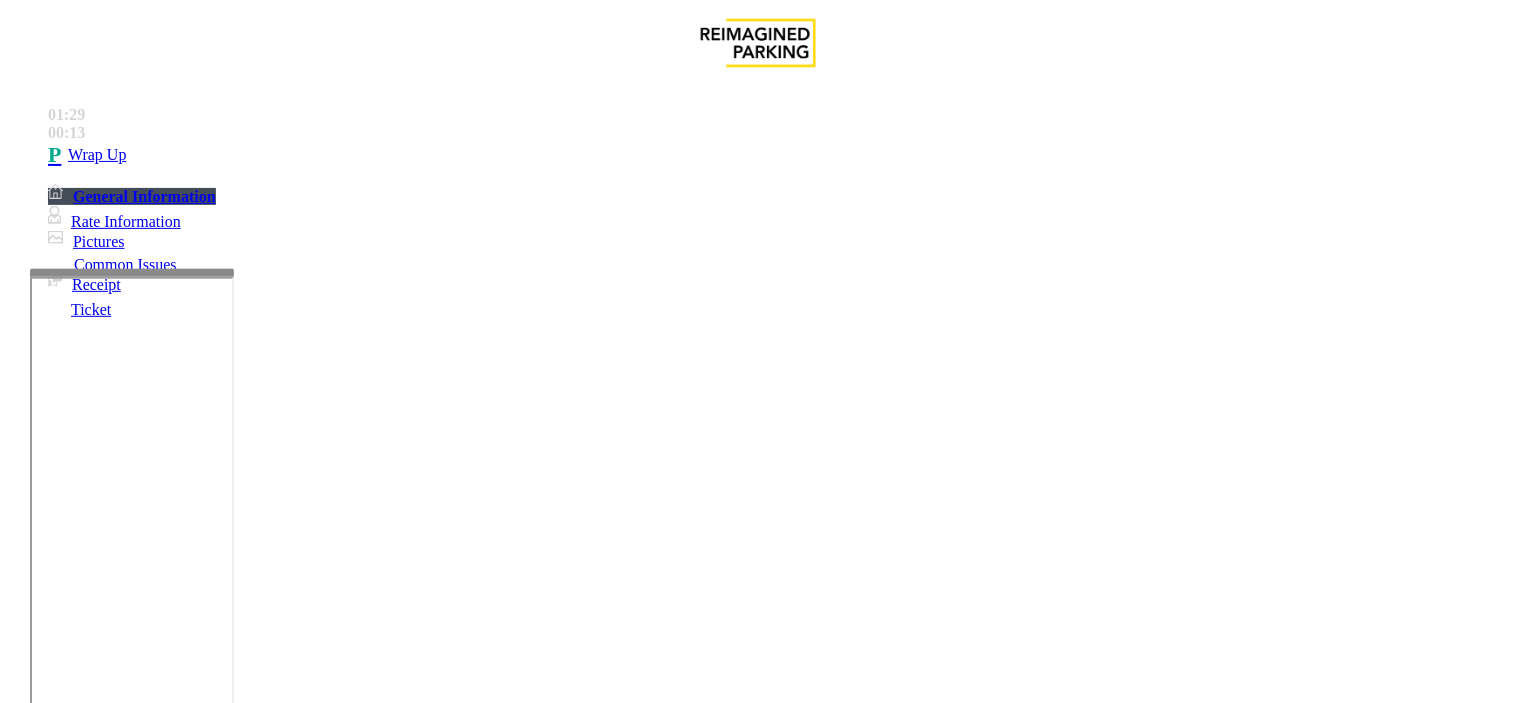 click at bounding box center [246, 1712] 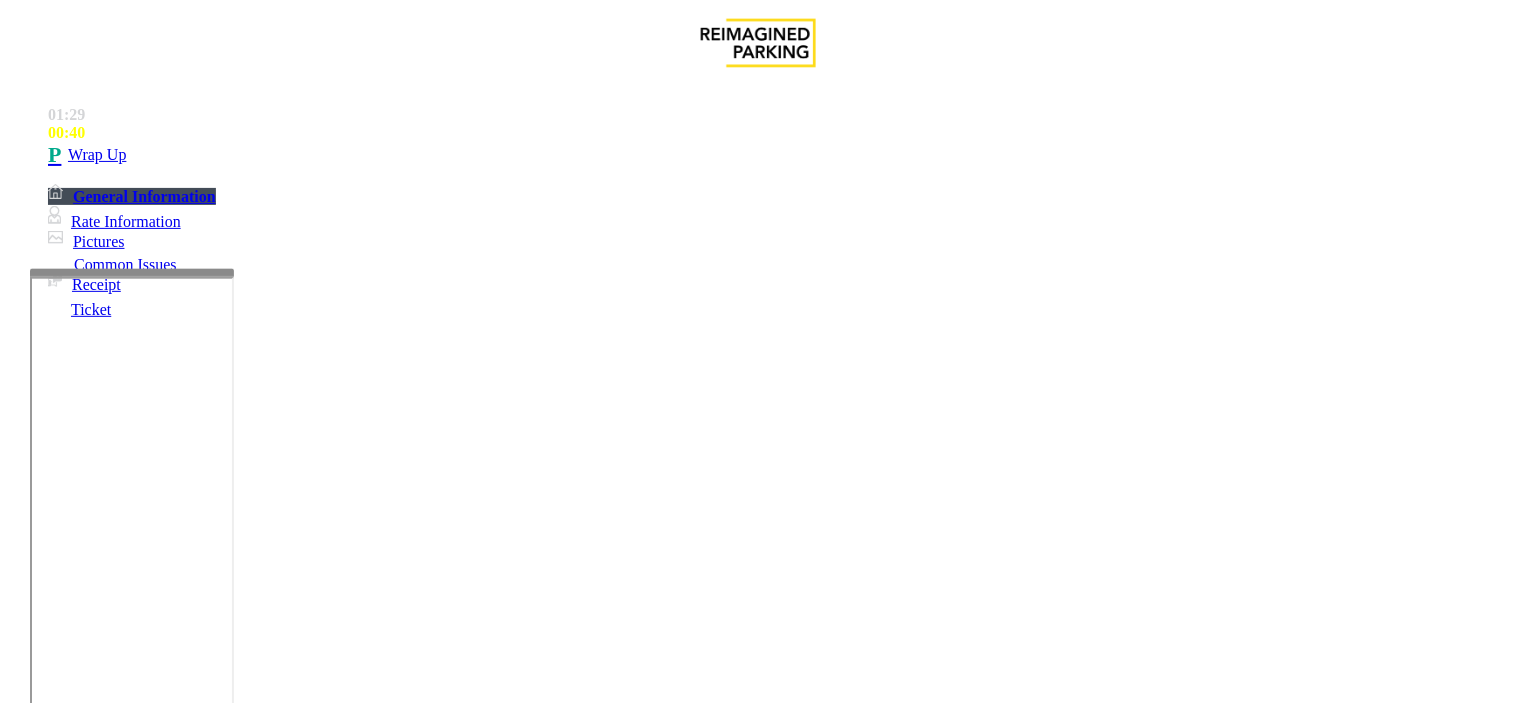 scroll, scrollTop: 0, scrollLeft: 0, axis: both 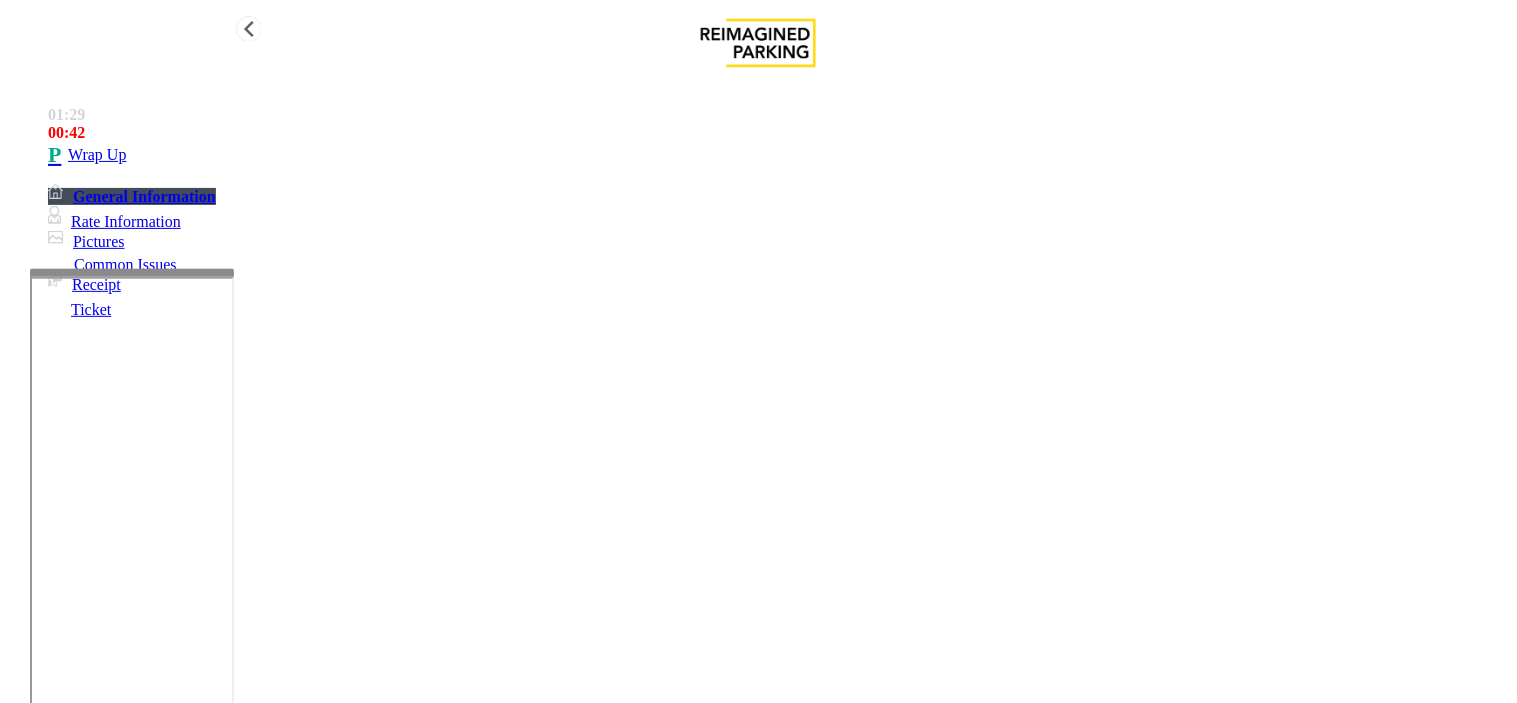 type on "**********" 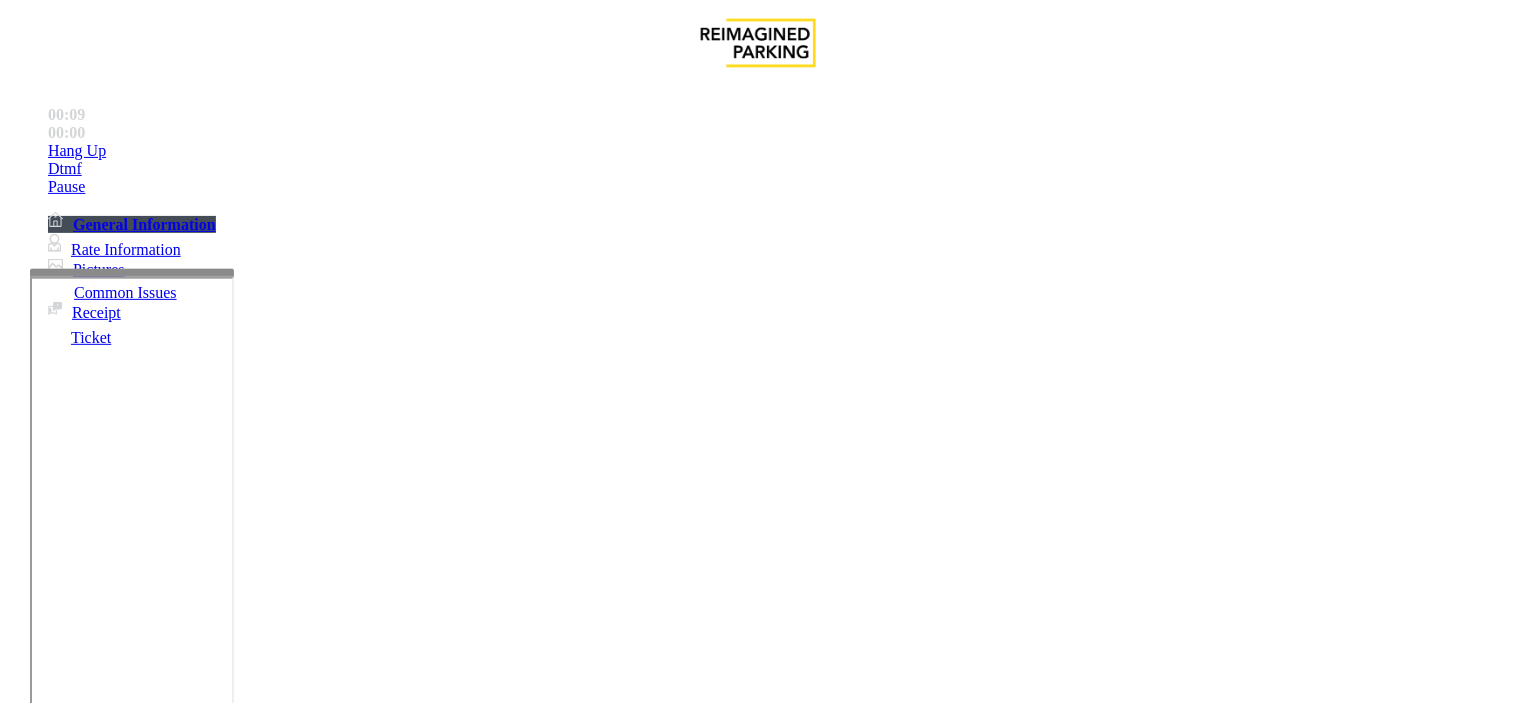 click on "Intercom Issue/No Response" at bounding box center (929, 1356) 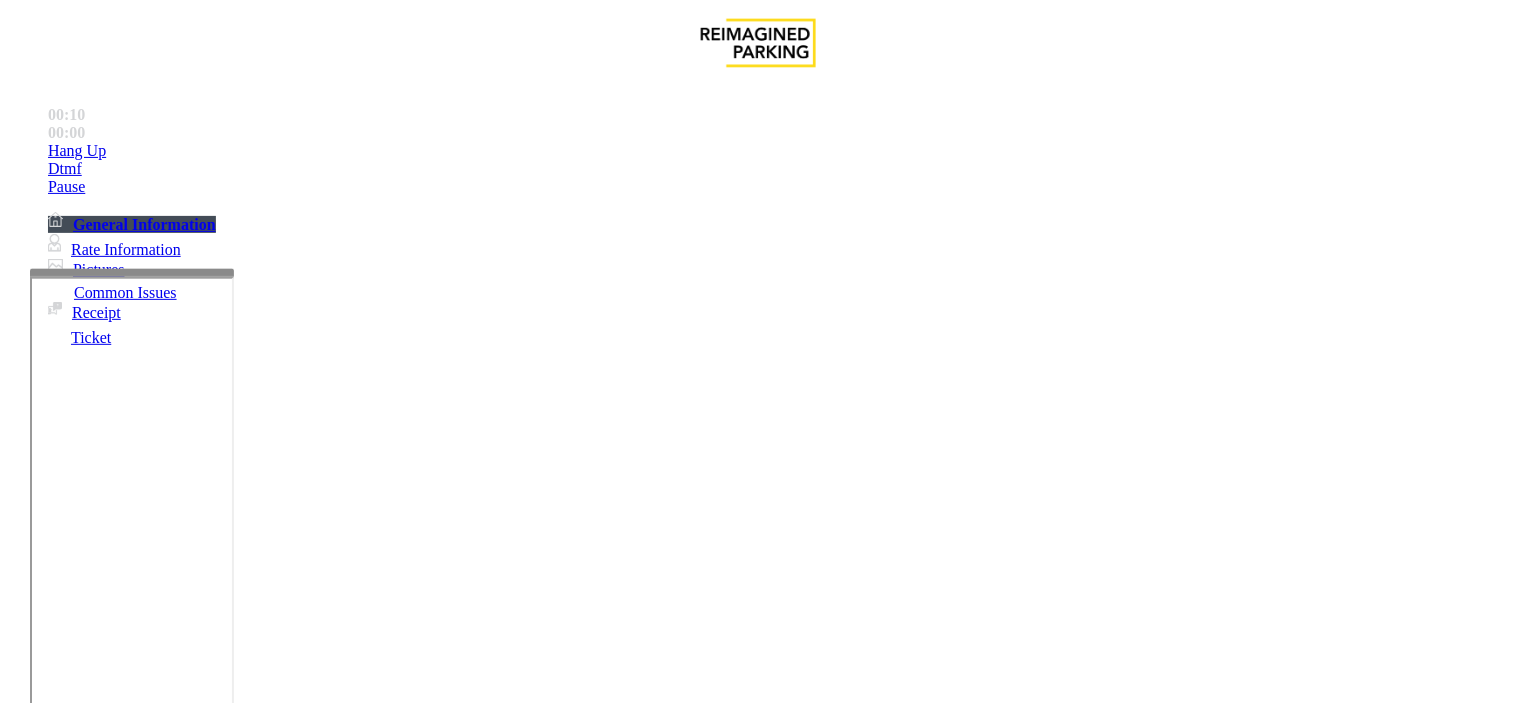 click on "No Response/Unable to hear parker" at bounding box center [142, 1356] 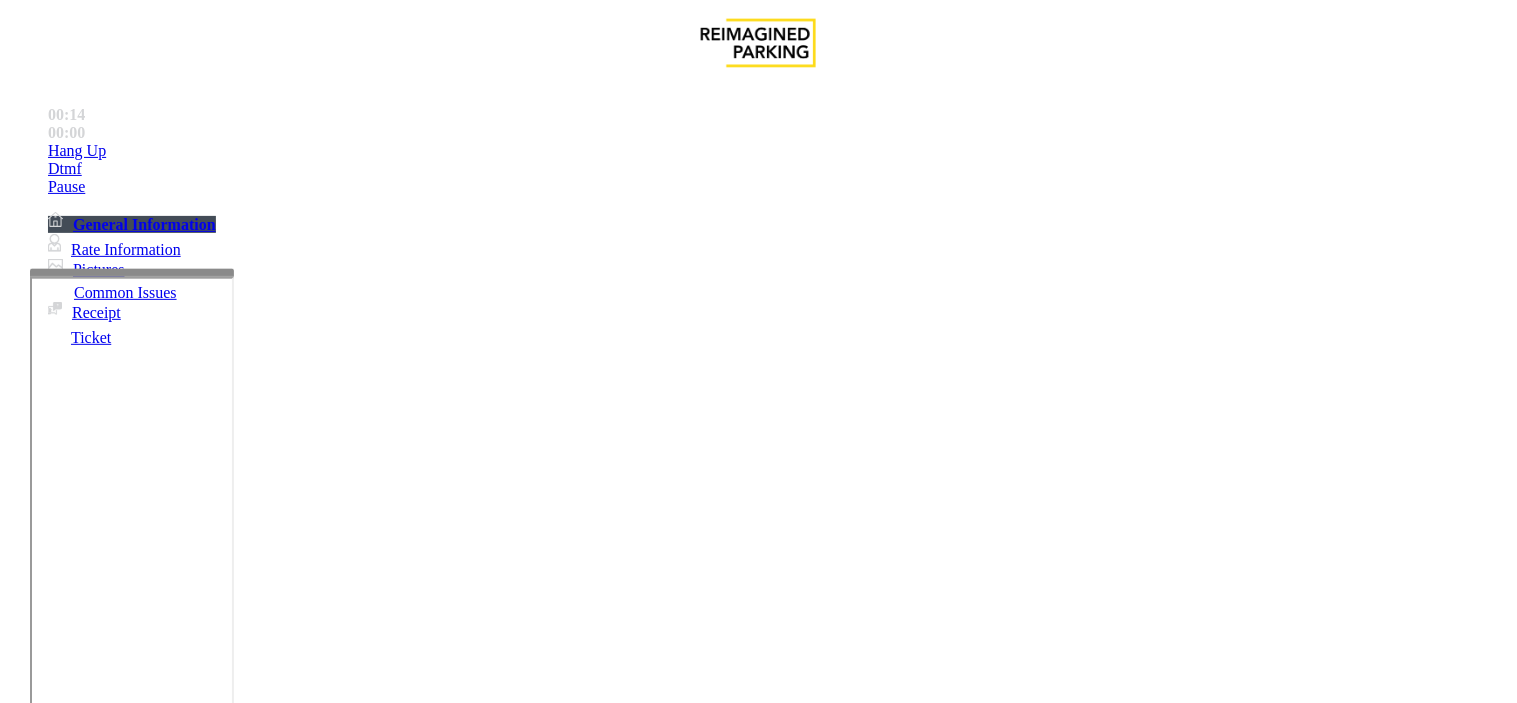 drag, startPoint x: 270, startPoint y: 165, endPoint x: 578, endPoint y: 181, distance: 308.4153 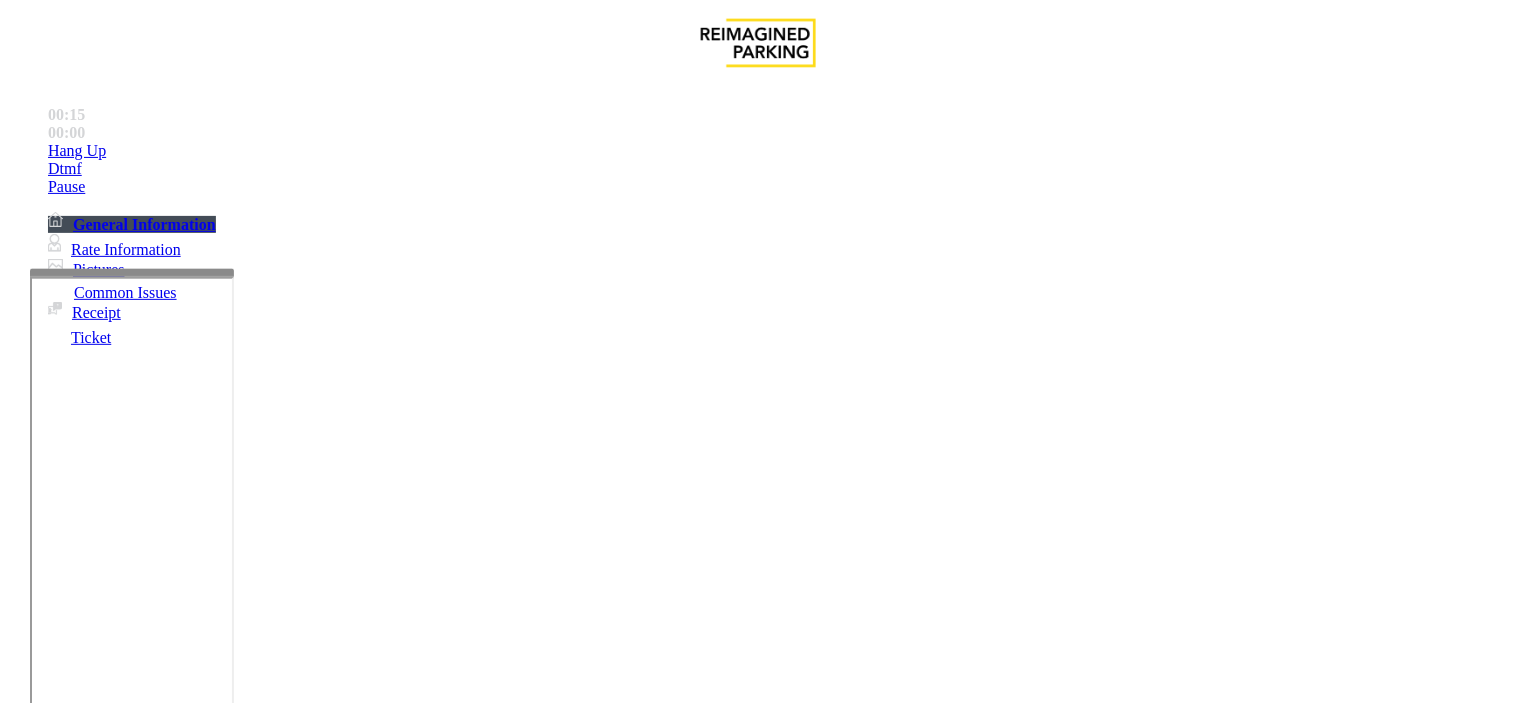 copy on "Issue  -  Intercom Issue/No Response No Response/Unable to hear parker" 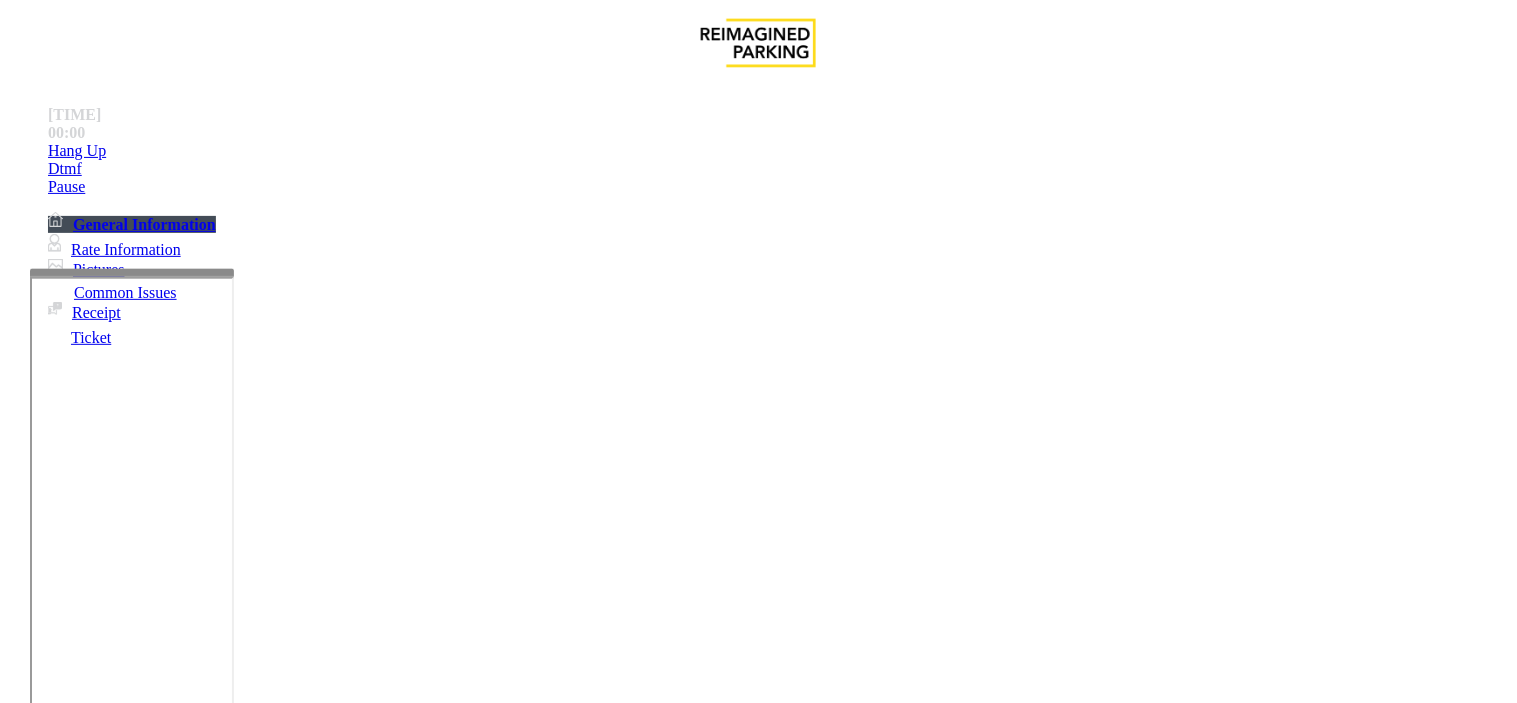 paste on "**********" 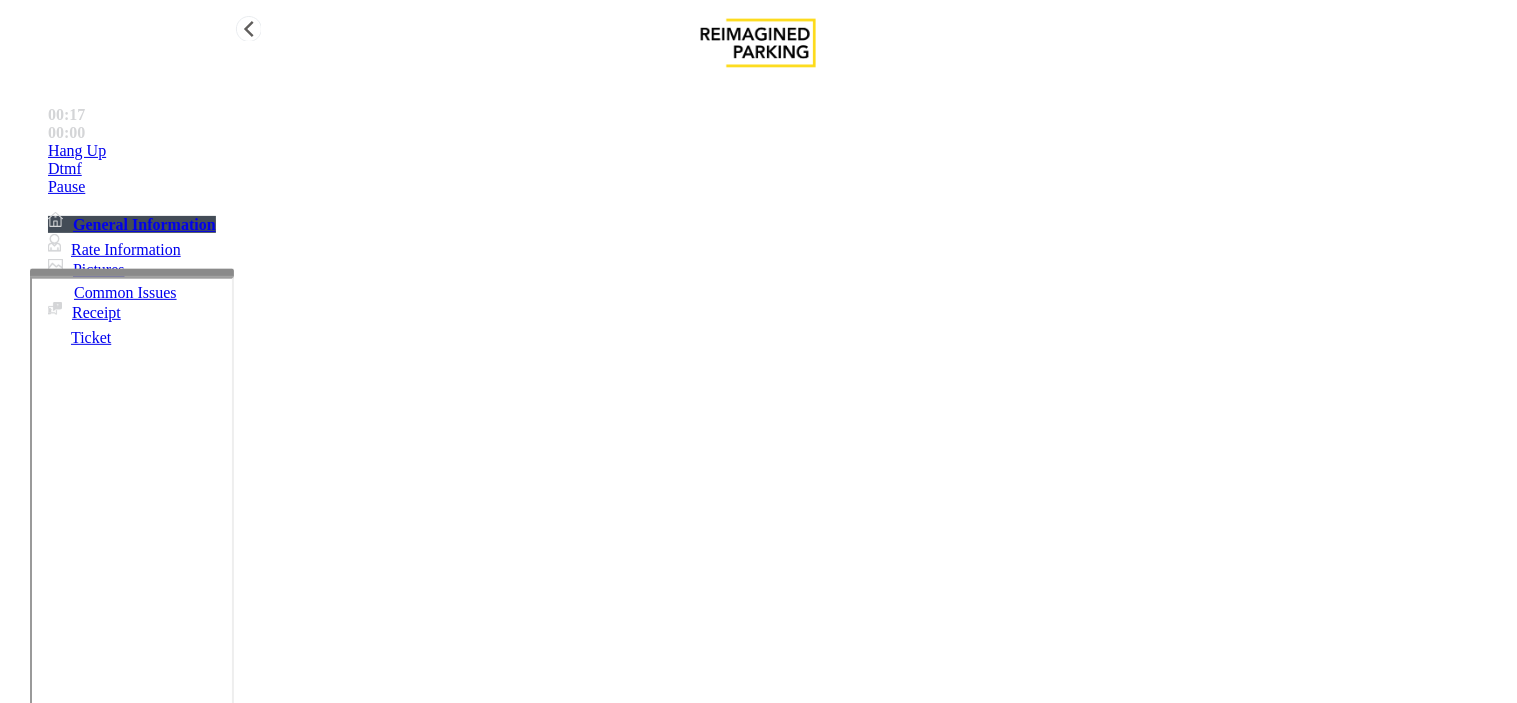 type on "**********" 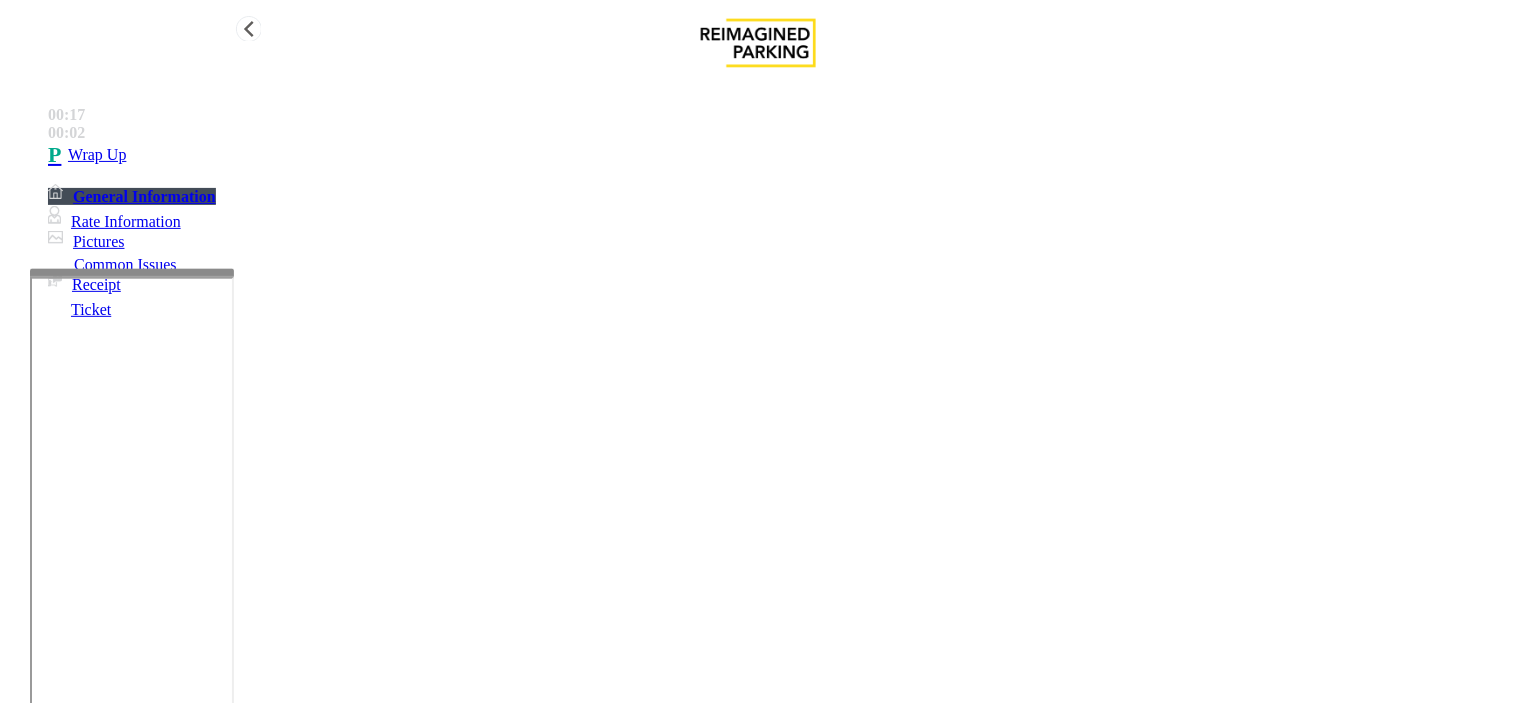 click on "Wrap Up" at bounding box center (778, 155) 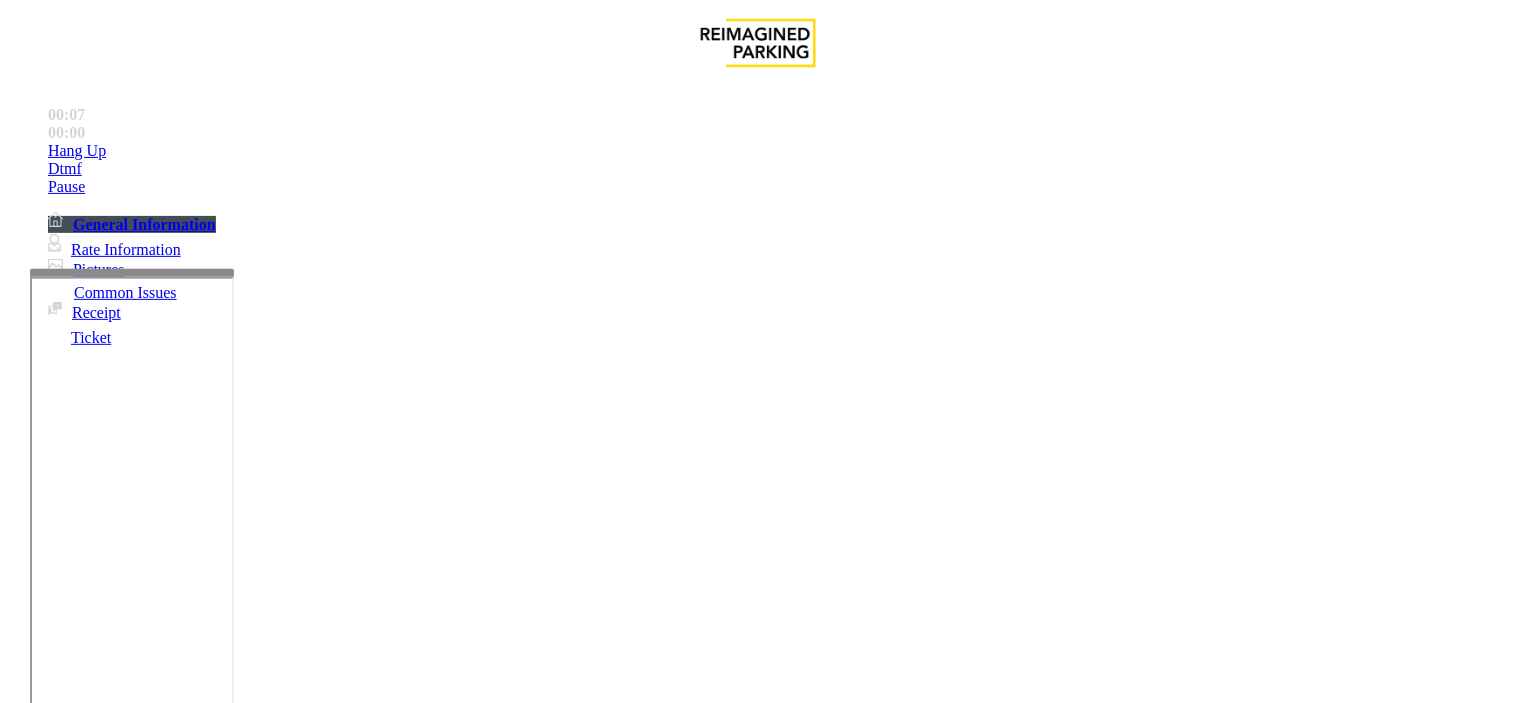 scroll, scrollTop: 222, scrollLeft: 0, axis: vertical 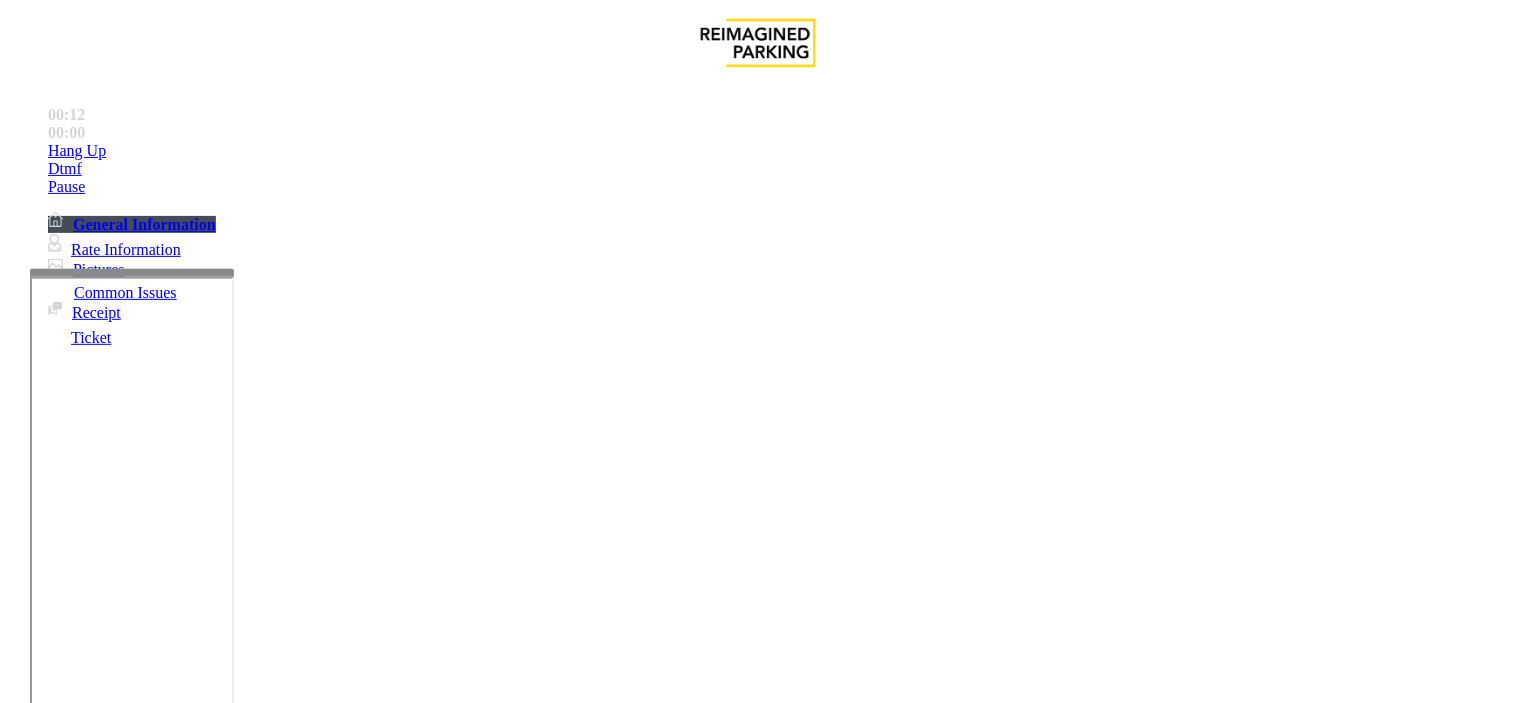 click on "Intercom Issue/No Response" at bounding box center (1080, 1356) 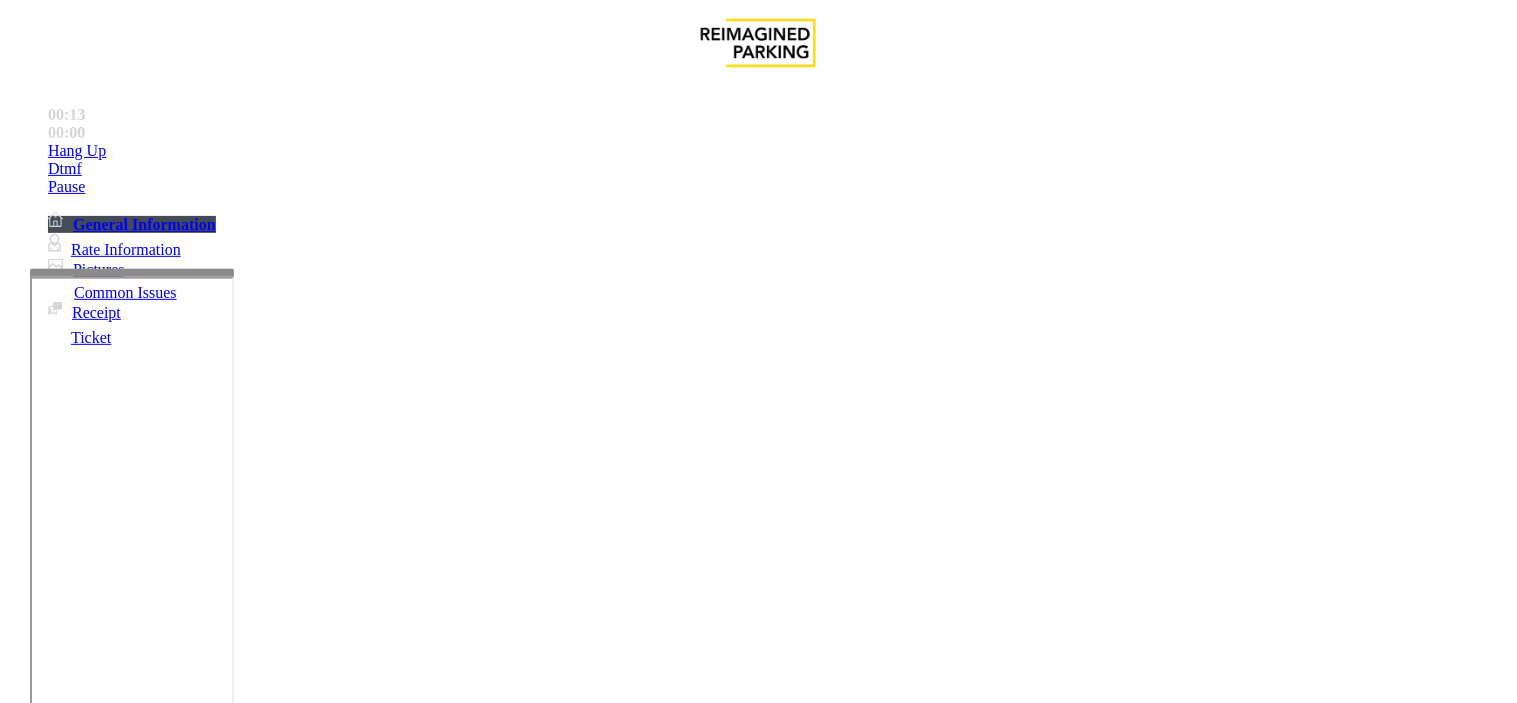 click on "No Response/Unable to hear parker" at bounding box center [142, 1356] 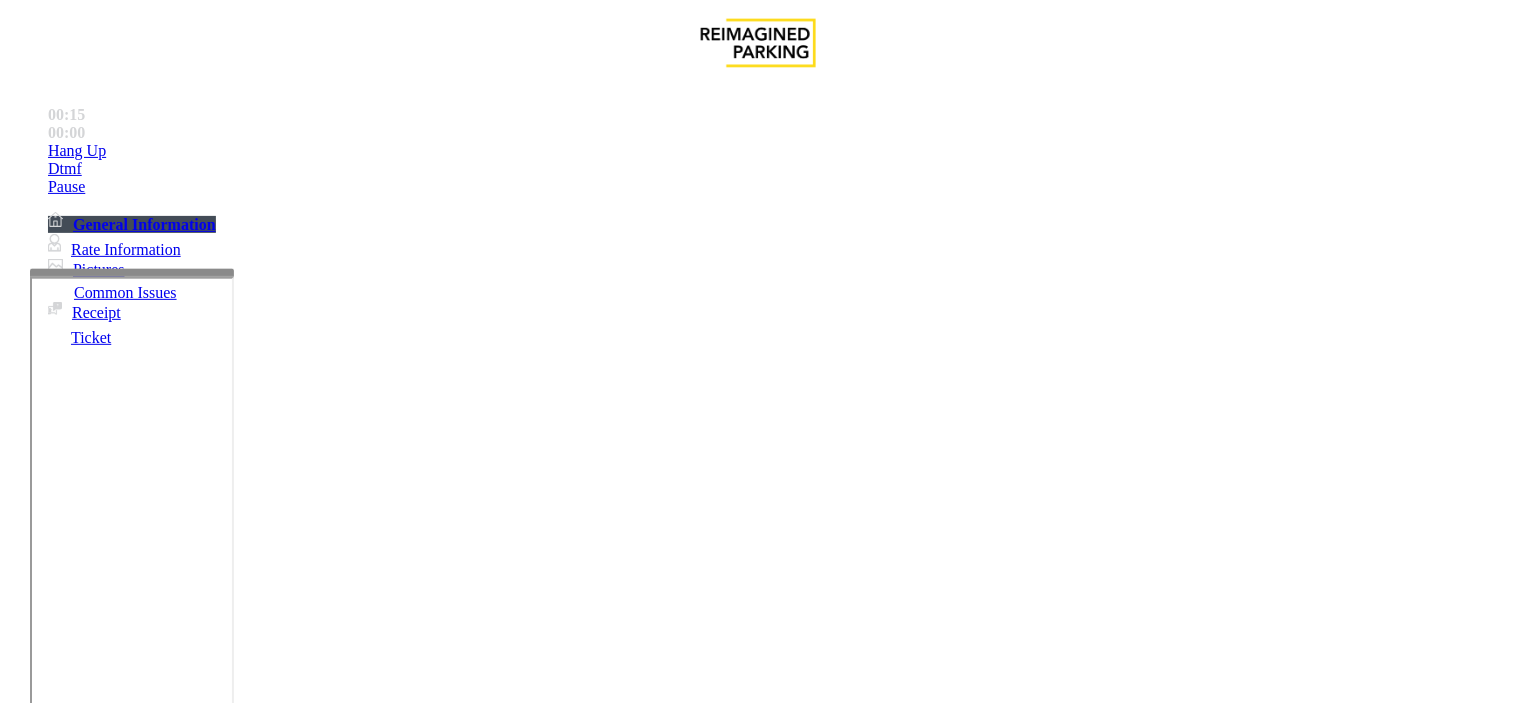 drag, startPoint x: 255, startPoint y: 155, endPoint x: 592, endPoint y: 176, distance: 337.65366 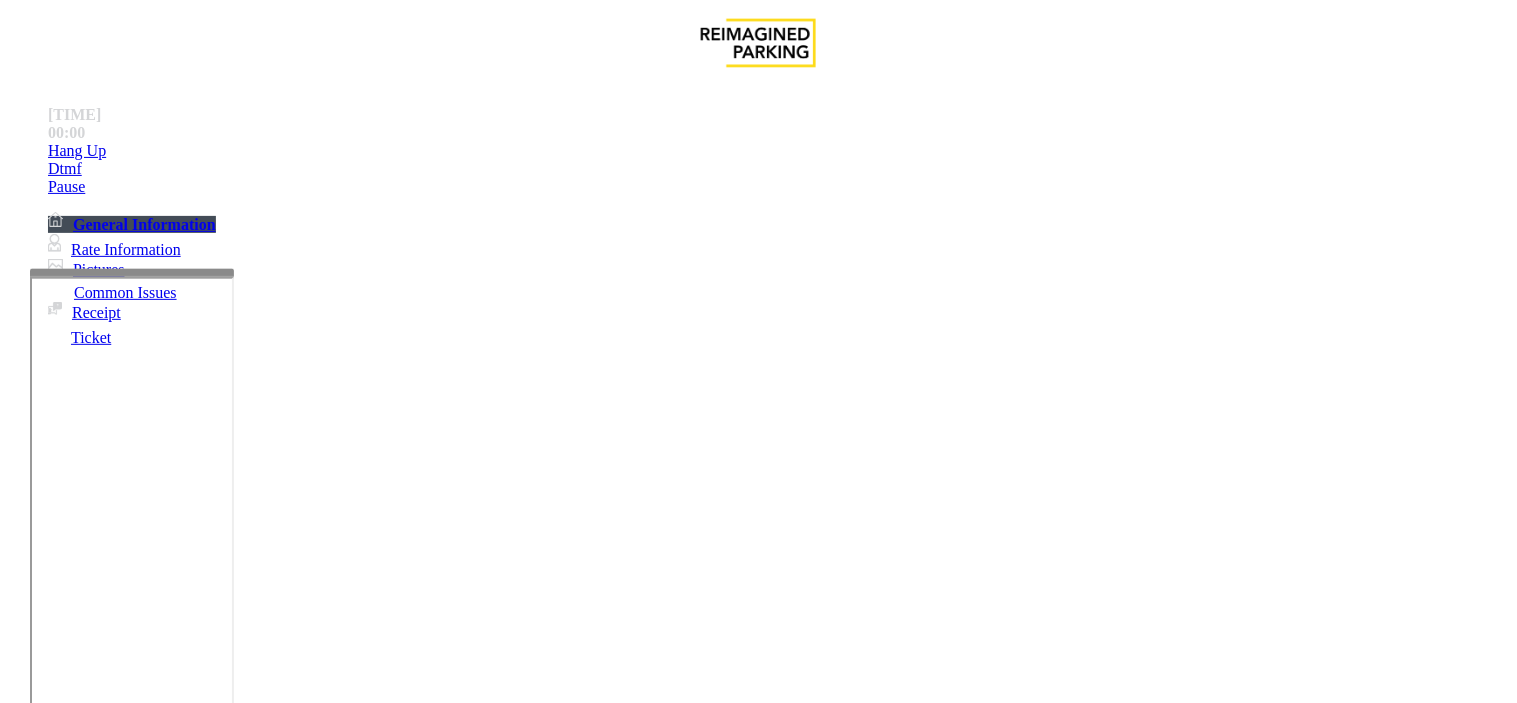 copy on "Issue  -  Intercom Issue/No Response No Response/Unable to hear parker" 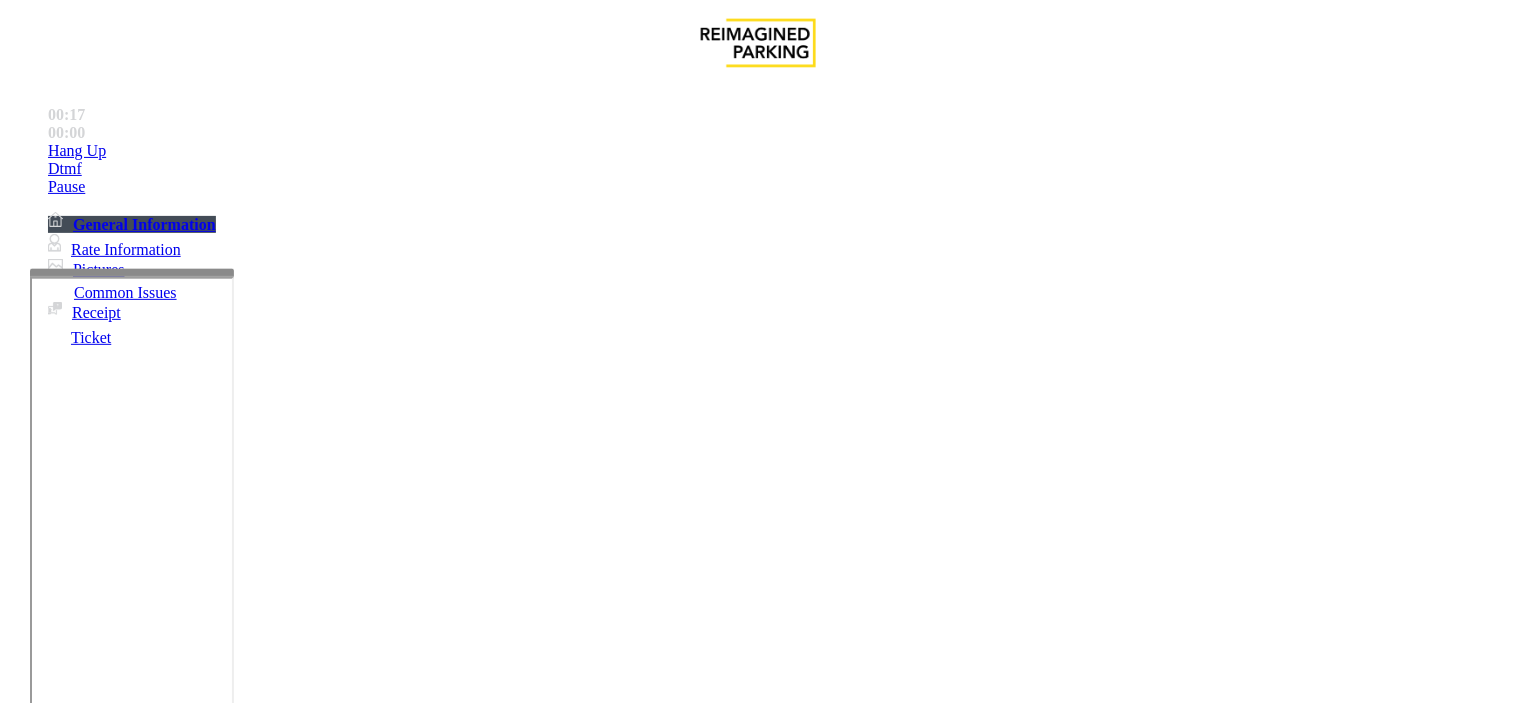 paste on "**********" 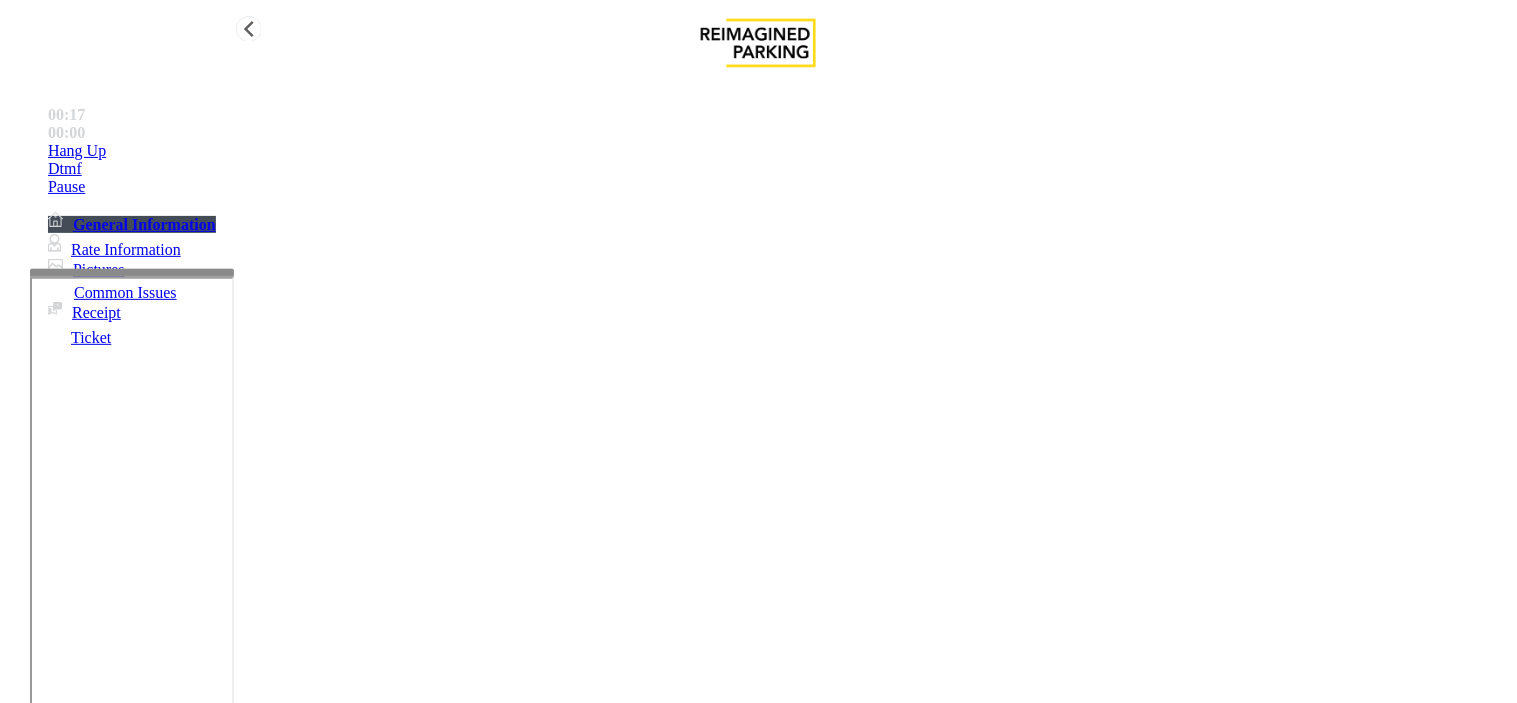 type on "**********" 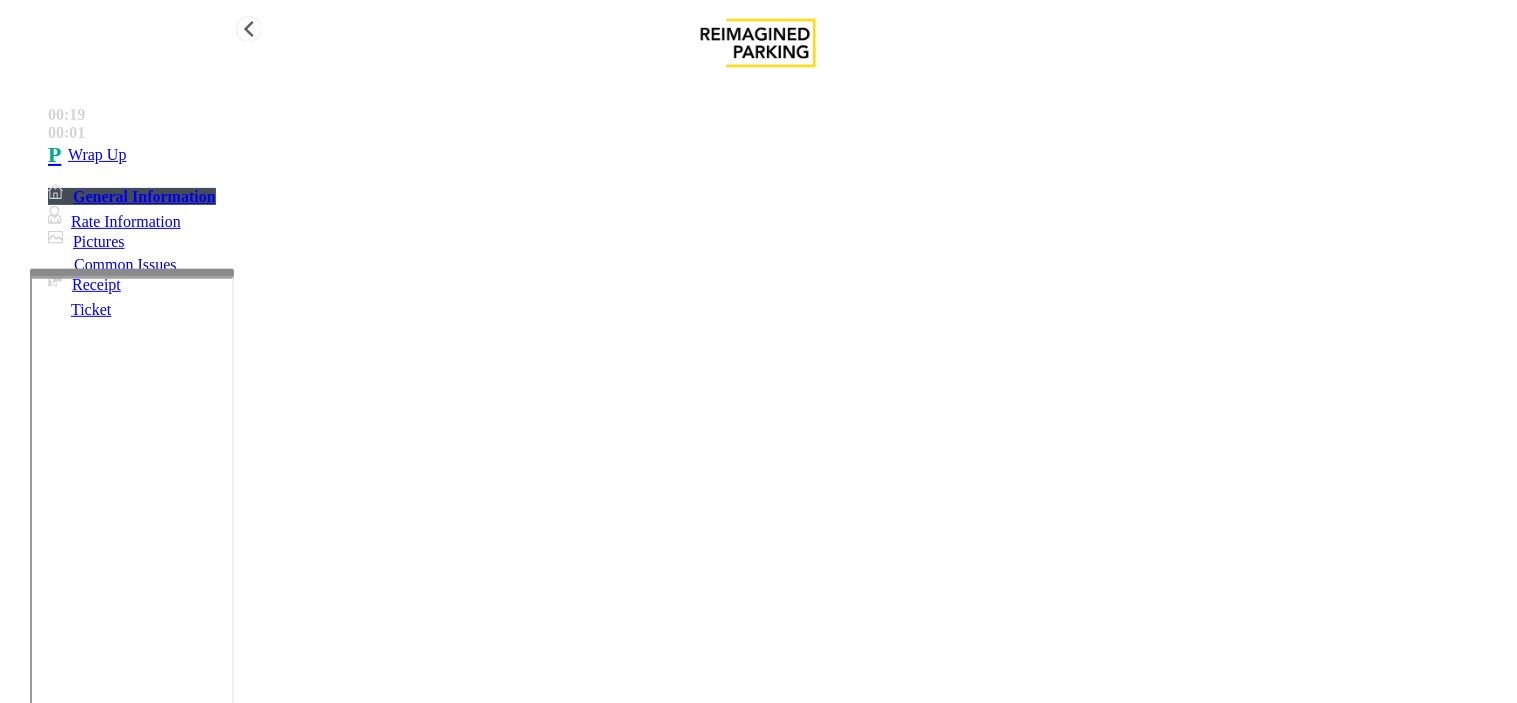 click on "Wrap Up" at bounding box center (778, 155) 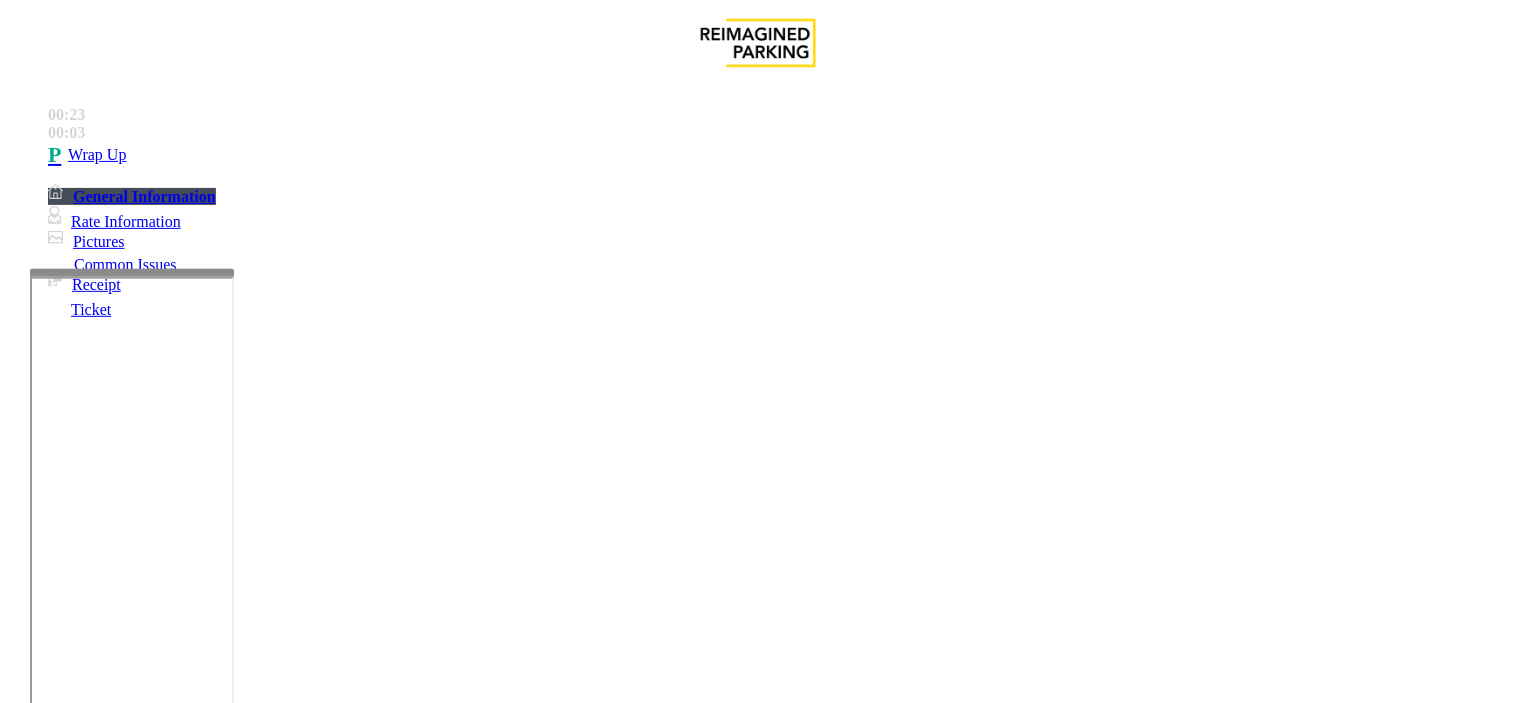 click on "Intercom Issue/No Response" at bounding box center [929, 1356] 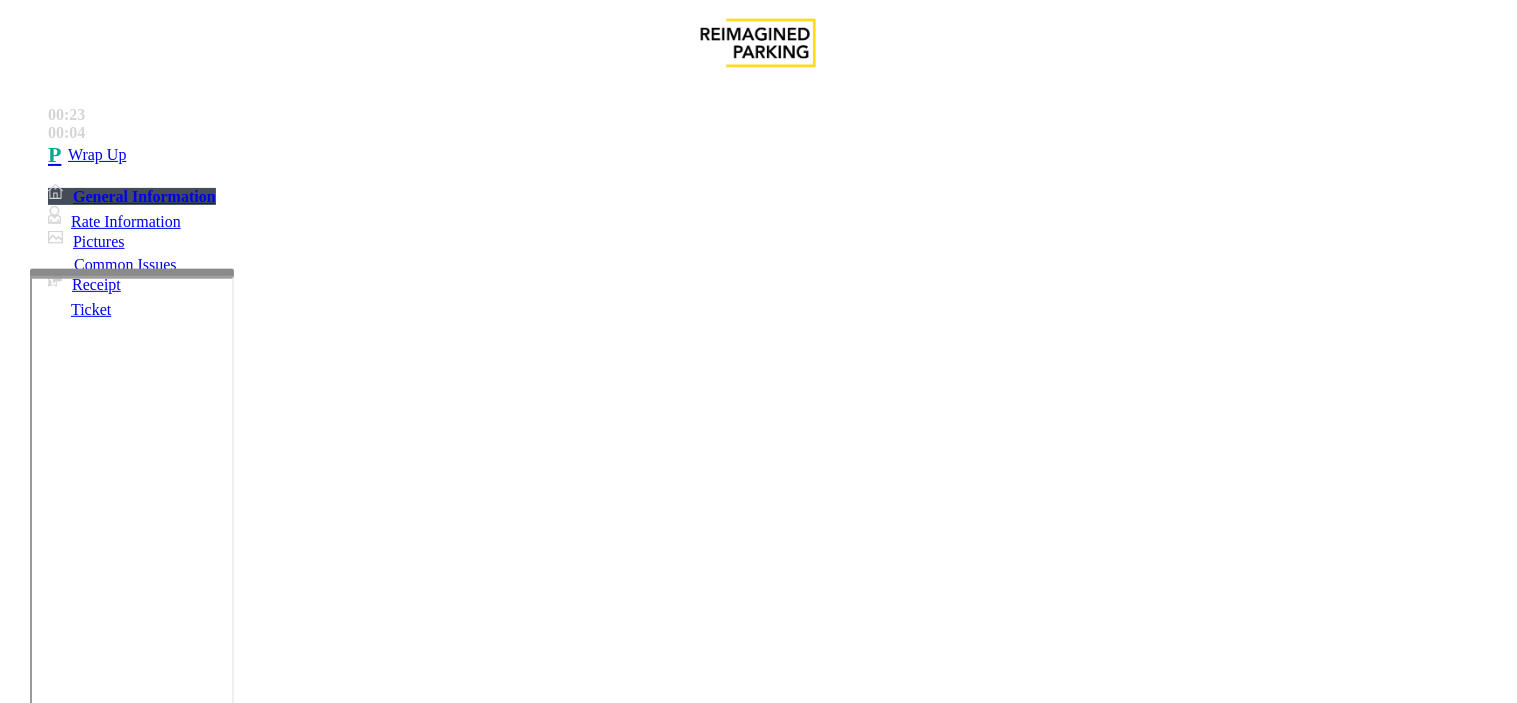 click on "Call dropped" at bounding box center [546, 1356] 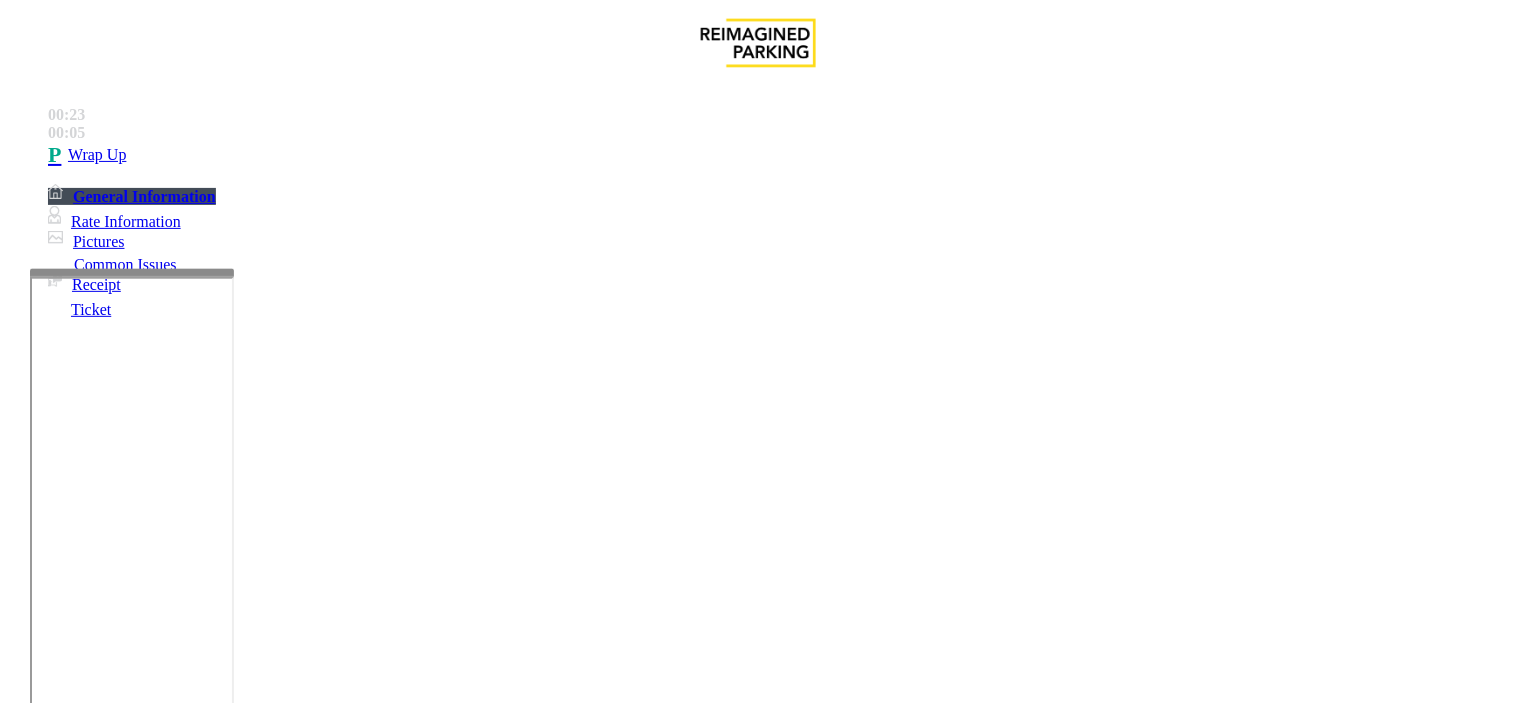 drag, startPoint x: 262, startPoint y: 150, endPoint x: 406, endPoint y: 190, distance: 149.45233 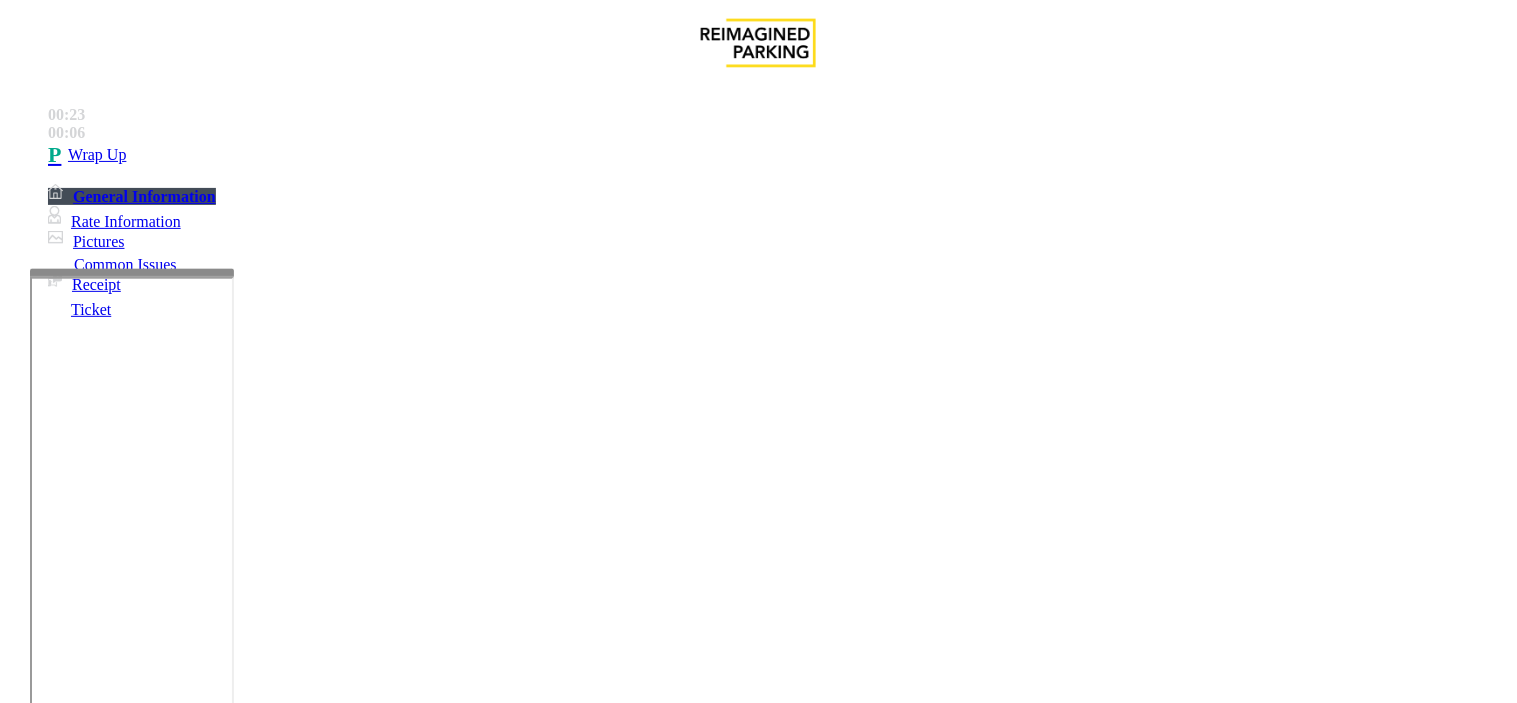 copy on "Issue  -  Intercom Issue/No Response Call dropped" 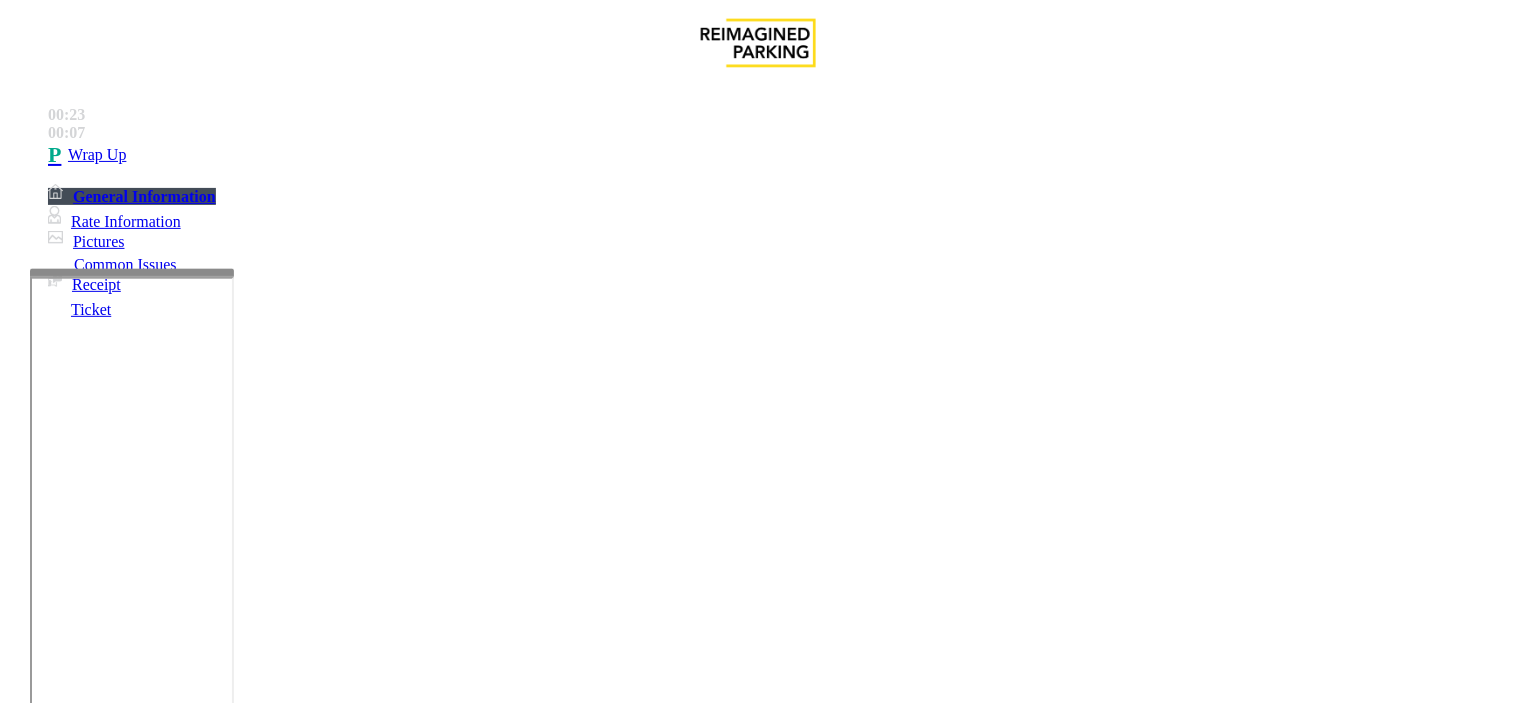 paste on "**********" 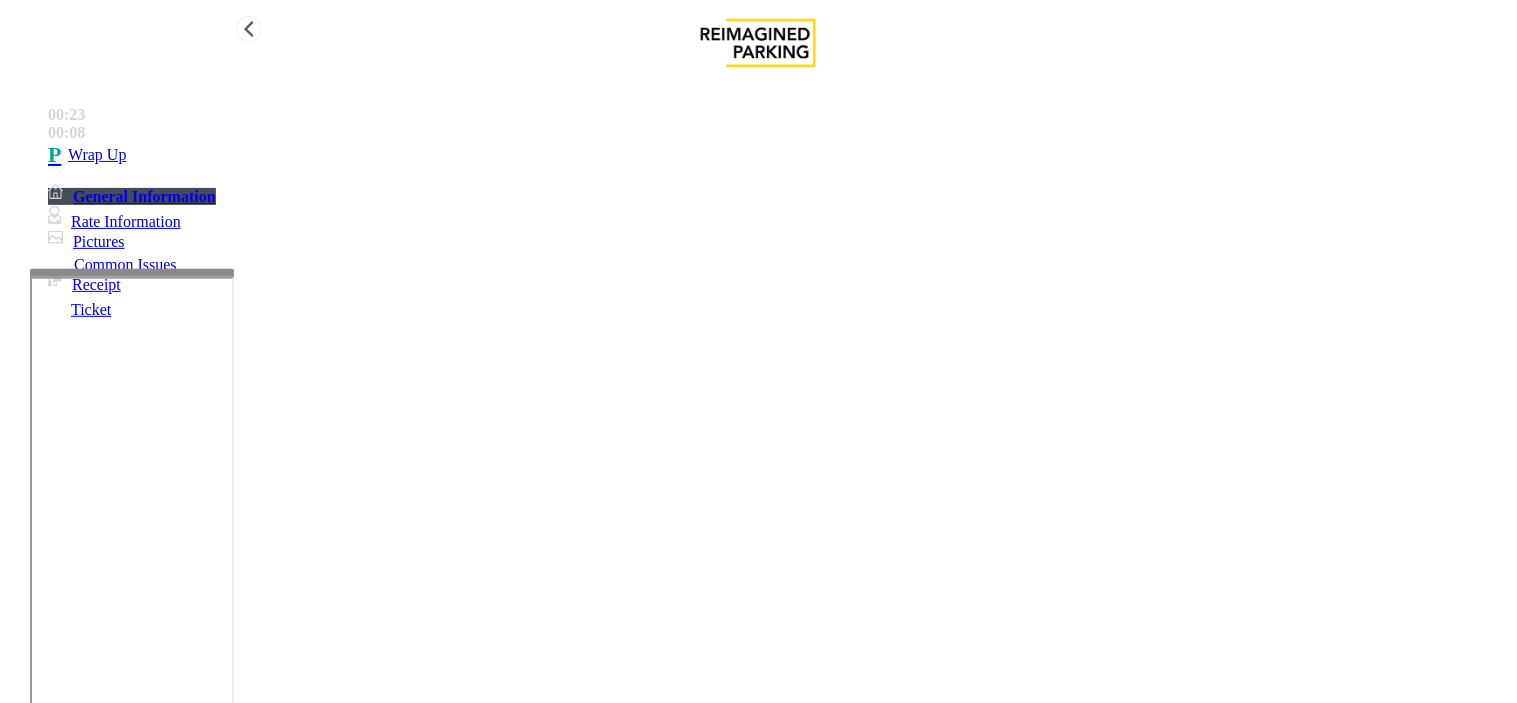 type on "**********" 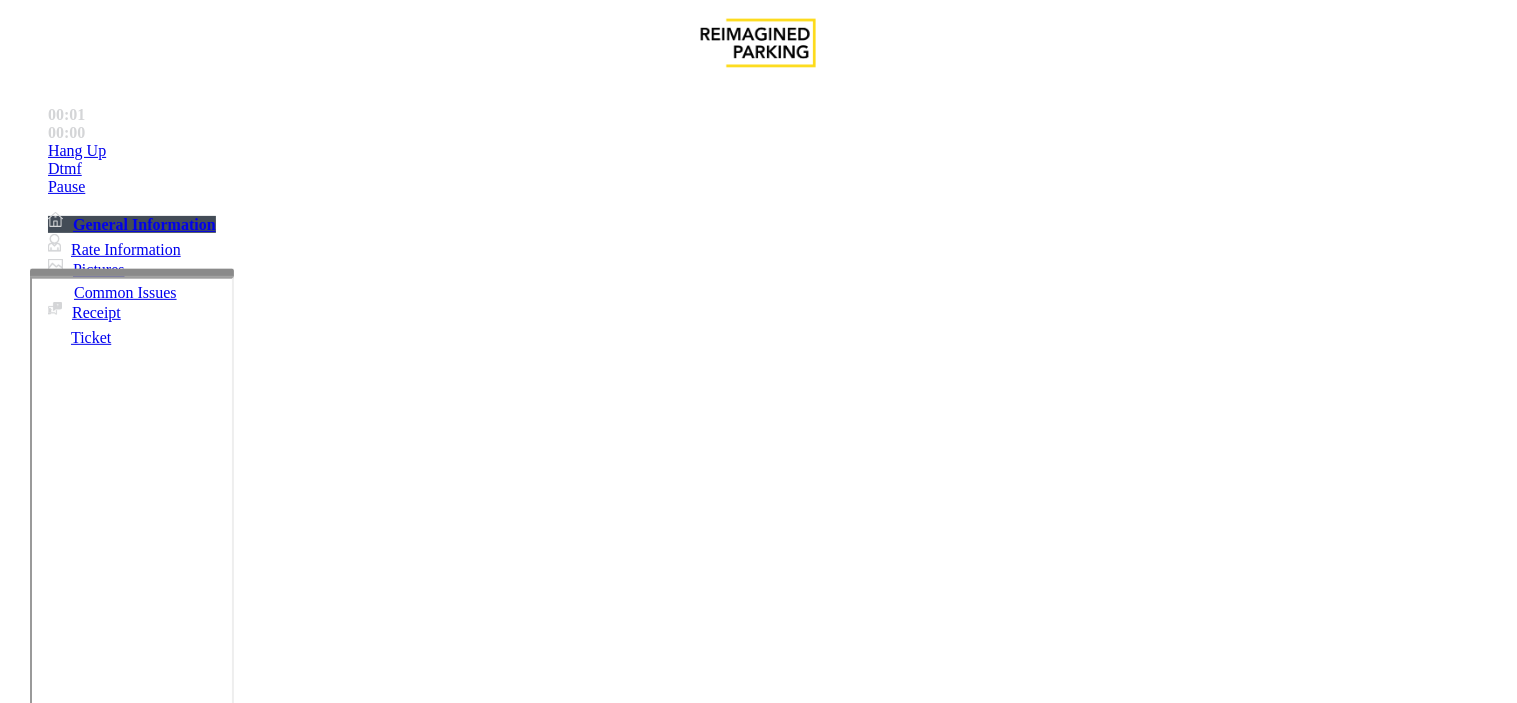 scroll, scrollTop: 222, scrollLeft: 0, axis: vertical 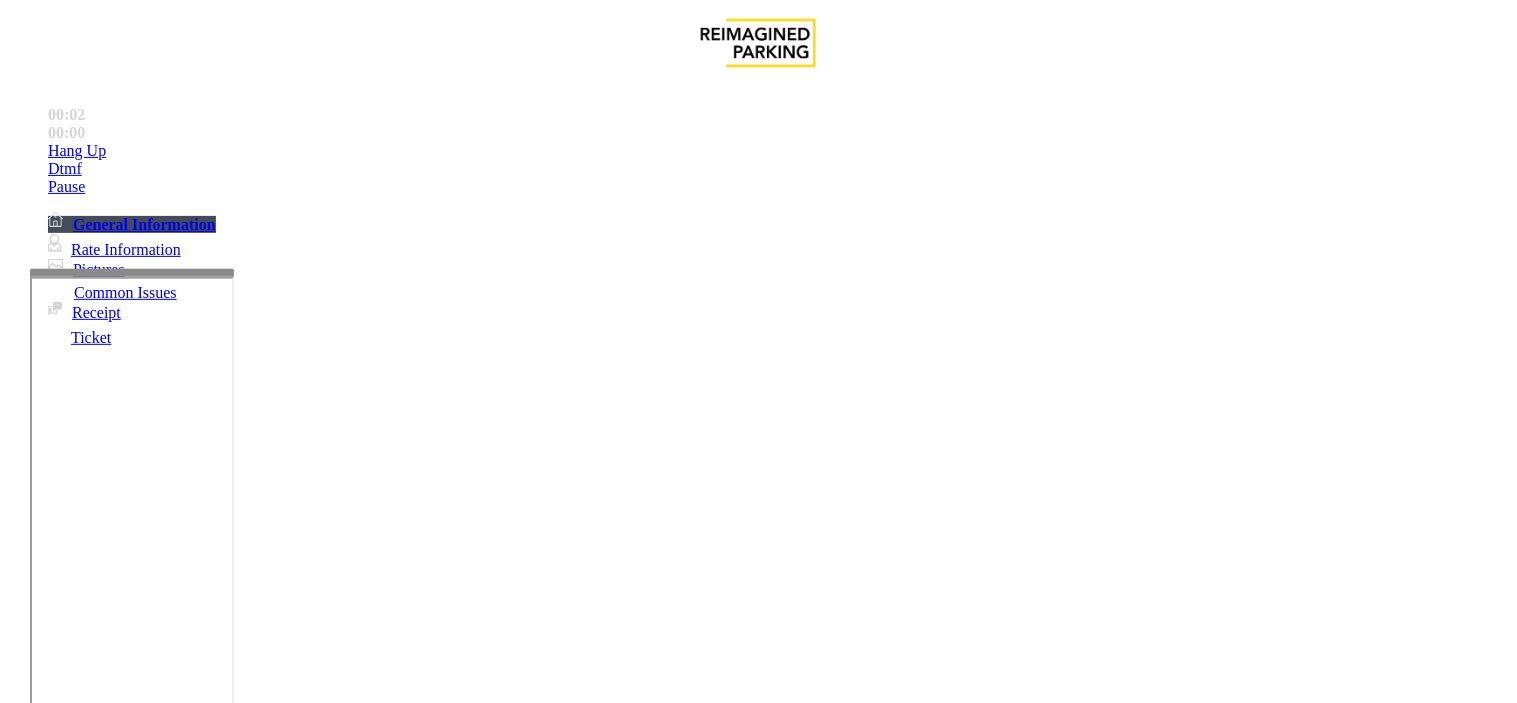 click on "Online Reservations" at bounding box center (528, 1356) 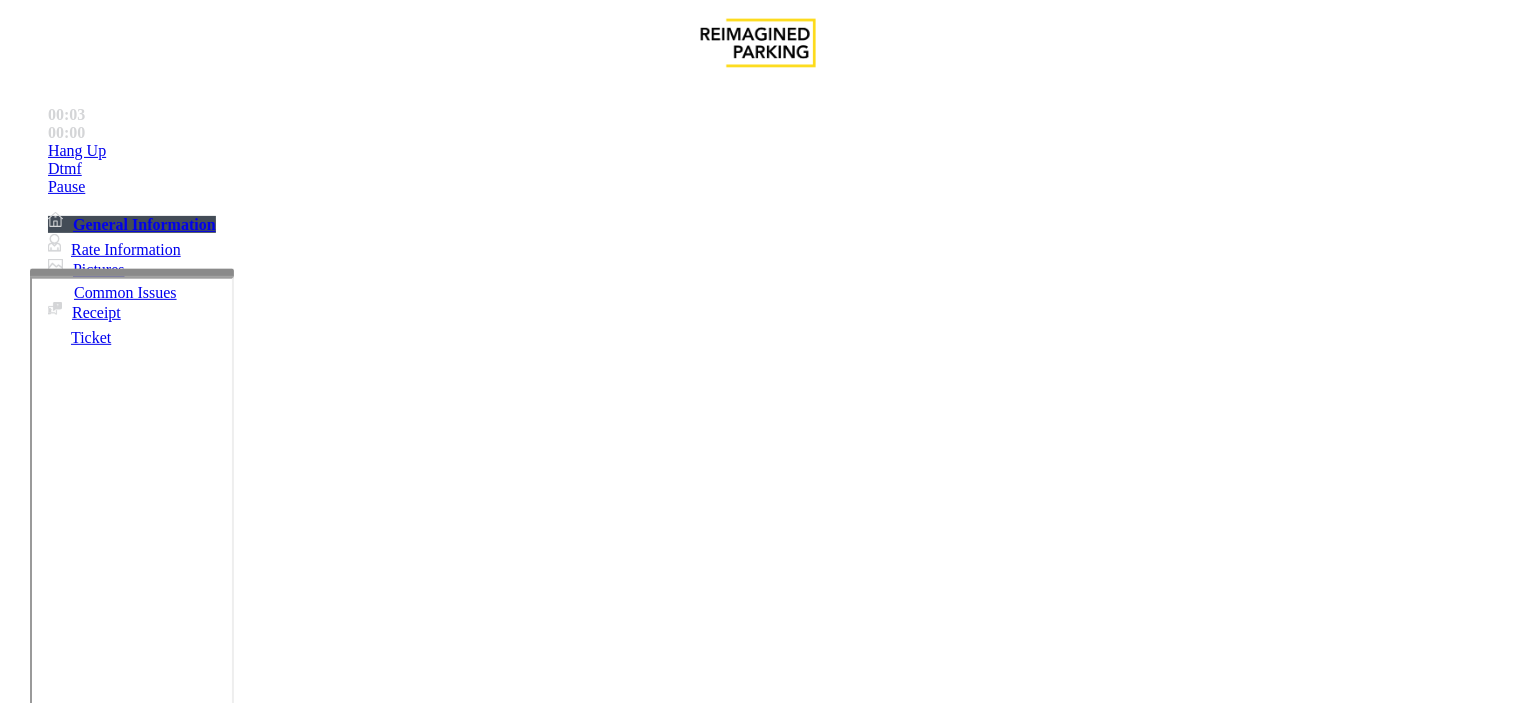 scroll, scrollTop: 222, scrollLeft: 0, axis: vertical 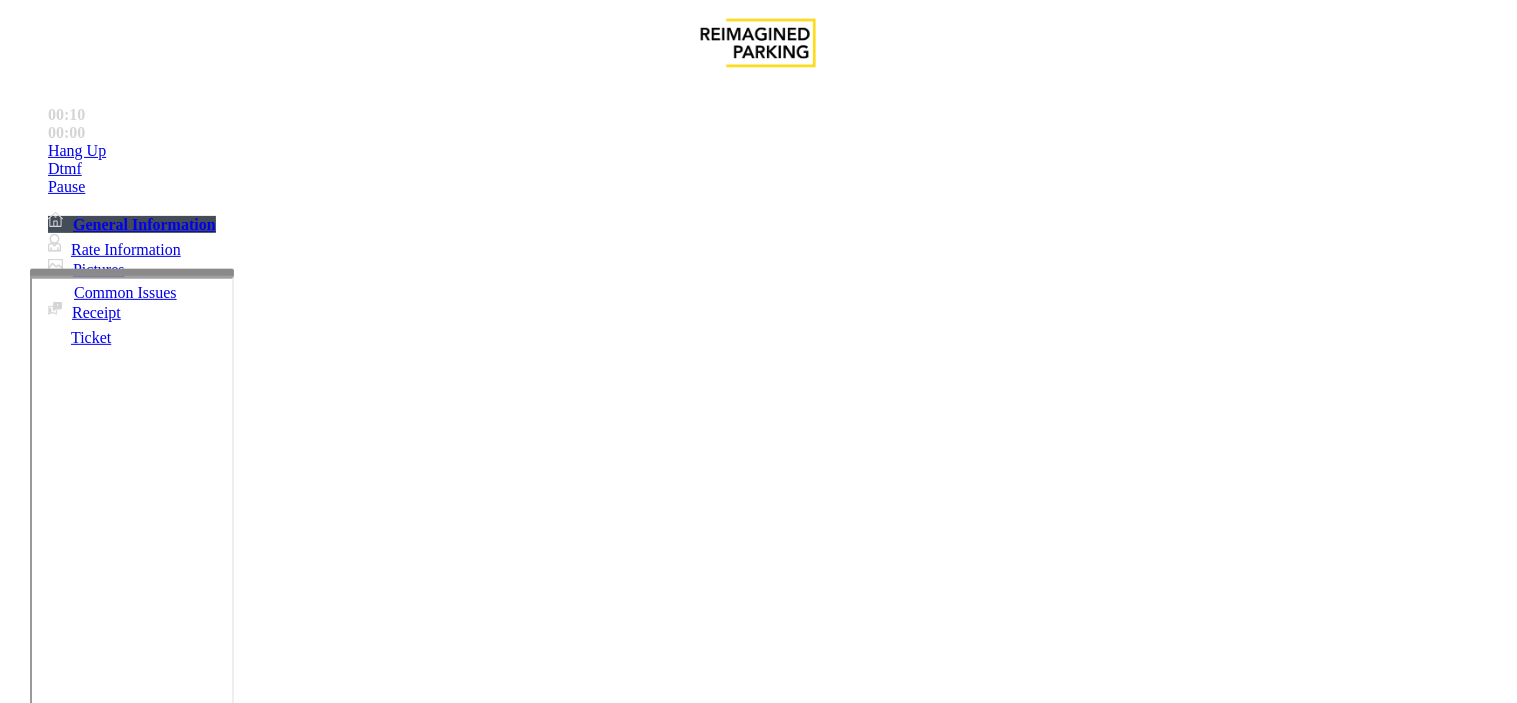 click on "Issue" at bounding box center (42, 1323) 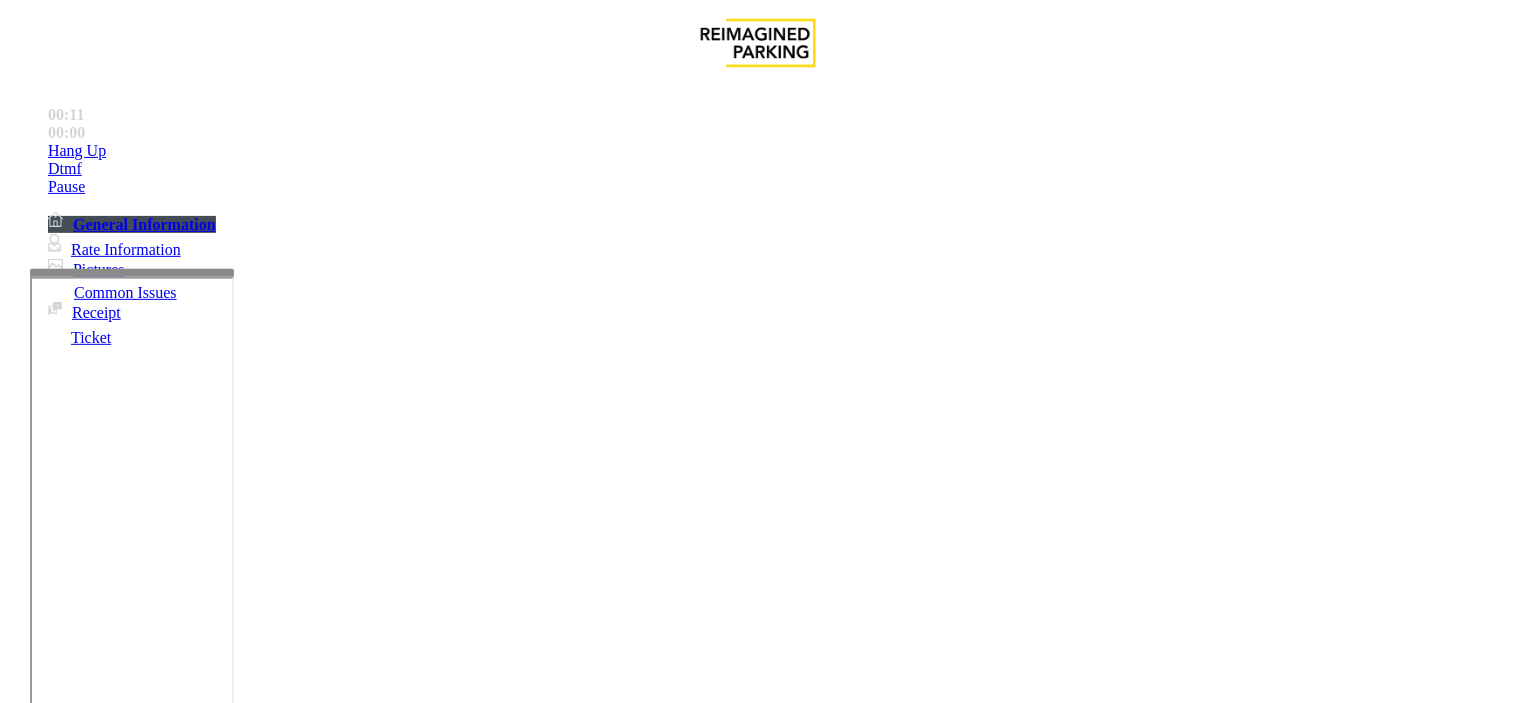 click on "Intercom Issue/No Response" at bounding box center (929, 1356) 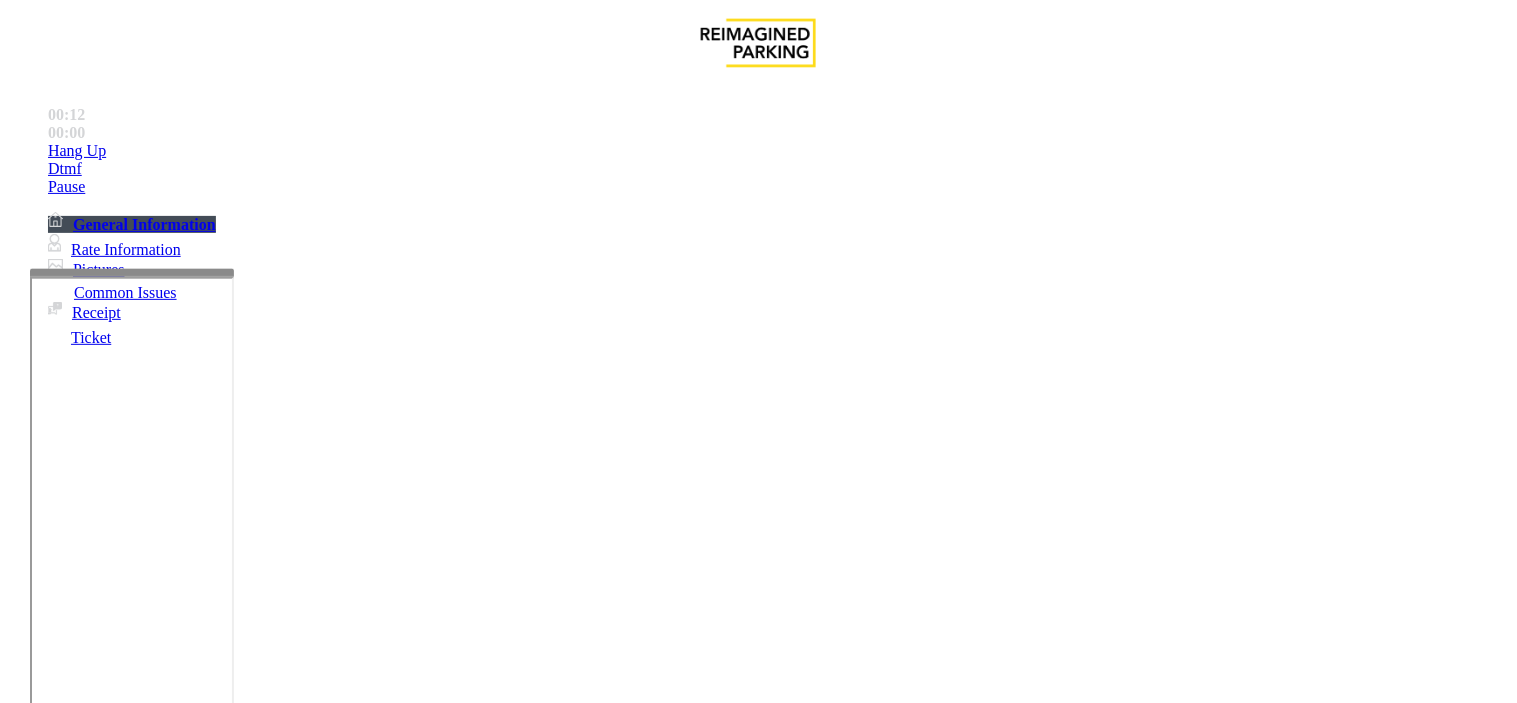 click on "No Response/Unable to hear parker" at bounding box center [142, 1356] 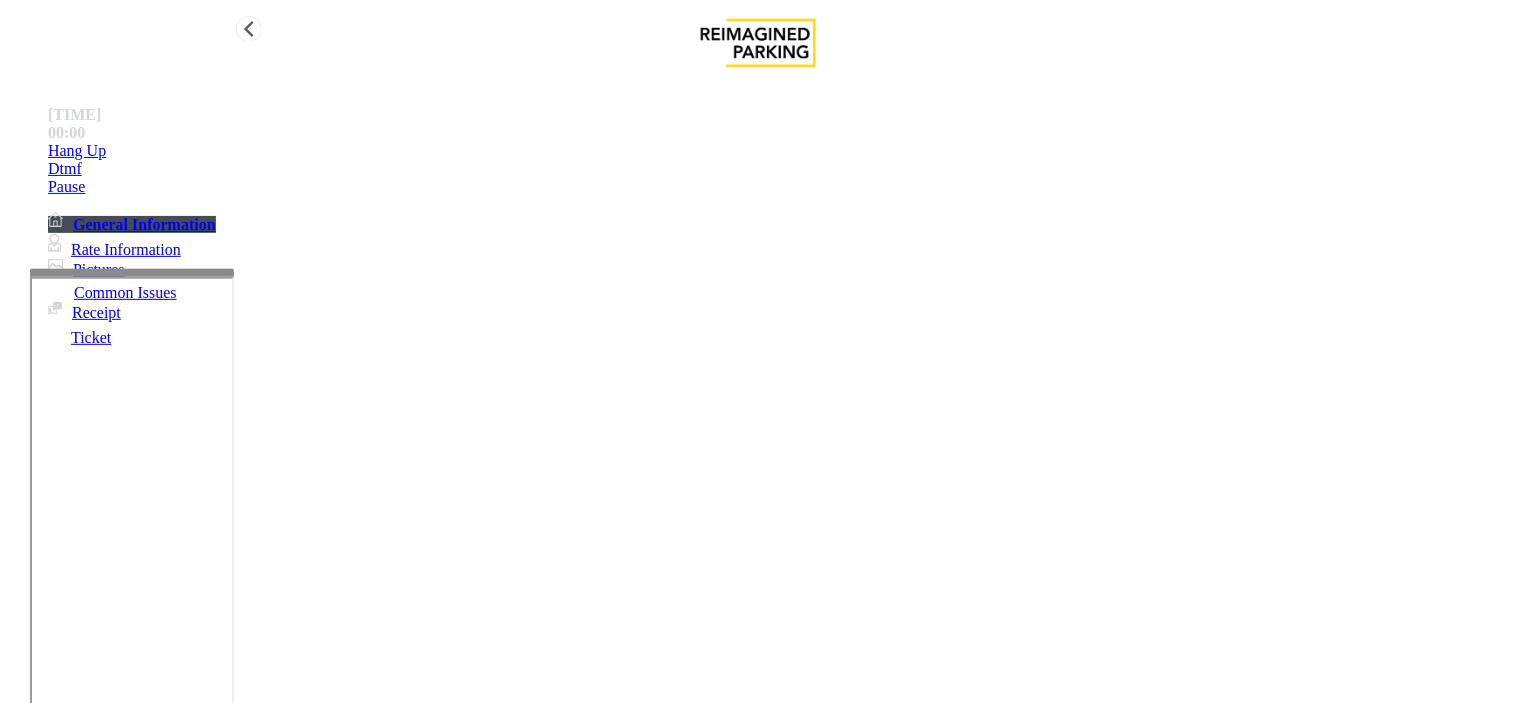 click on "Hang Up" at bounding box center [778, 151] 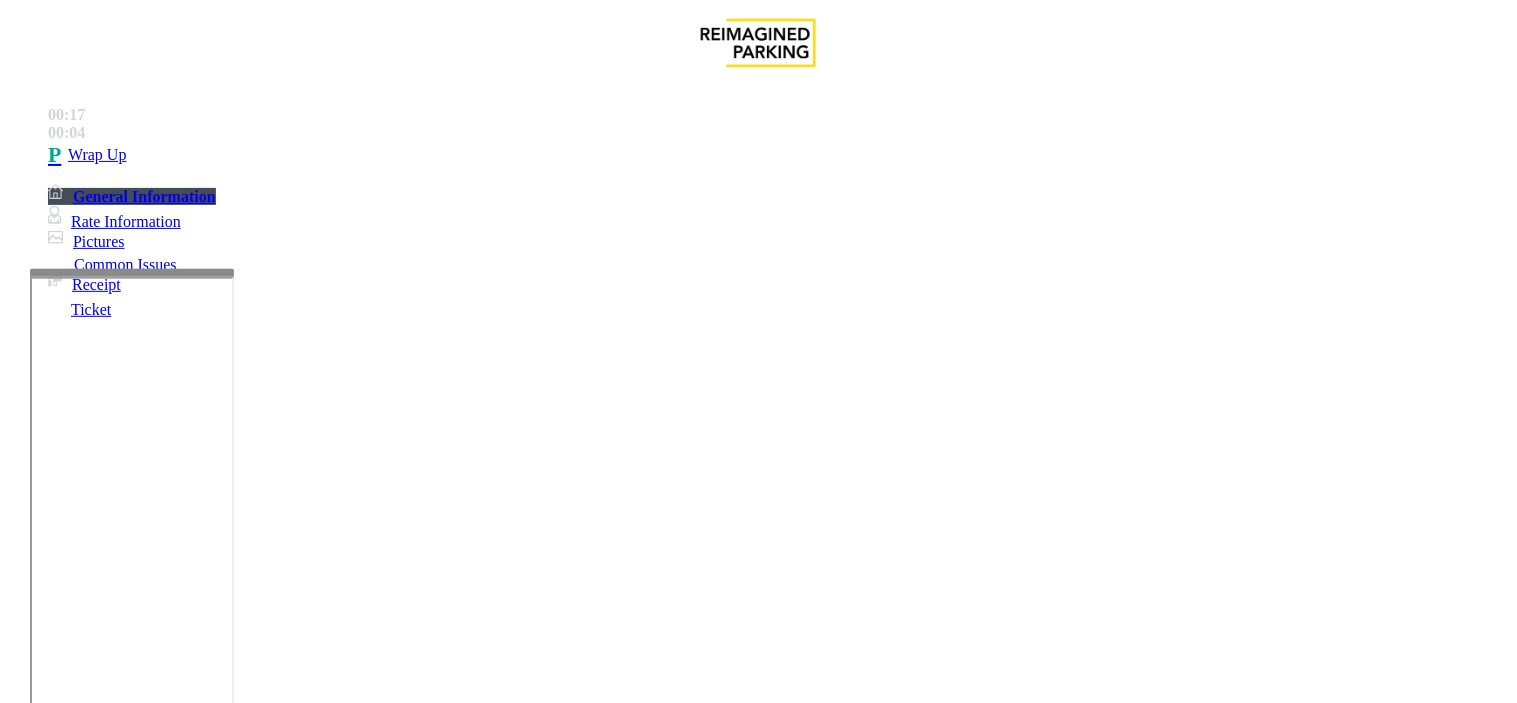 copy on "Issue  -  Intercom Issue/No Response No Response/Unable to hear parker" 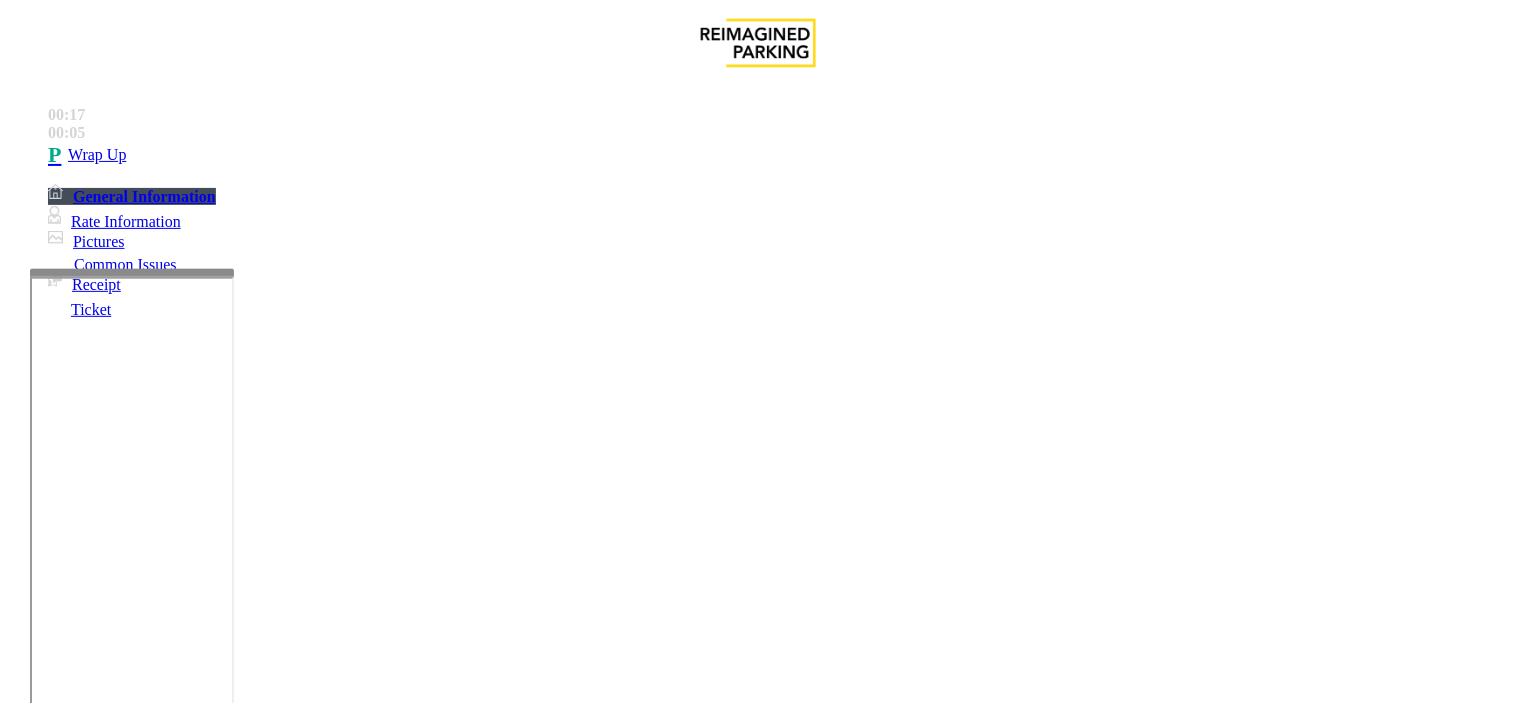 paste on "**********" 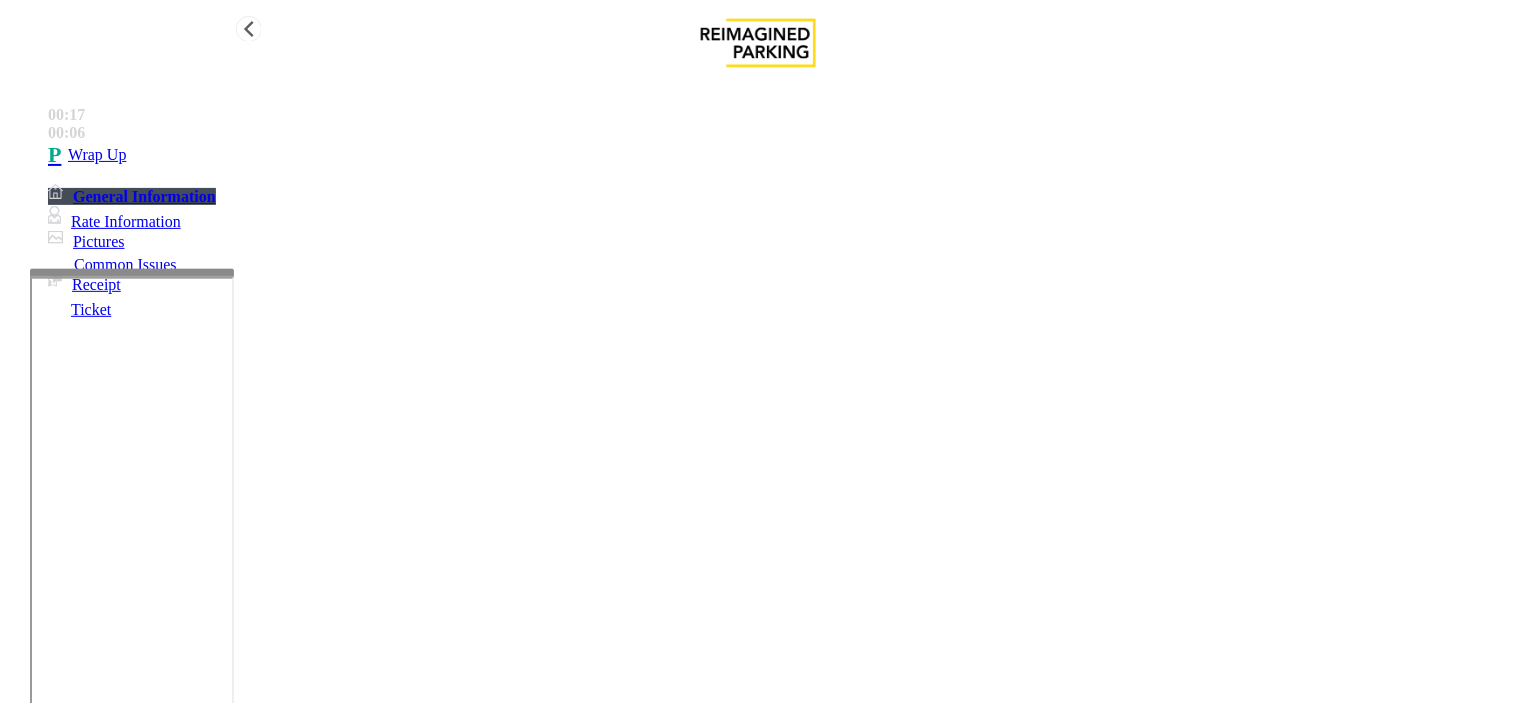 type on "**********" 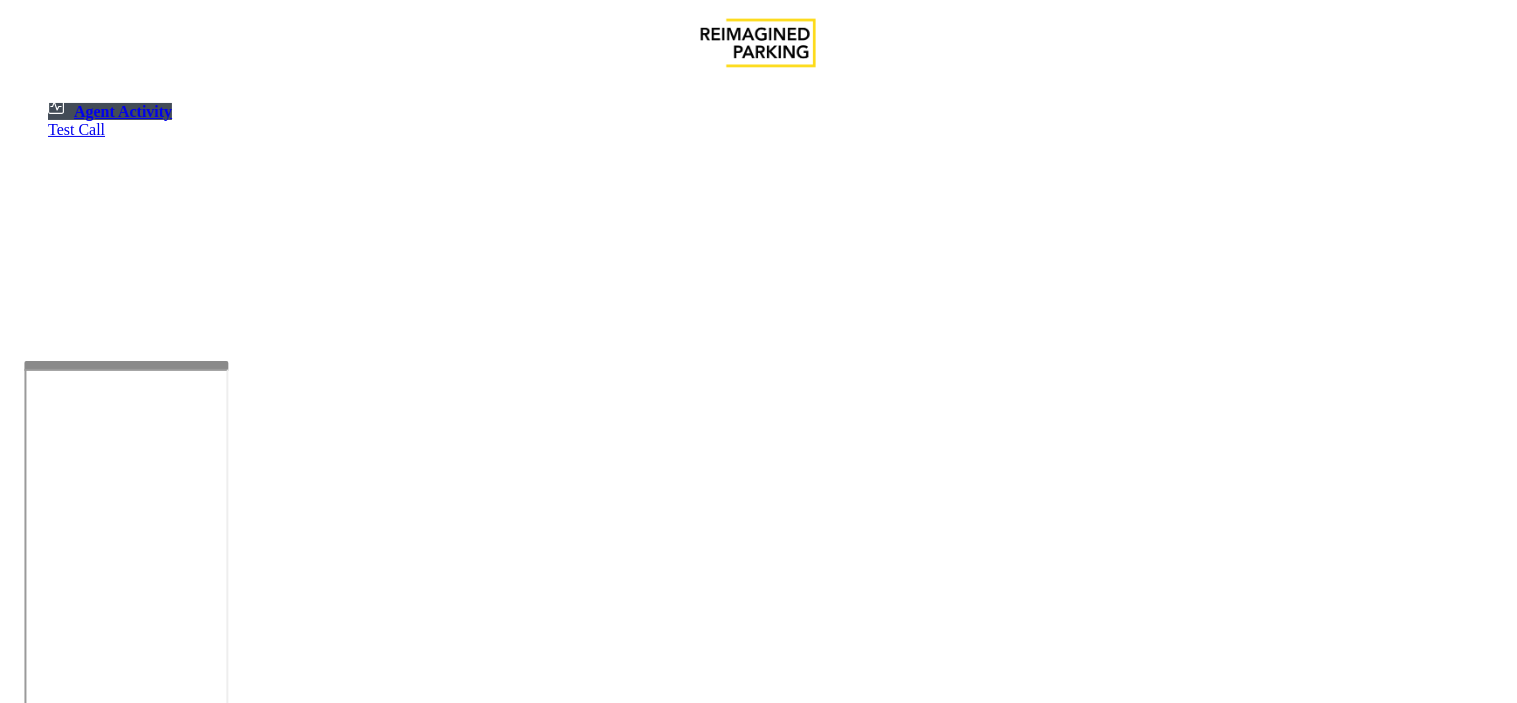 click at bounding box center (126, 365) 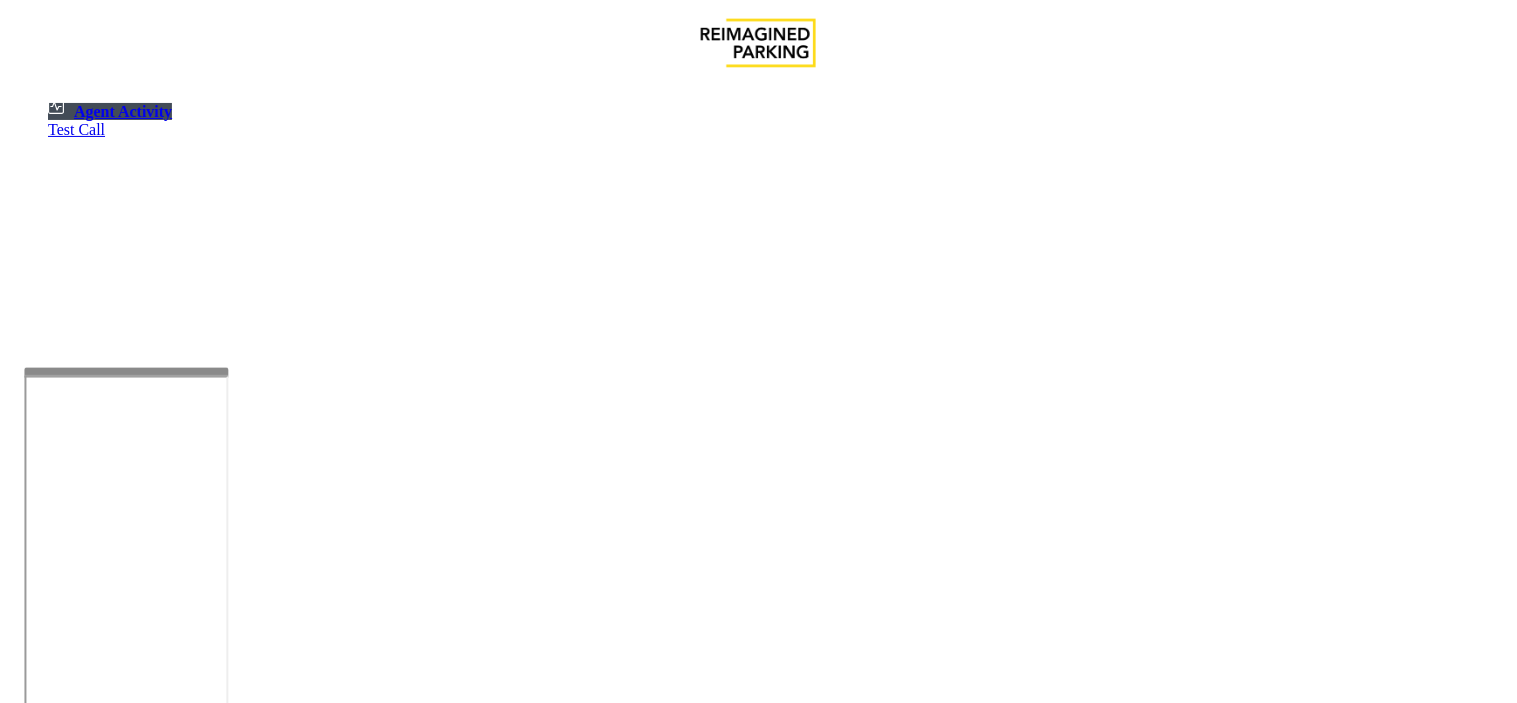click at bounding box center [126, 372] 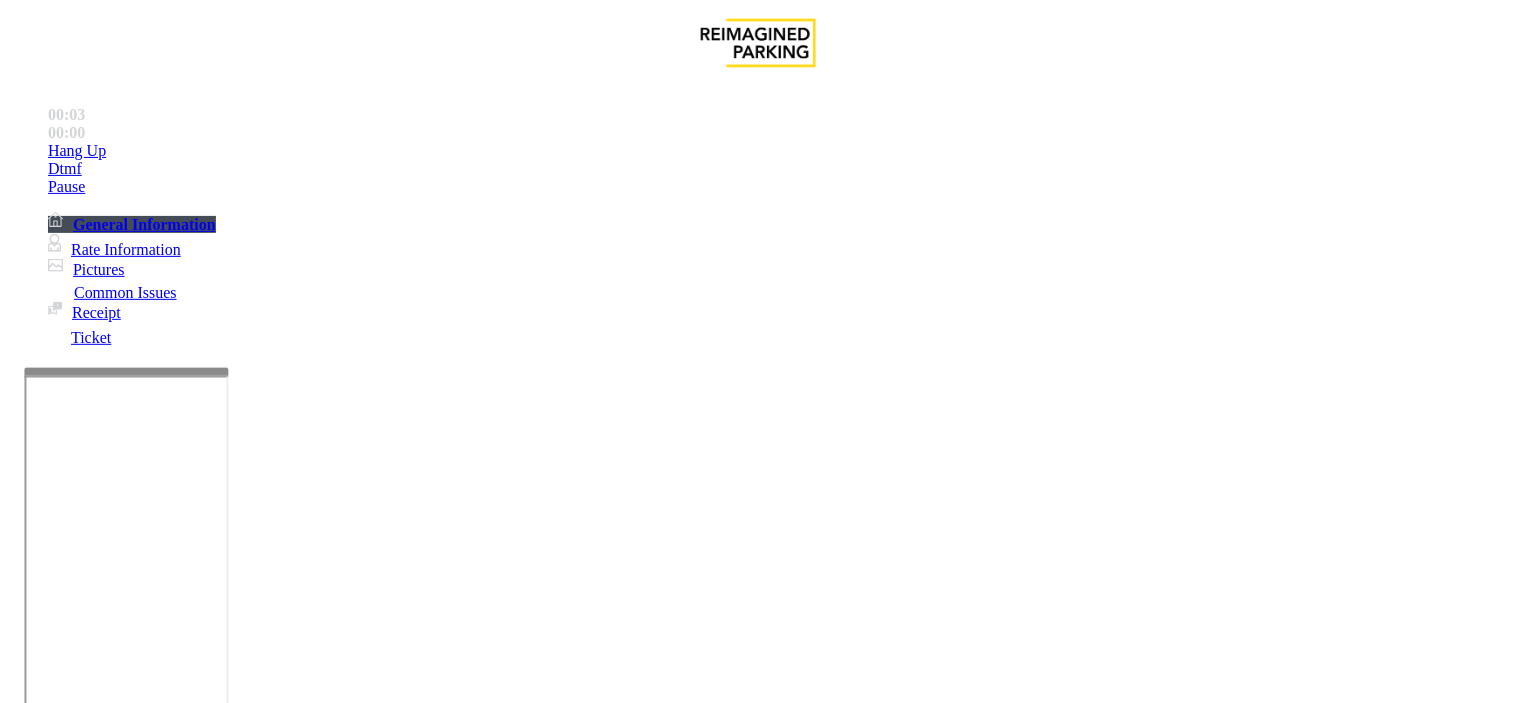 scroll, scrollTop: 111, scrollLeft: 0, axis: vertical 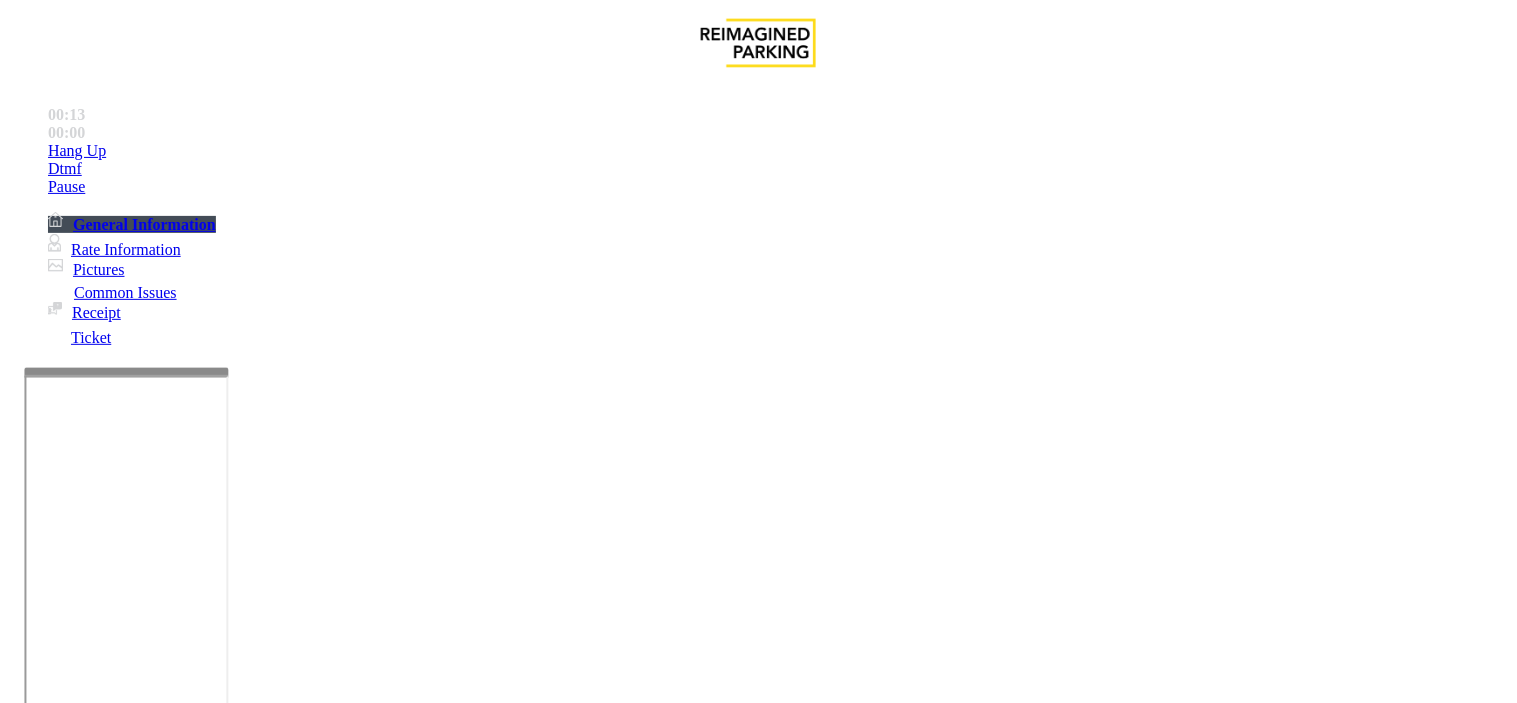 click on "Intercom Issue/No Response" at bounding box center [752, 1356] 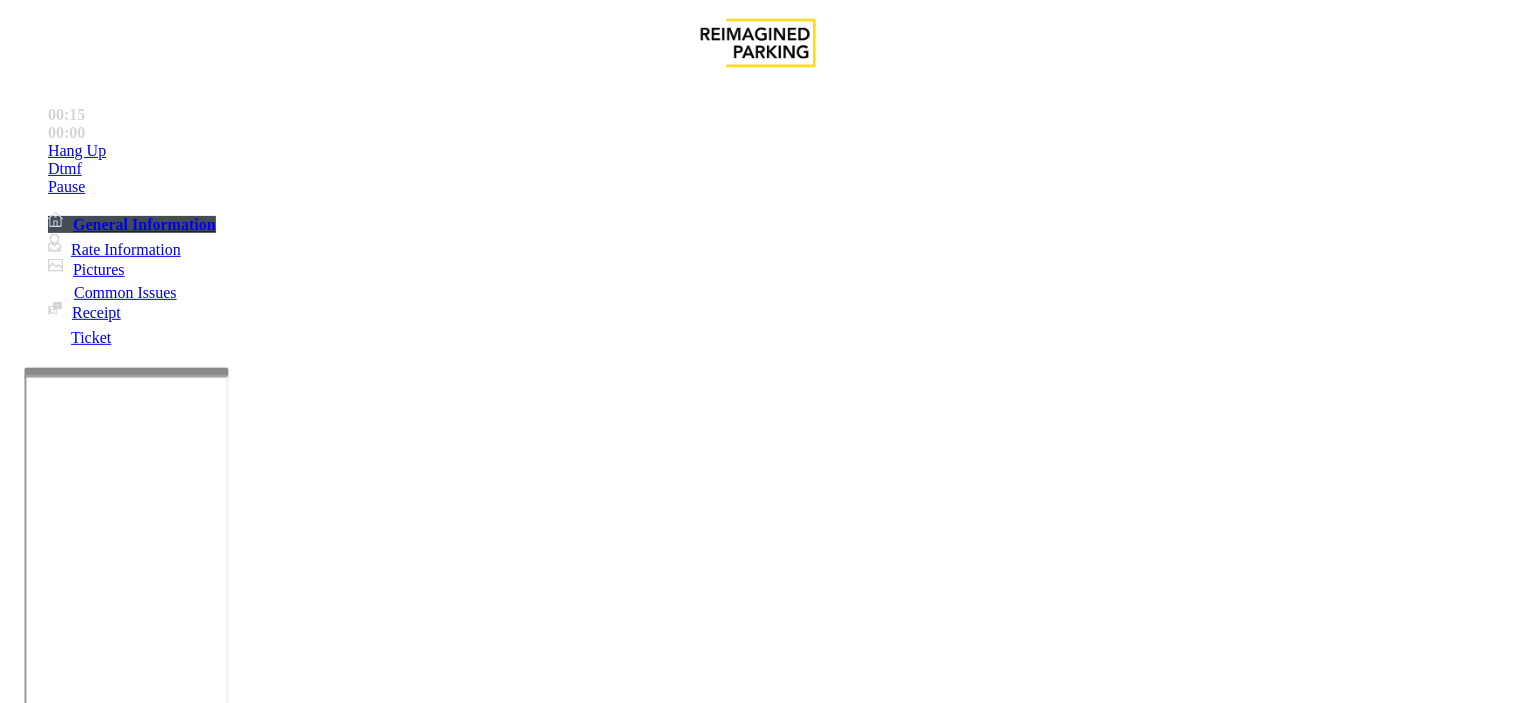click on "No Response/Unable to hear parker" at bounding box center (142, 1356) 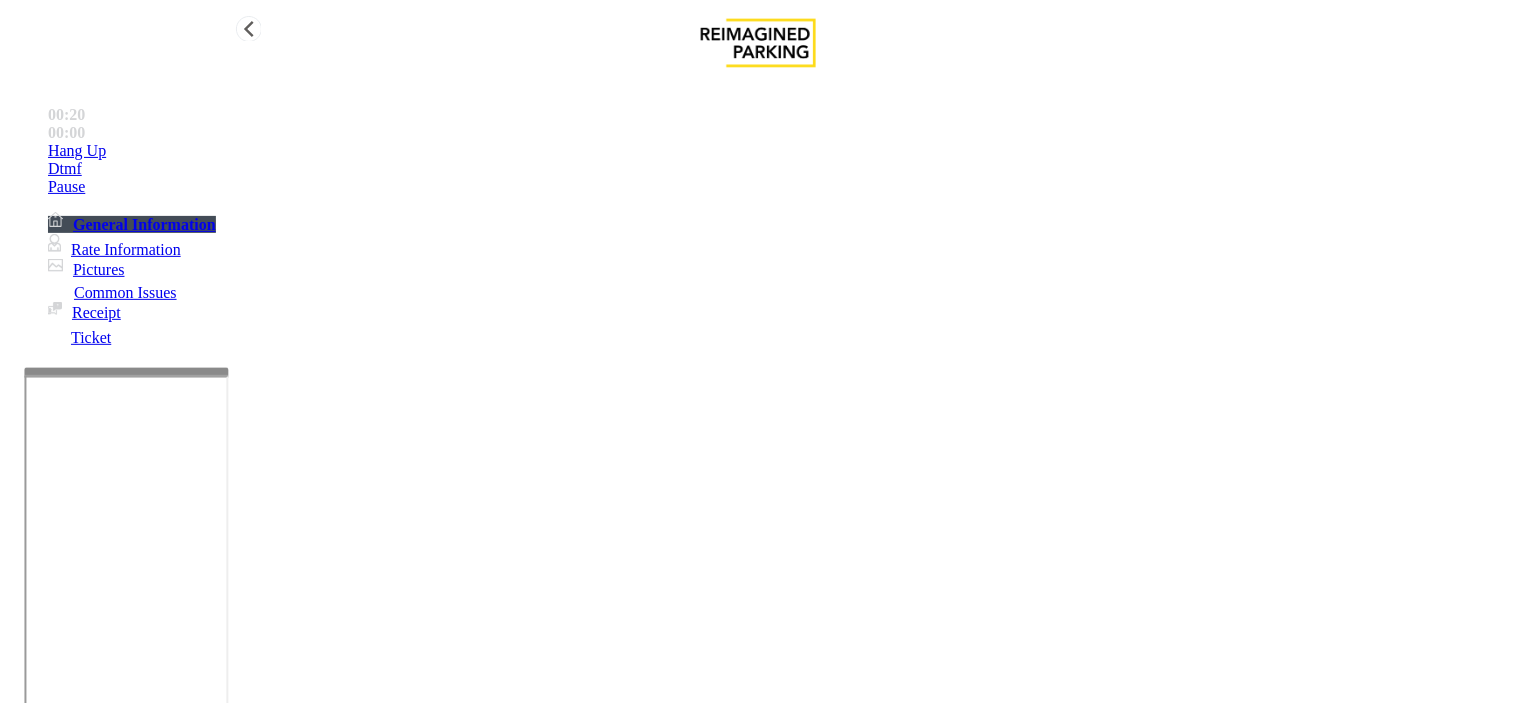 click on "Hang Up" at bounding box center (778, 151) 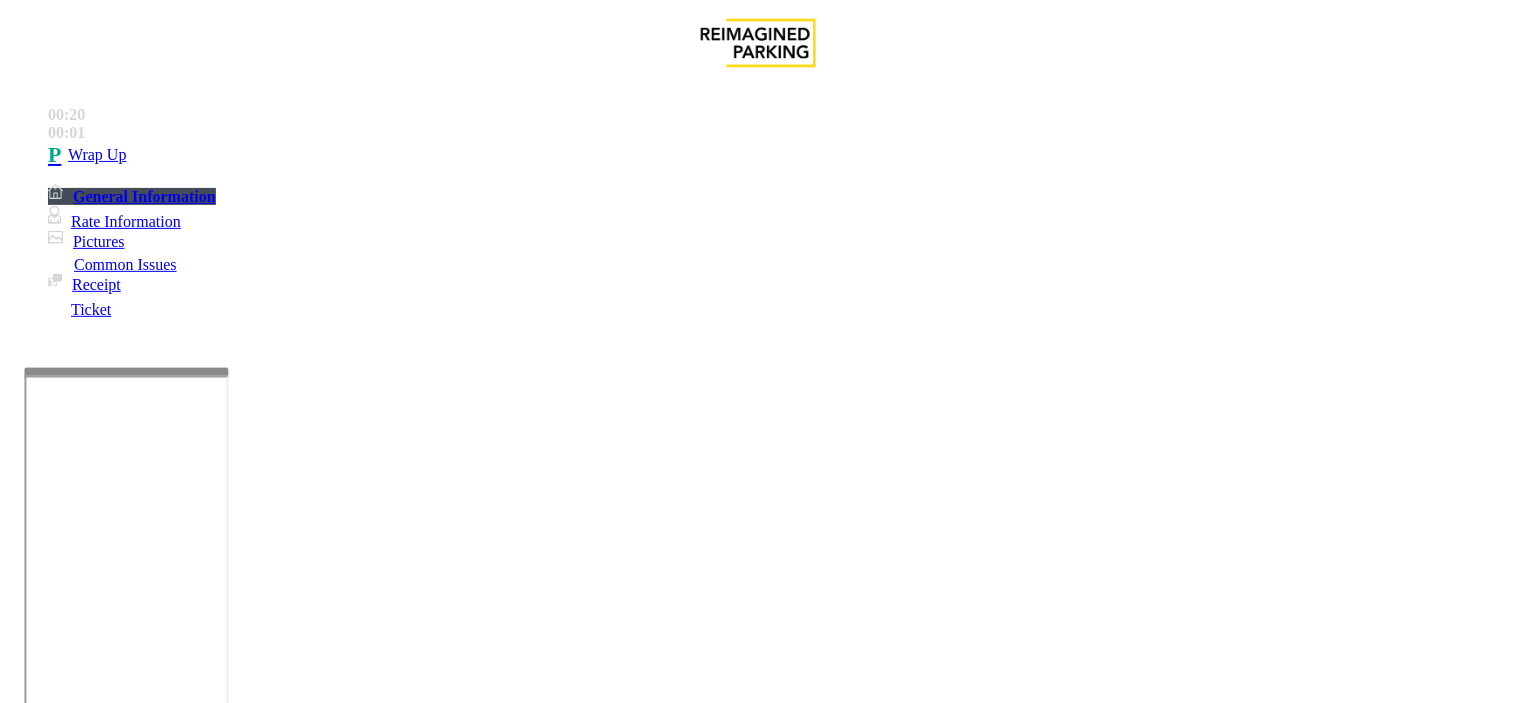 copy on "Issue  -  Intercom Issue/No Response No Response/Unable to hear parker" 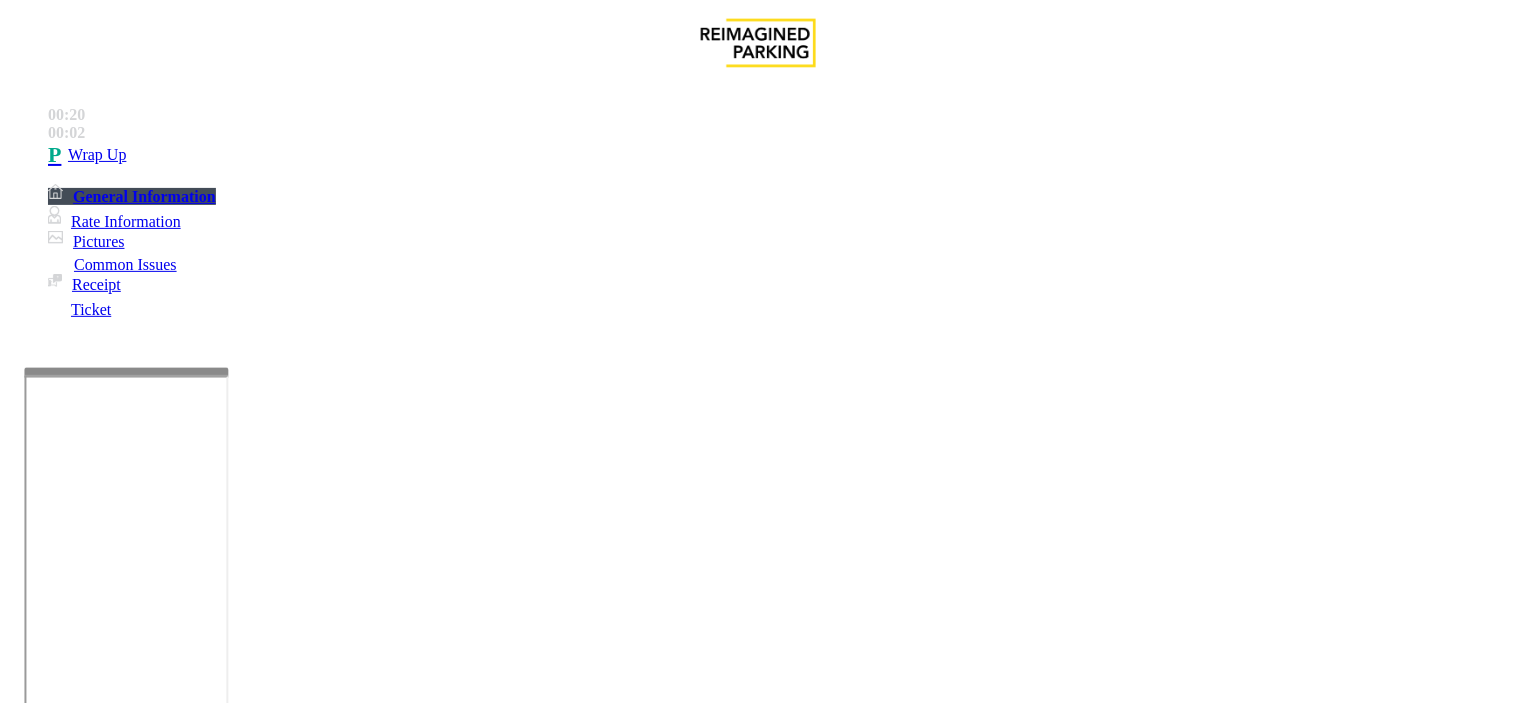 click at bounding box center [254, 1404] 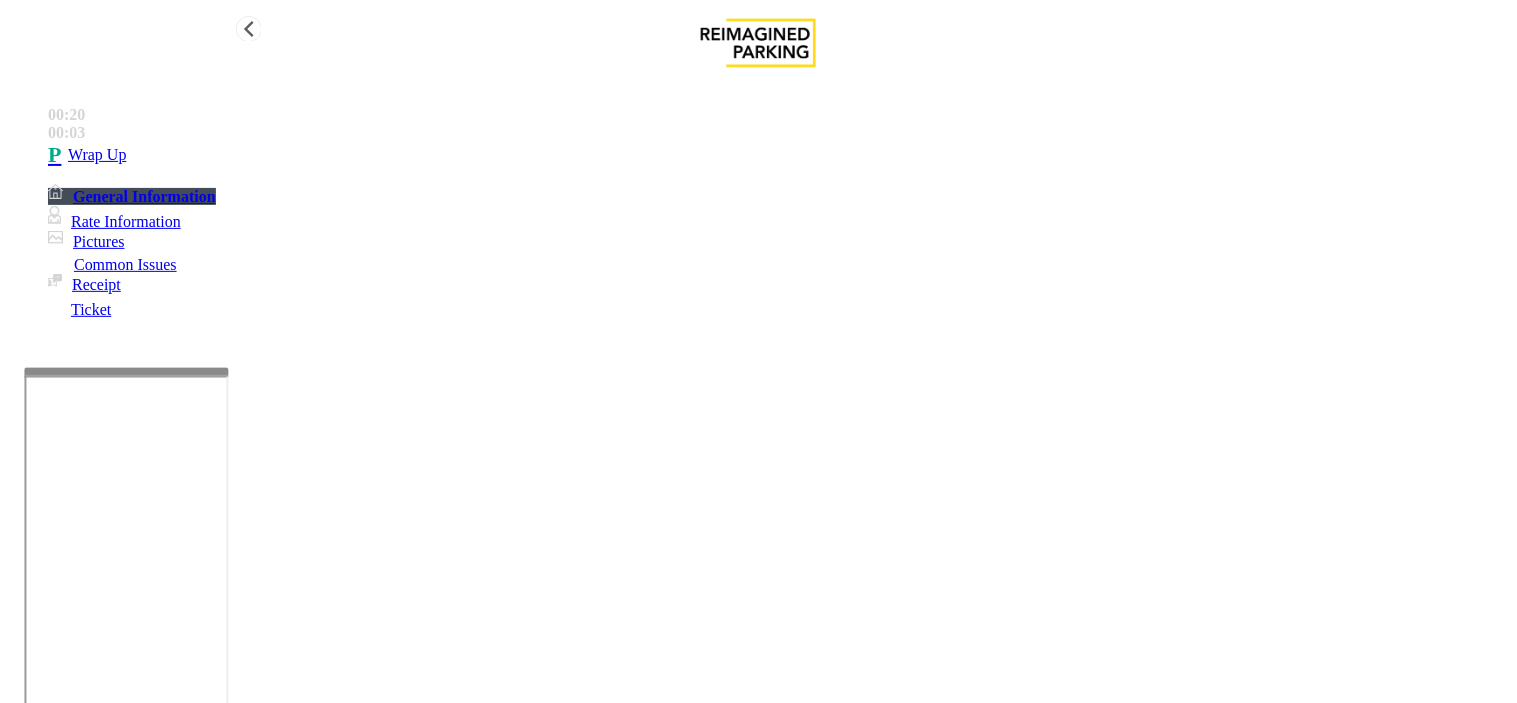 type on "**********" 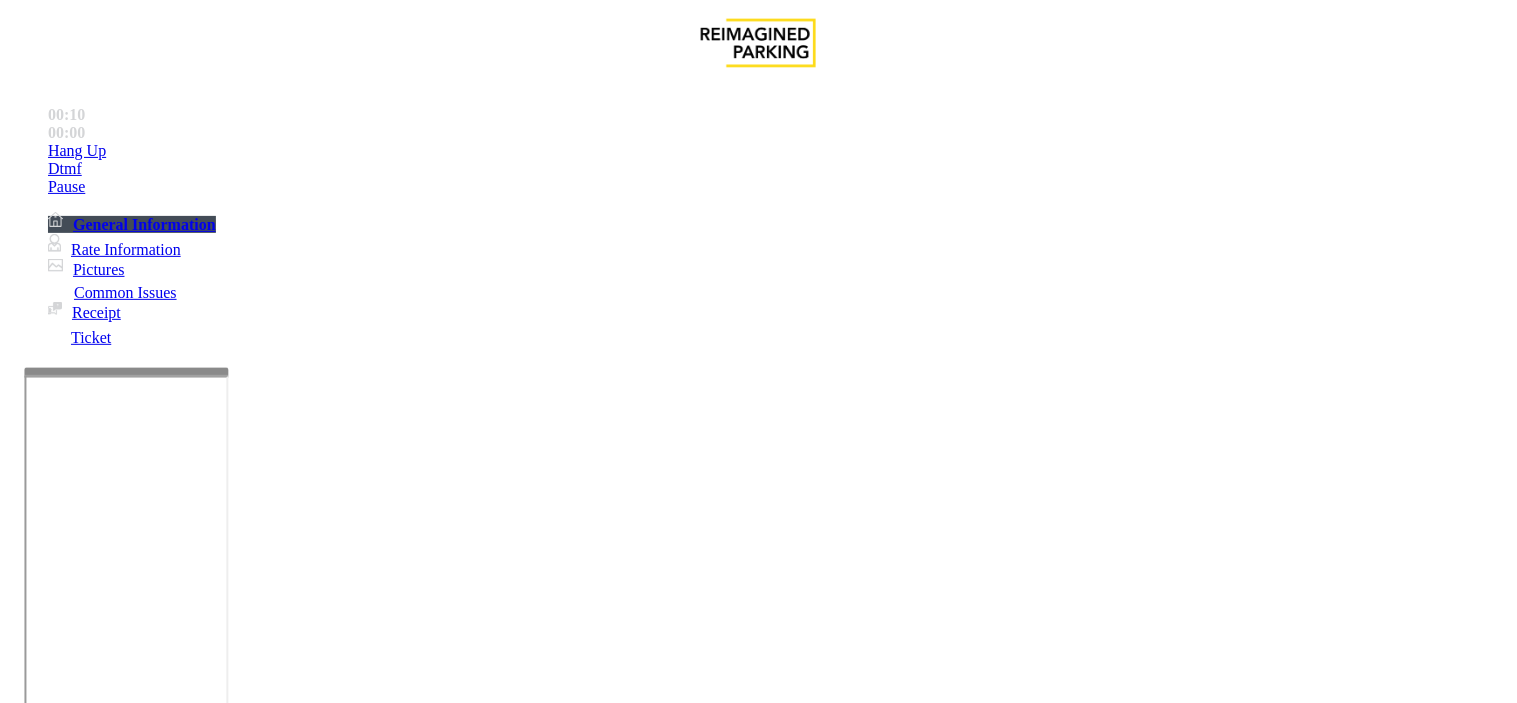 click on "Intercom Issue/No Response" at bounding box center [929, 1356] 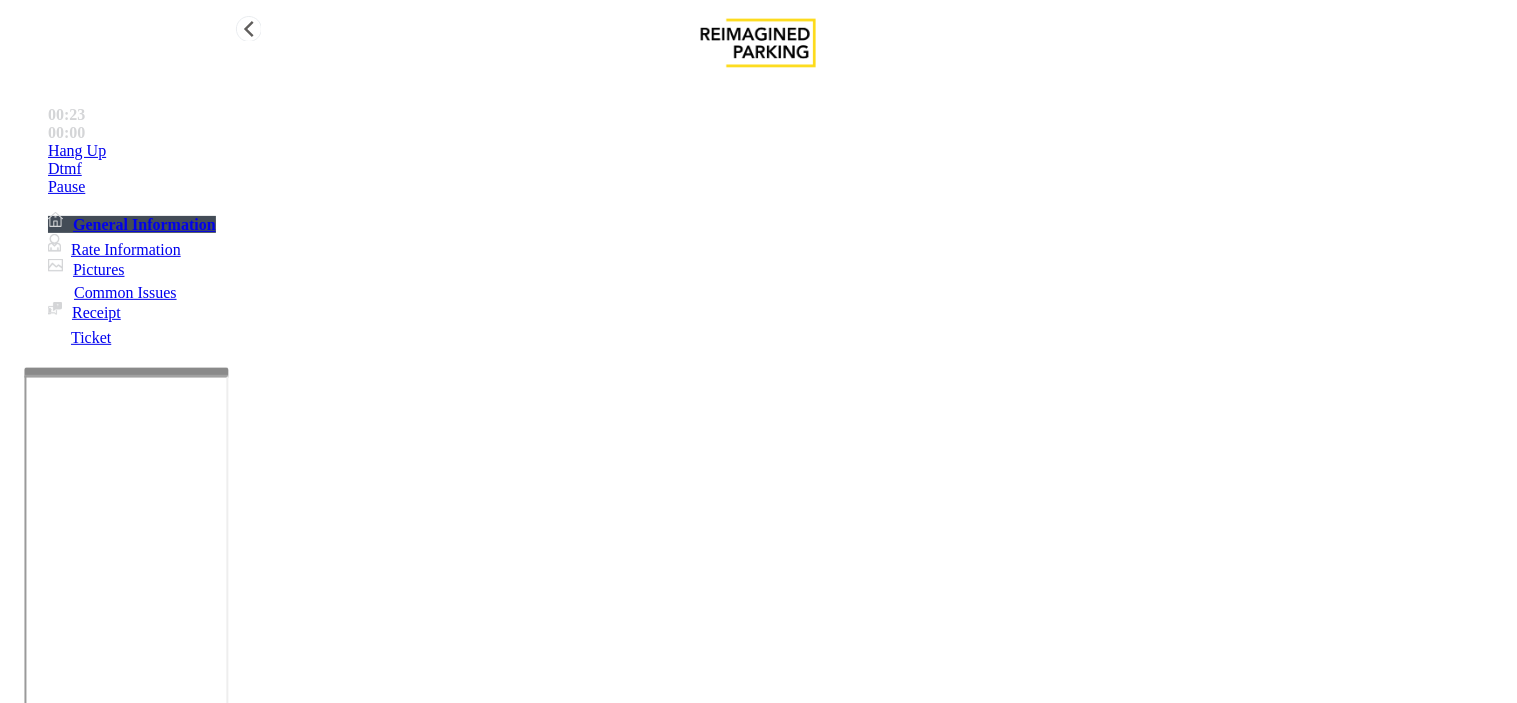 click on "Hang Up" at bounding box center [778, 151] 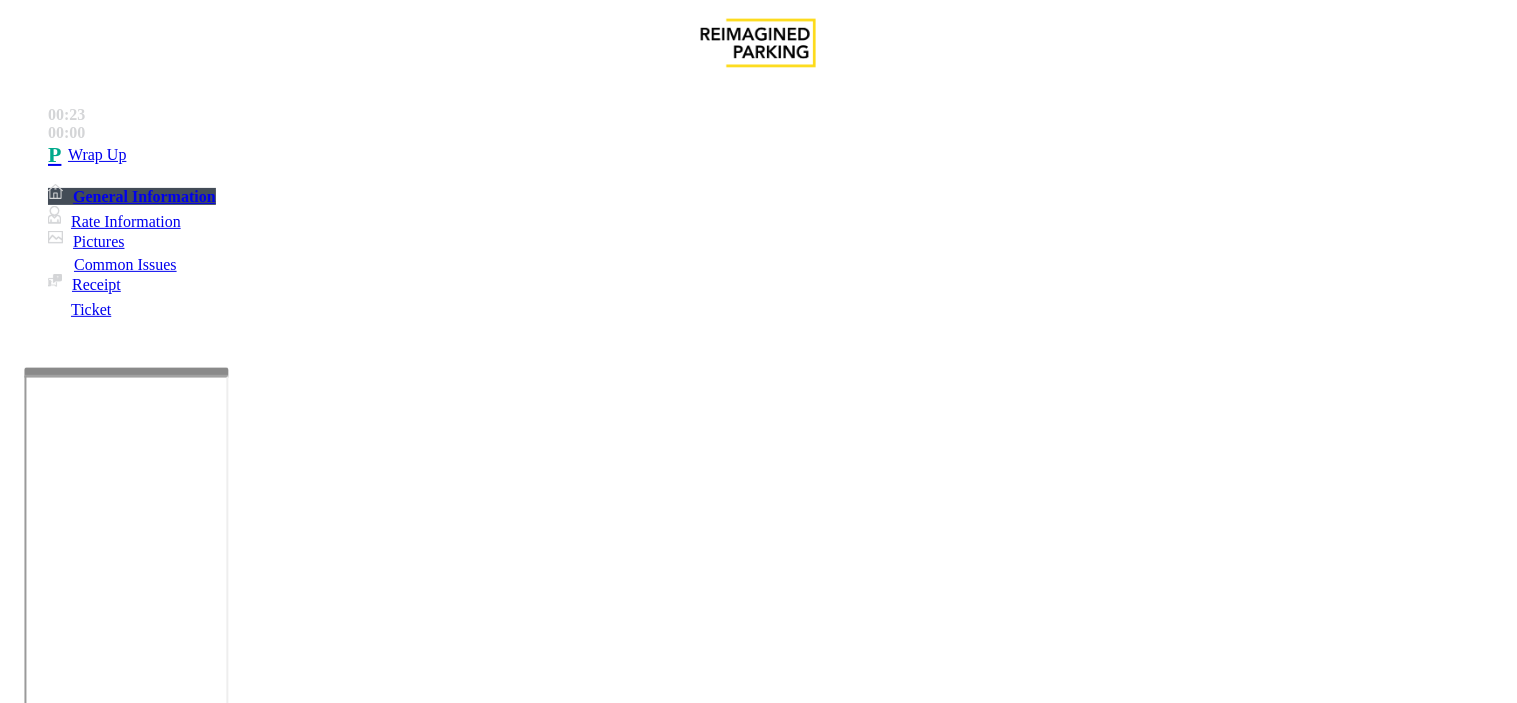 click on "No Response/Unable to hear parker" at bounding box center [142, 1356] 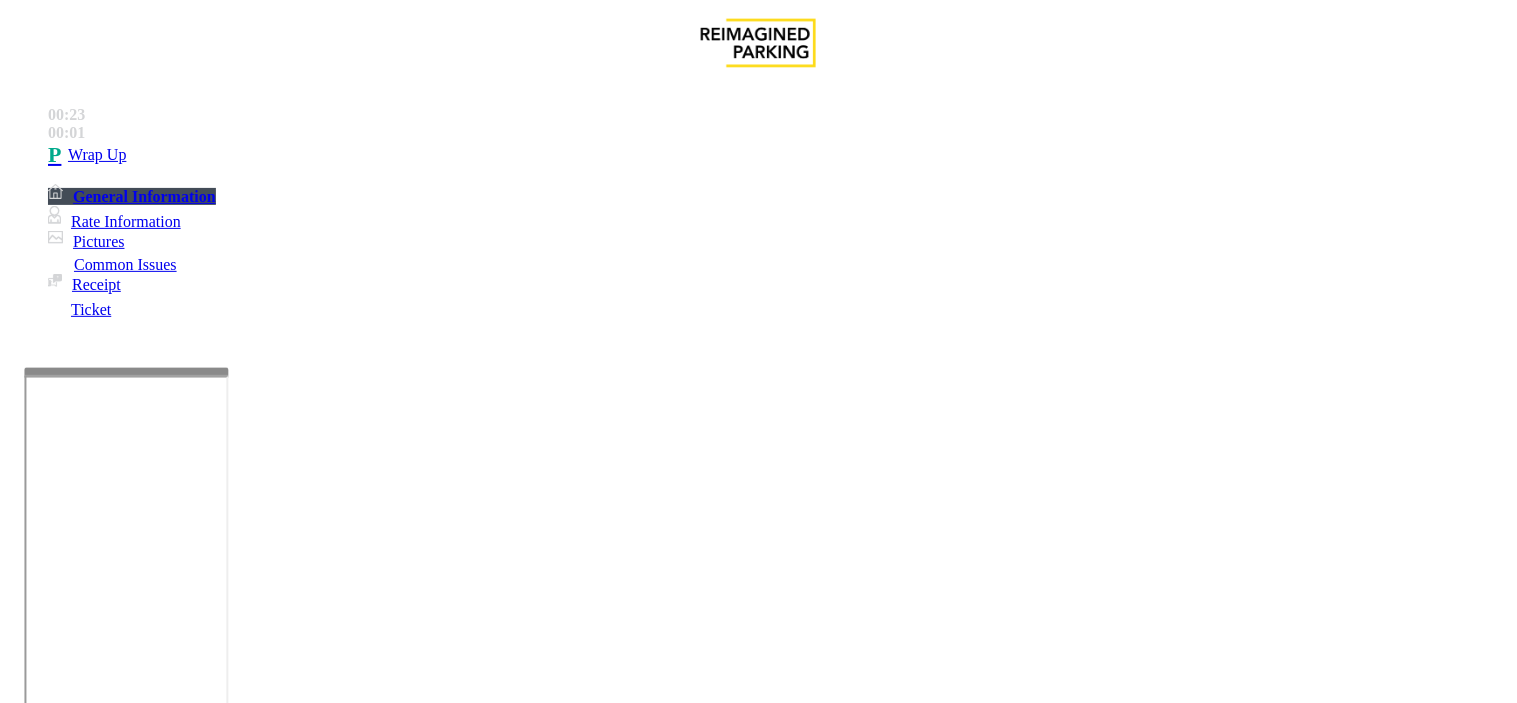 copy on "Issue  -  Intercom Issue/No Response No Response/Unable to hear parker" 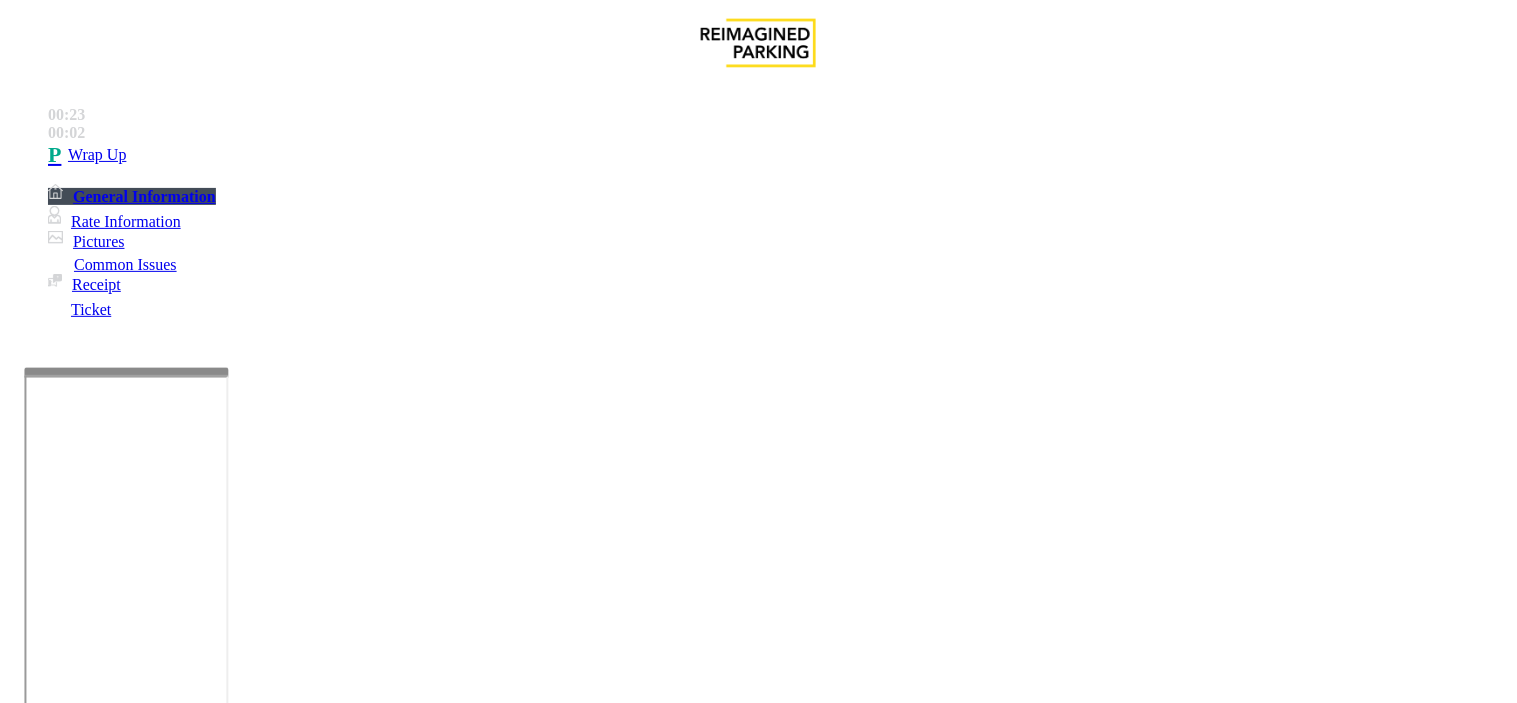 click at bounding box center (254, 1429) 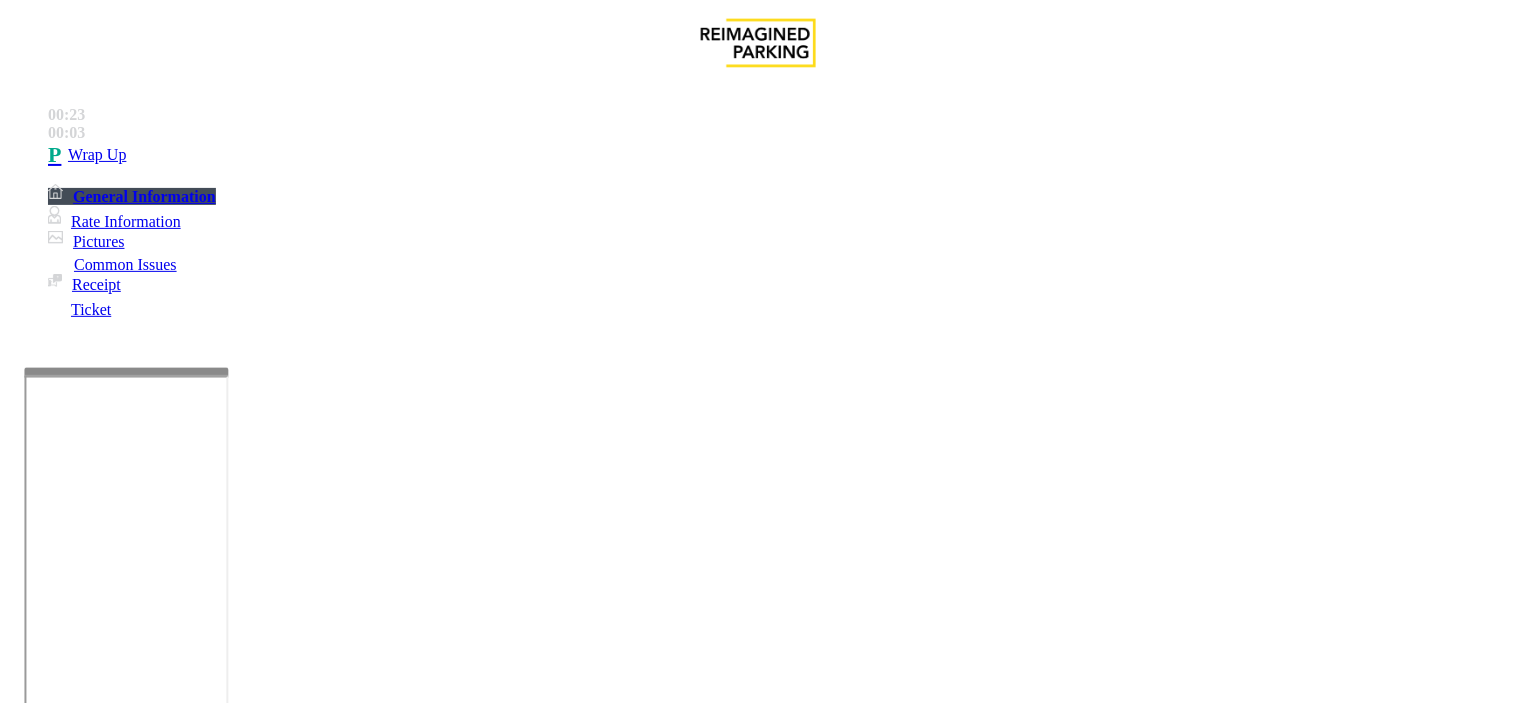 paste on "**********" 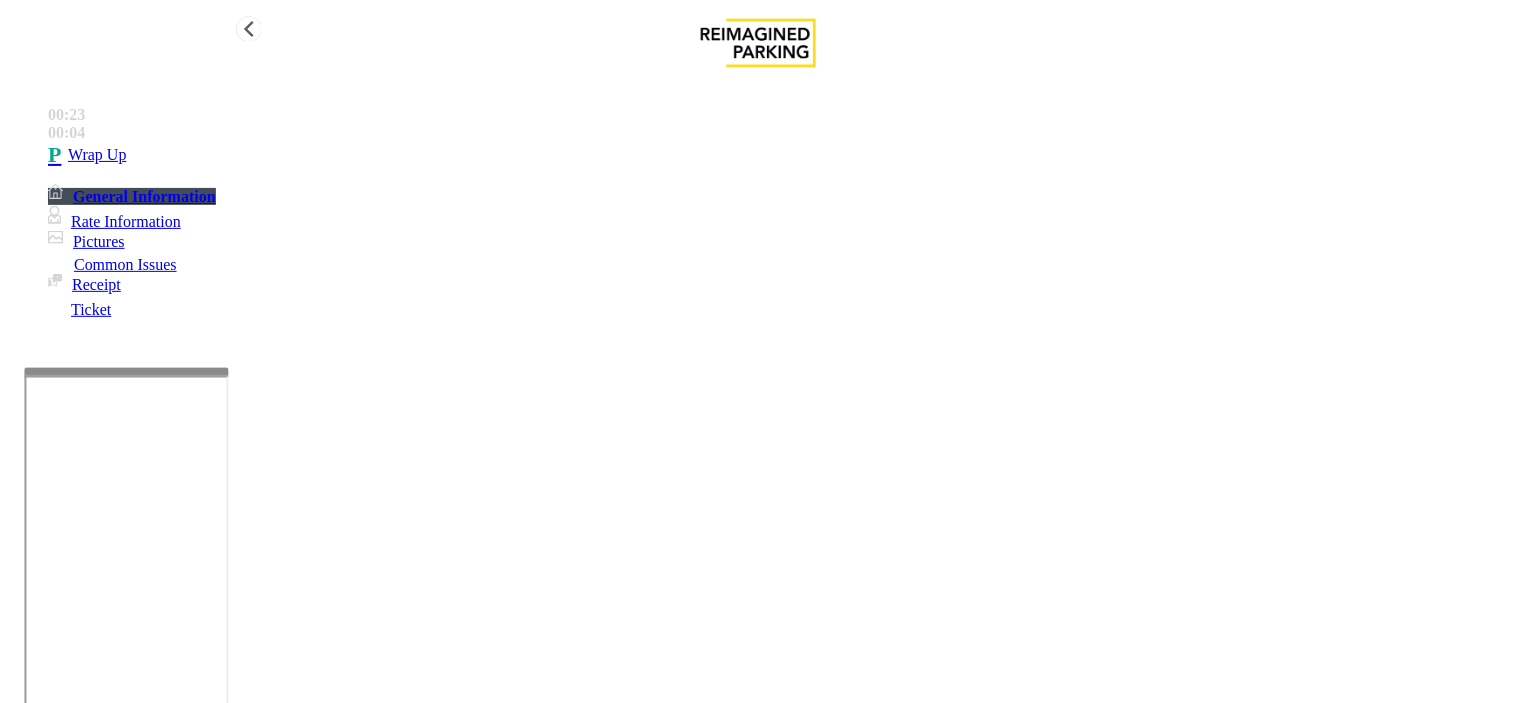 type on "**********" 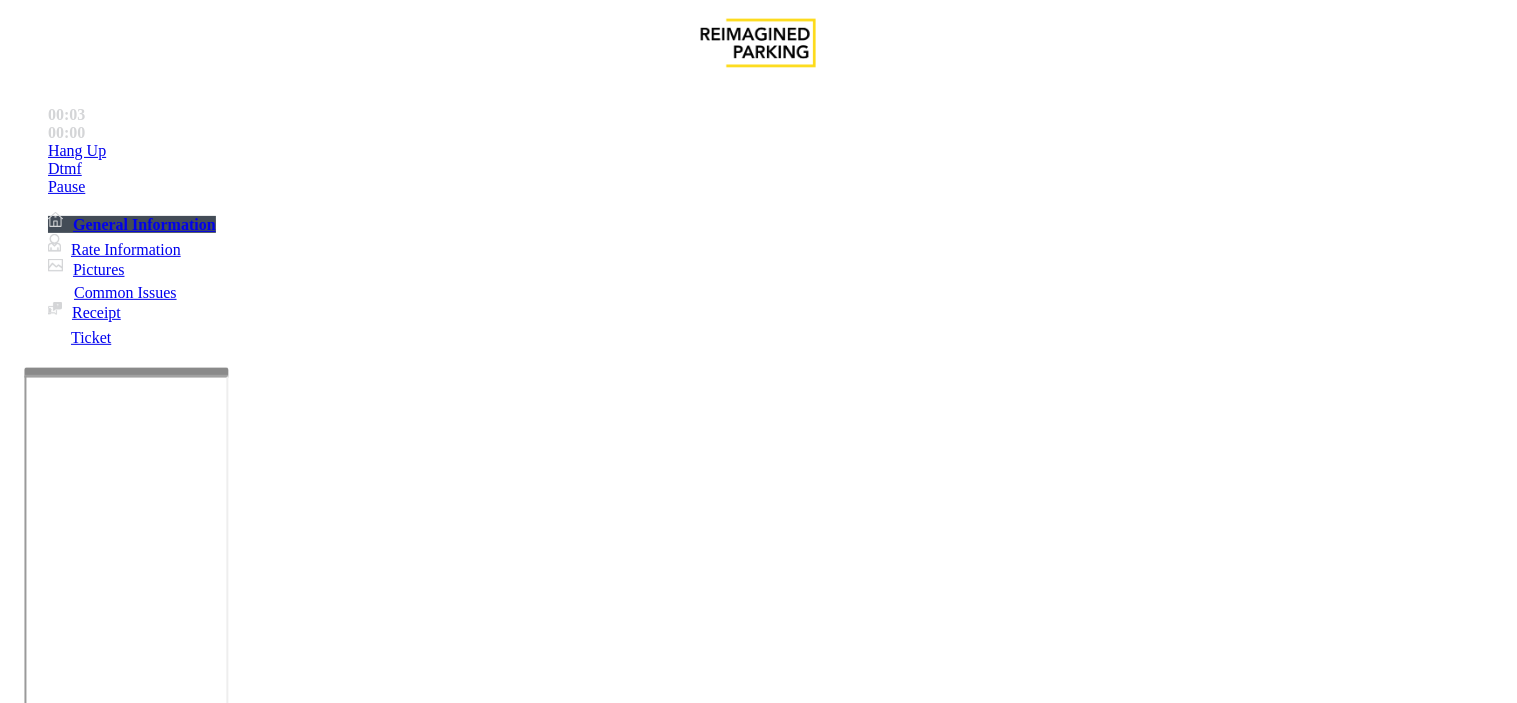 scroll, scrollTop: 333, scrollLeft: 0, axis: vertical 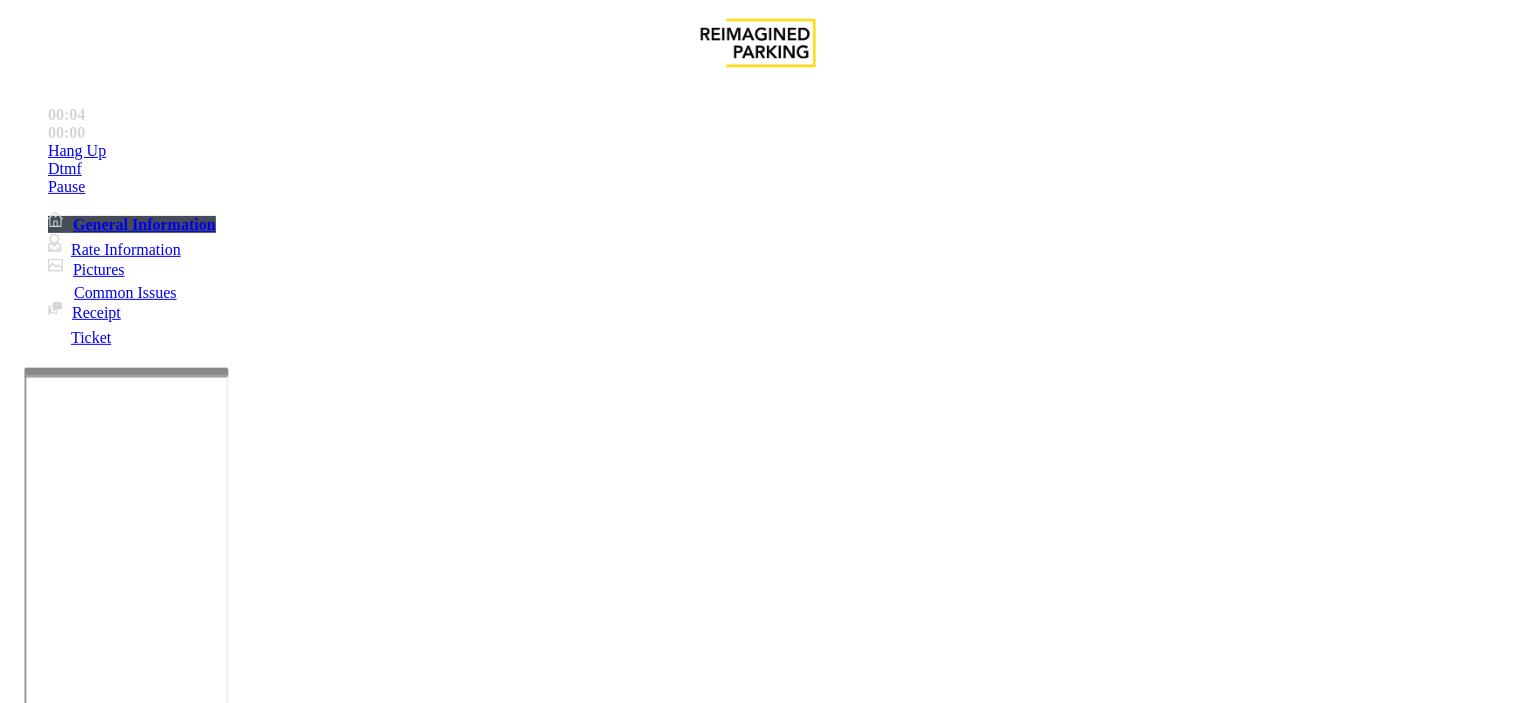 click on "Equipment Issue" at bounding box center (483, 1356) 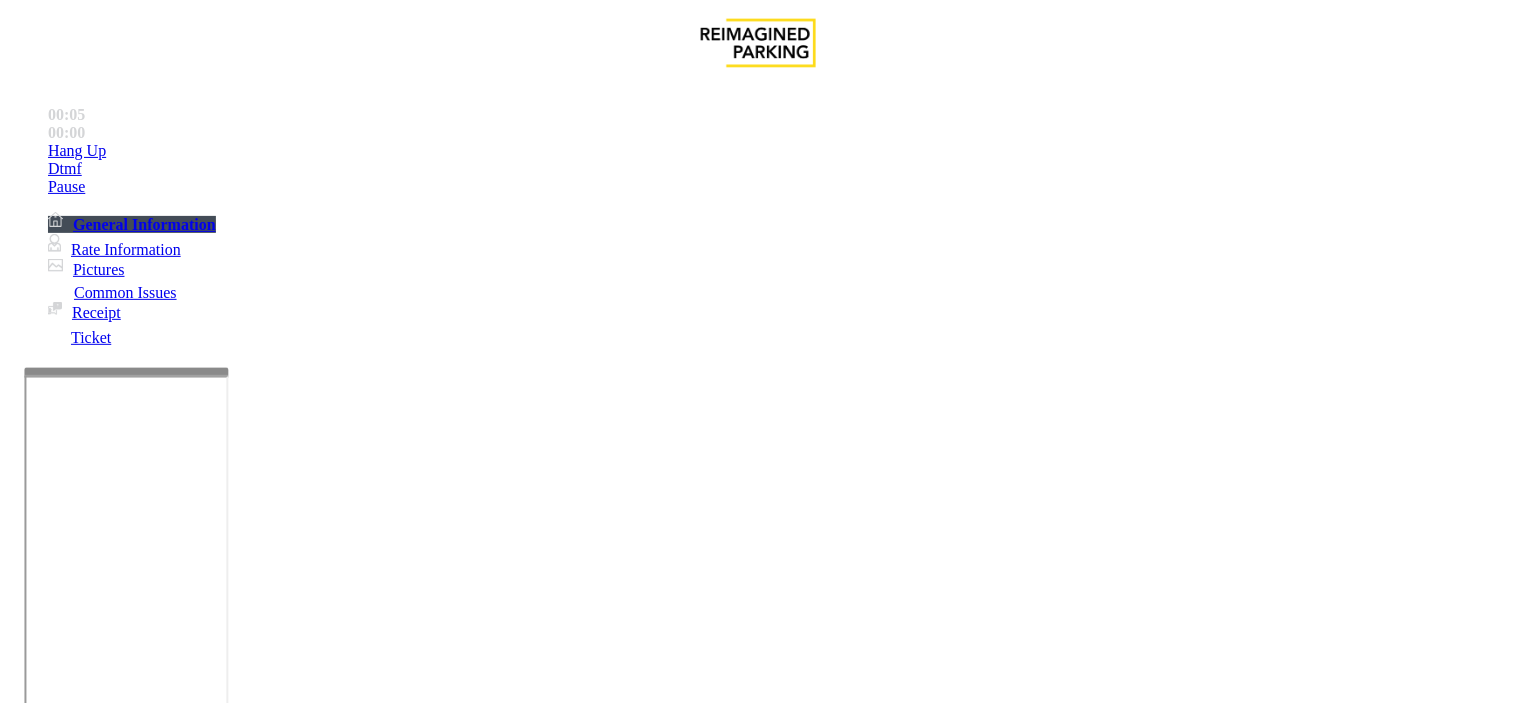 click on "Gate / Door Won't Open" at bounding box center (575, 1356) 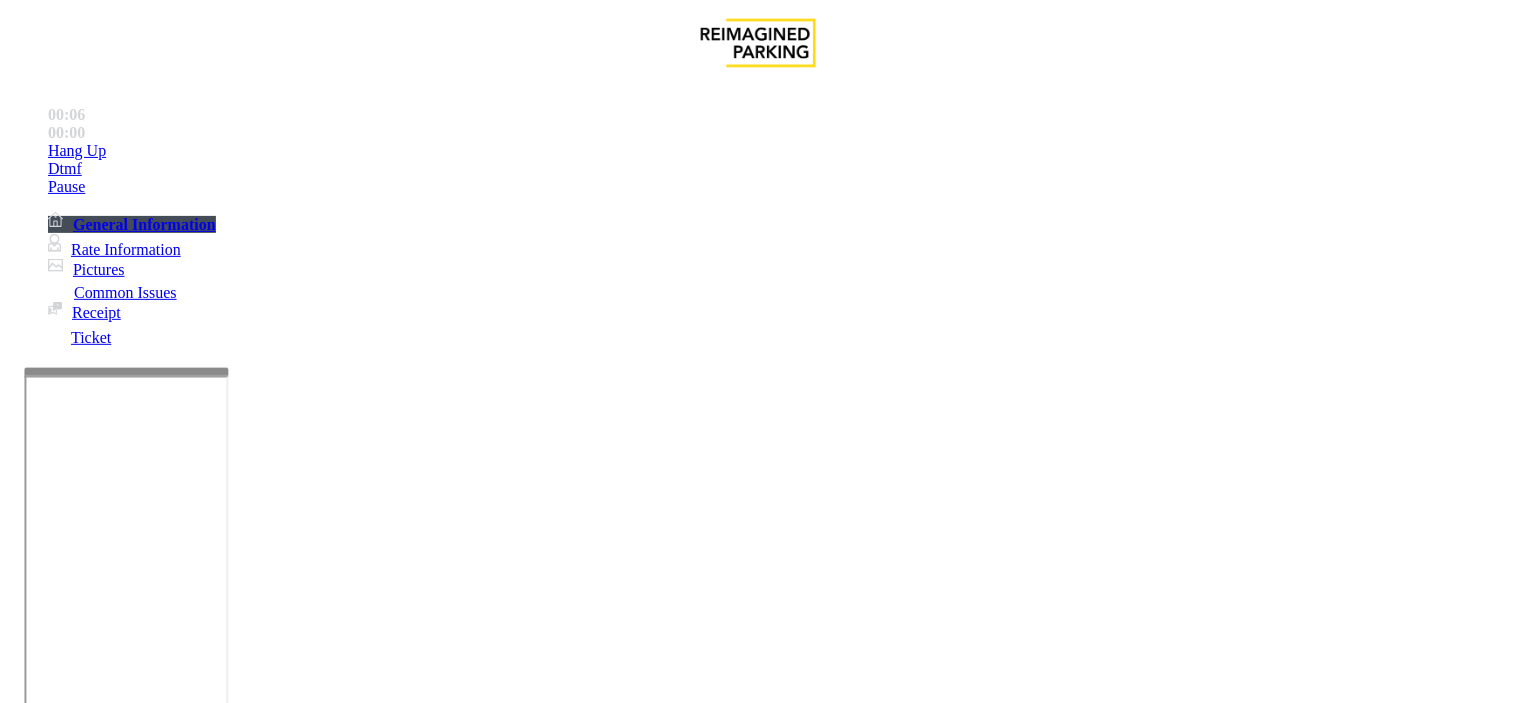 scroll, scrollTop: 222, scrollLeft: 0, axis: vertical 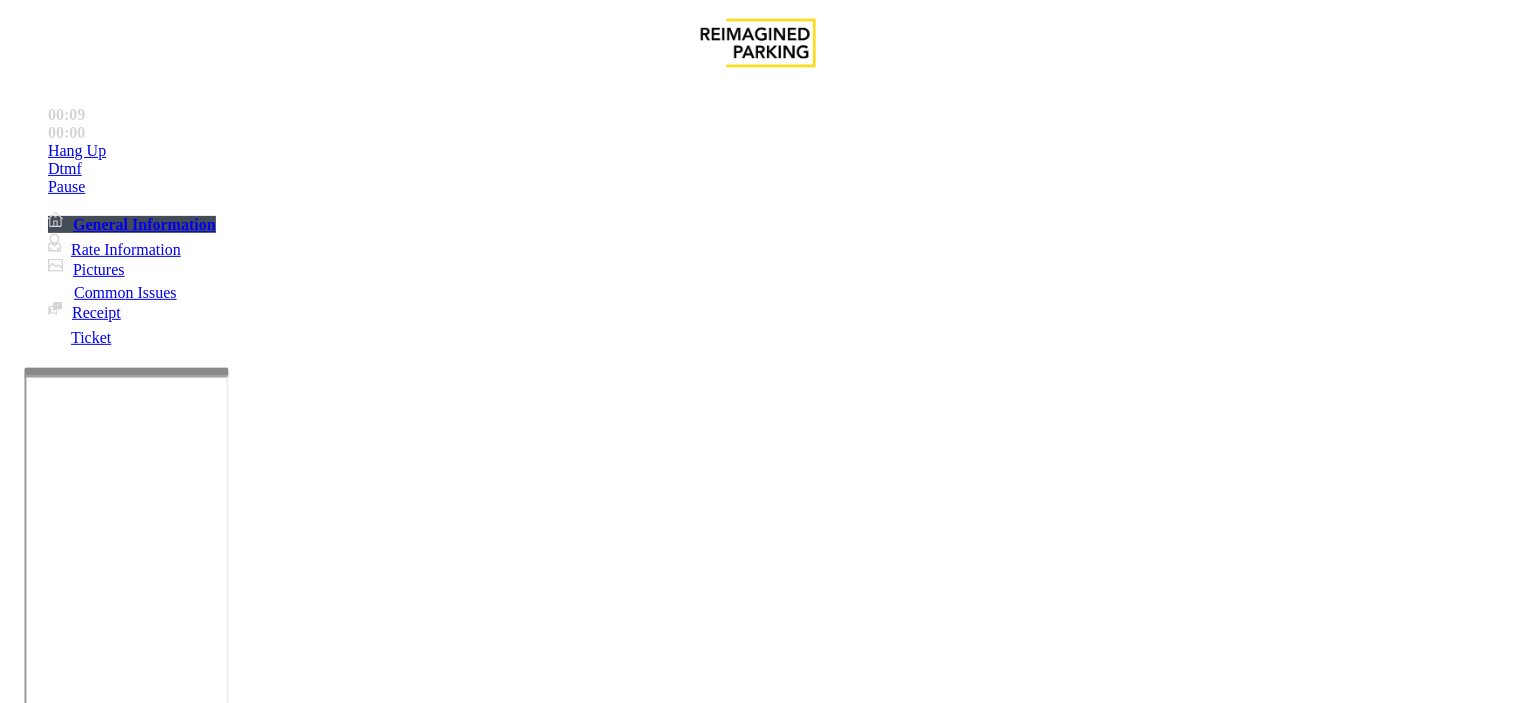 drag, startPoint x: 277, startPoint y: 153, endPoint x: 482, endPoint y: 184, distance: 207.33066 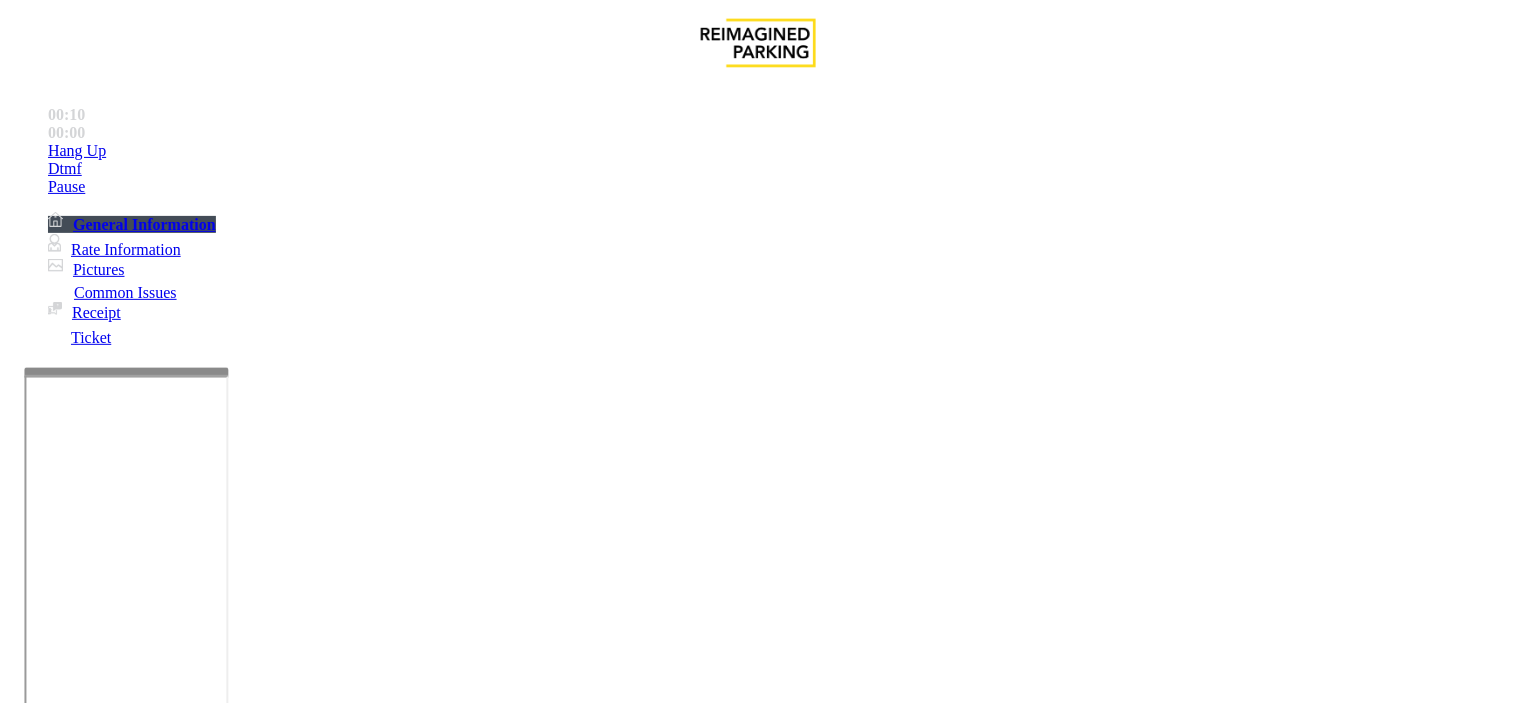 copy on "Issue  -  Equipment Issue Gate / Door Won't Open" 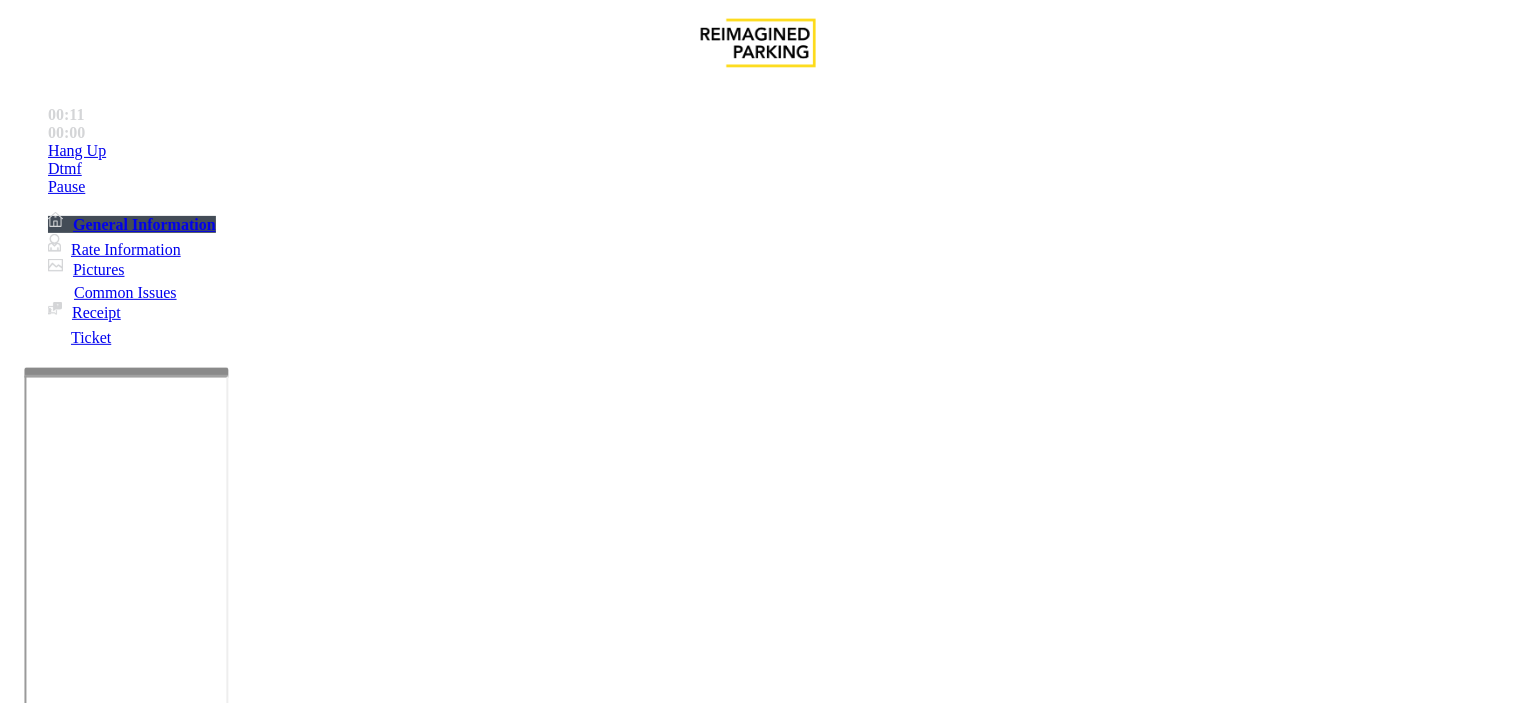 click at bounding box center [246, 1712] 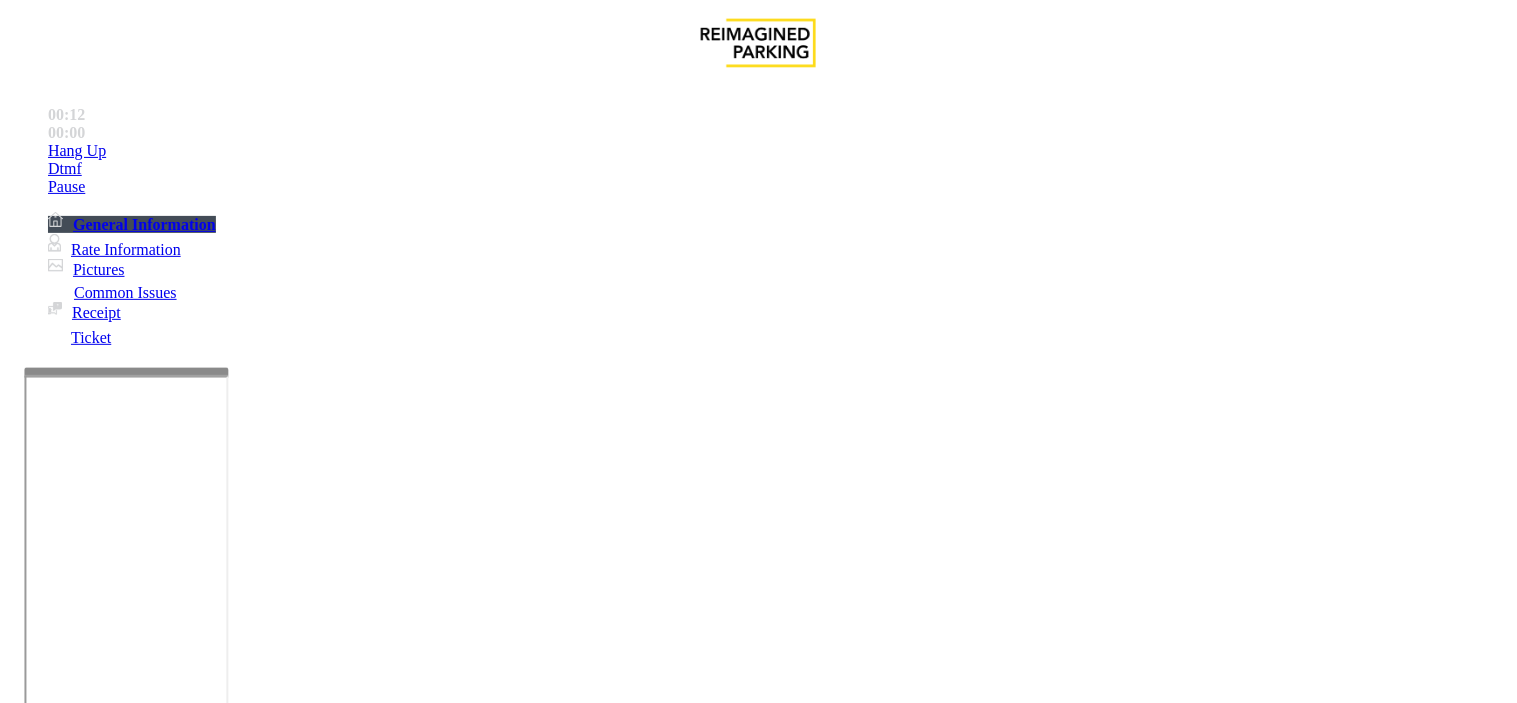 paste on "**********" 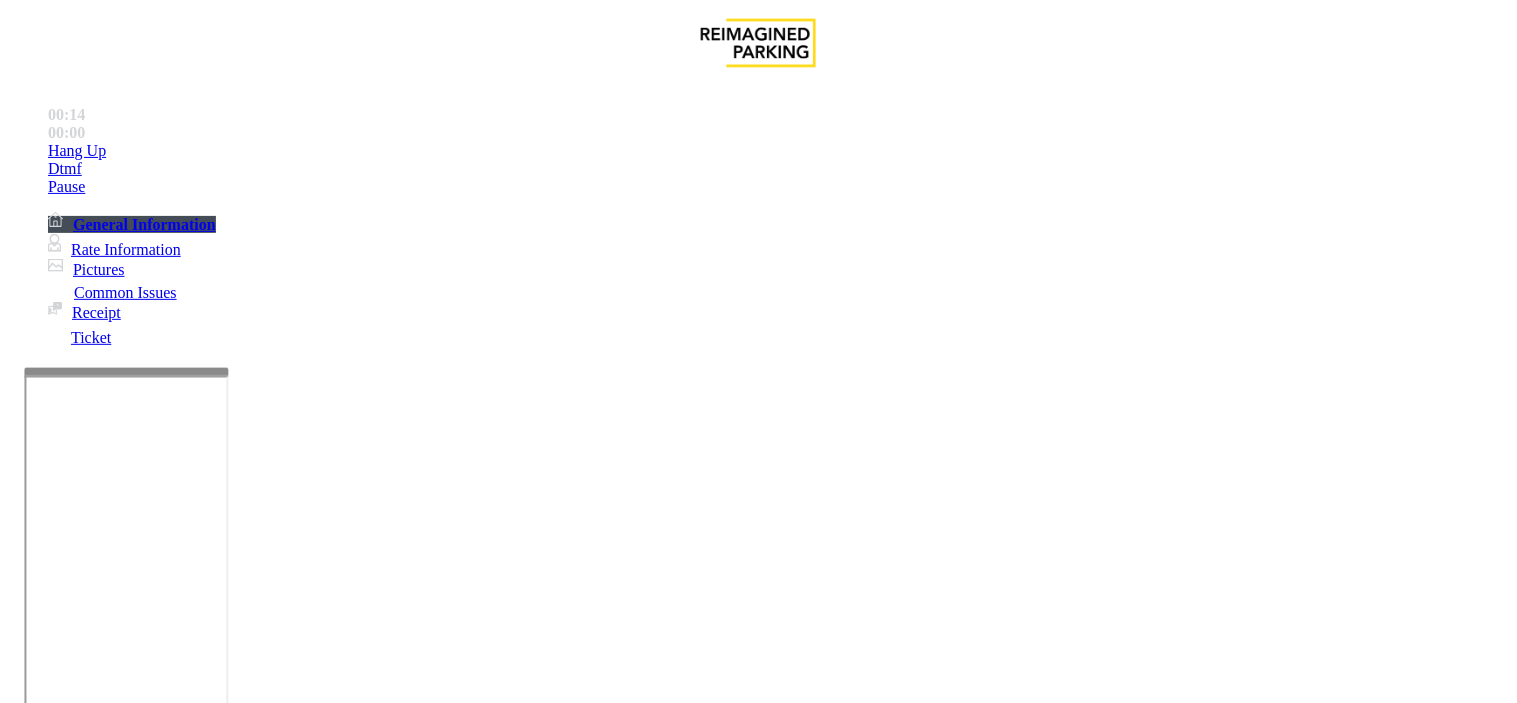 scroll, scrollTop: 14, scrollLeft: 0, axis: vertical 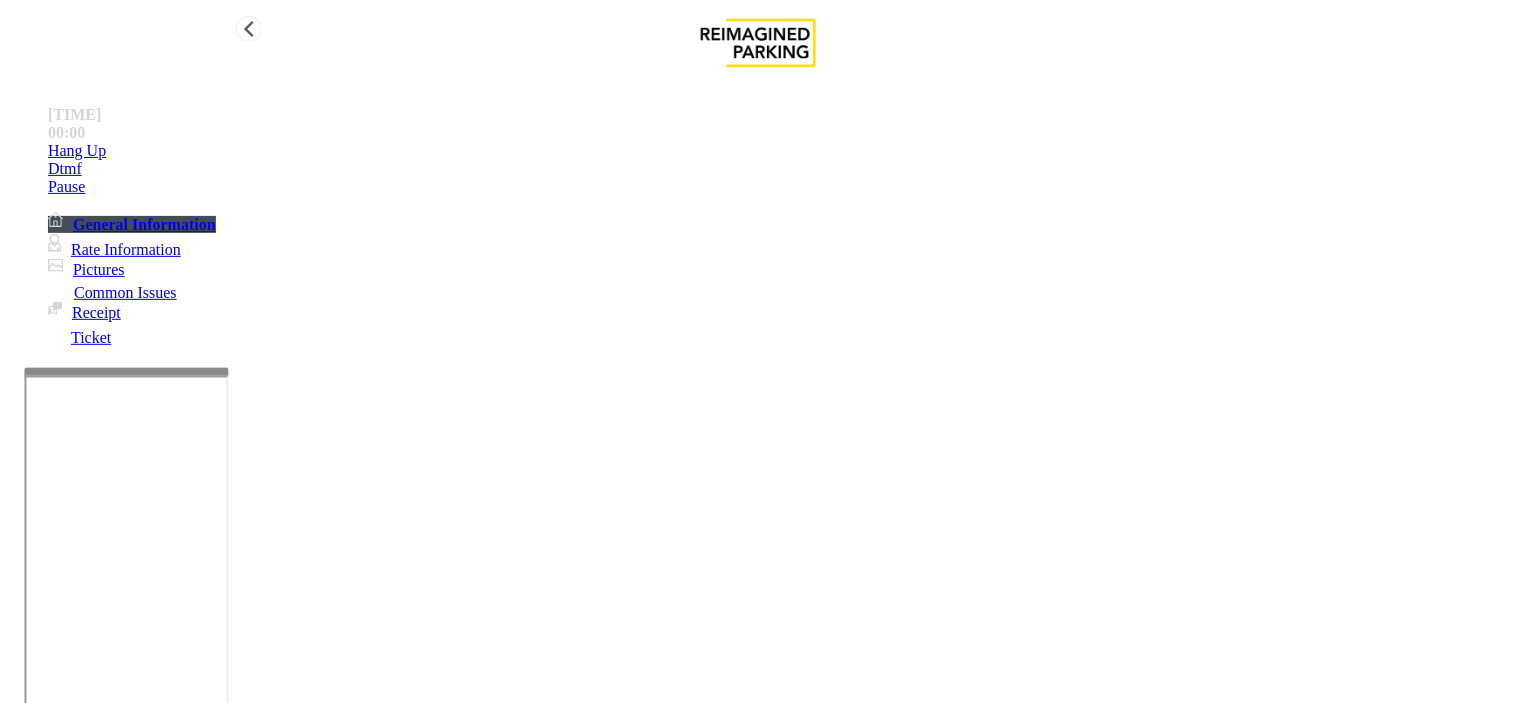 click on "Hang Up" at bounding box center [778, 151] 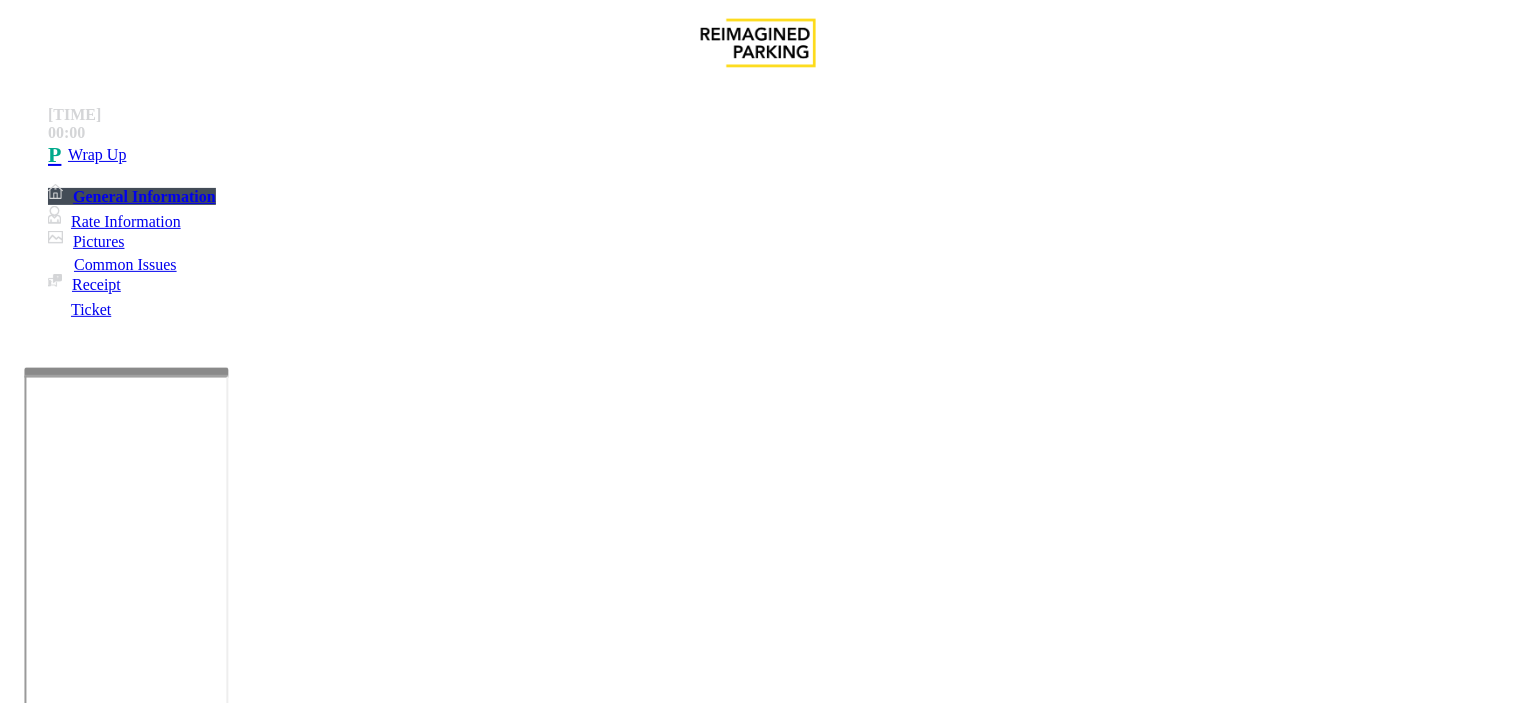 click at bounding box center [246, 1712] 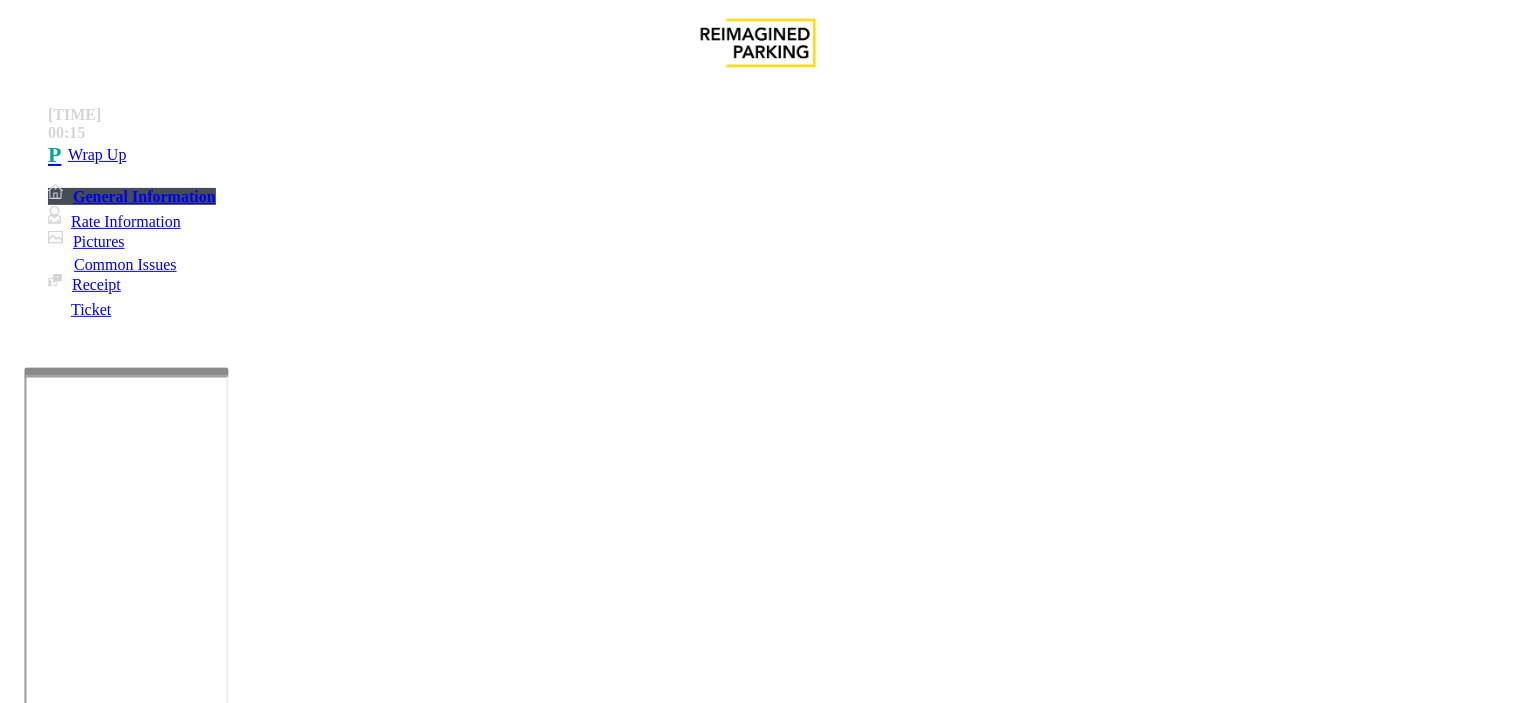 drag, startPoint x: 683, startPoint y: 514, endPoint x: 1401, endPoint y: 513, distance: 718.0007 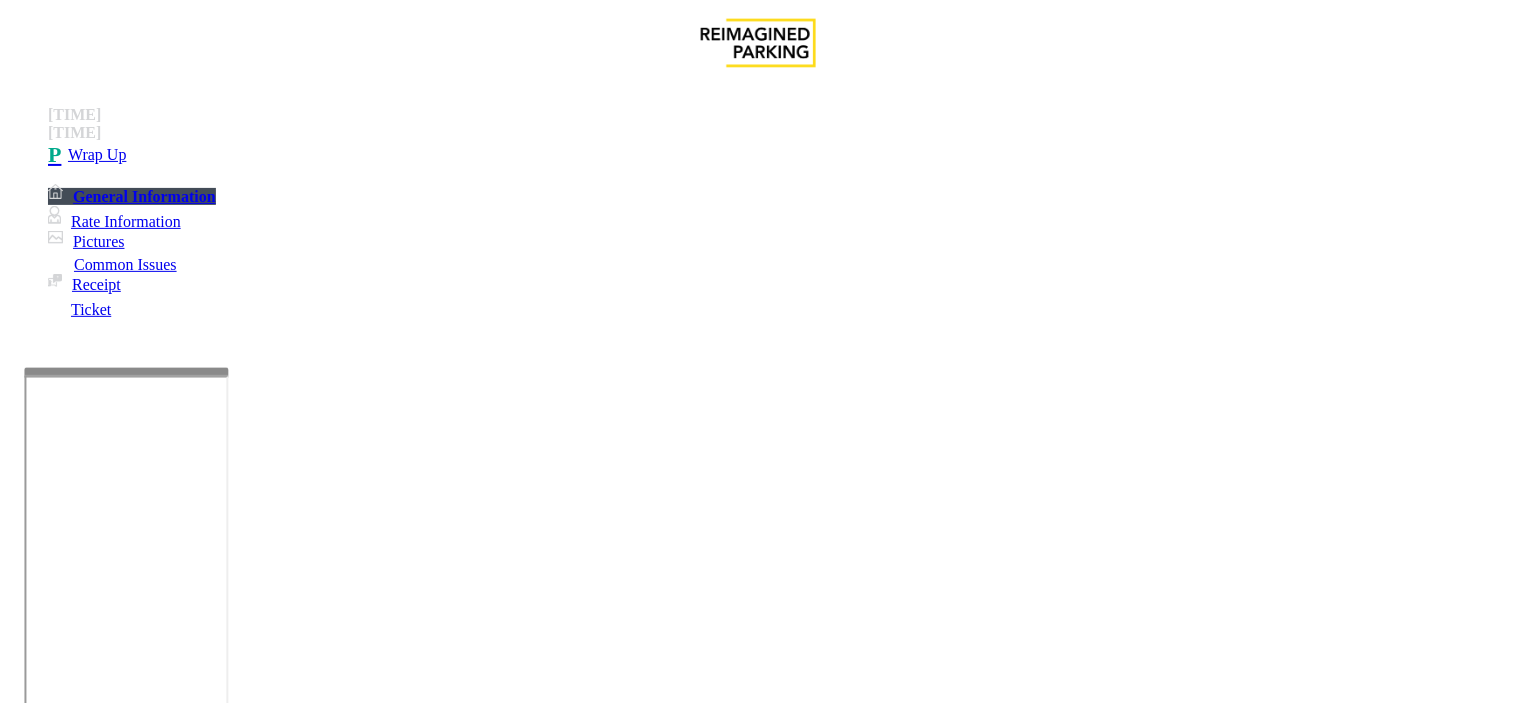 click at bounding box center (246, 1712) 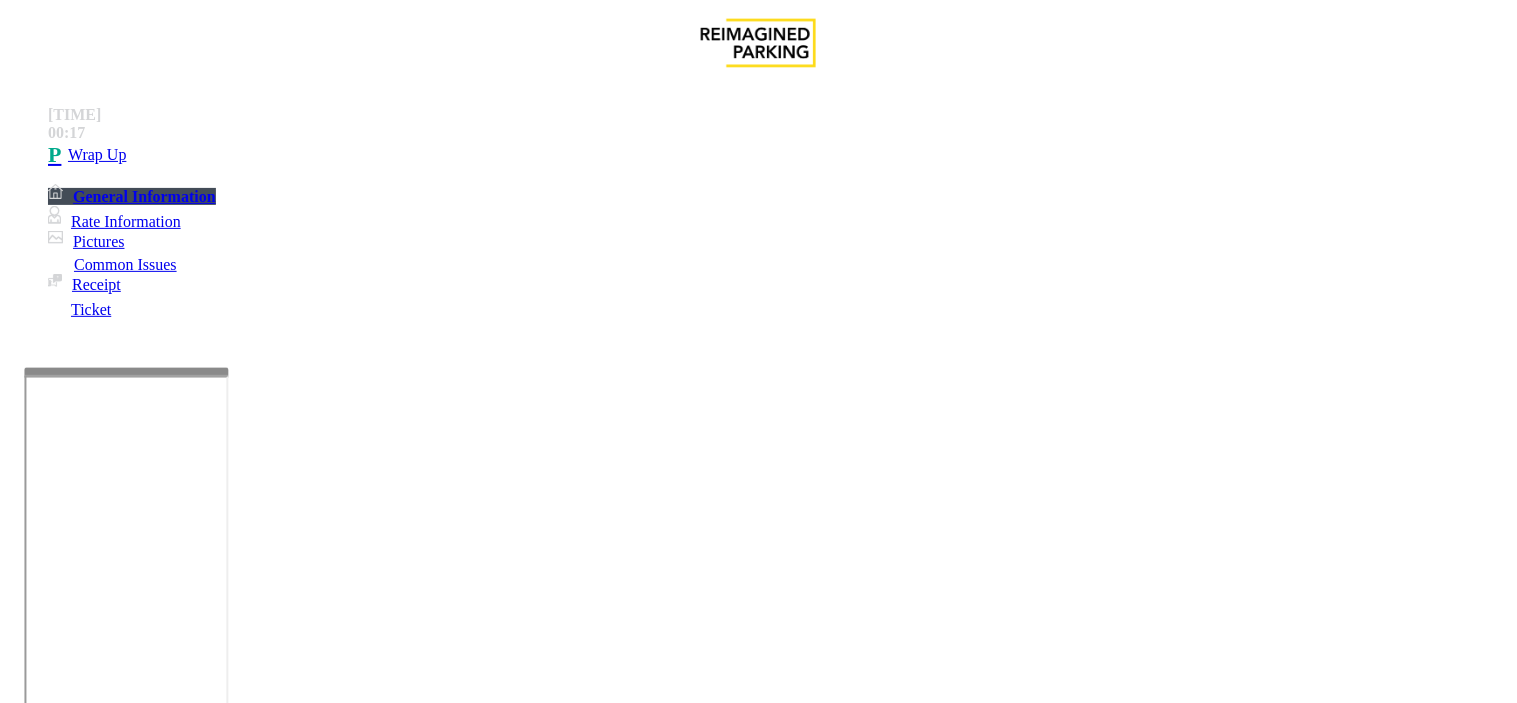 paste on "**********" 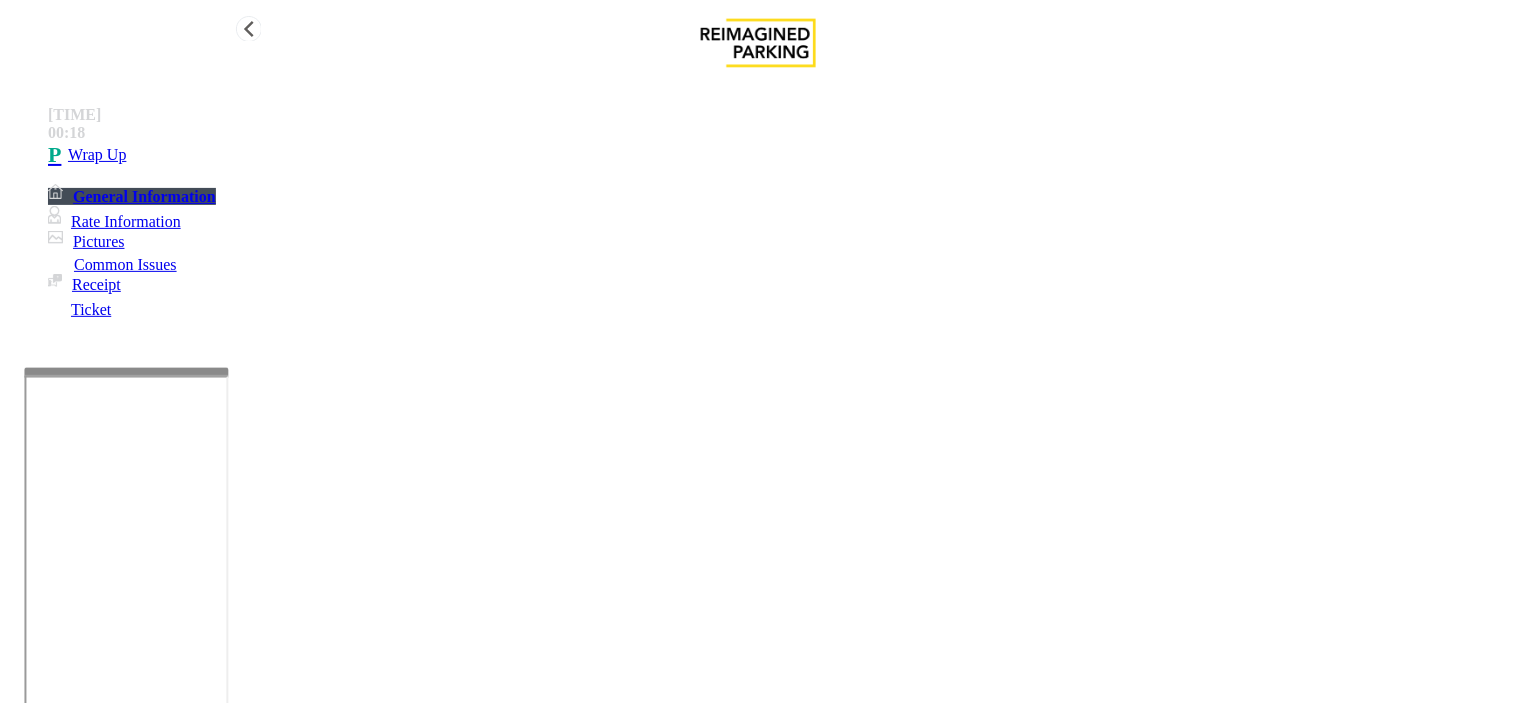 type on "**********" 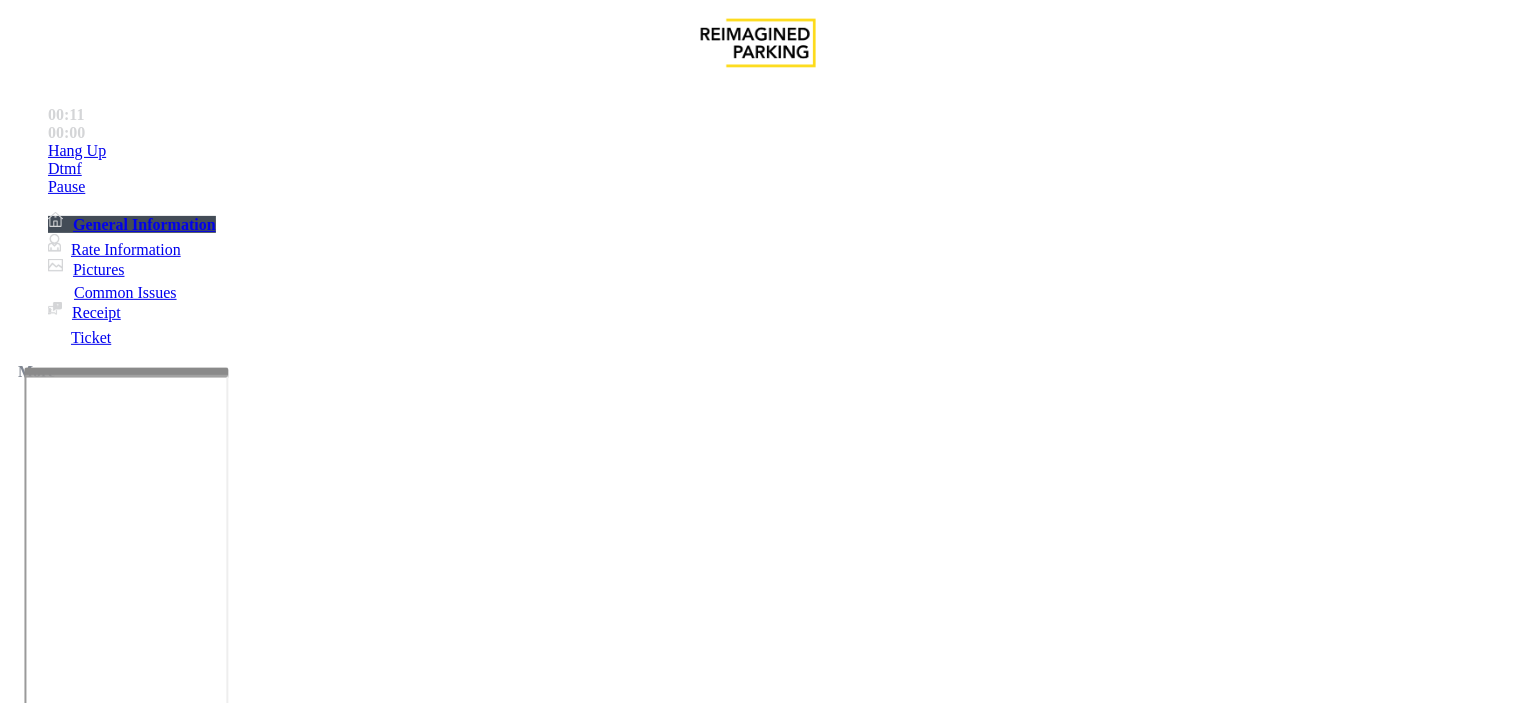 scroll, scrollTop: 666, scrollLeft: 0, axis: vertical 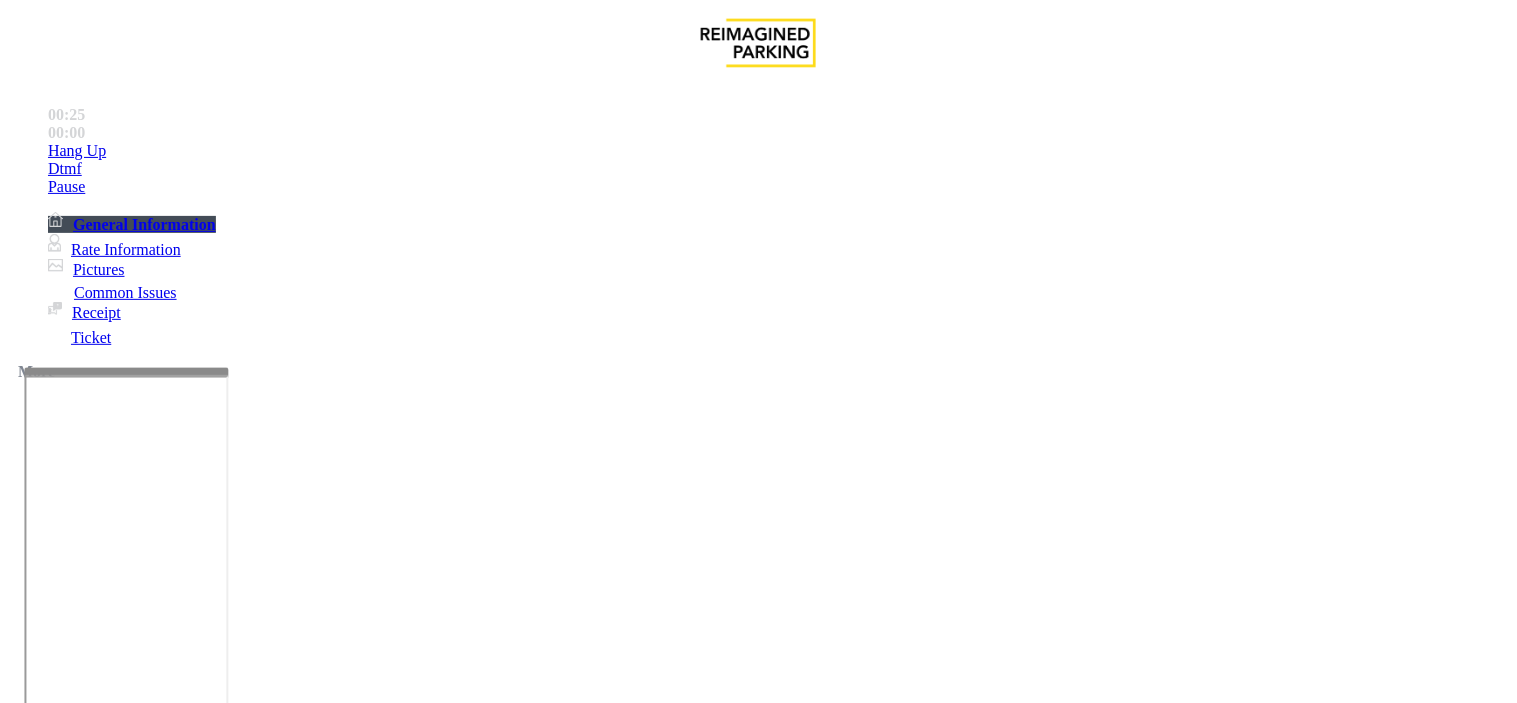 click on "Validation Issue" at bounding box center (371, 1356) 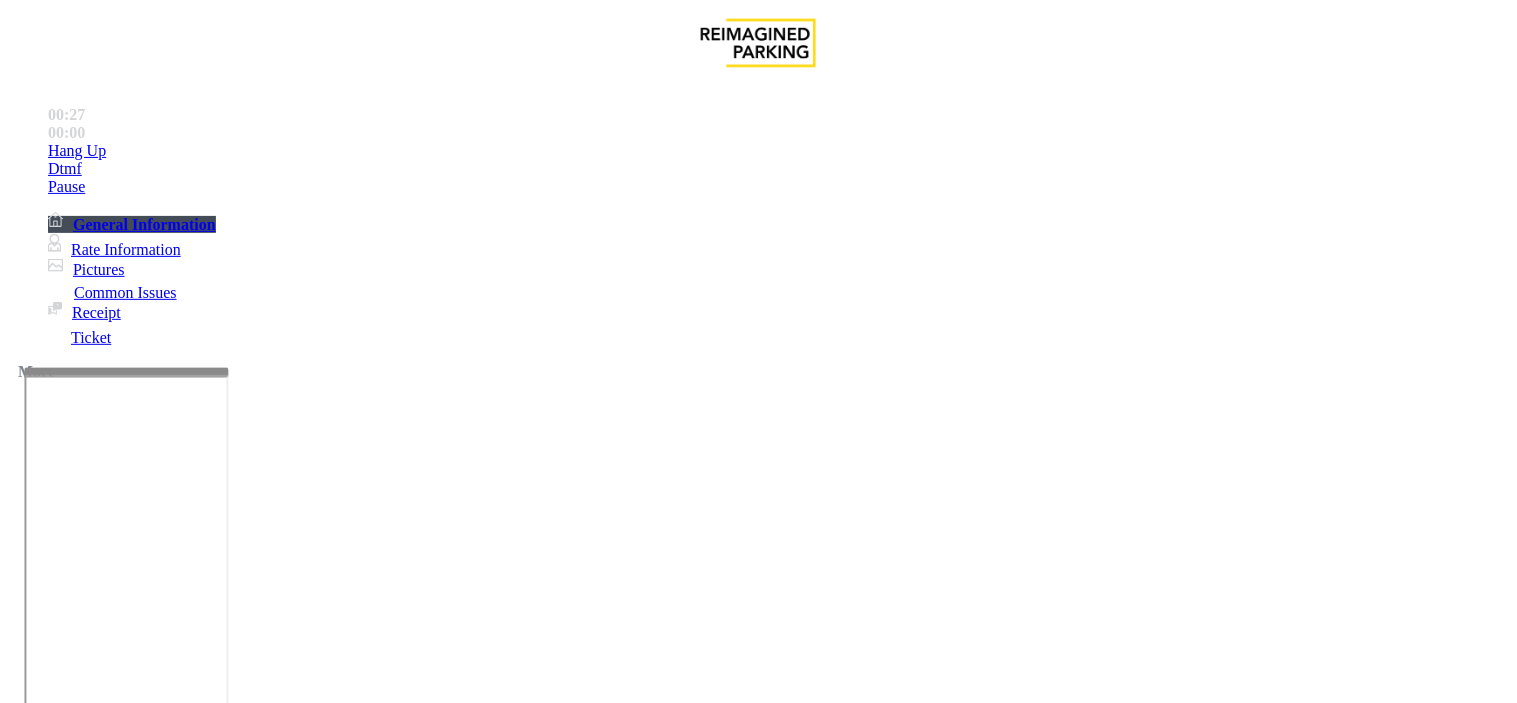 click on "Validation Error" at bounding box center [262, 1356] 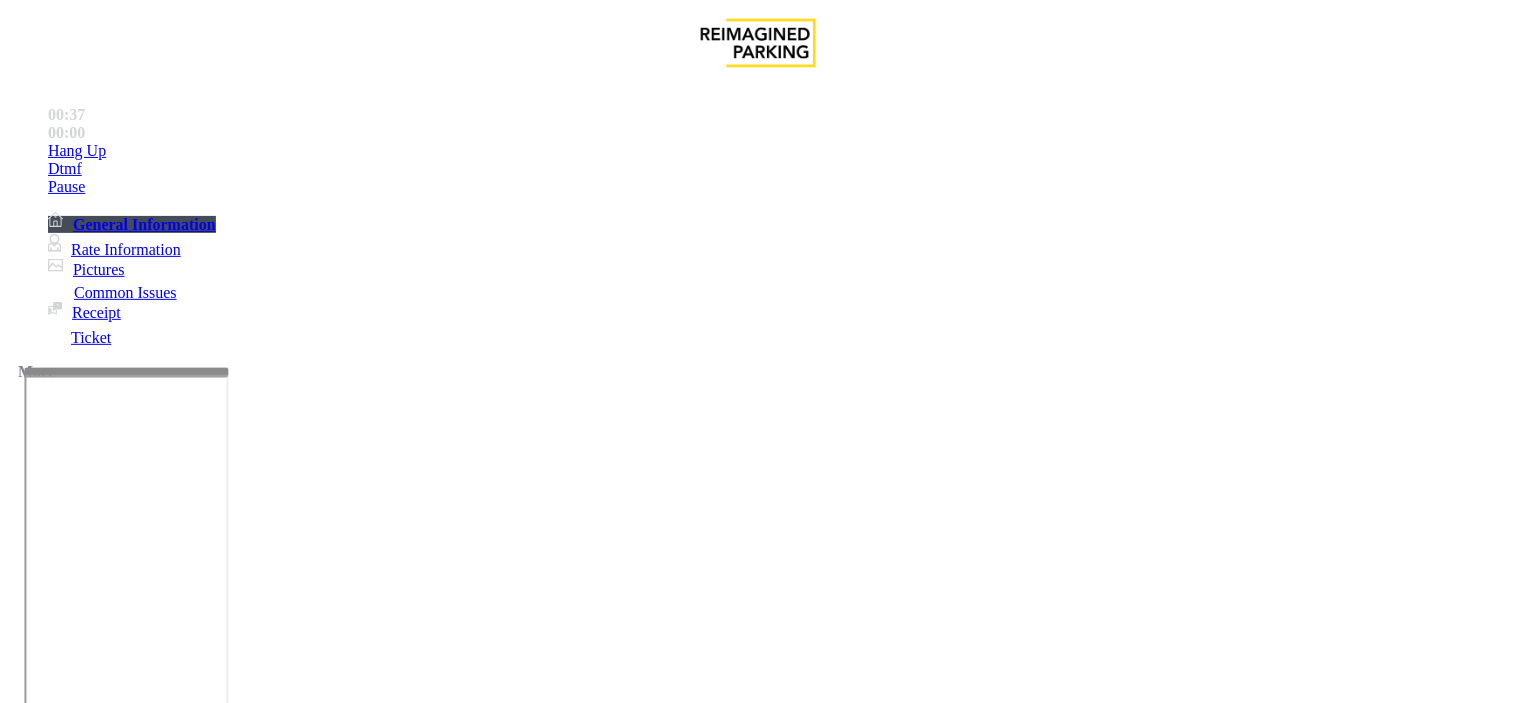 click at bounding box center (96, 1378) 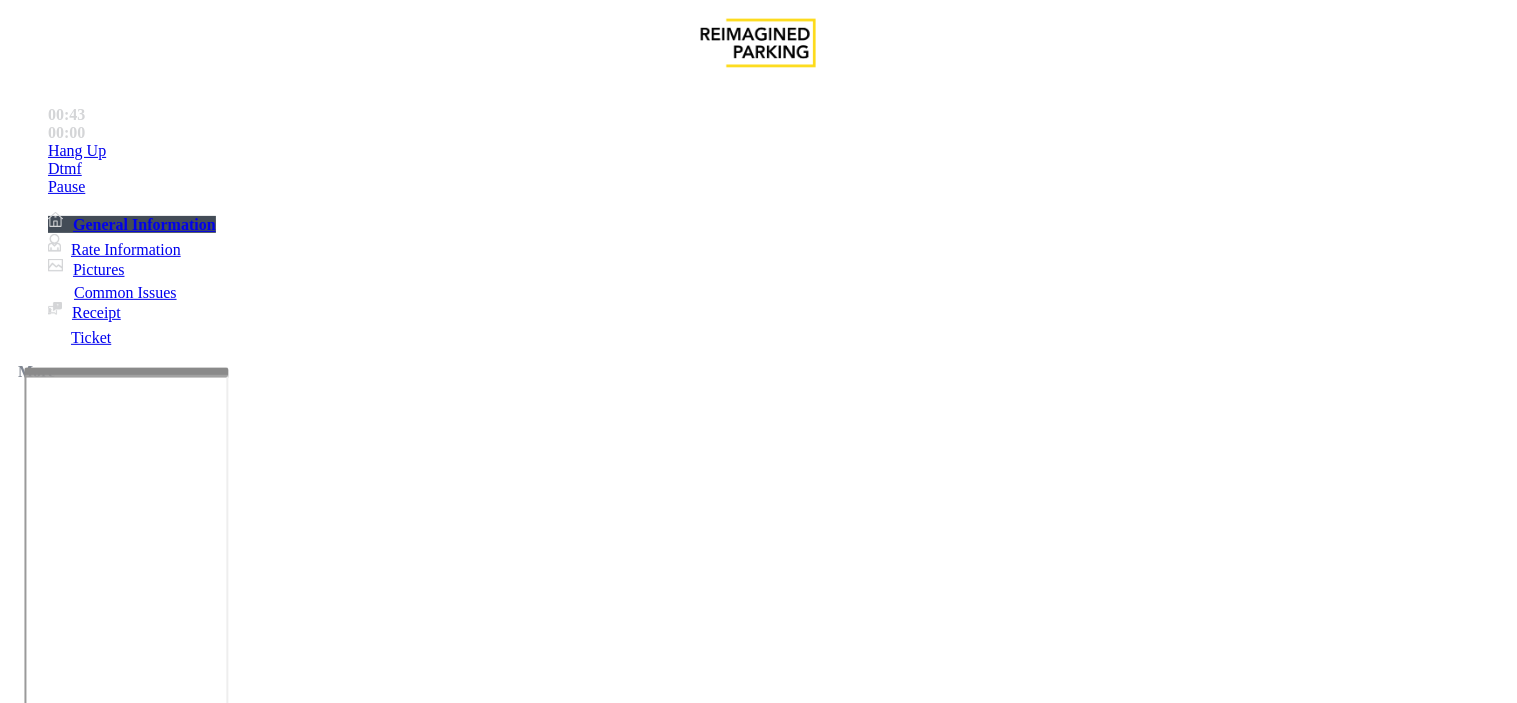 type on "**********" 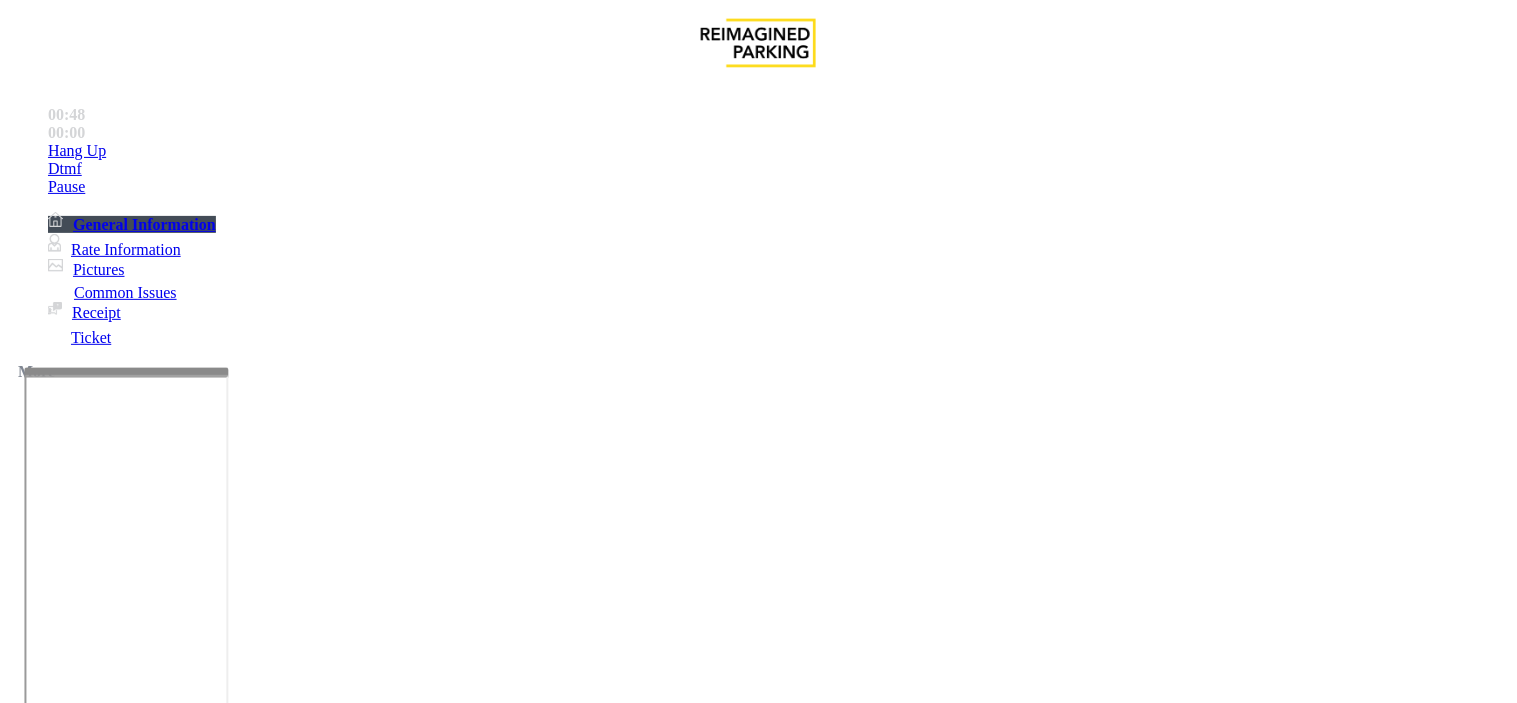 click at bounding box center [96, 1432] 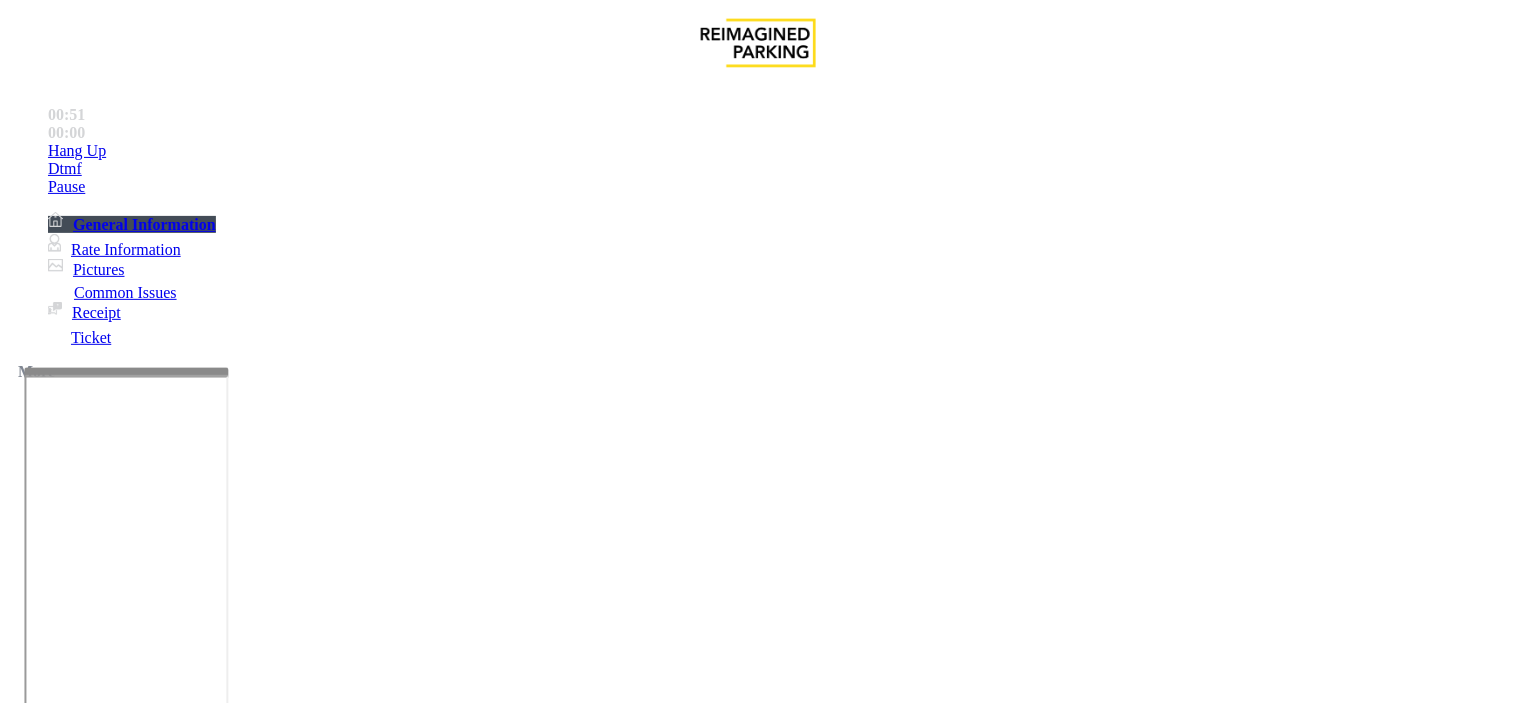click at bounding box center [96, 1432] 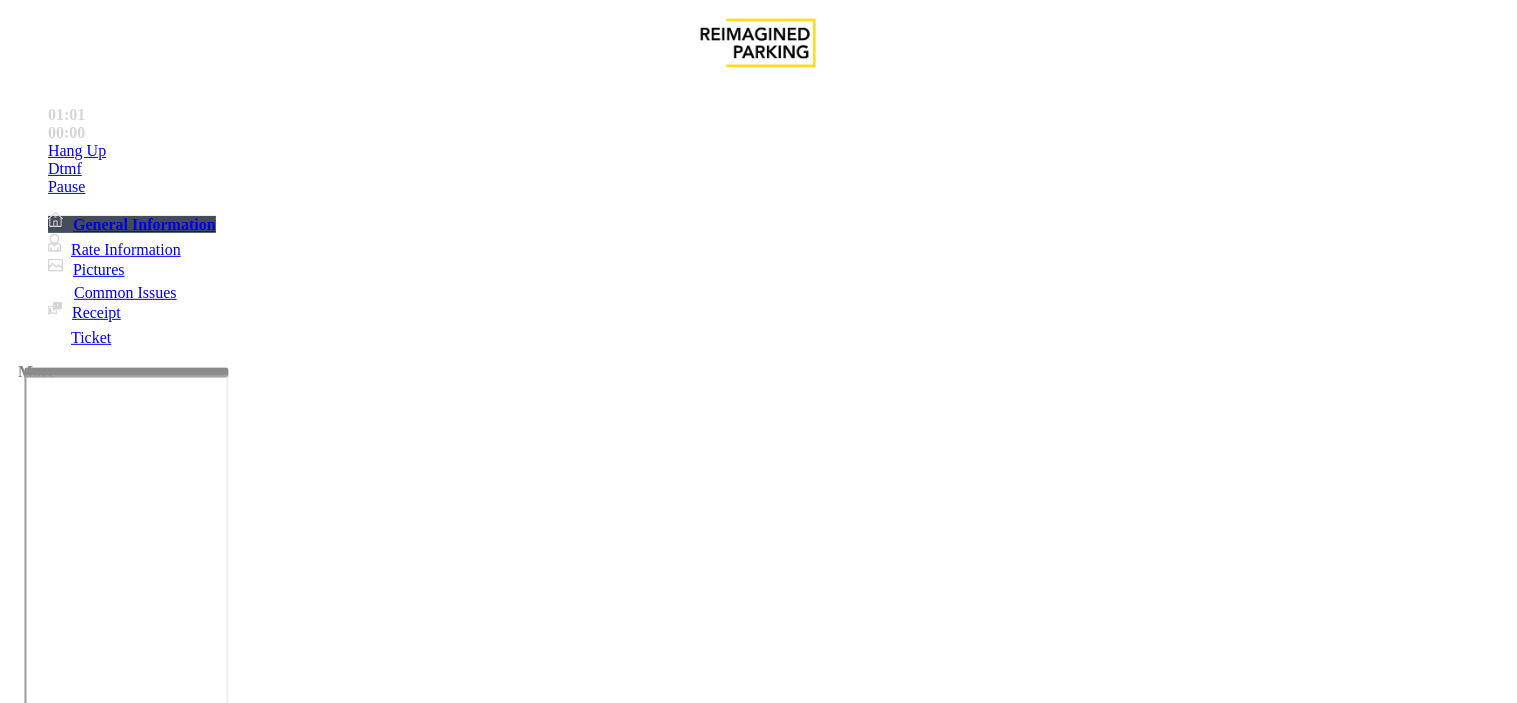 type on "**********" 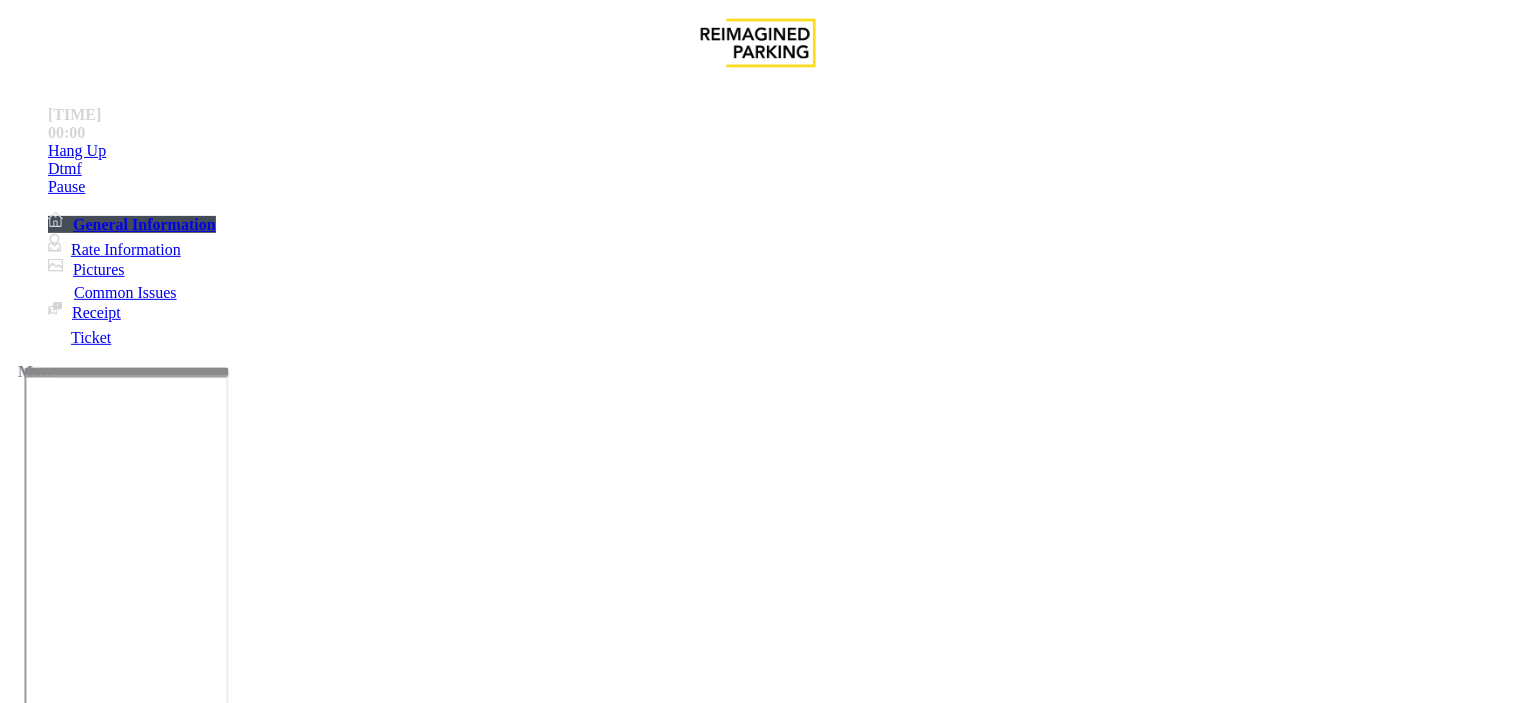 click at bounding box center (96, 1378) 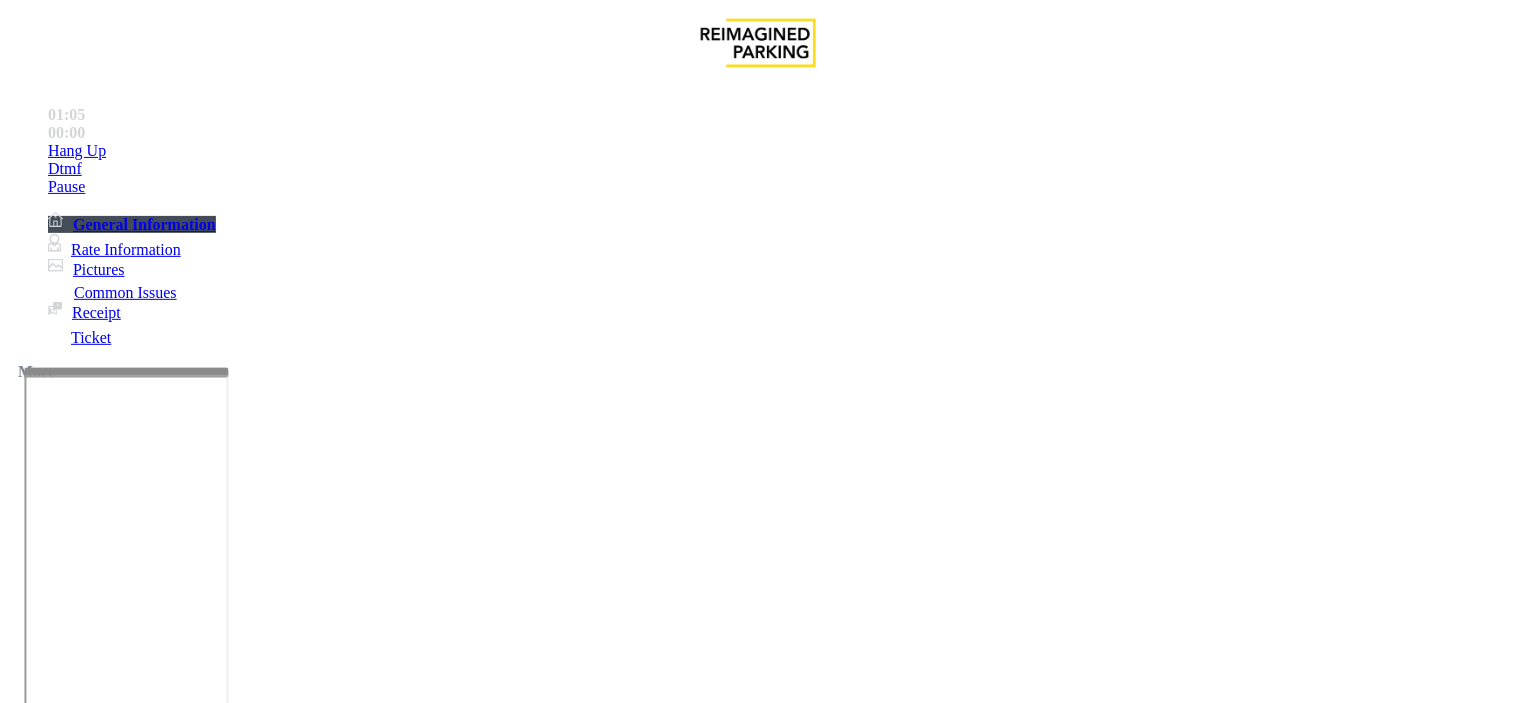 click at bounding box center [96, 1378] 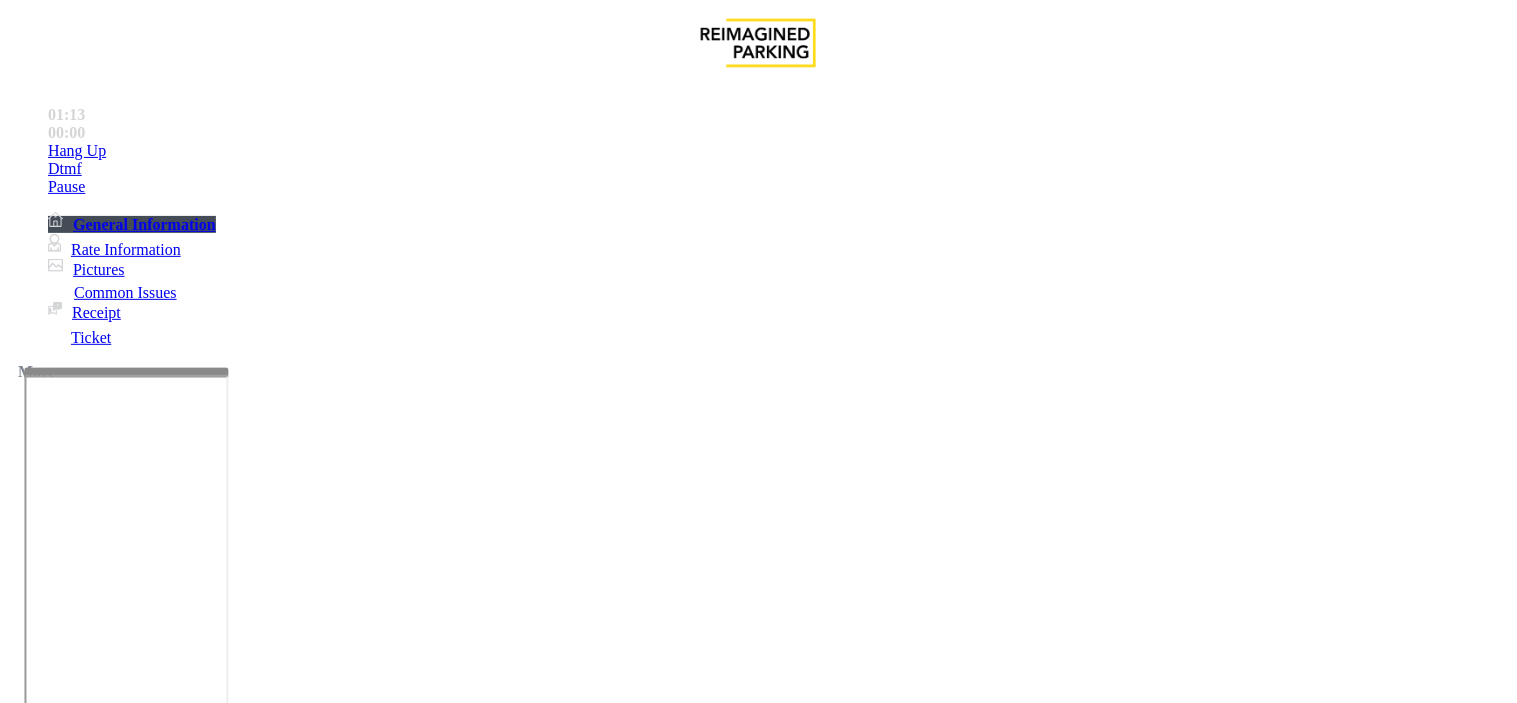 type on "******" 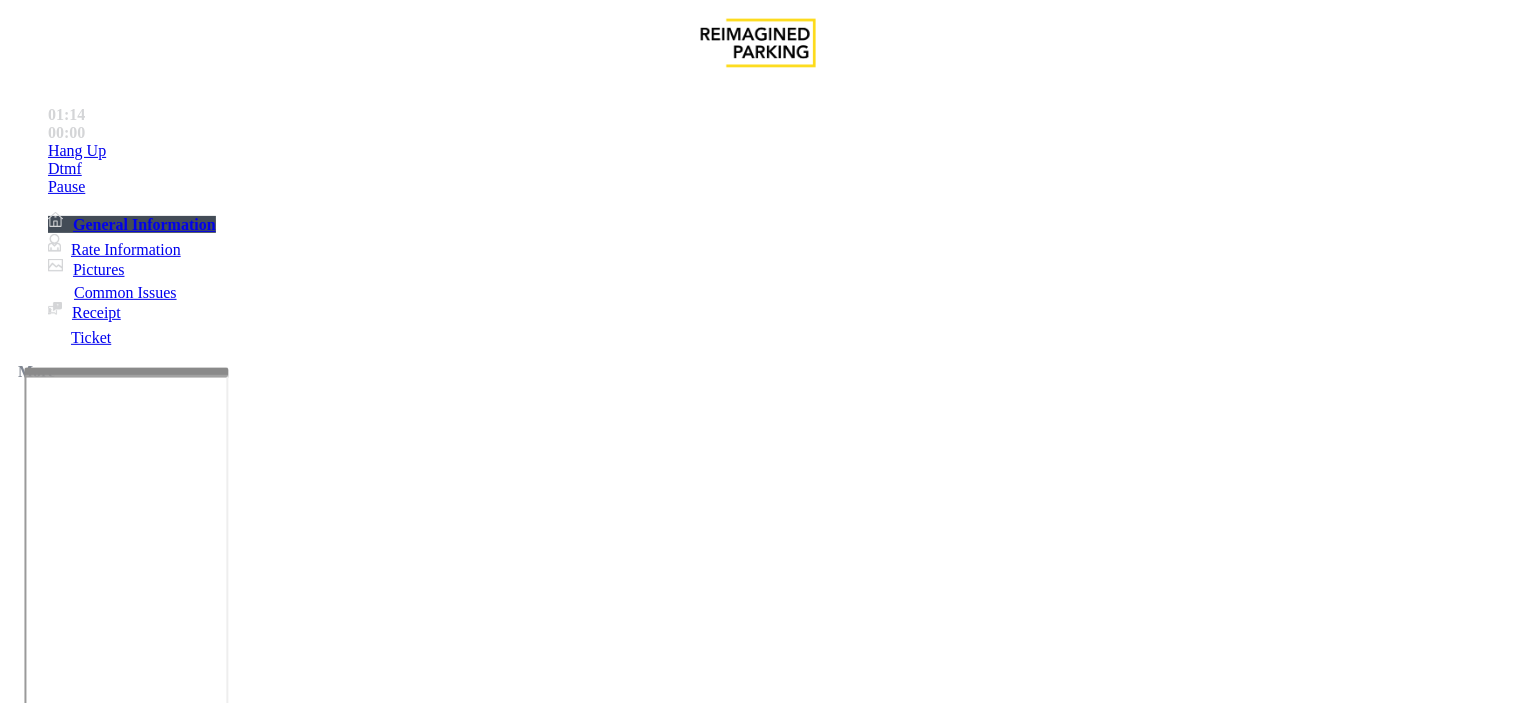 click on "Vend Gate" at bounding box center [69, 1797] 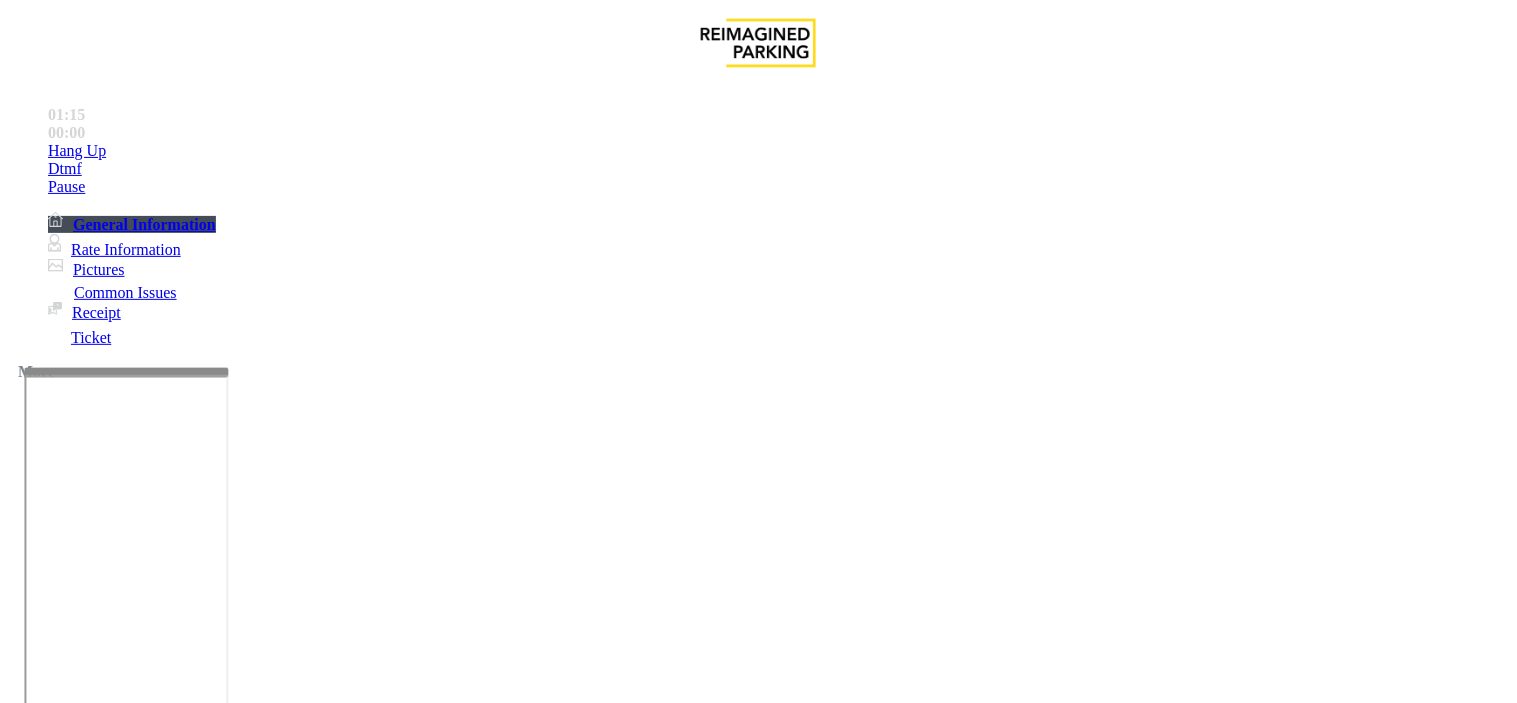 scroll, scrollTop: 0, scrollLeft: 0, axis: both 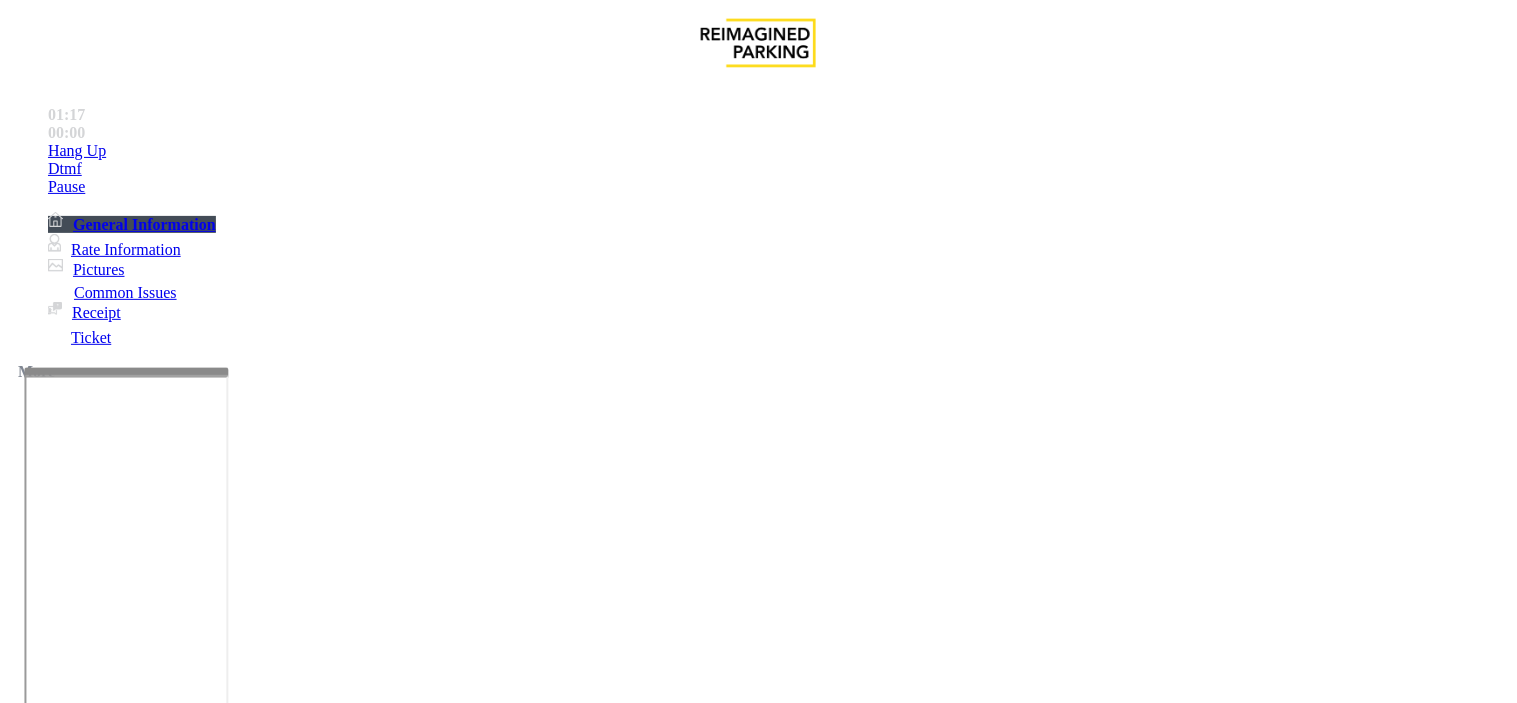 drag, startPoint x: 268, startPoint y: 160, endPoint x: 490, endPoint y: 188, distance: 223.7588 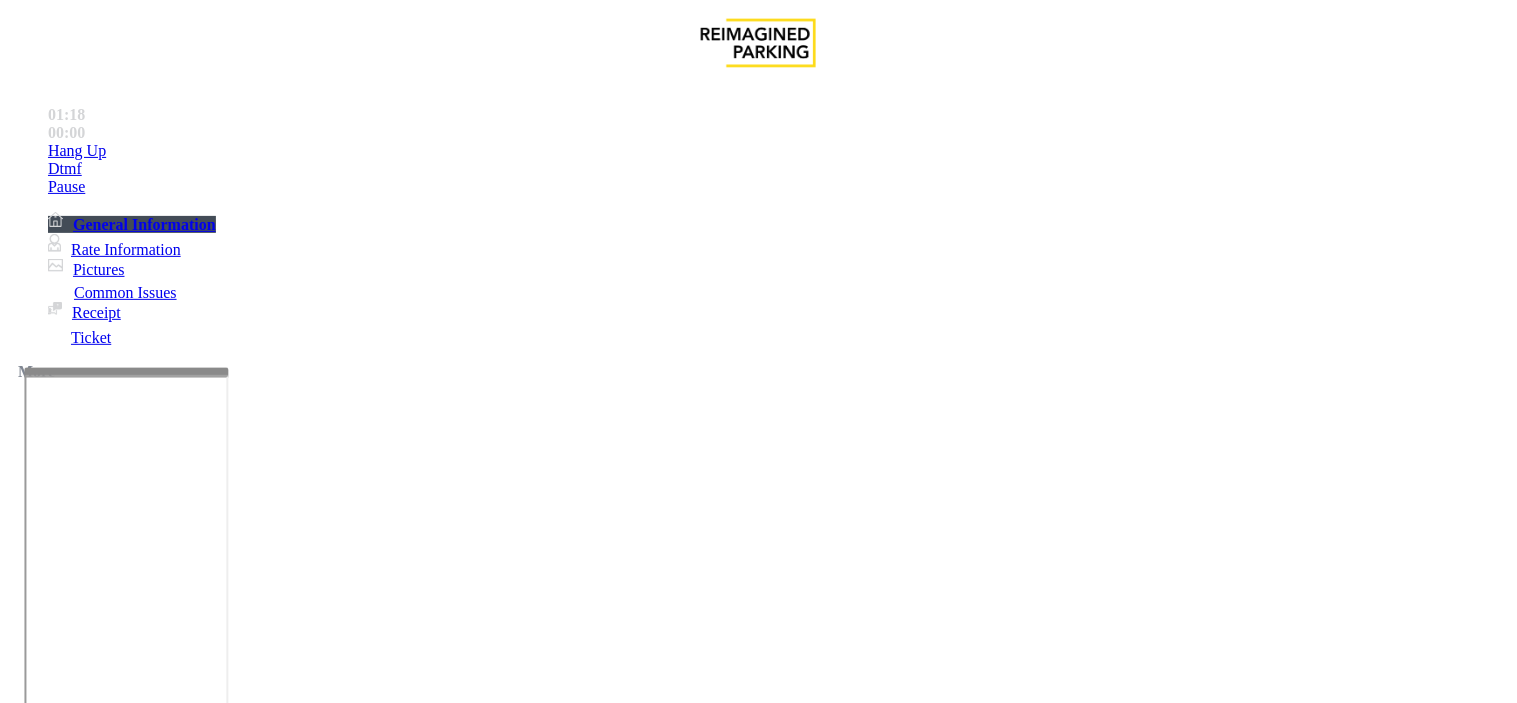 scroll, scrollTop: 222, scrollLeft: 0, axis: vertical 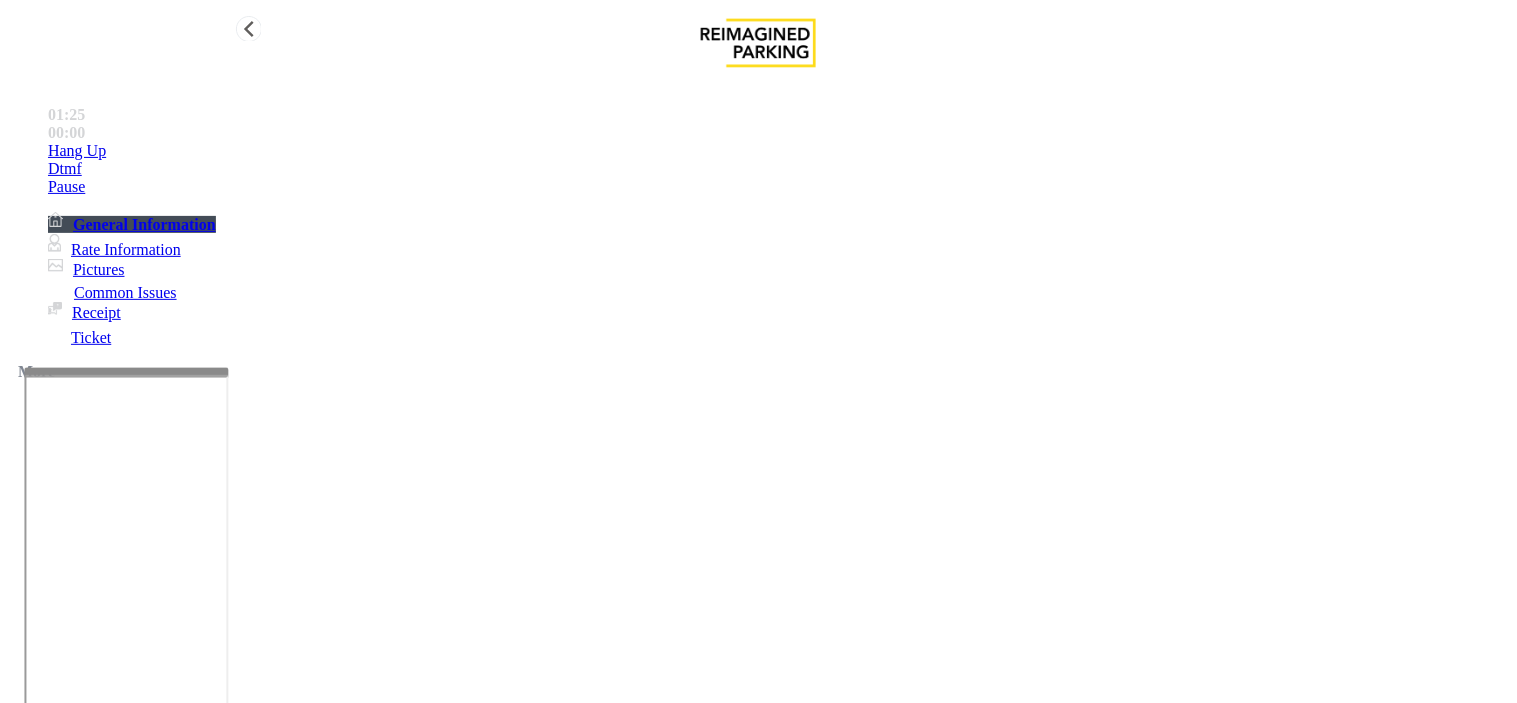 click on "Hang Up" at bounding box center [778, 151] 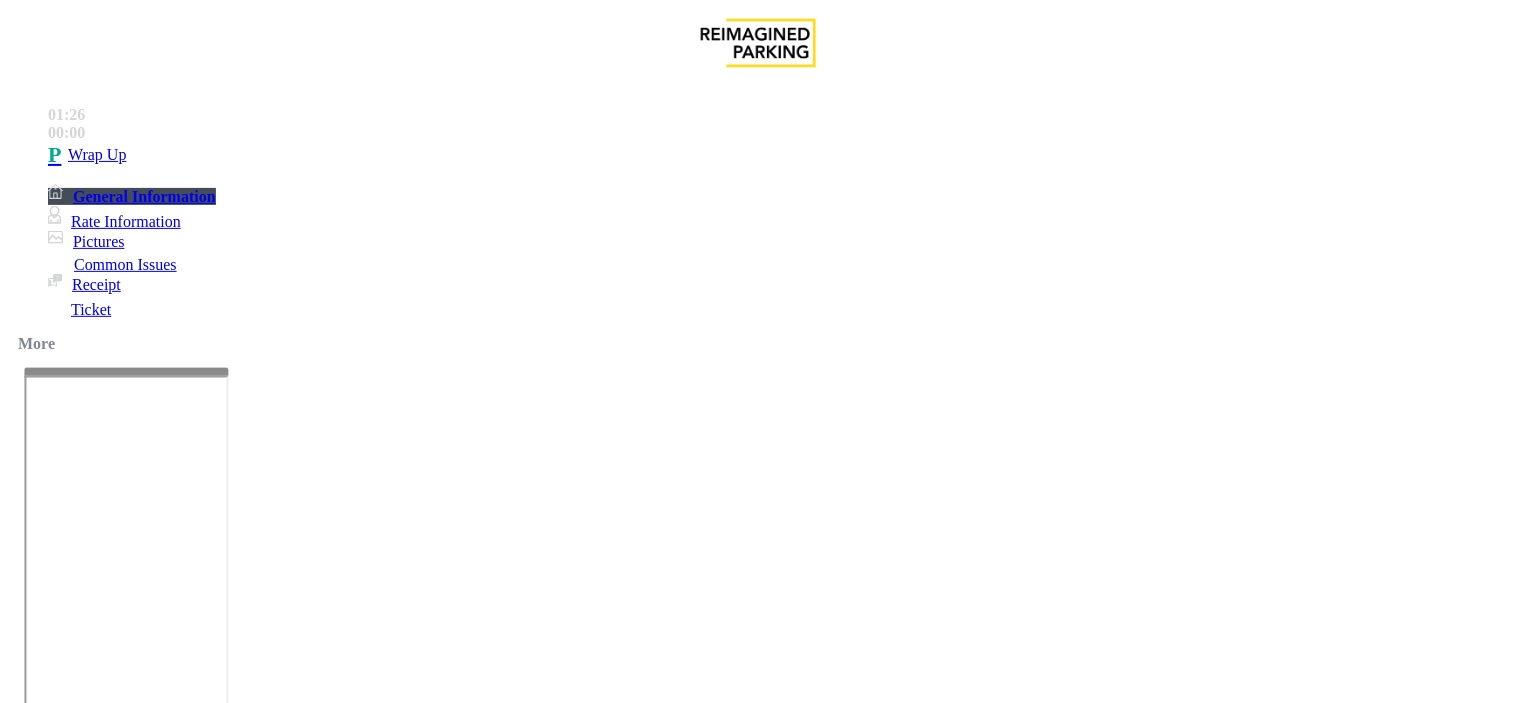 click at bounding box center [246, 1704] 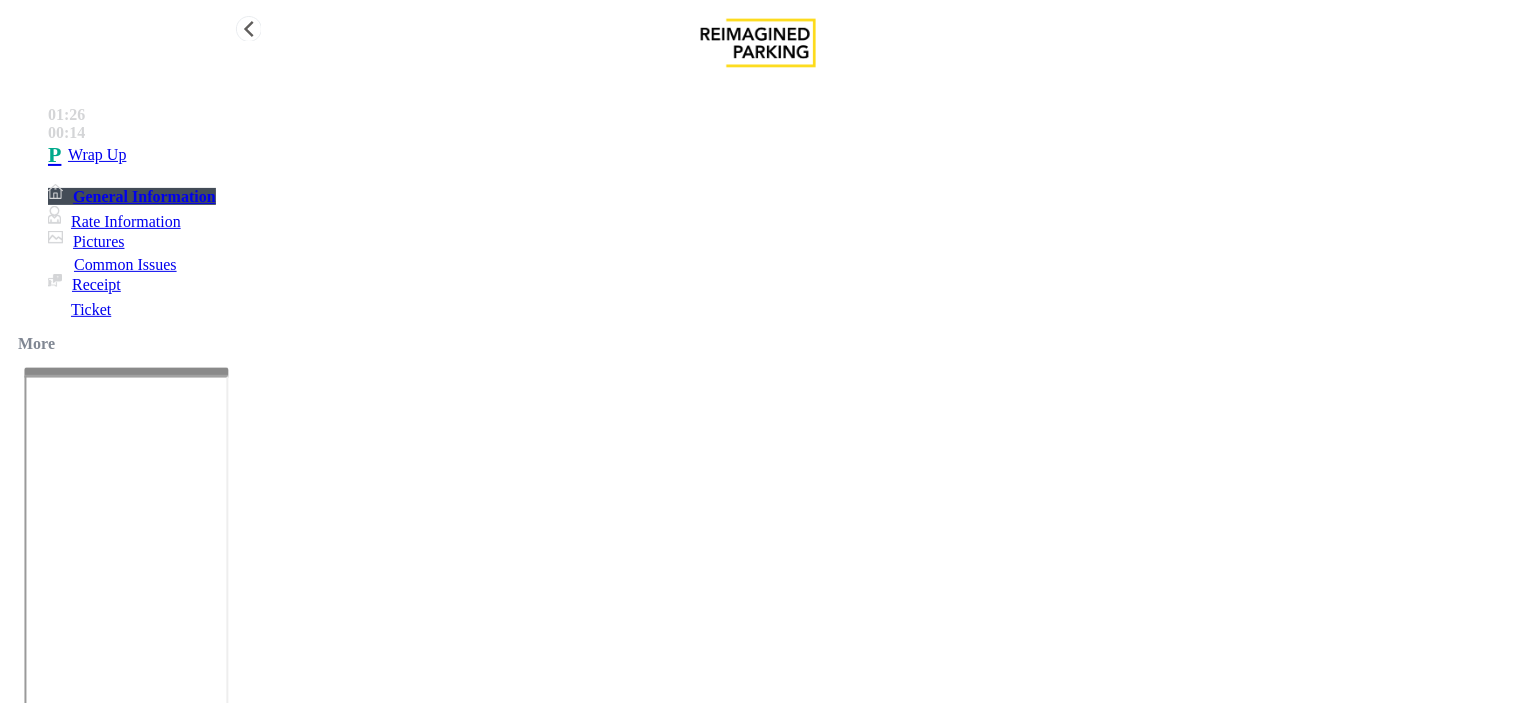 type on "**********" 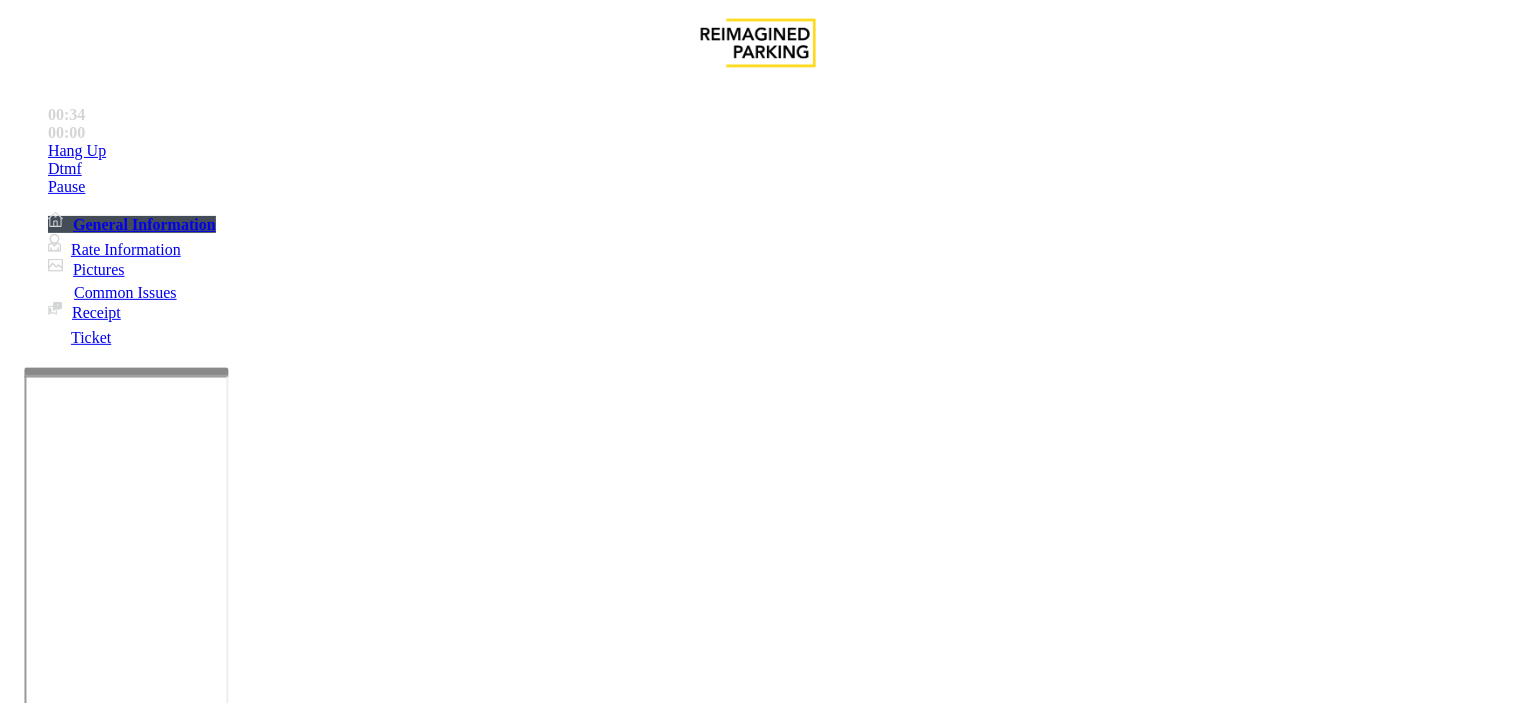 scroll, scrollTop: 555, scrollLeft: 0, axis: vertical 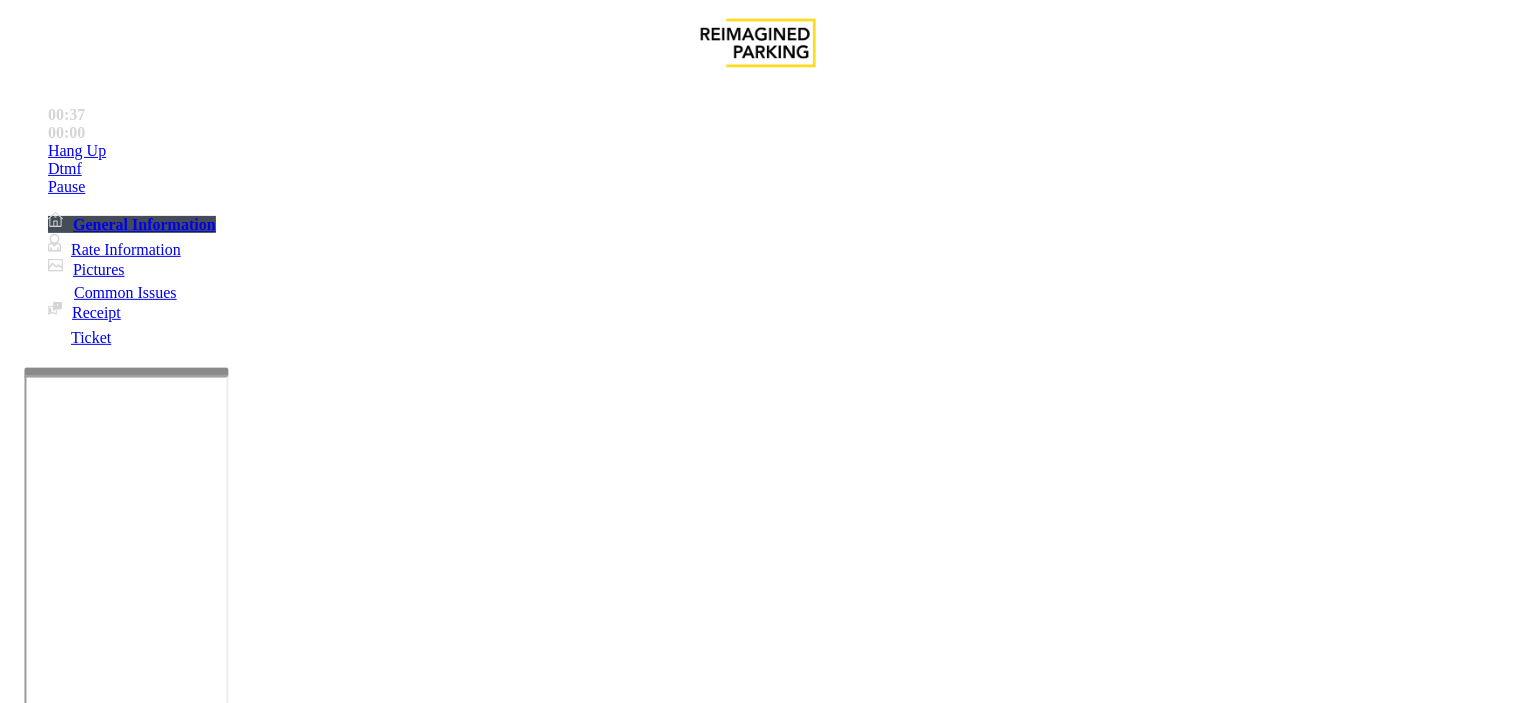 click on "Intercom Issue/No Response" at bounding box center (940, 1356) 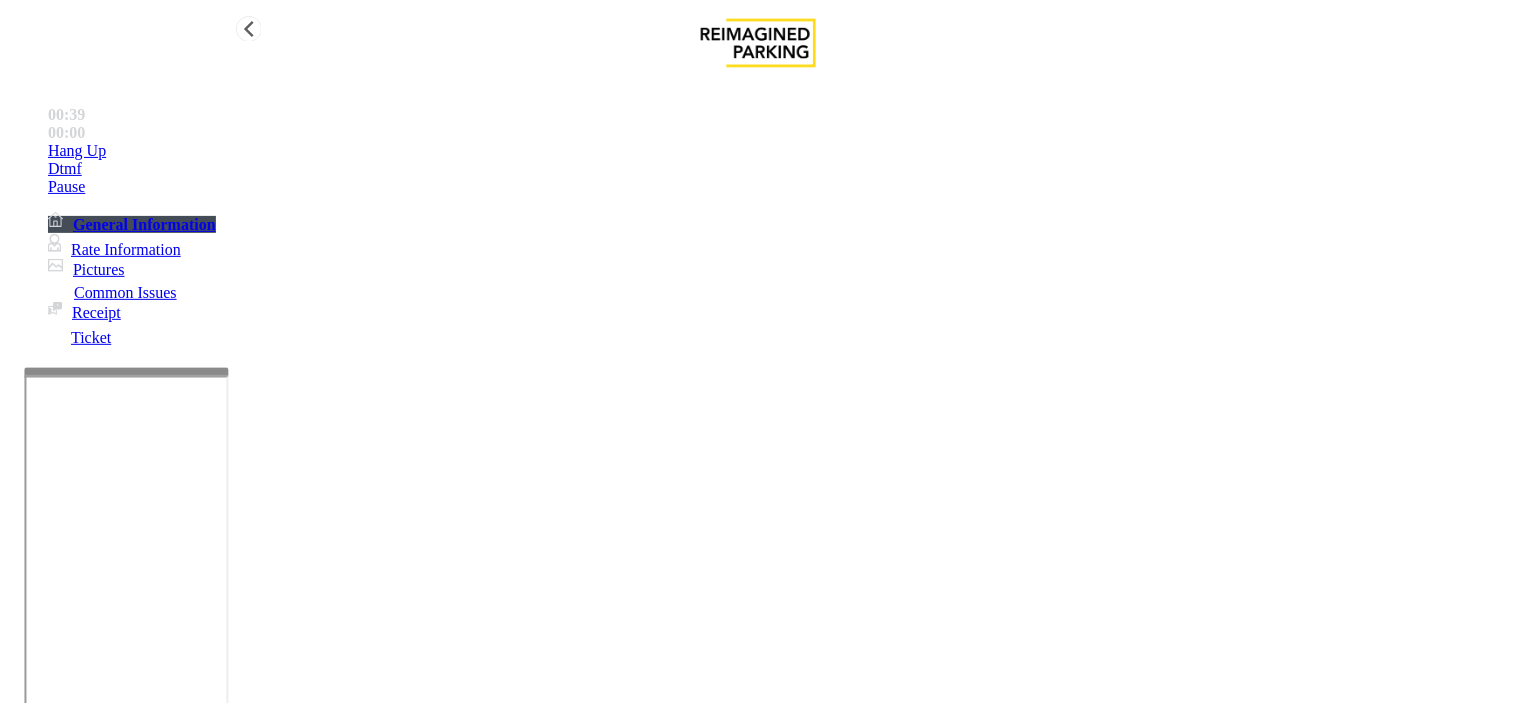 click on "Hang Up" at bounding box center (778, 151) 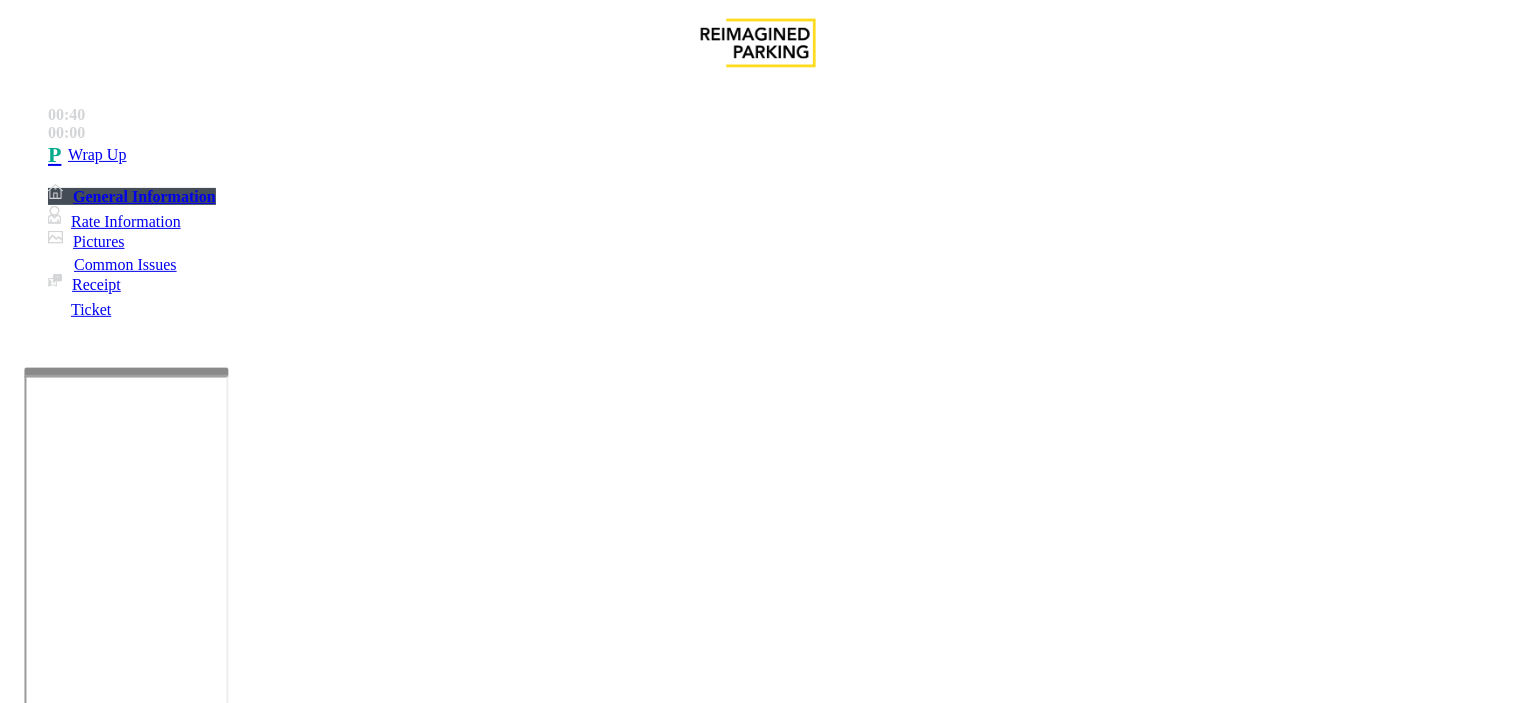 click on "Parker Cannot Hear Call Center Agent" at bounding box center (837, 1356) 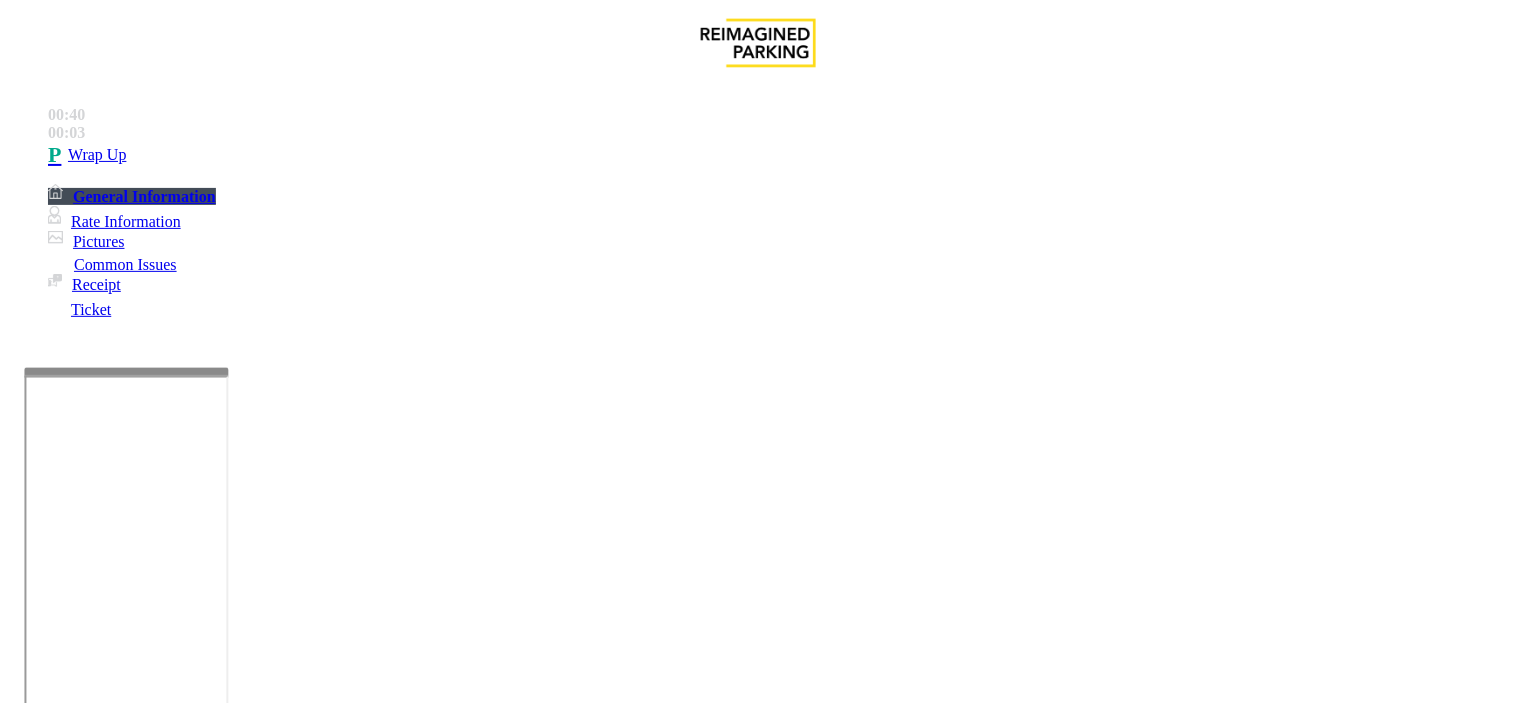 drag, startPoint x: 262, startPoint y: 154, endPoint x: 600, endPoint y: 183, distance: 339.2418 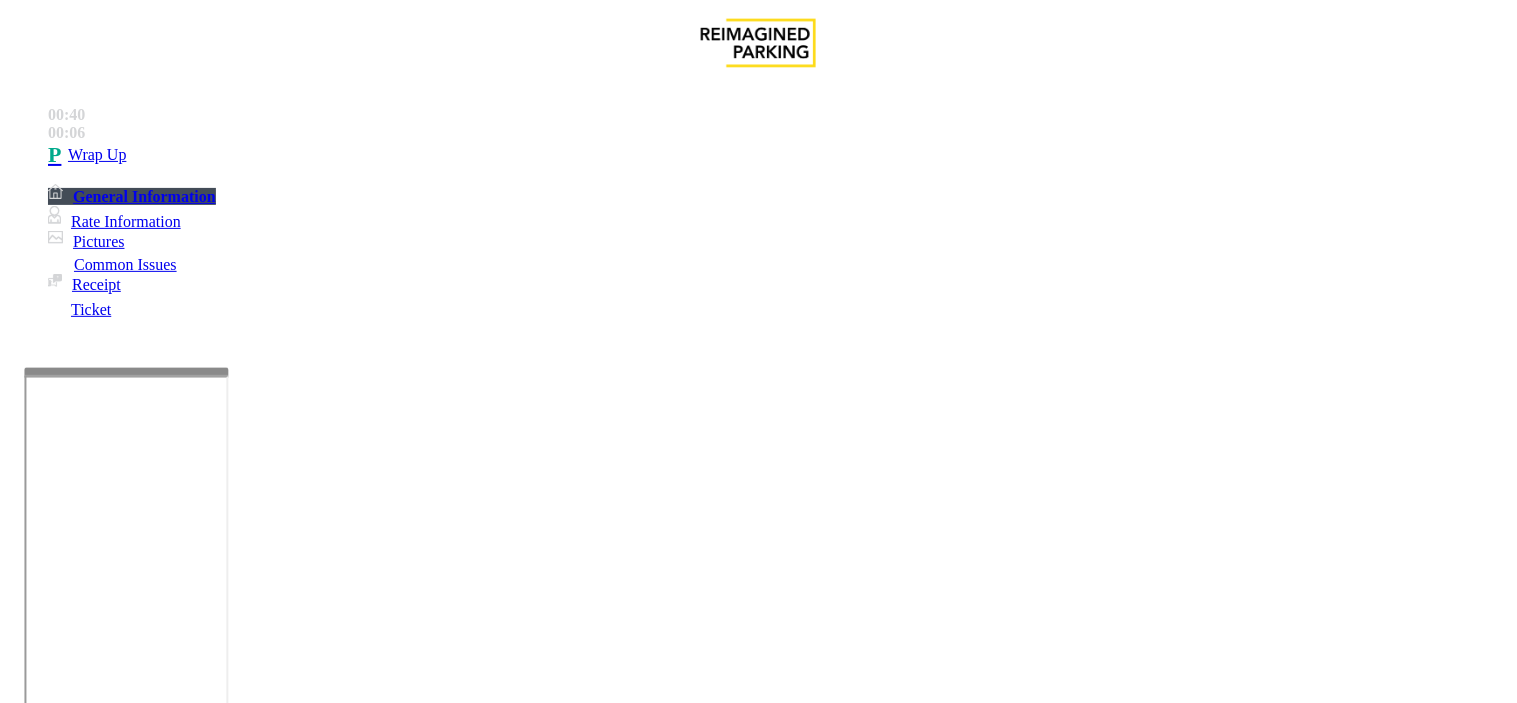click at bounding box center (254, 1404) 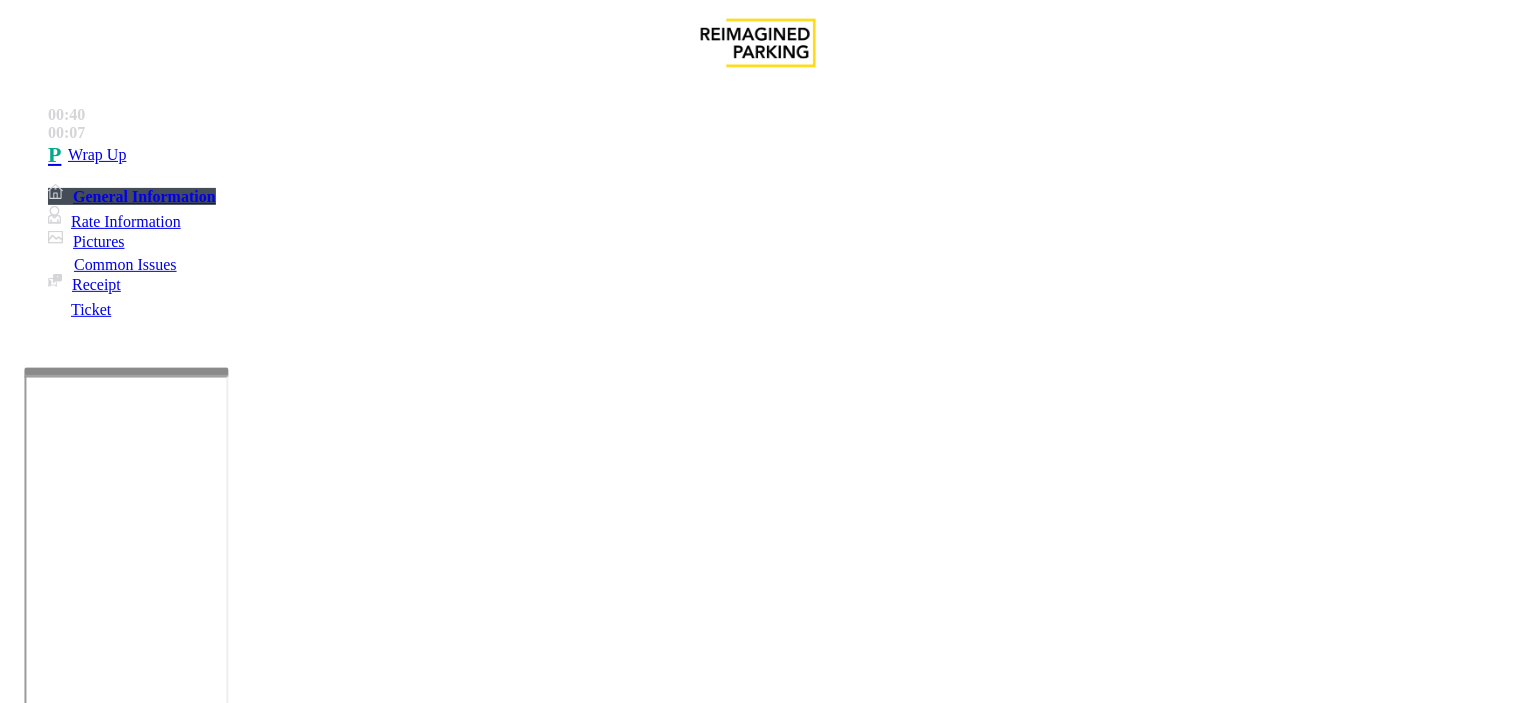 paste on "**********" 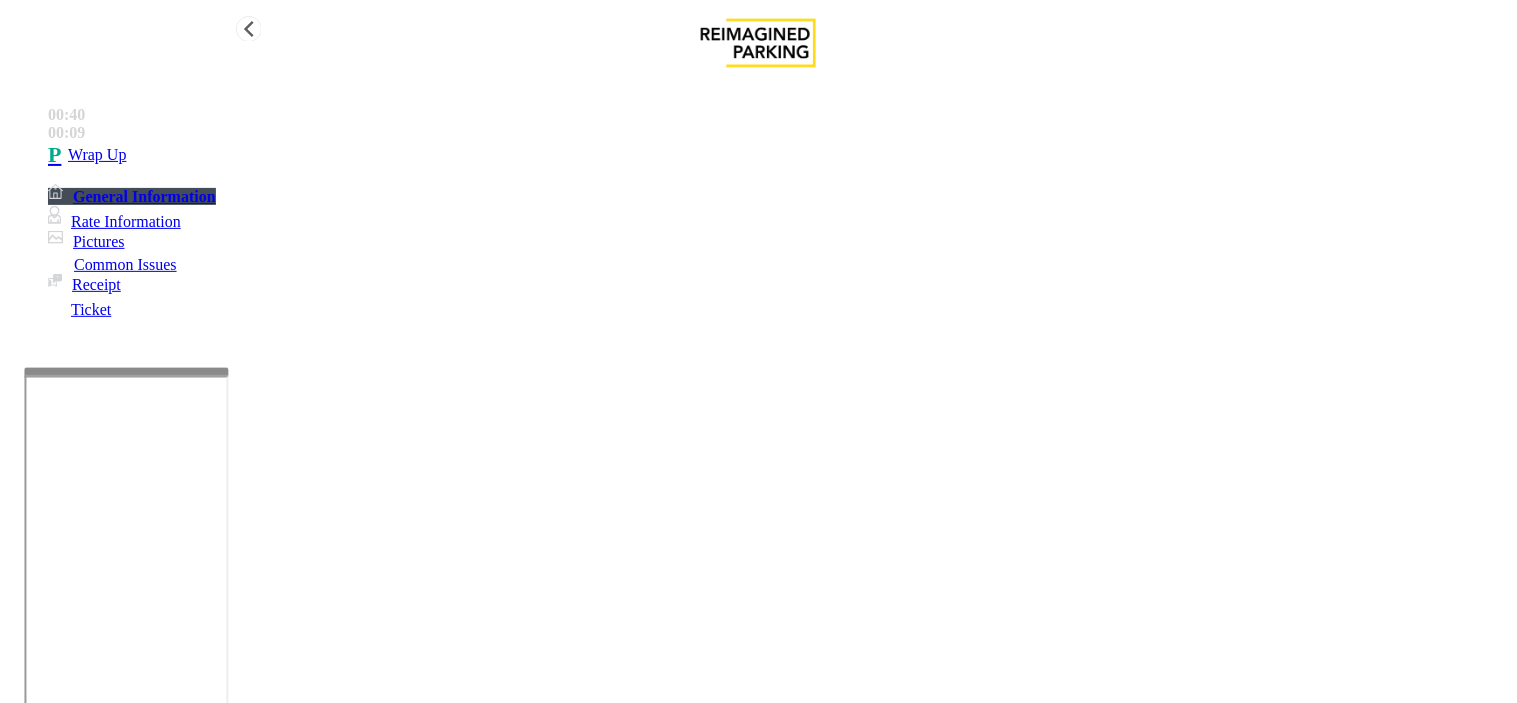 type on "**********" 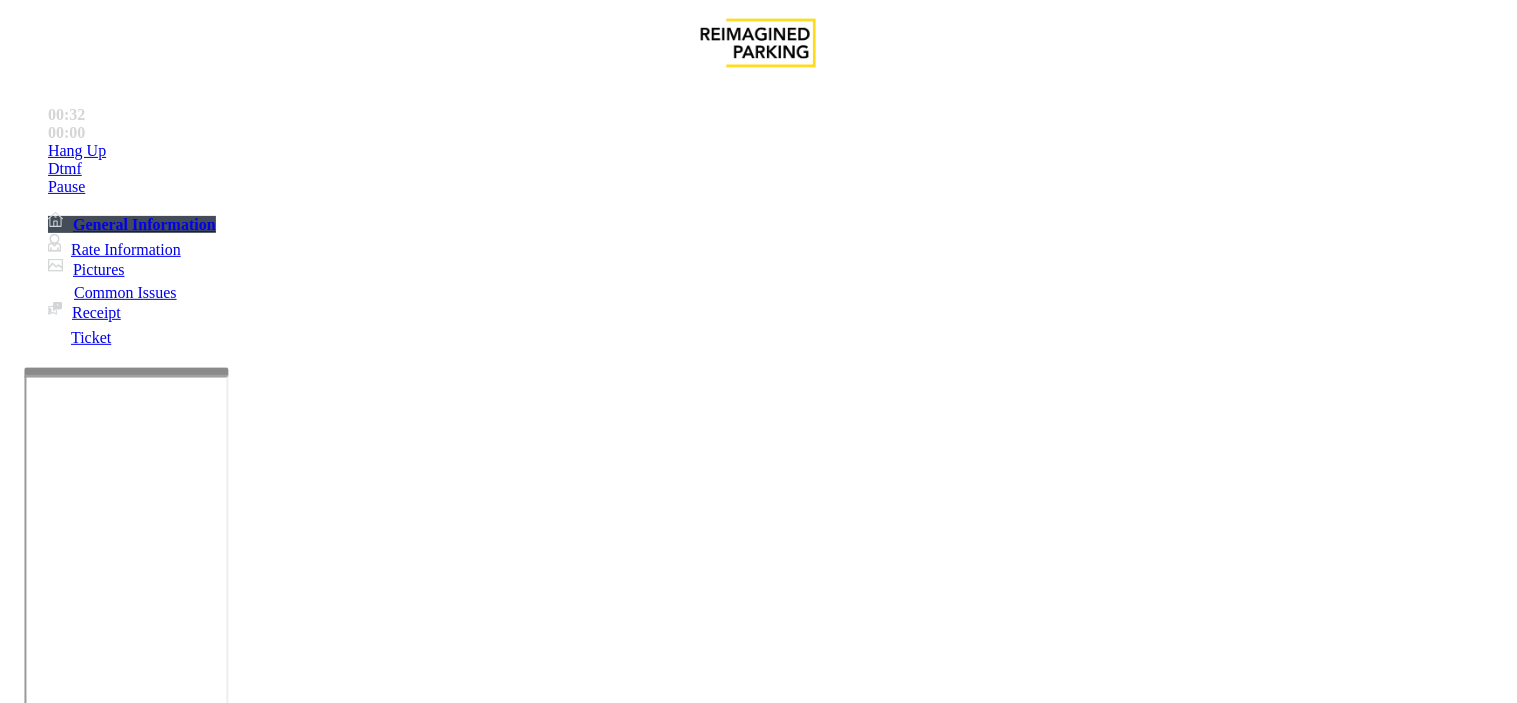 scroll, scrollTop: 1555, scrollLeft: 0, axis: vertical 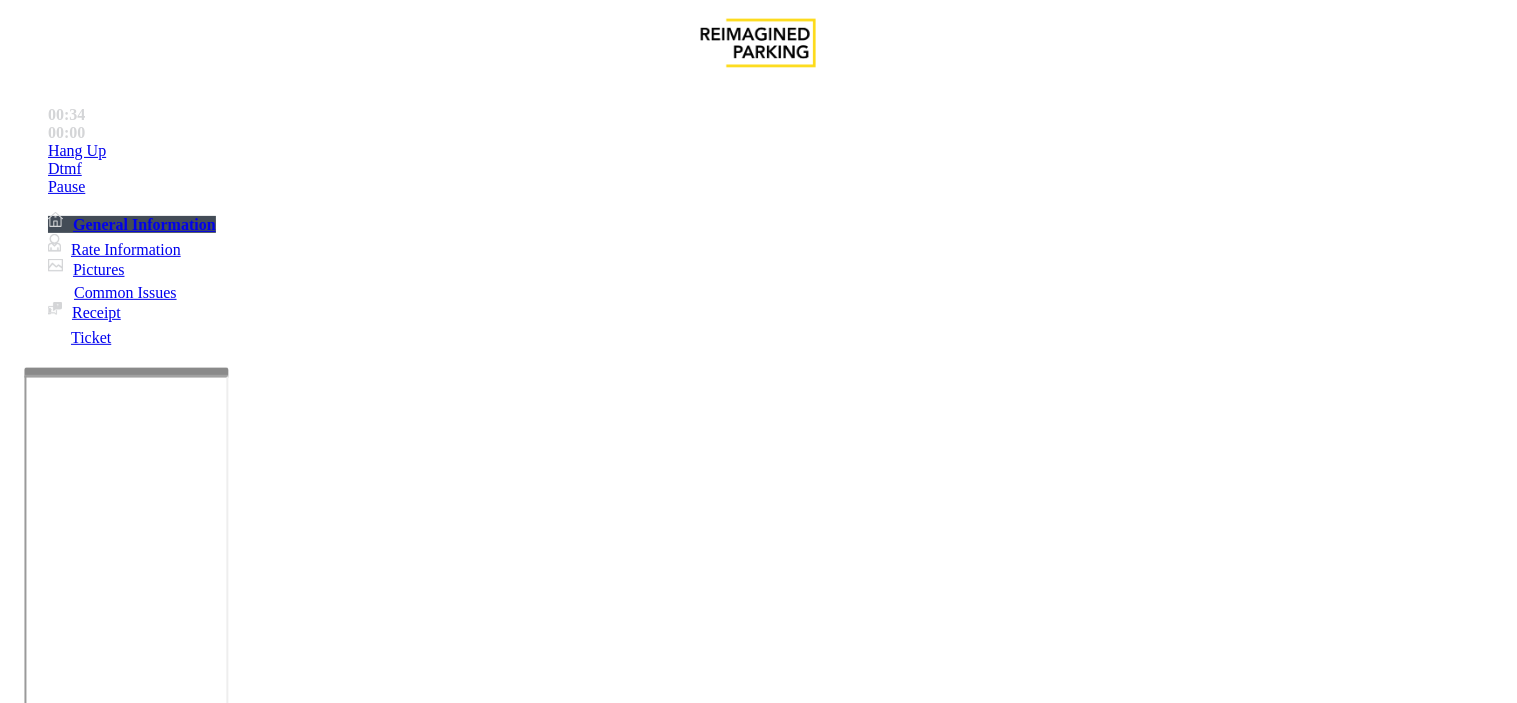 click on "Ticket Issue" at bounding box center [71, 1356] 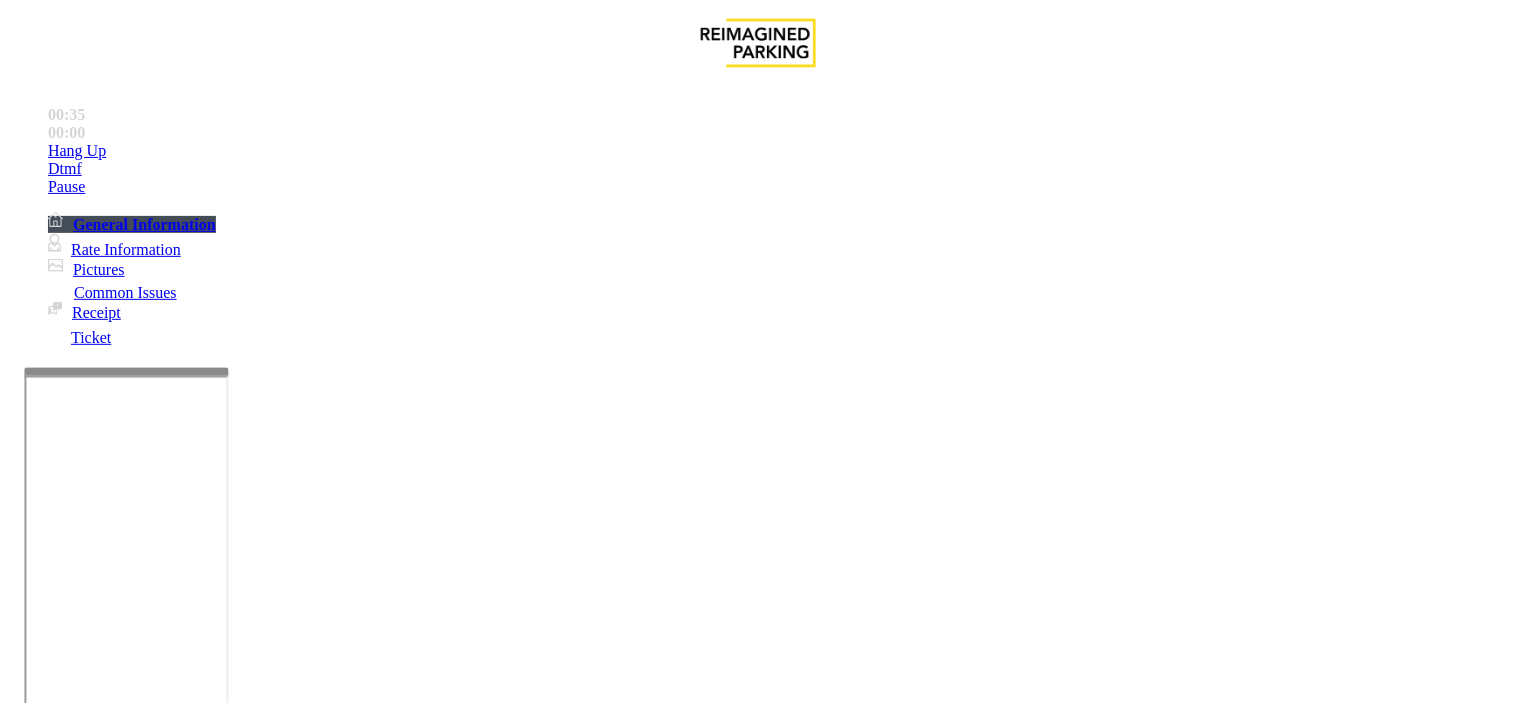 click on "Ticket Unreadable" at bounding box center (300, 1356) 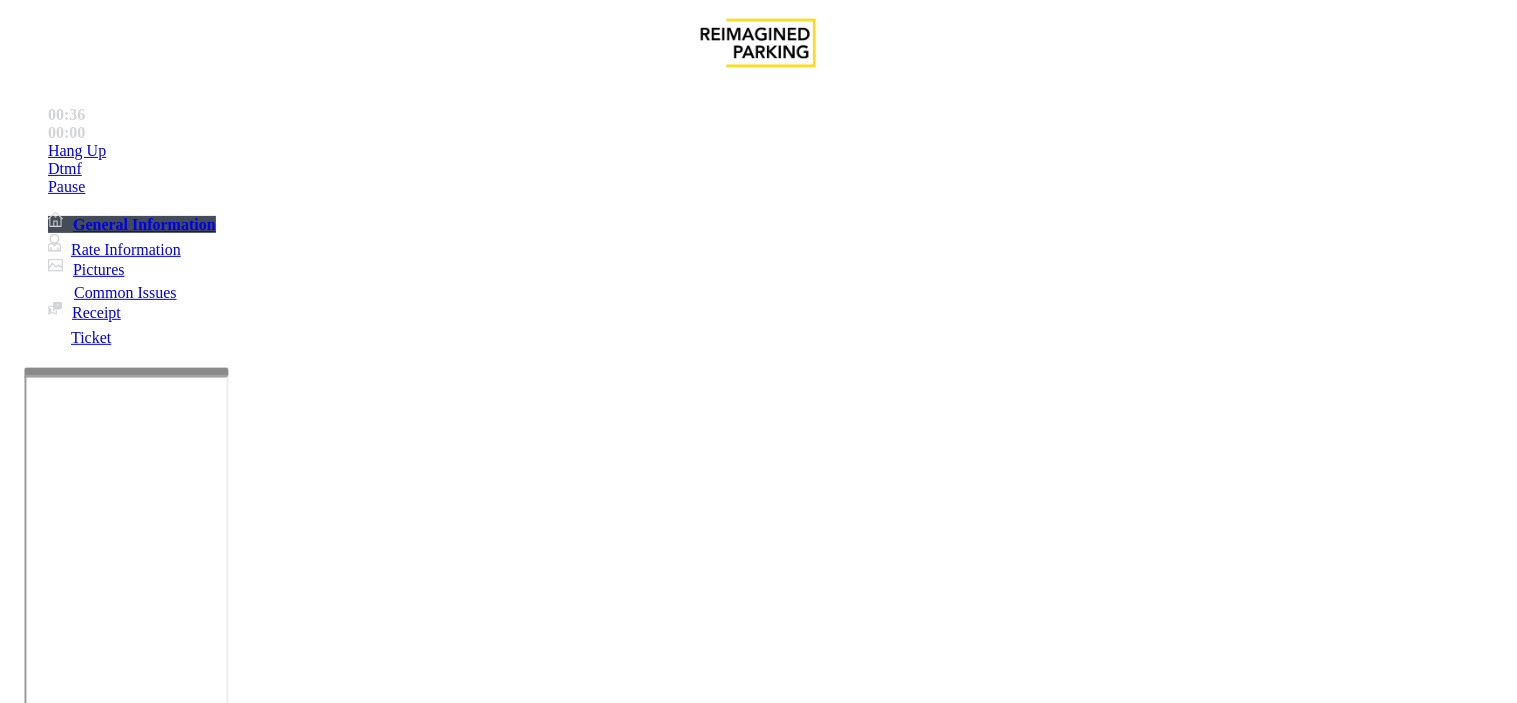 click at bounding box center (96, 1432) 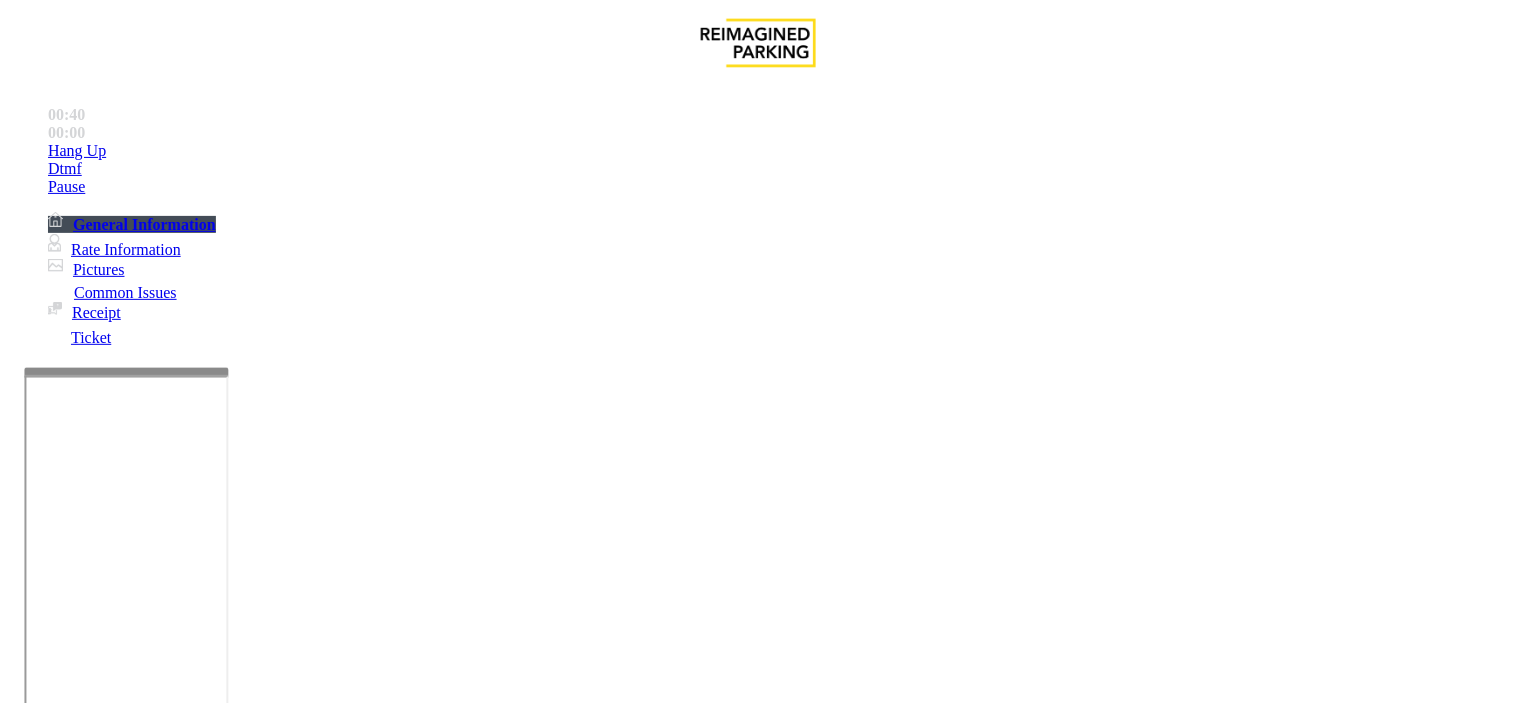 scroll, scrollTop: 1444, scrollLeft: 0, axis: vertical 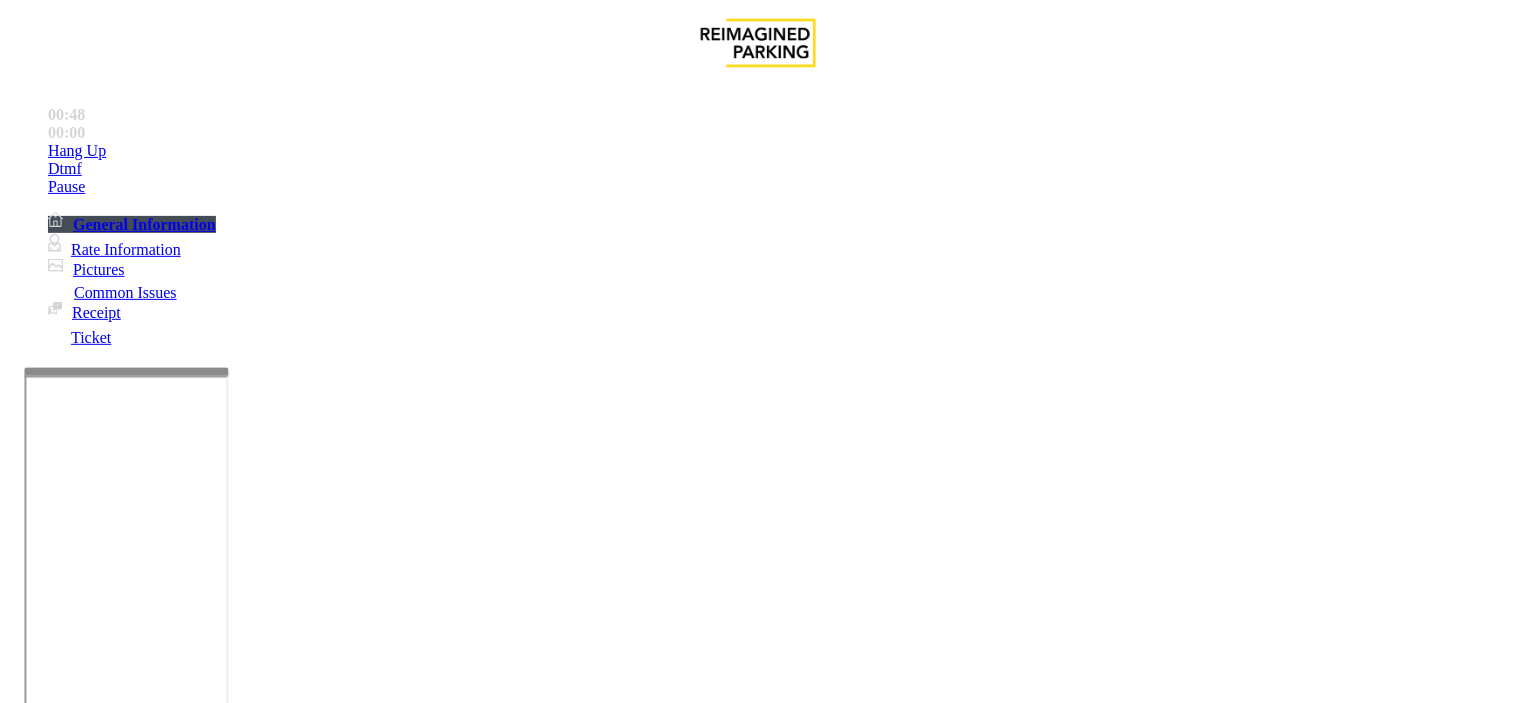 type on "******" 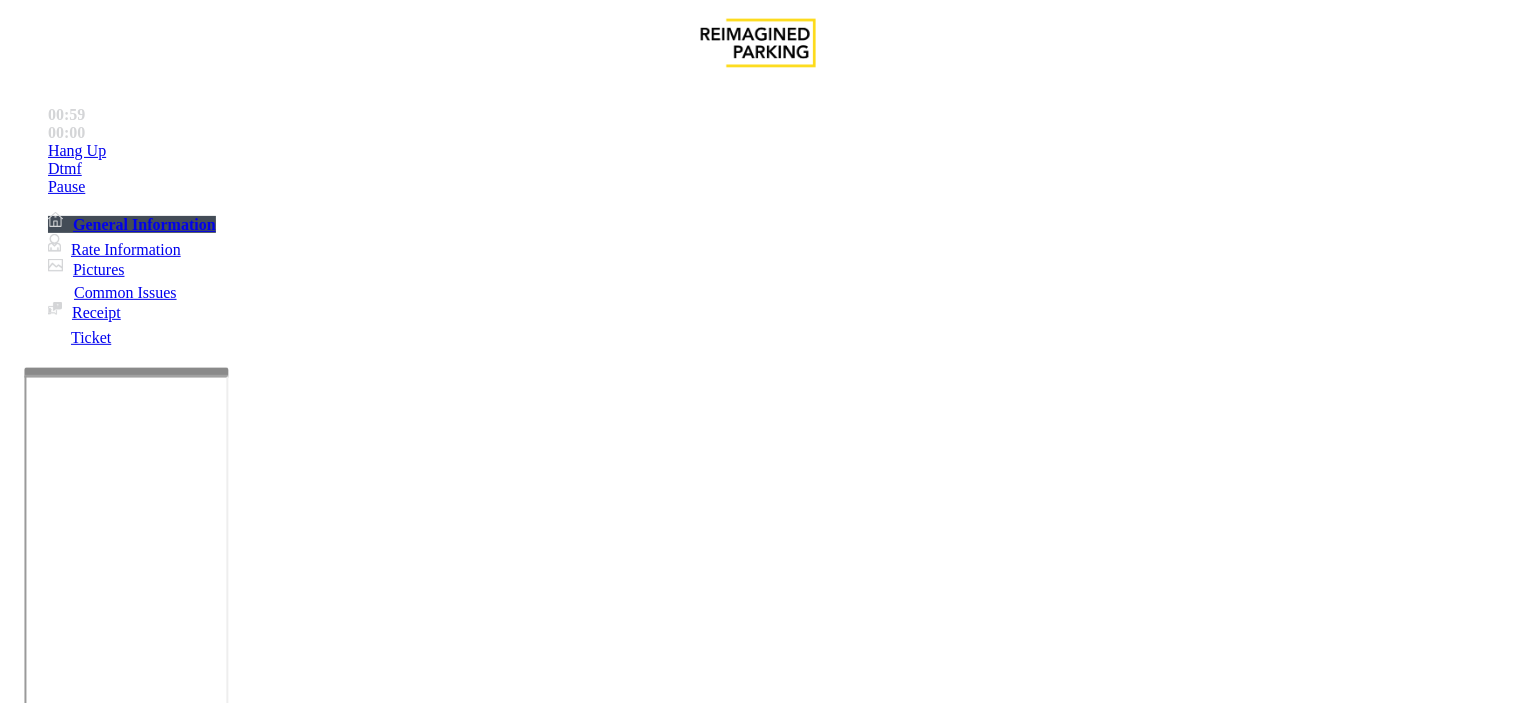 click at bounding box center [96, 1378] 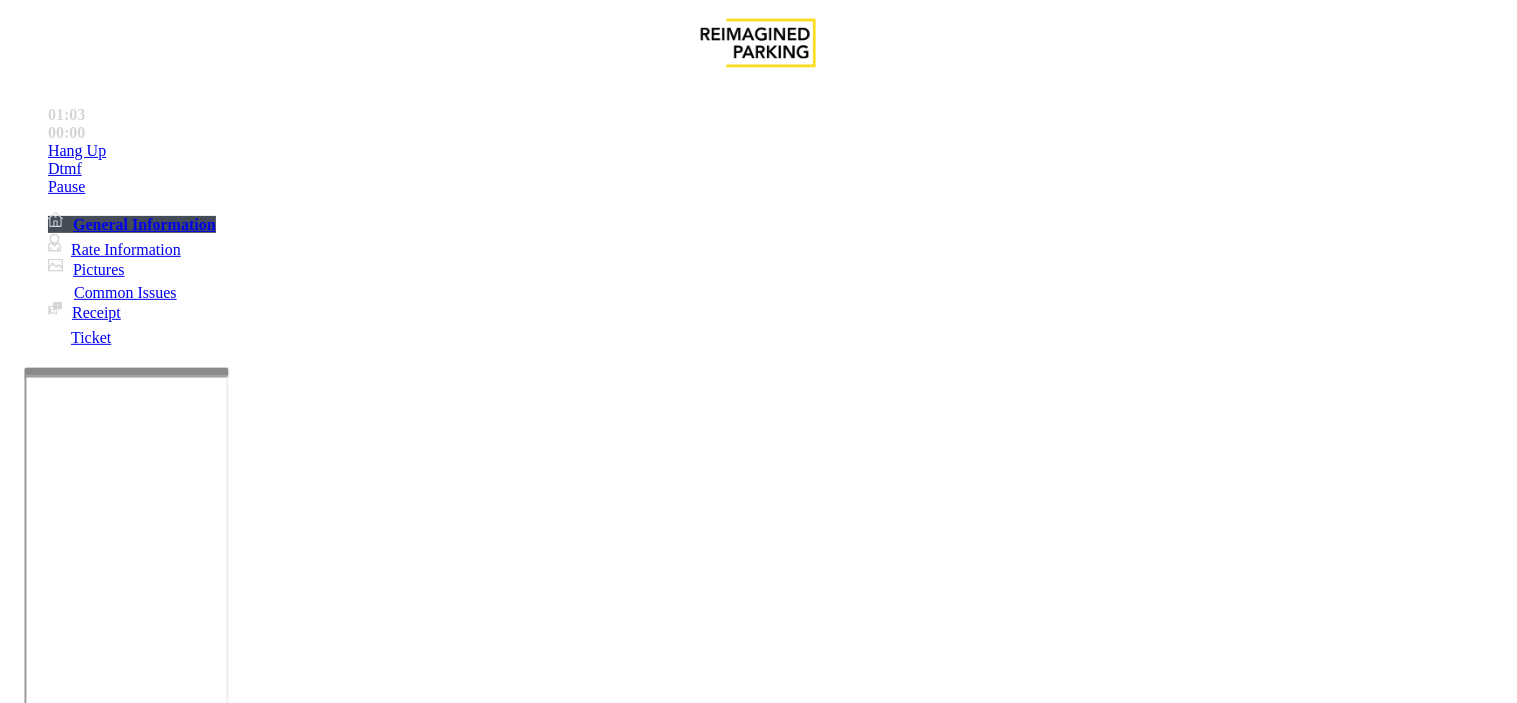 click on "*****" at bounding box center [96, 1378] 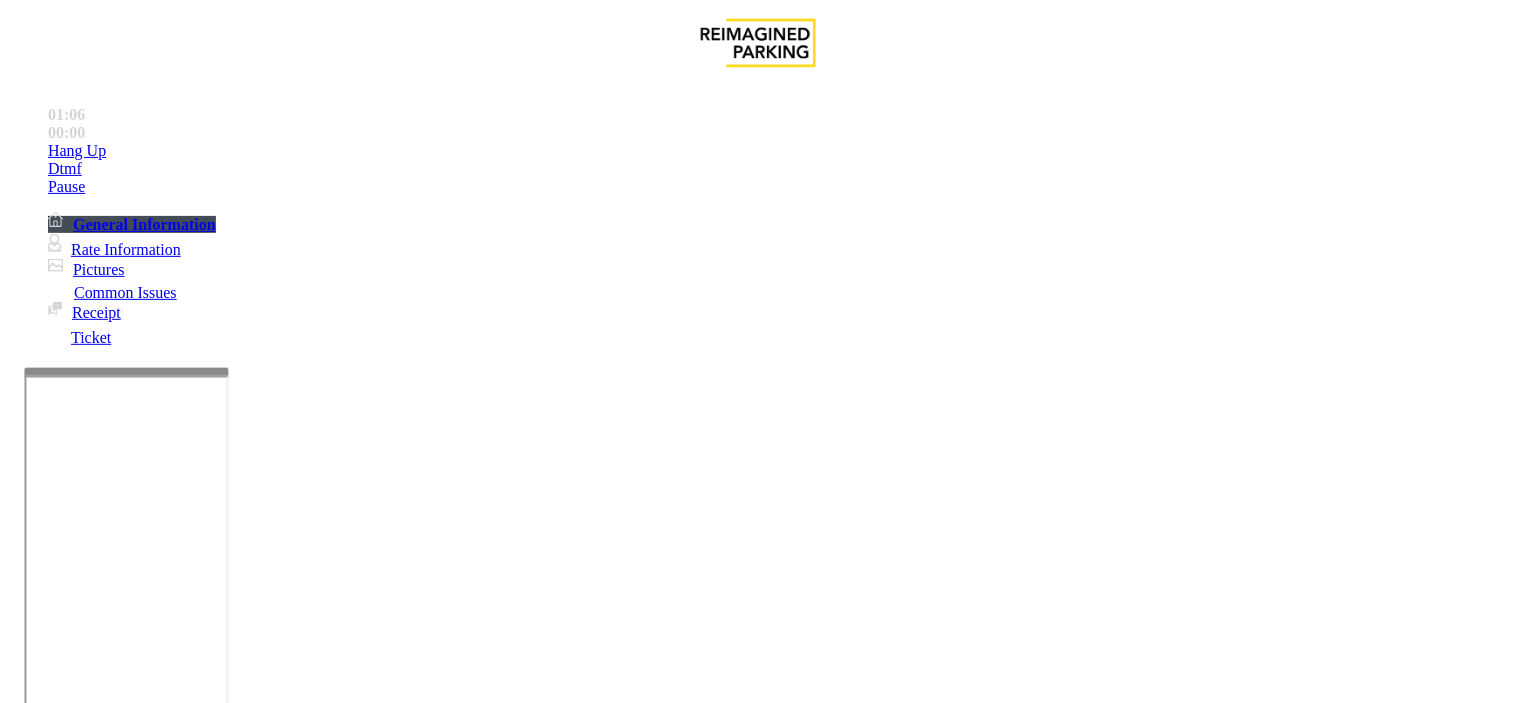 type on "****" 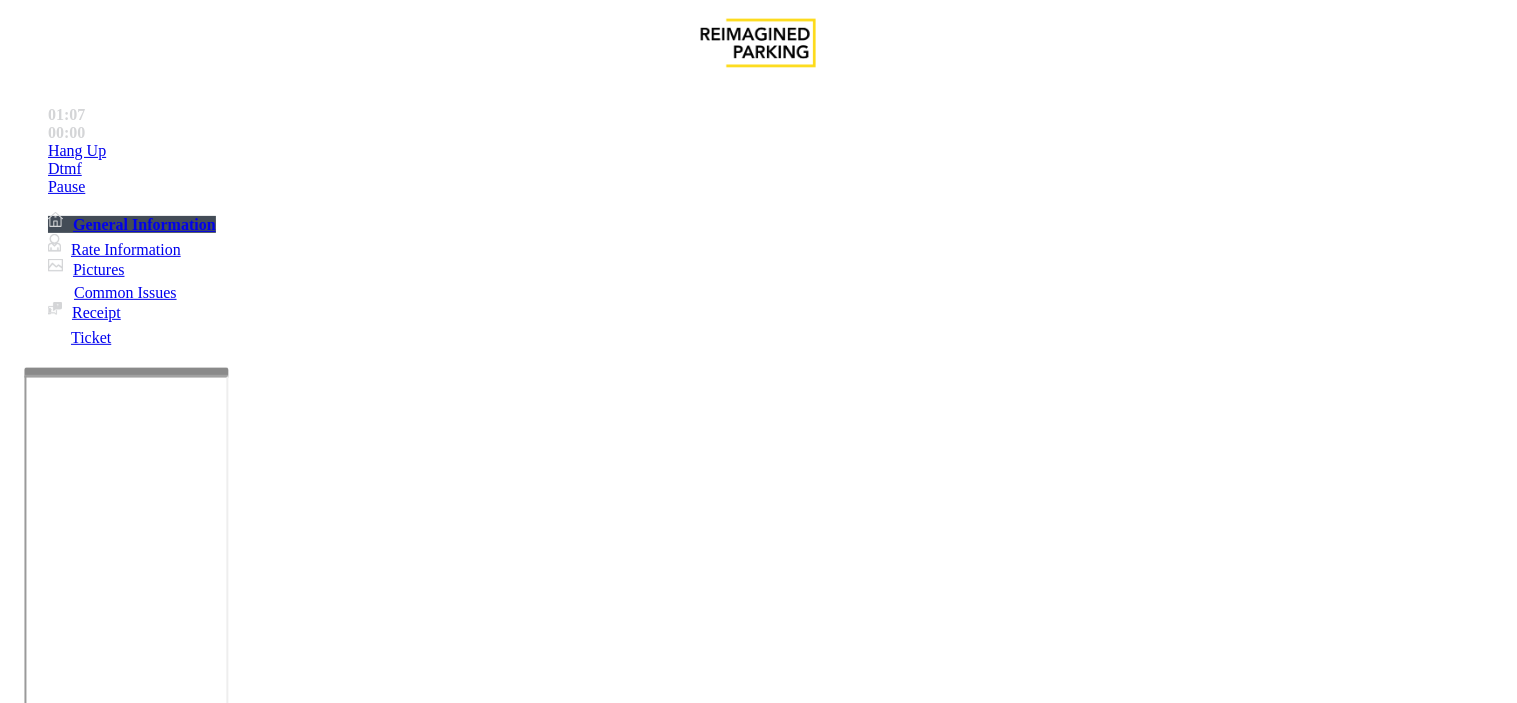 scroll, scrollTop: 111, scrollLeft: 0, axis: vertical 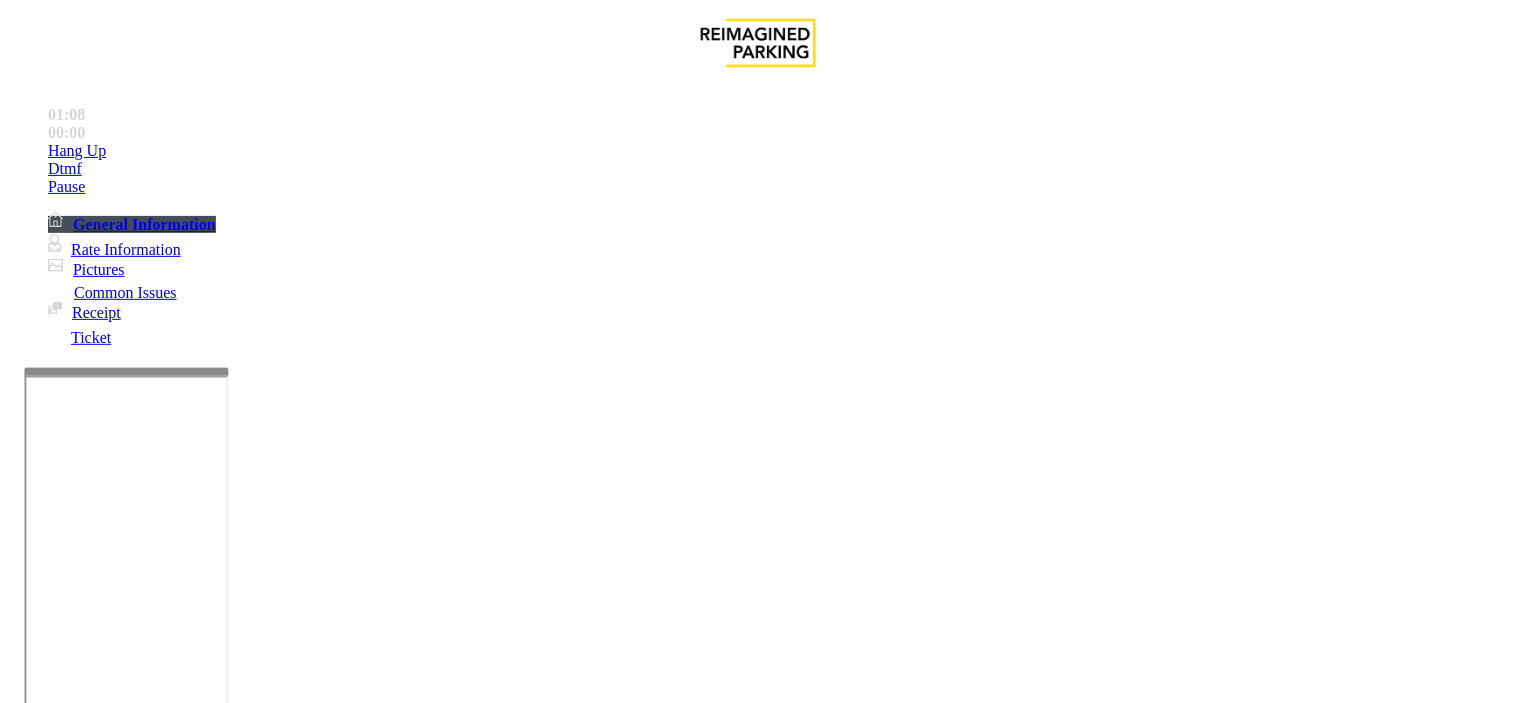 click on "Vend Gate" at bounding box center (69, 1789) 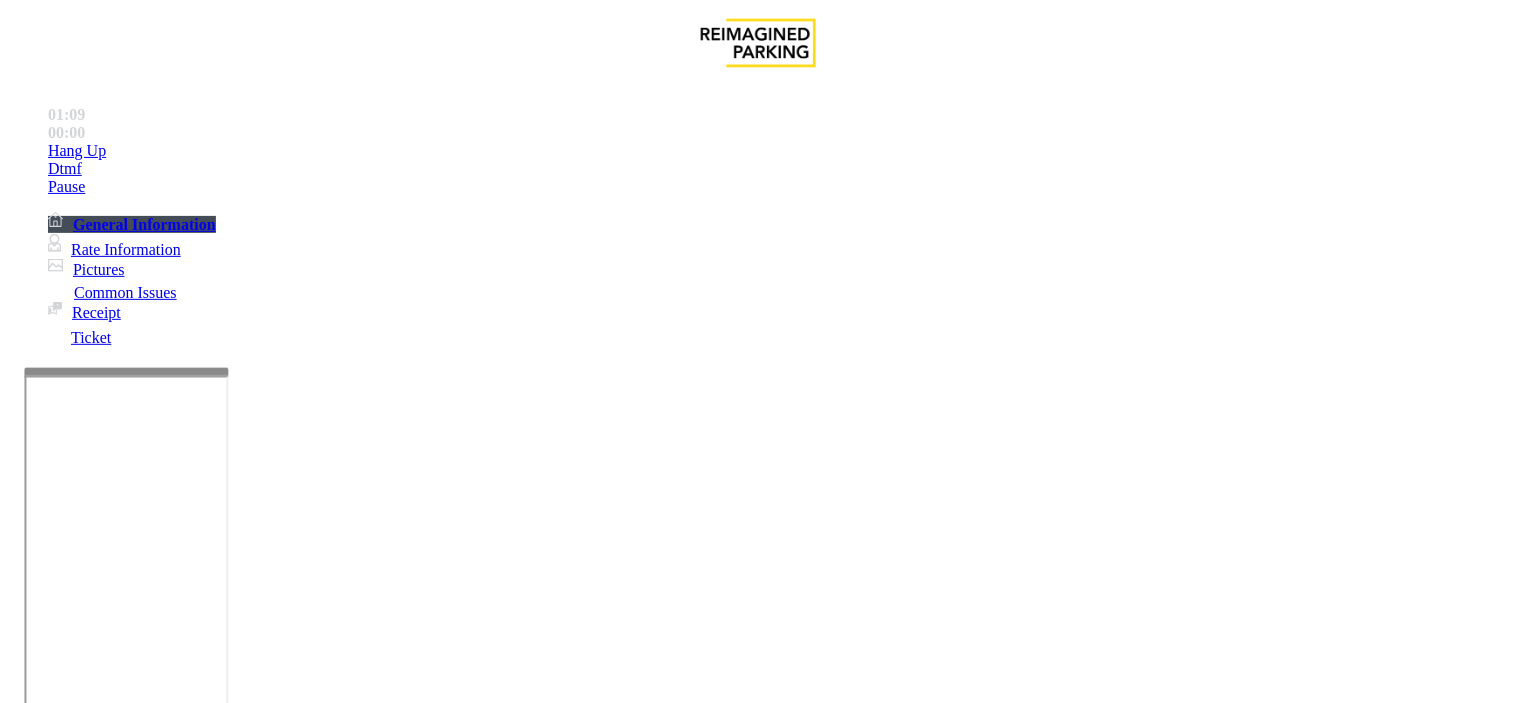 scroll, scrollTop: 0, scrollLeft: 0, axis: both 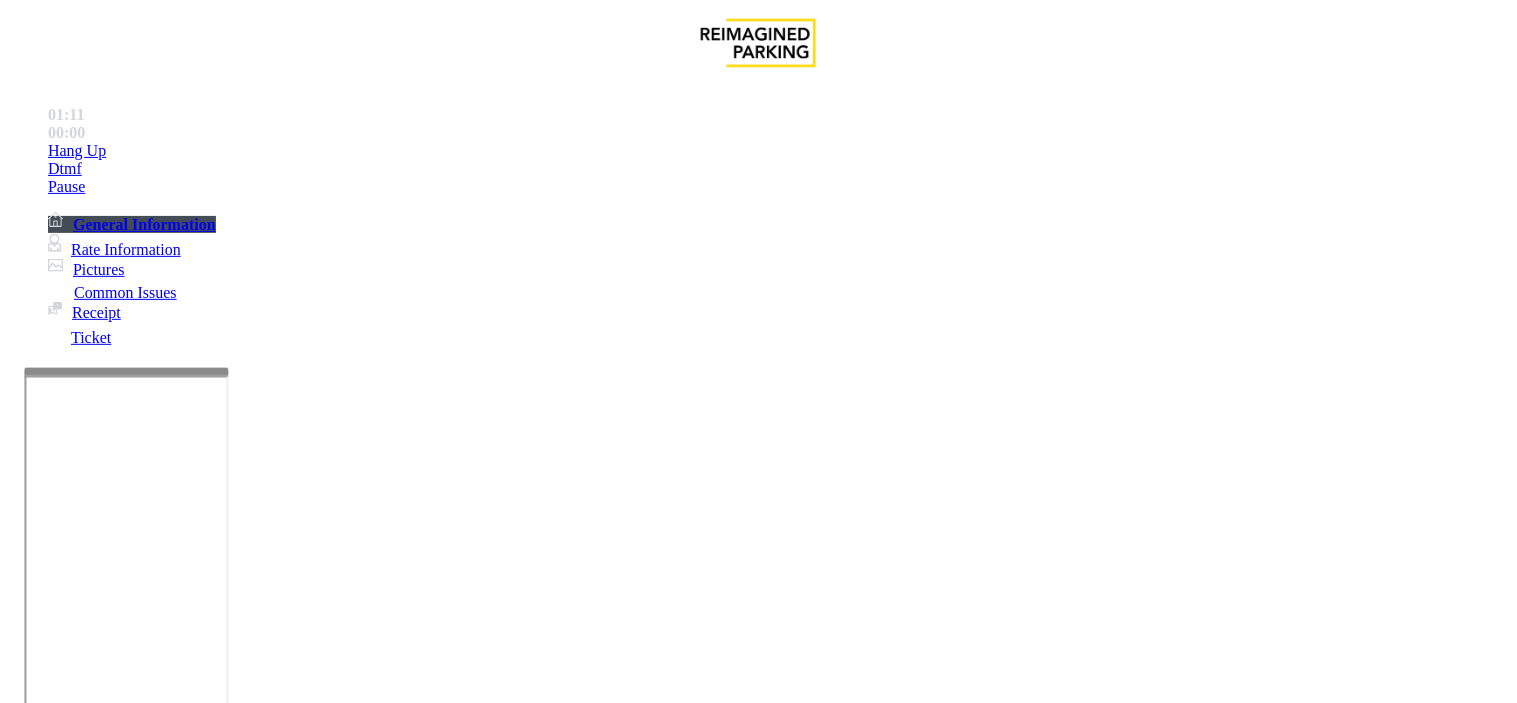 drag, startPoint x: 256, startPoint y: 158, endPoint x: 450, endPoint y: 172, distance: 194.5045 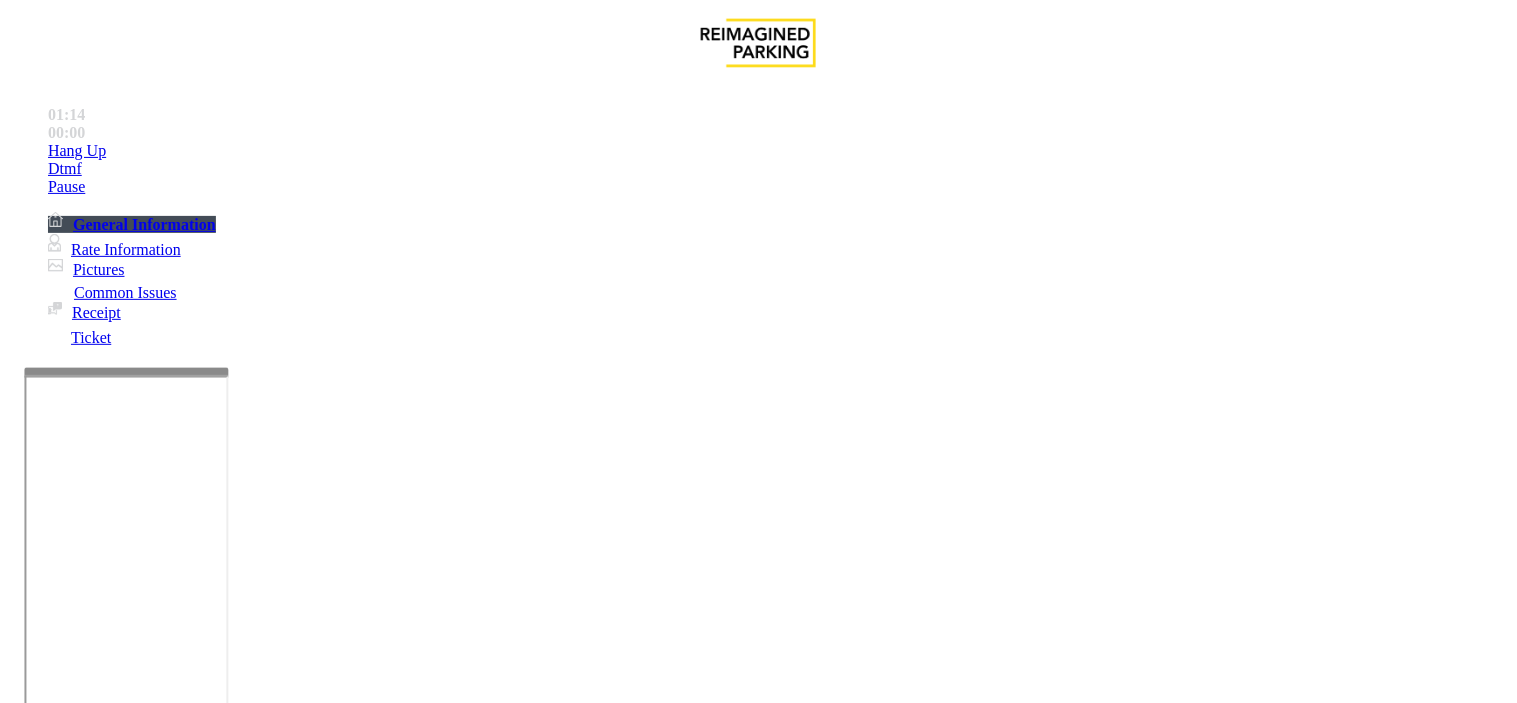 scroll, scrollTop: 444, scrollLeft: 0, axis: vertical 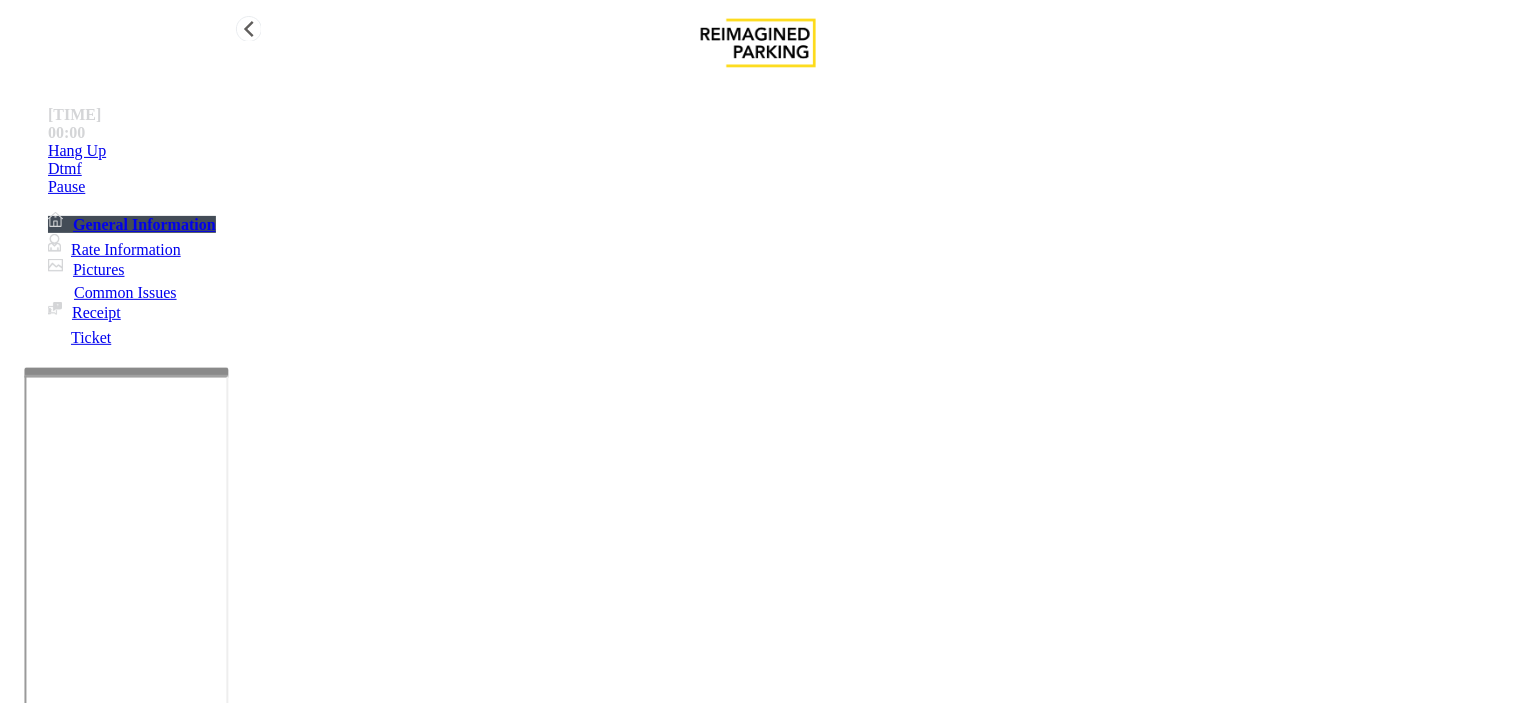 click on "Hang Up" at bounding box center [778, 151] 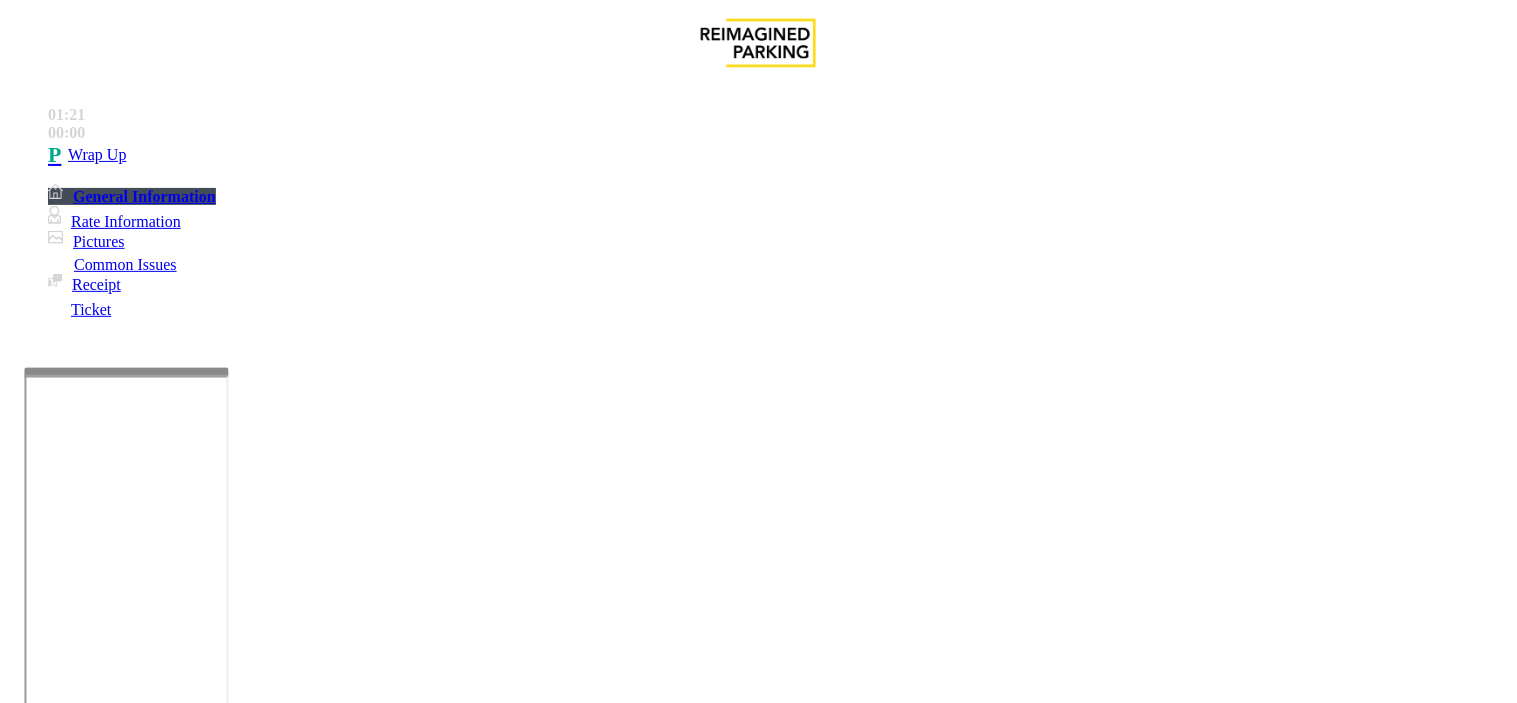 click at bounding box center [246, 1696] 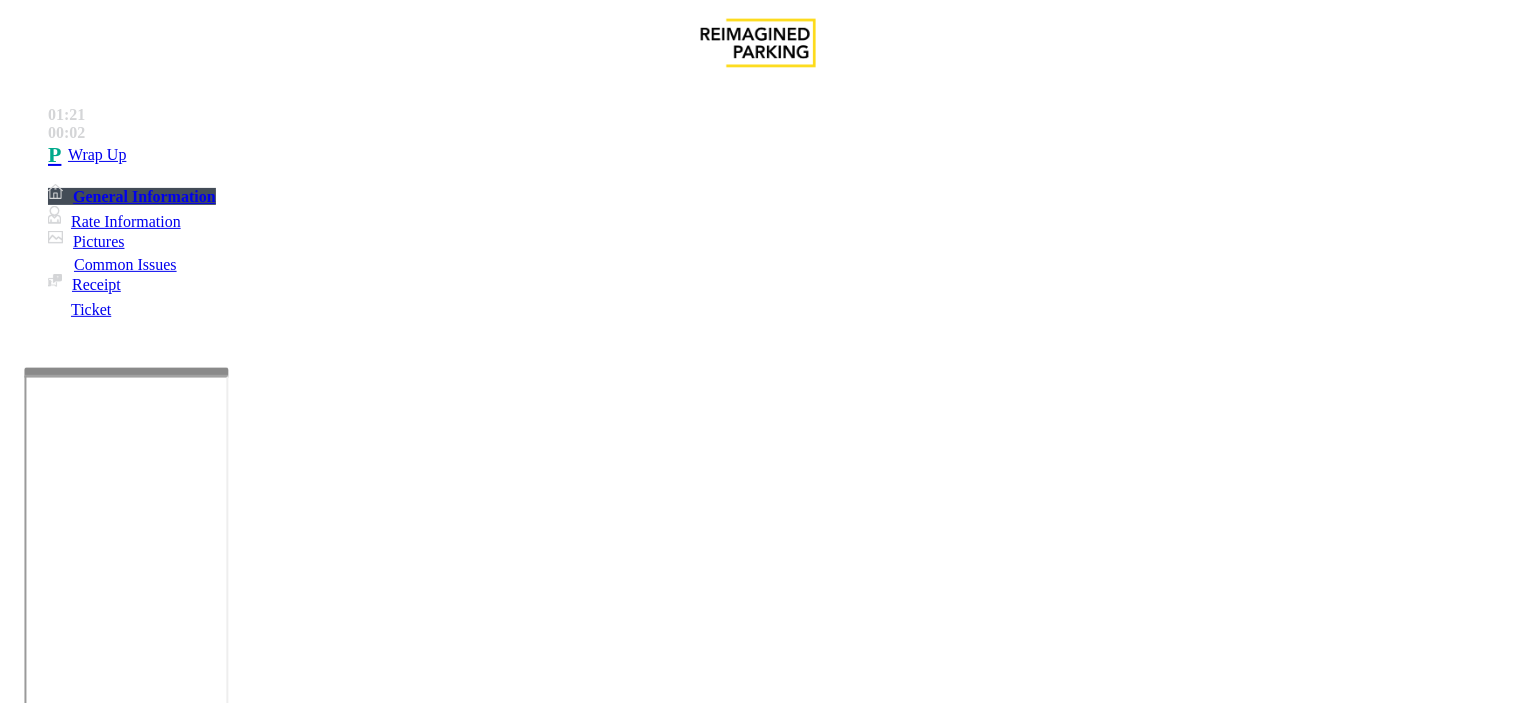 paste on "**********" 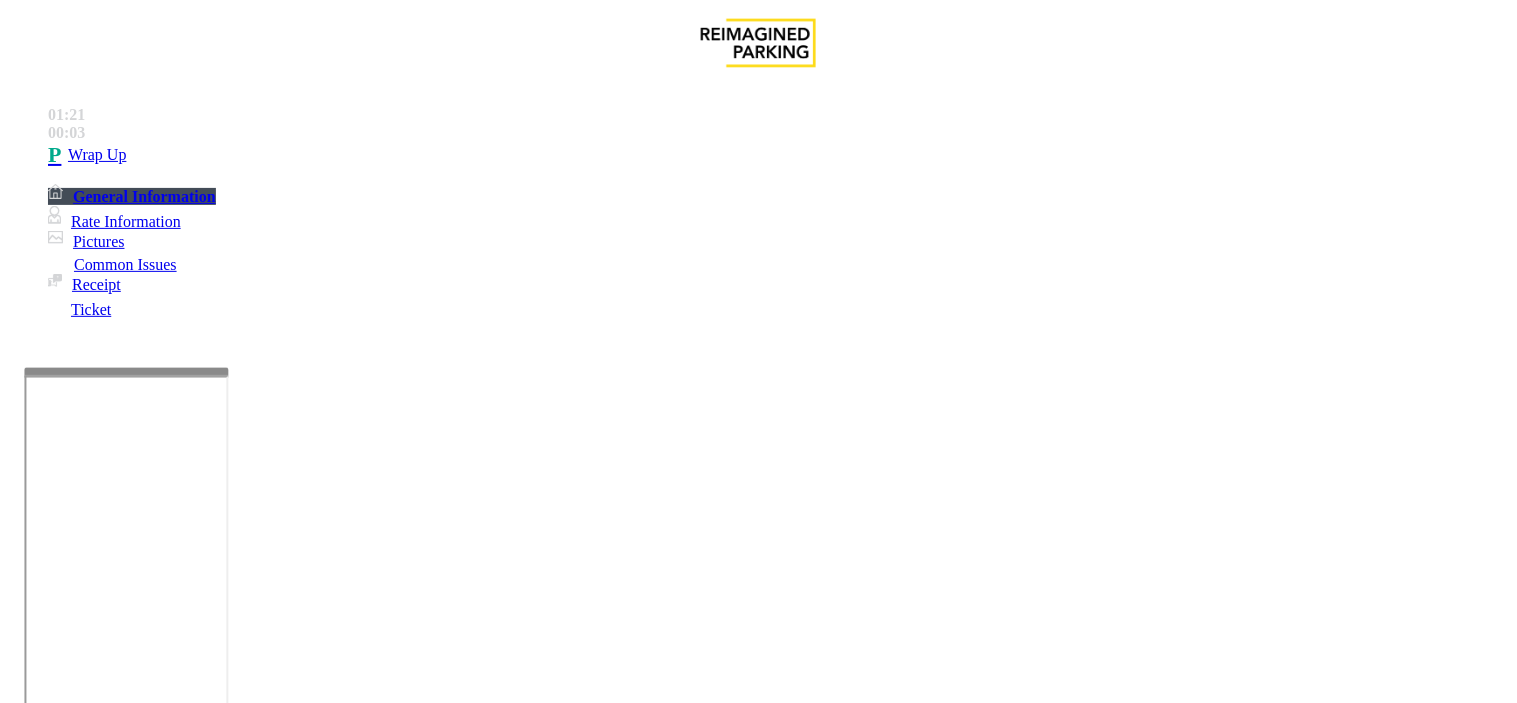 scroll, scrollTop: 14, scrollLeft: 0, axis: vertical 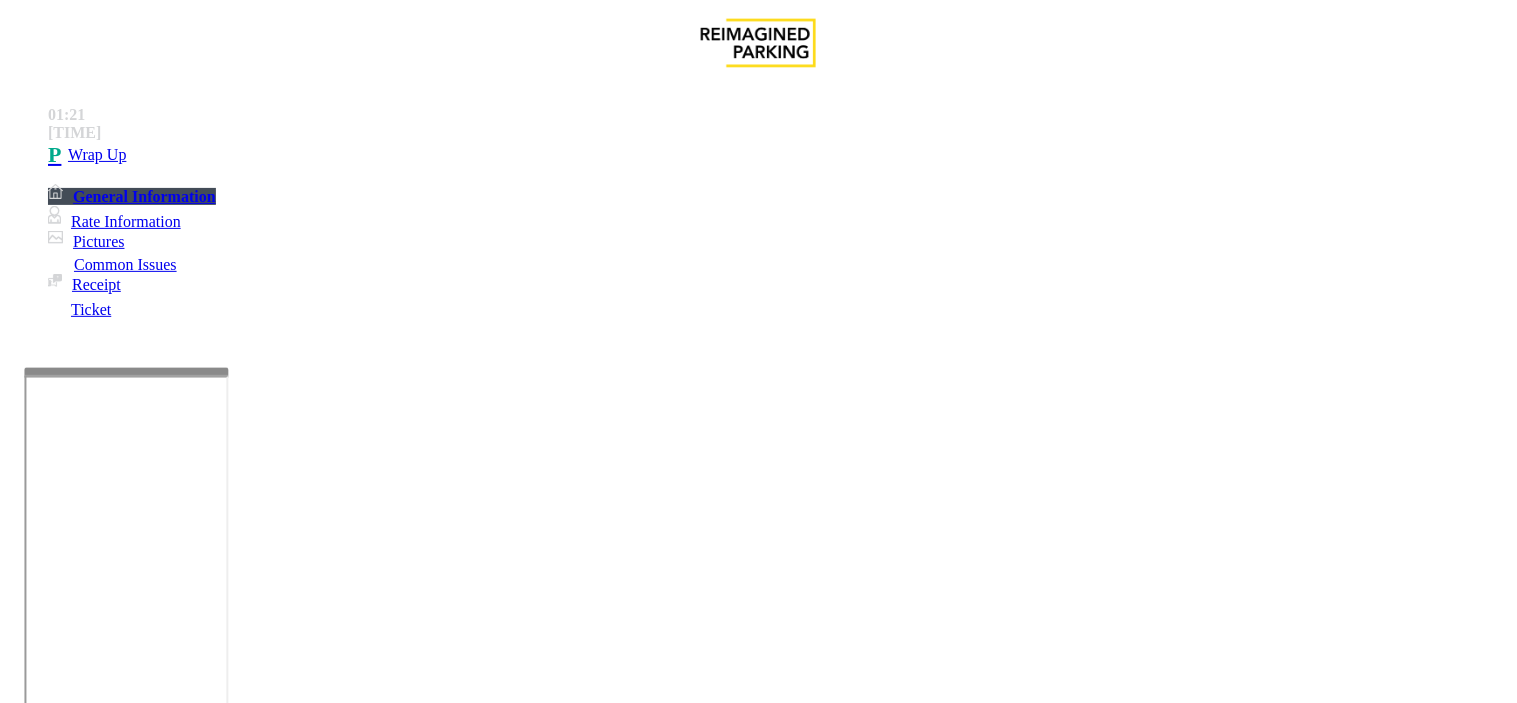 click at bounding box center (246, 1696) 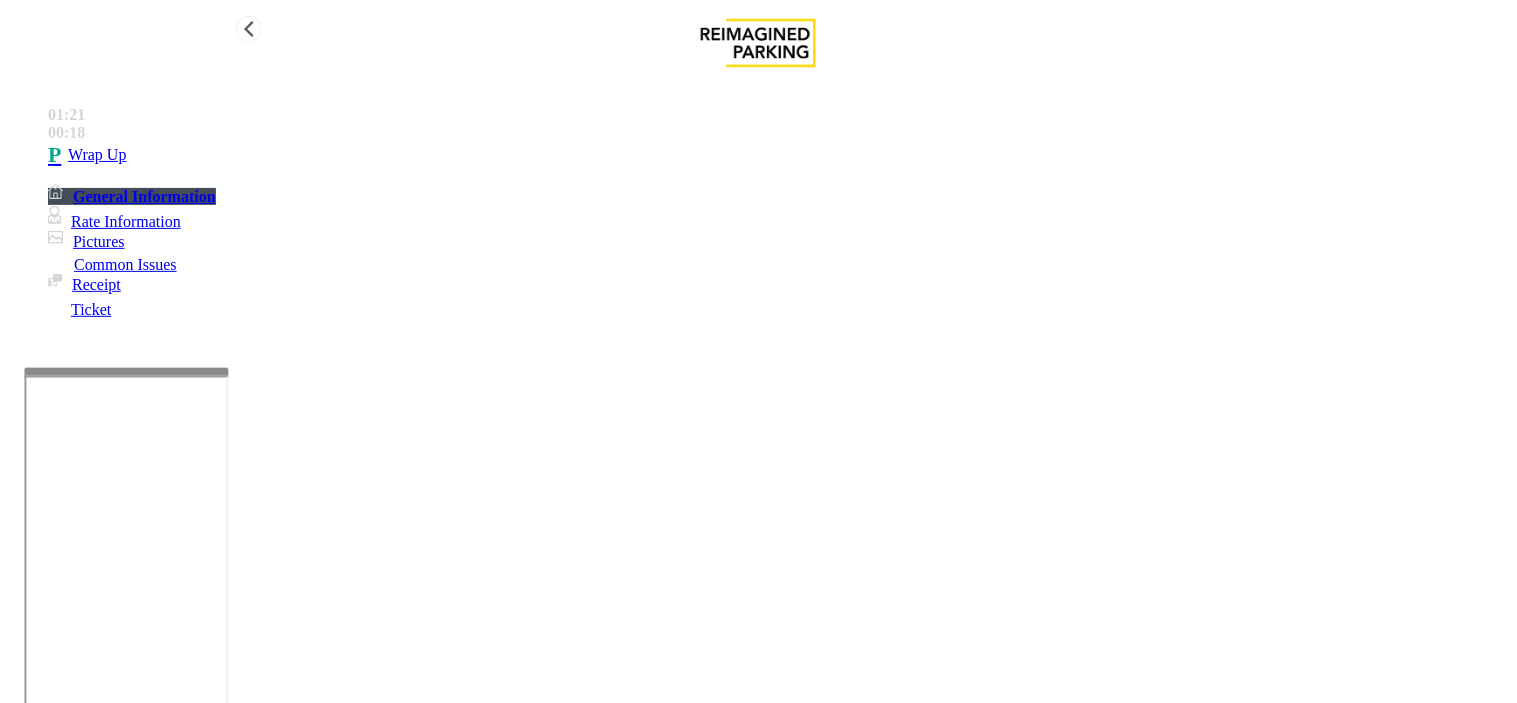 type on "**********" 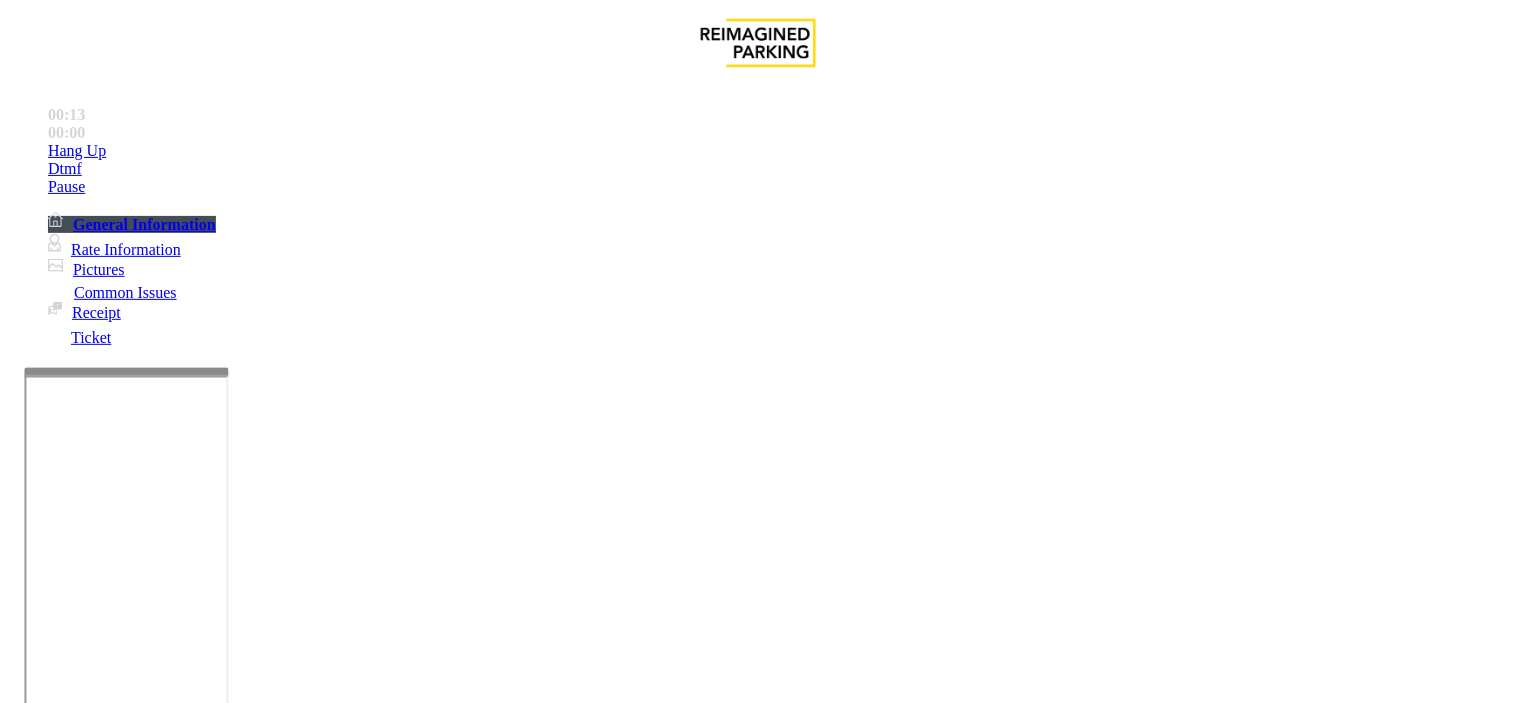 click on "Intercom Issue/No Response" at bounding box center [1080, 1356] 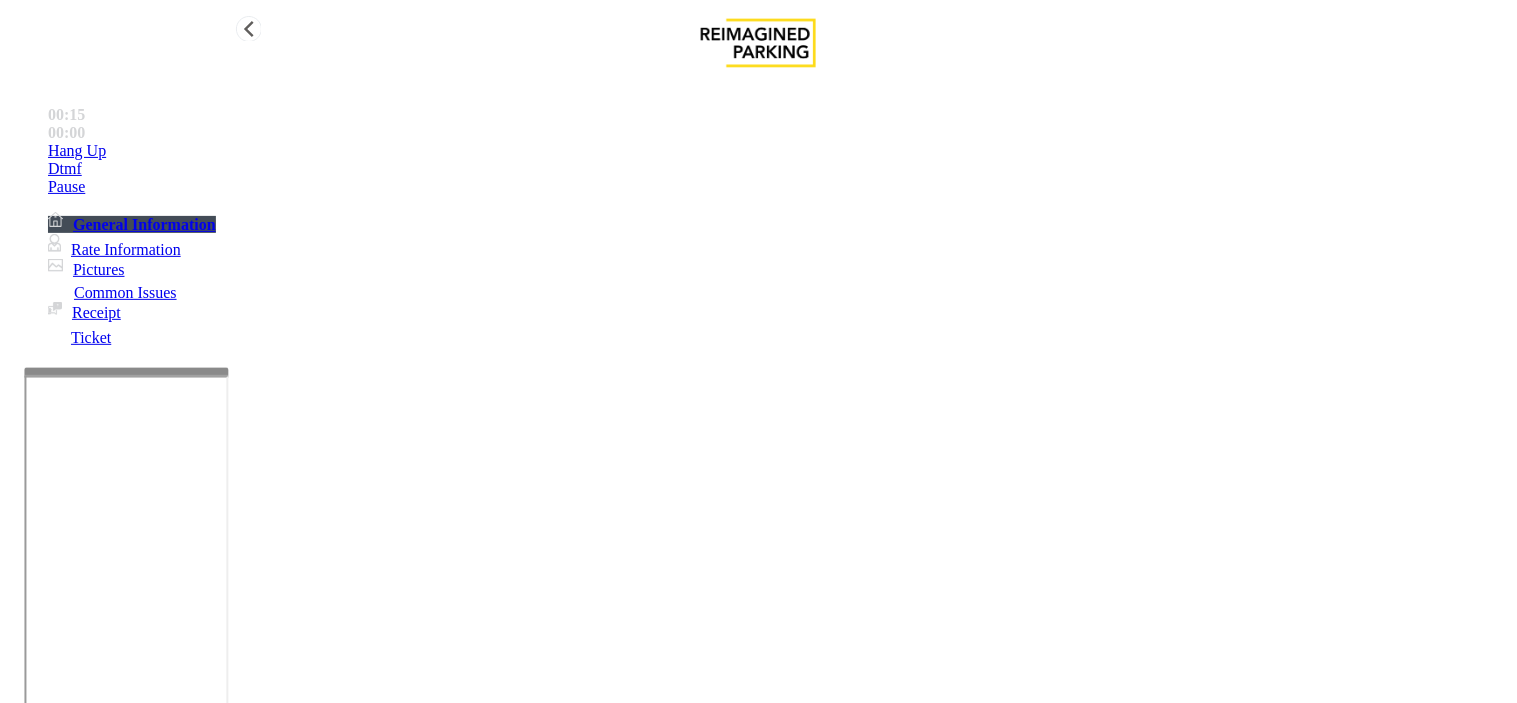 click on "Hang Up" at bounding box center [778, 151] 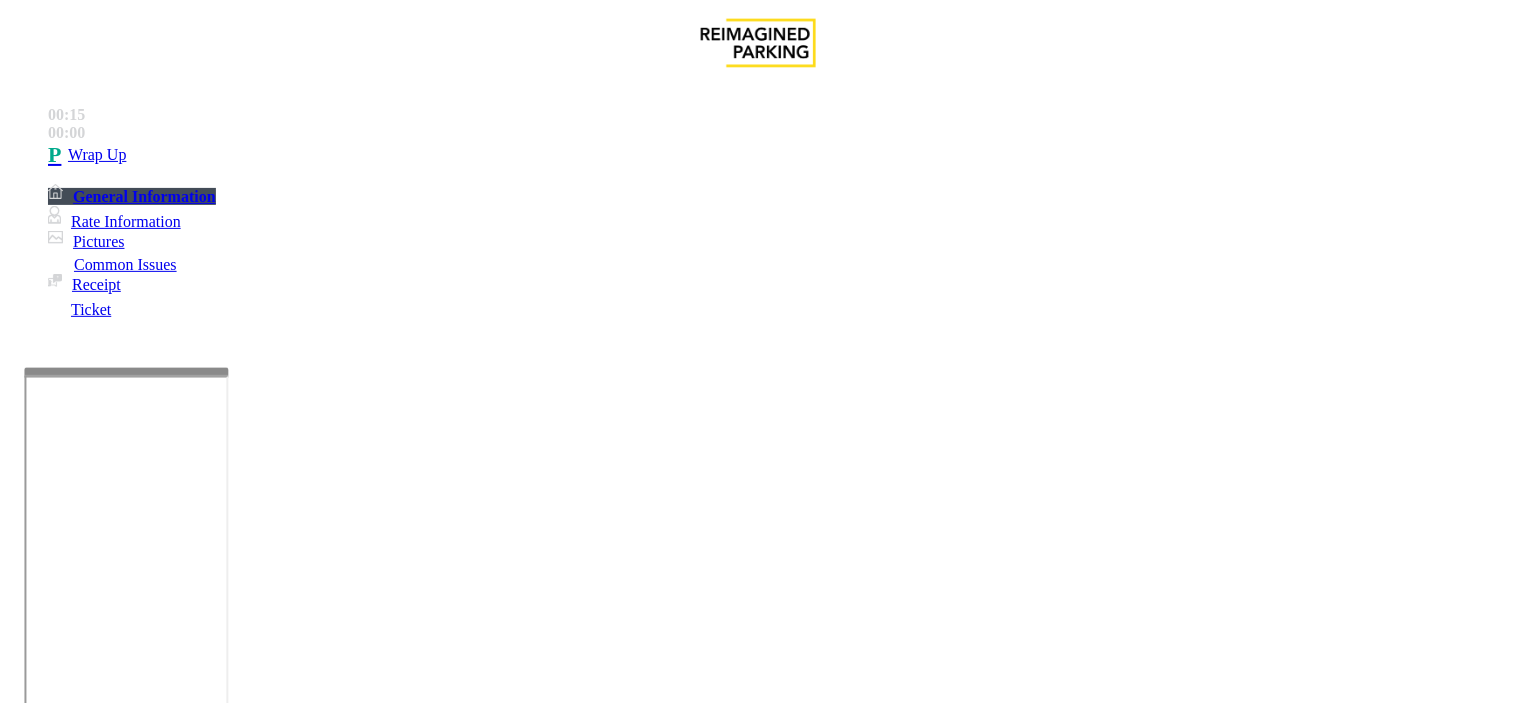 click on "No Response/Unable to hear parker" at bounding box center (142, 1356) 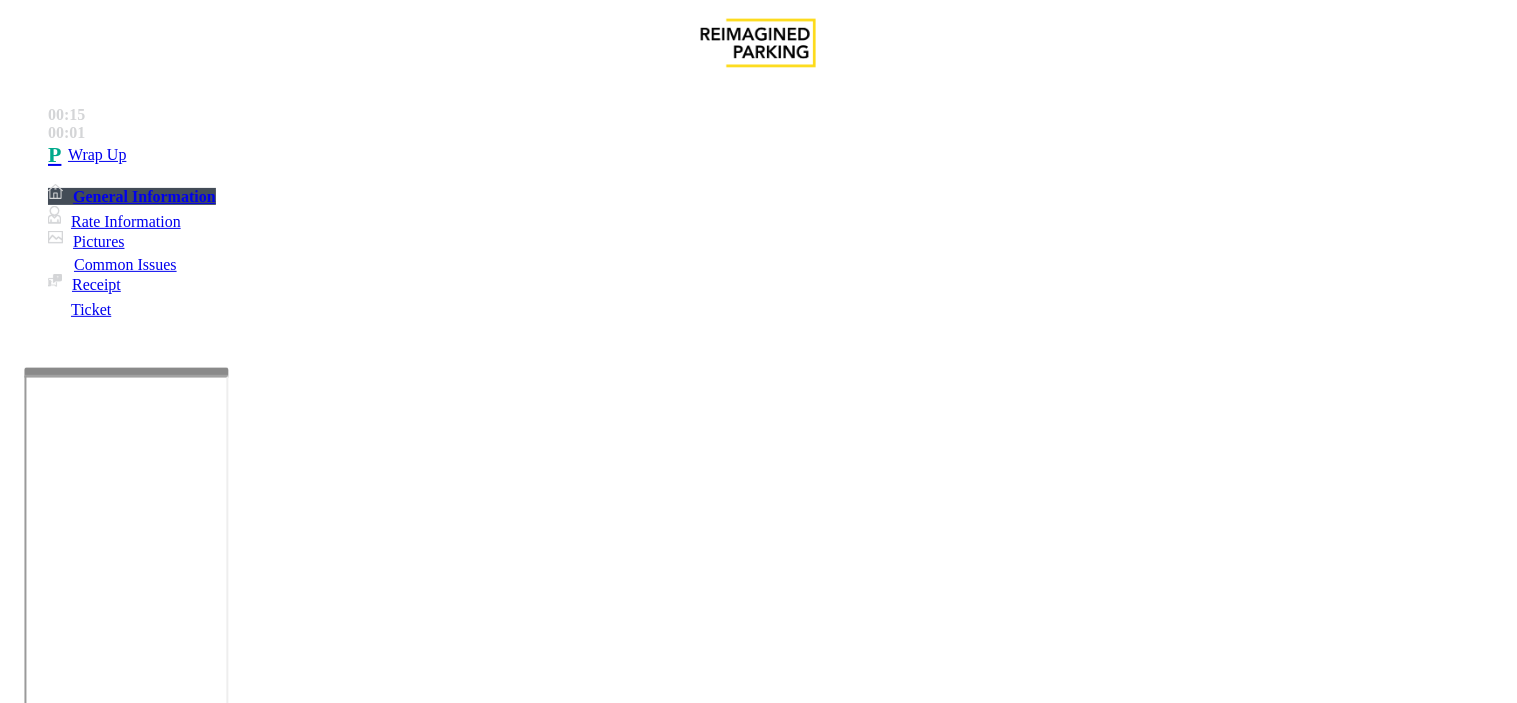 drag, startPoint x: 275, startPoint y: 153, endPoint x: 614, endPoint y: 181, distance: 340.1544 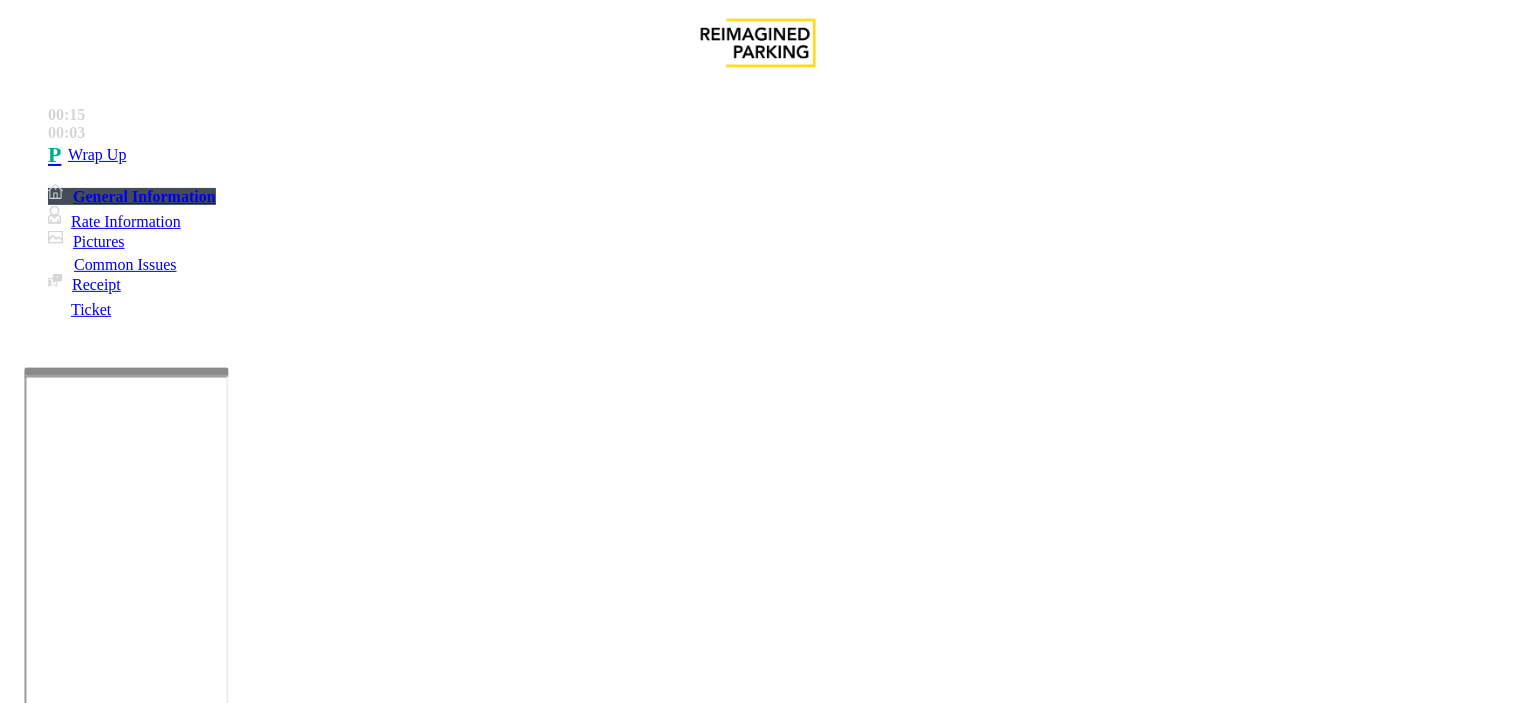 click at bounding box center [254, 1404] 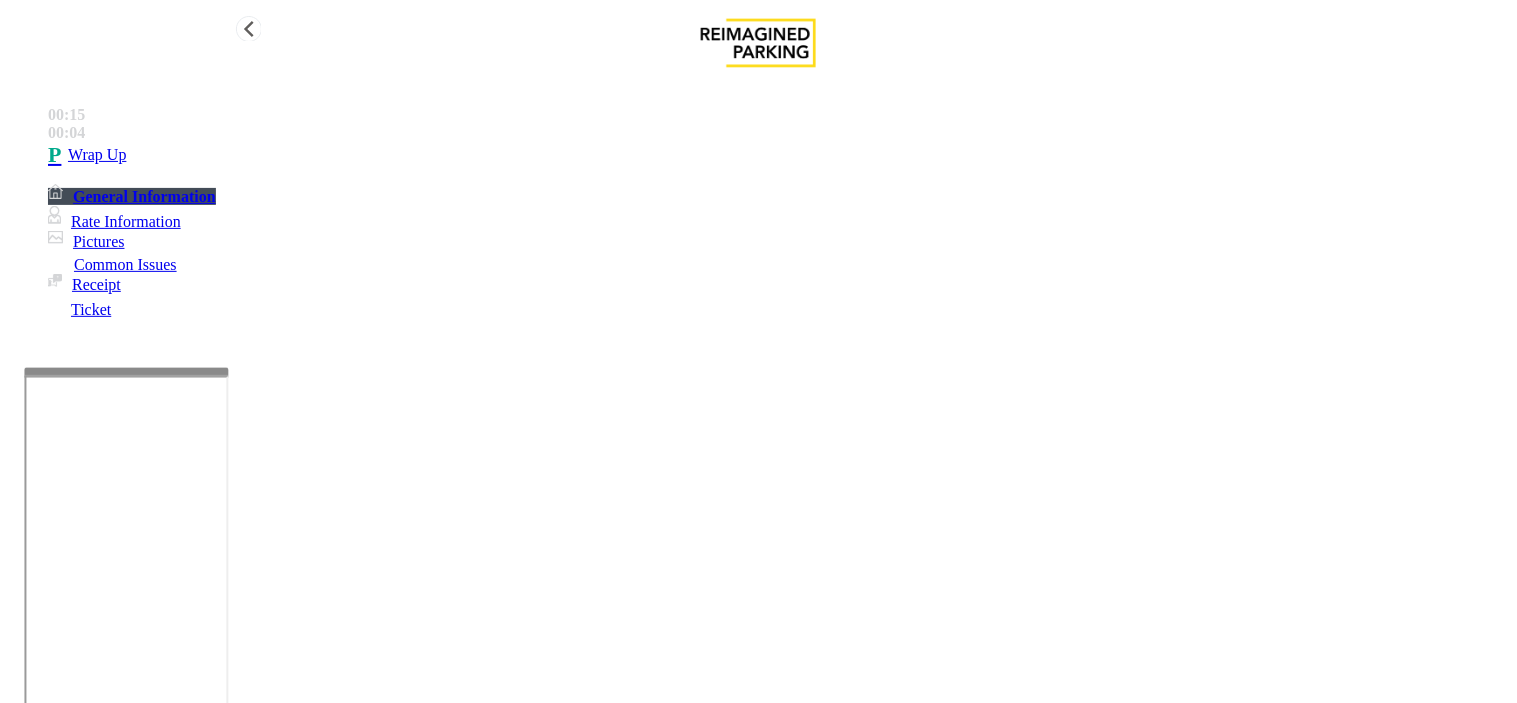 type on "**********" 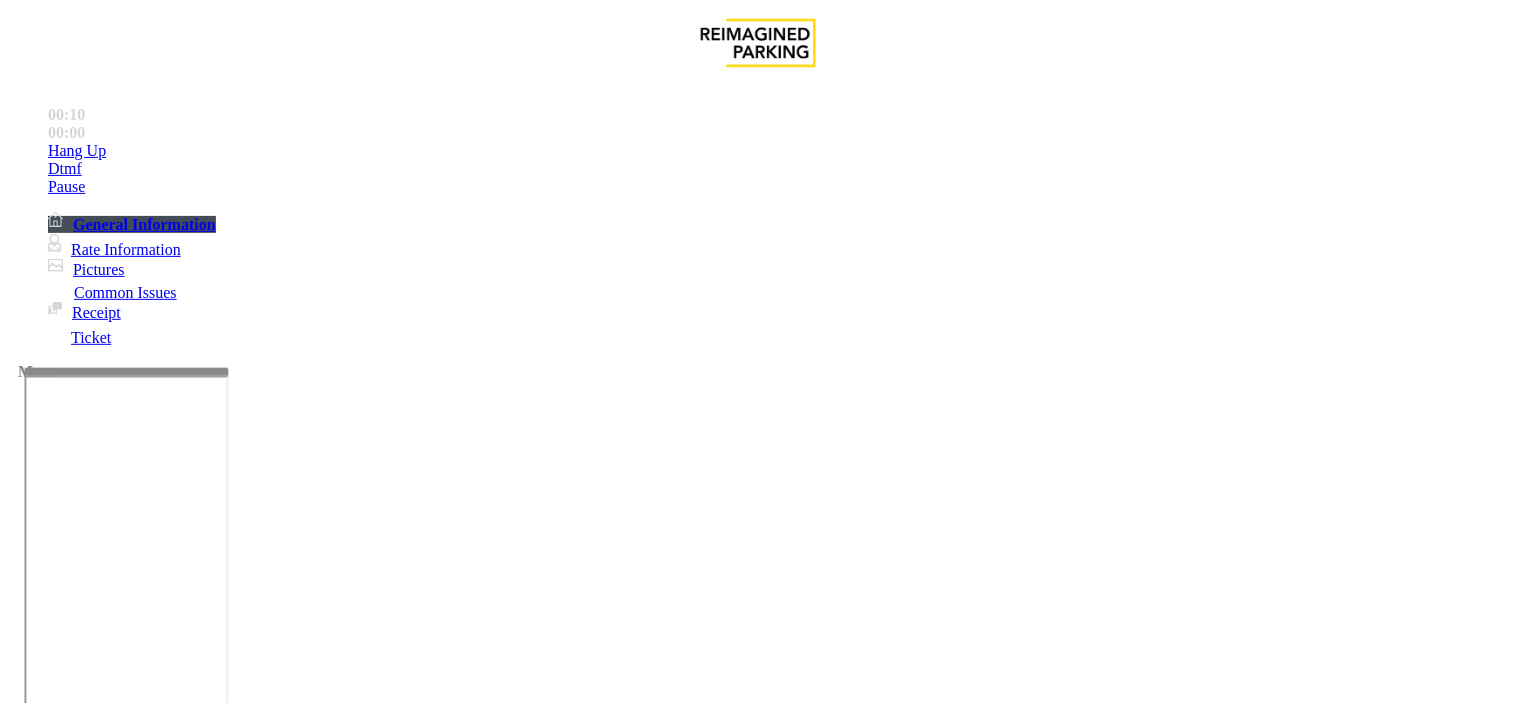 scroll, scrollTop: 444, scrollLeft: 0, axis: vertical 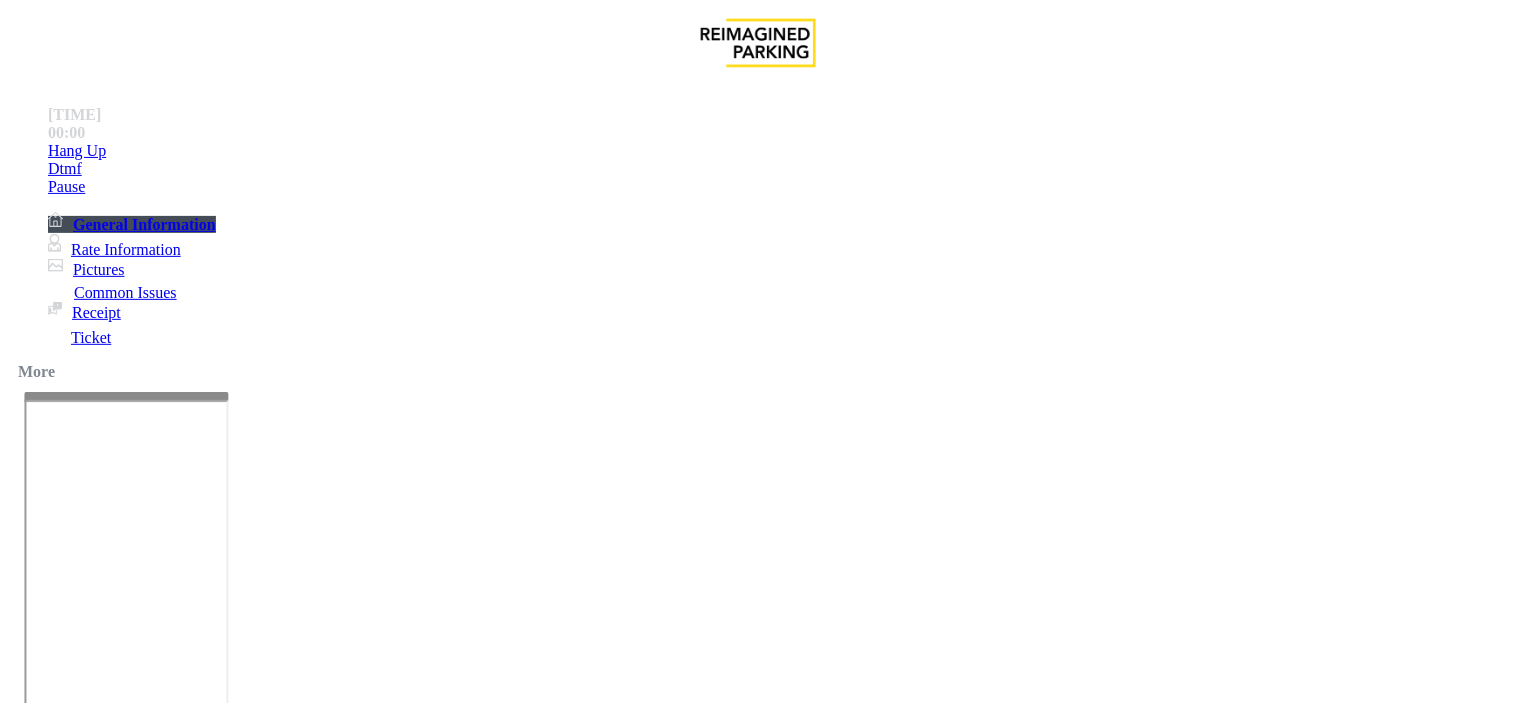 click at bounding box center (126, 628) 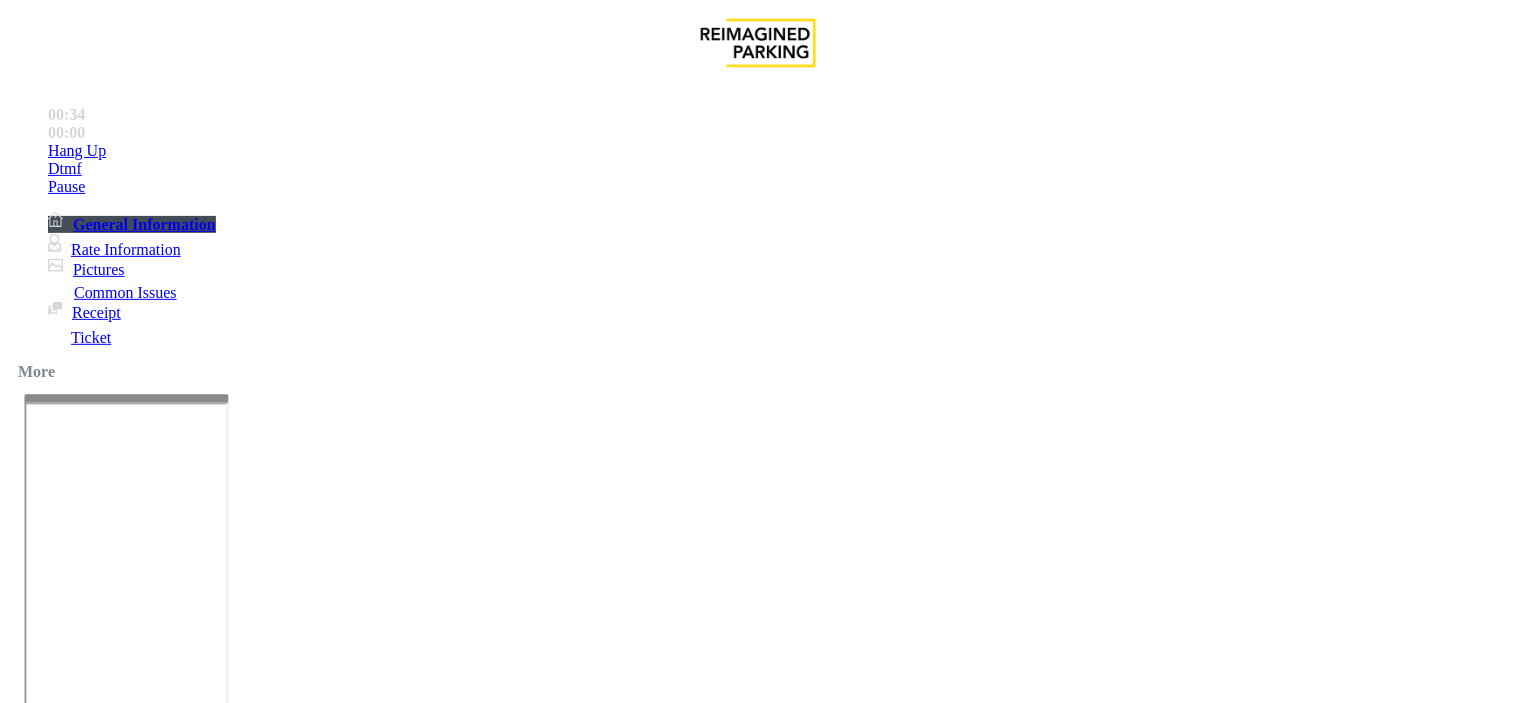 click on "Meter Issue" at bounding box center (262, 1356) 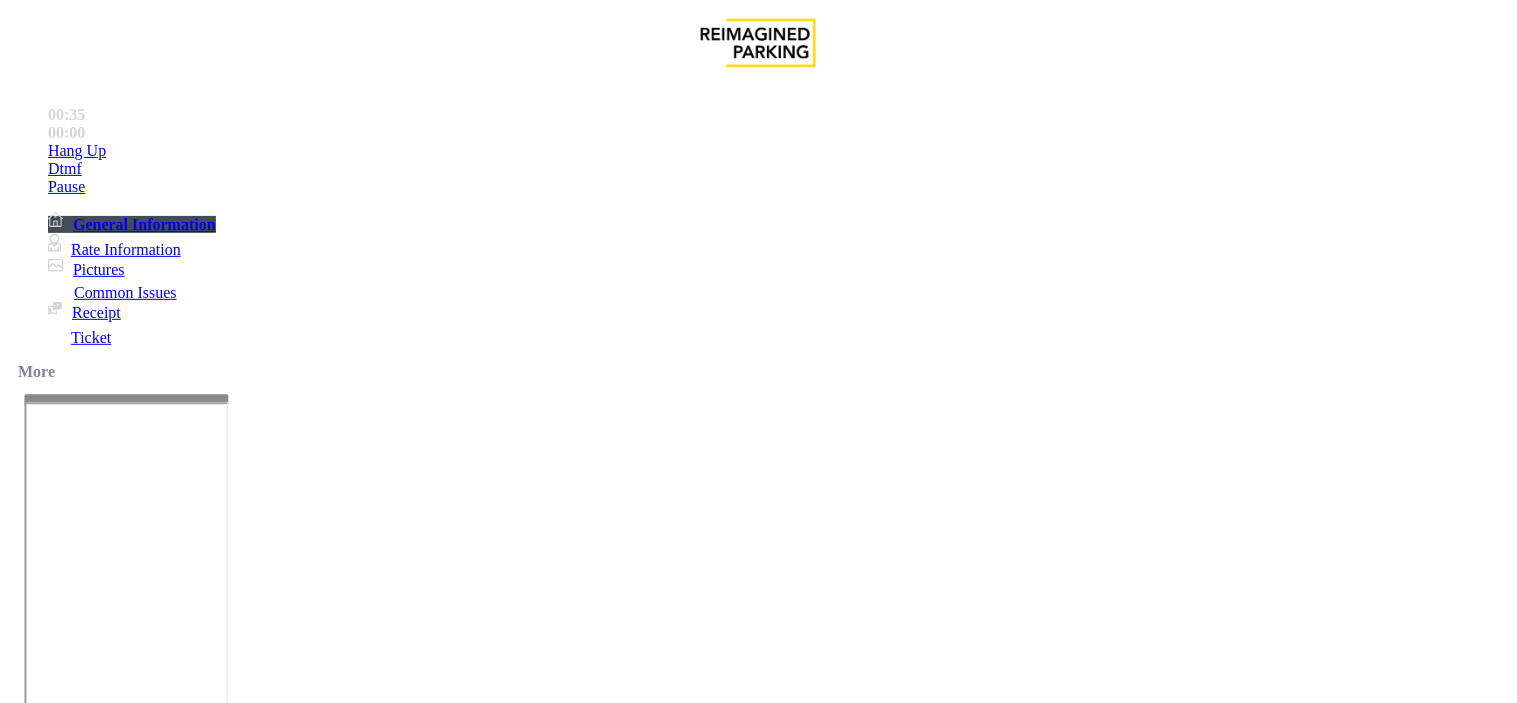 click on "Issue" at bounding box center [42, 1323] 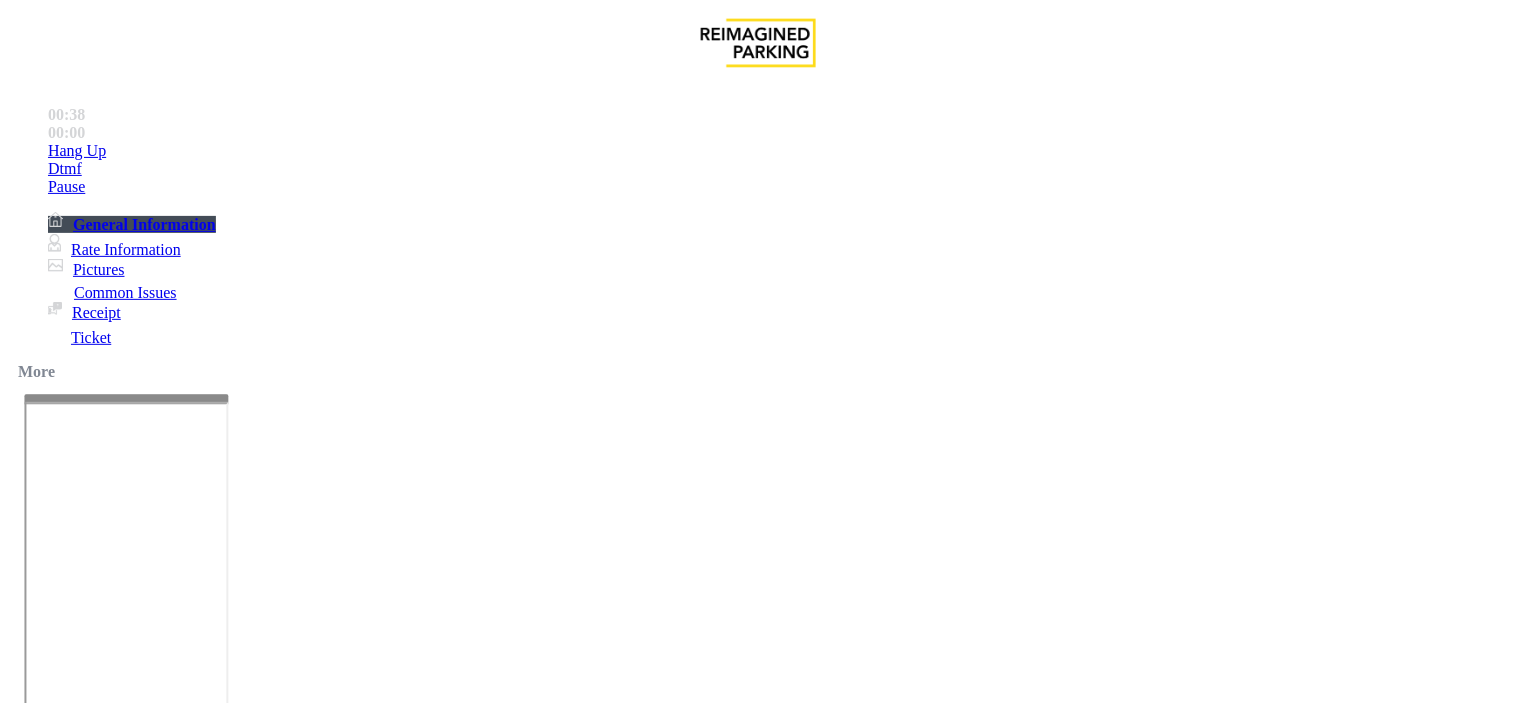 click on "Ticket Issue   Payment Issue   Meter Issue   Monthly Issue   Equipment Issue   Other   Services   Intercom Issue/No Response   General" at bounding box center [758, 1359] 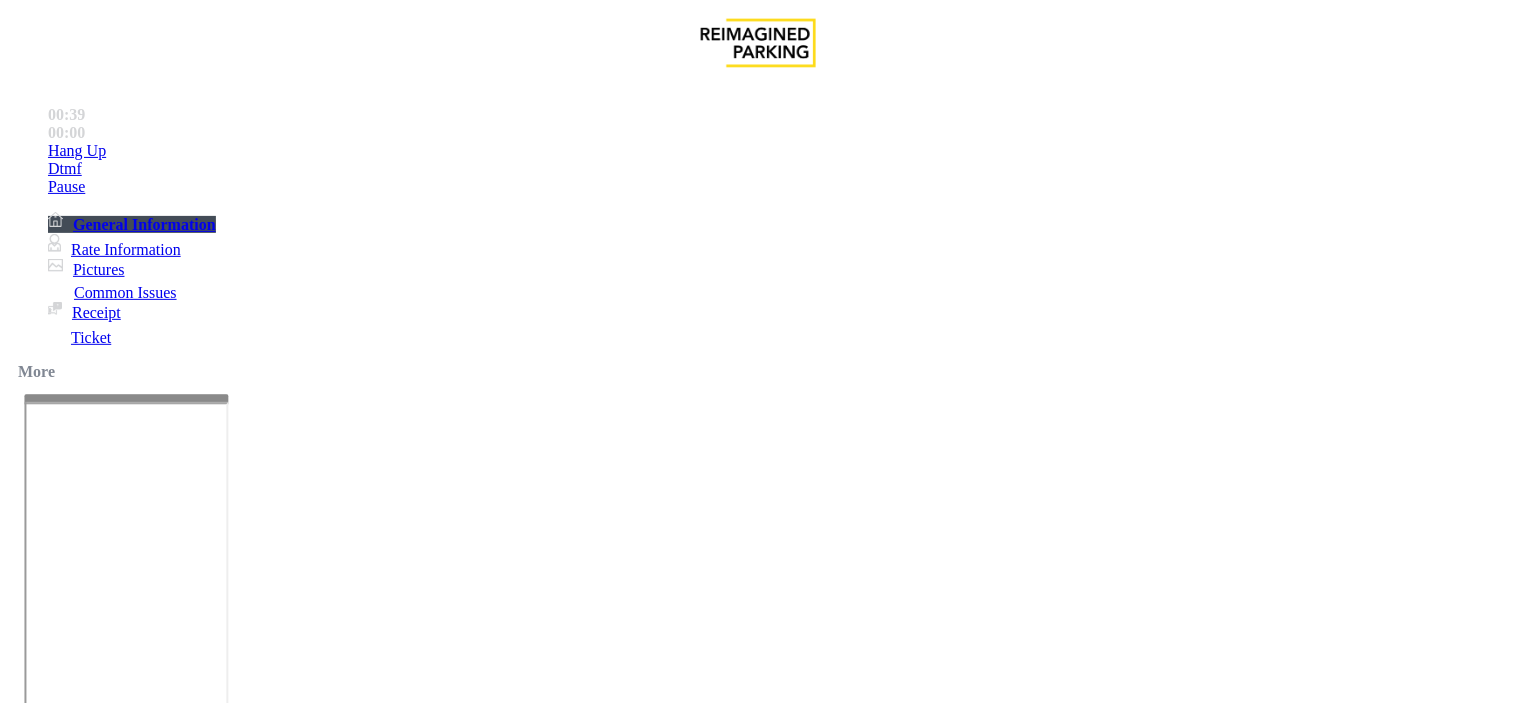 click on "Equipment Issue" at bounding box center (460, 1356) 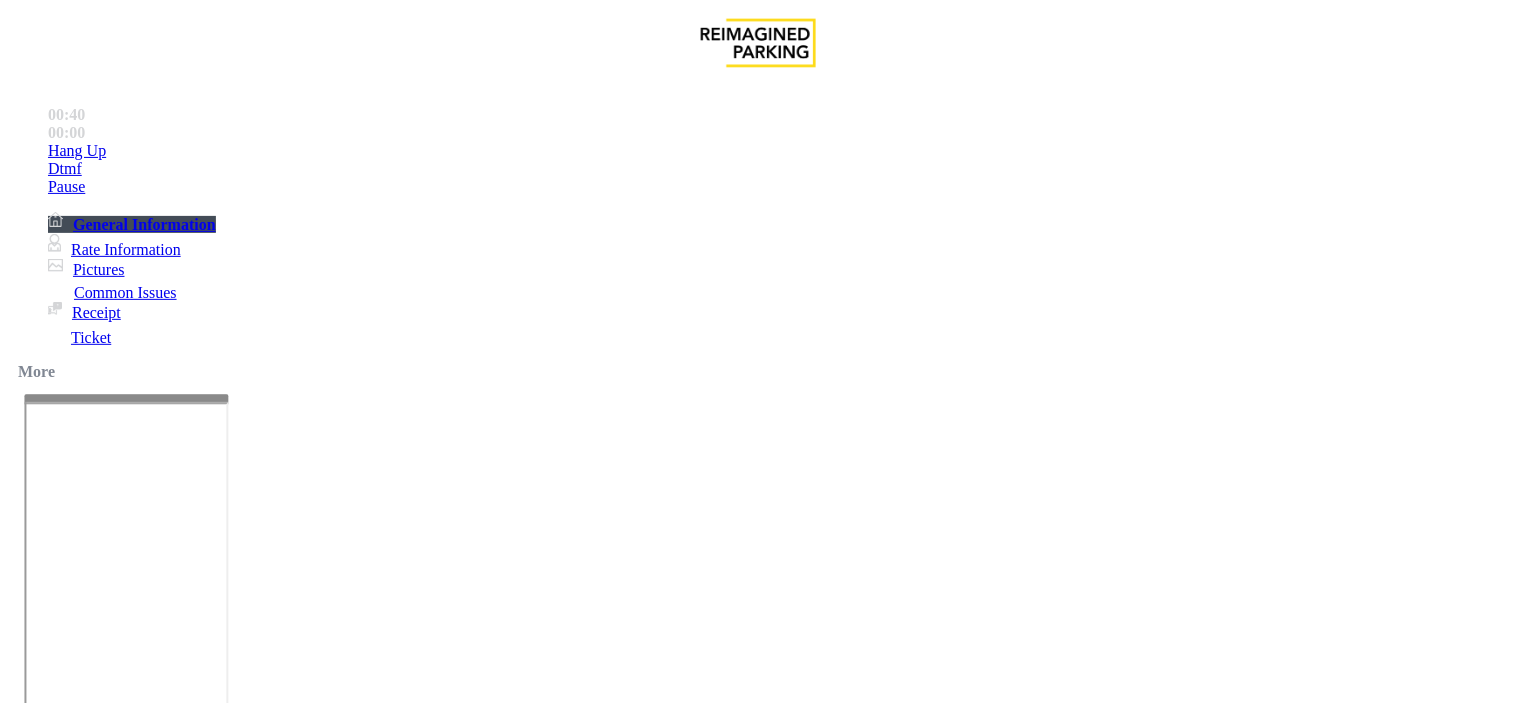 click on "Gate / Door Won't Open" at bounding box center [575, 1356] 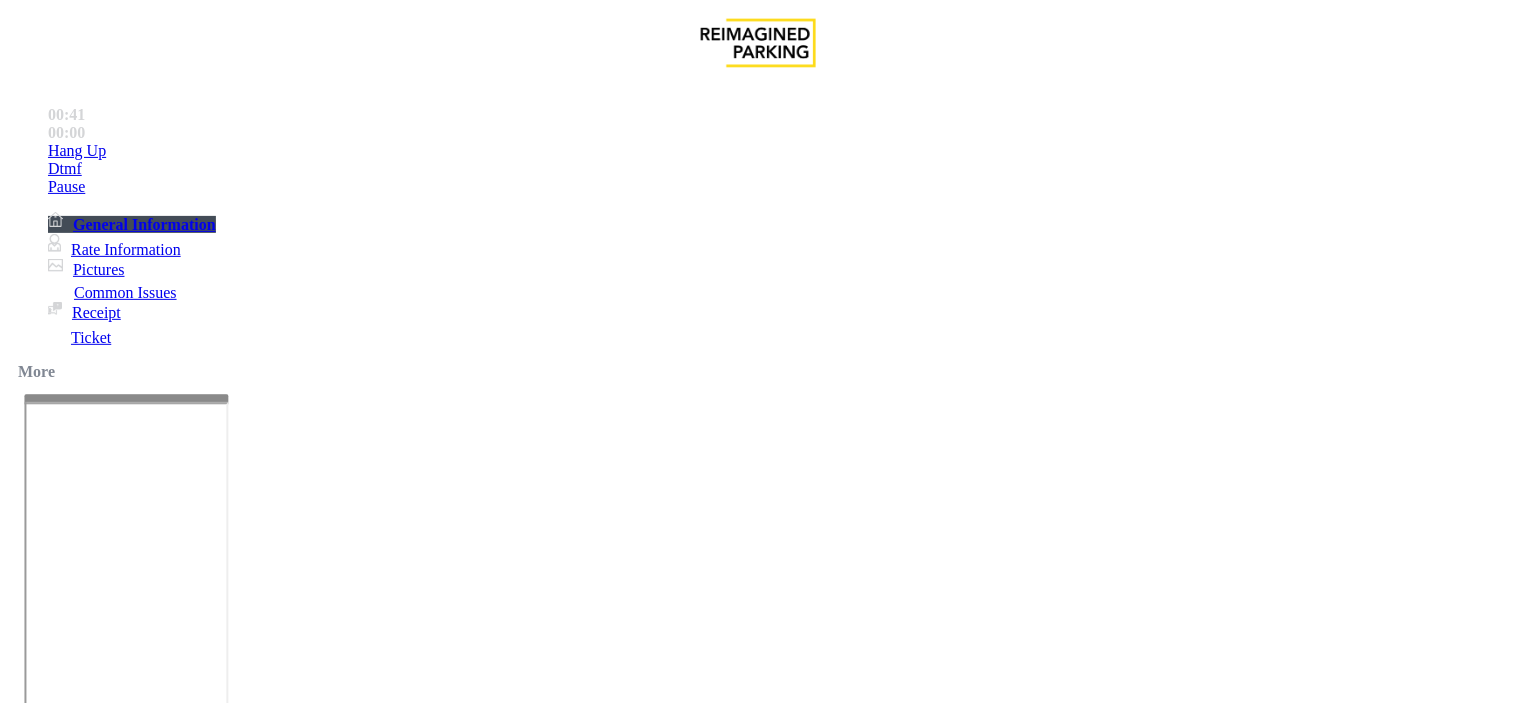 scroll, scrollTop: 111, scrollLeft: 0, axis: vertical 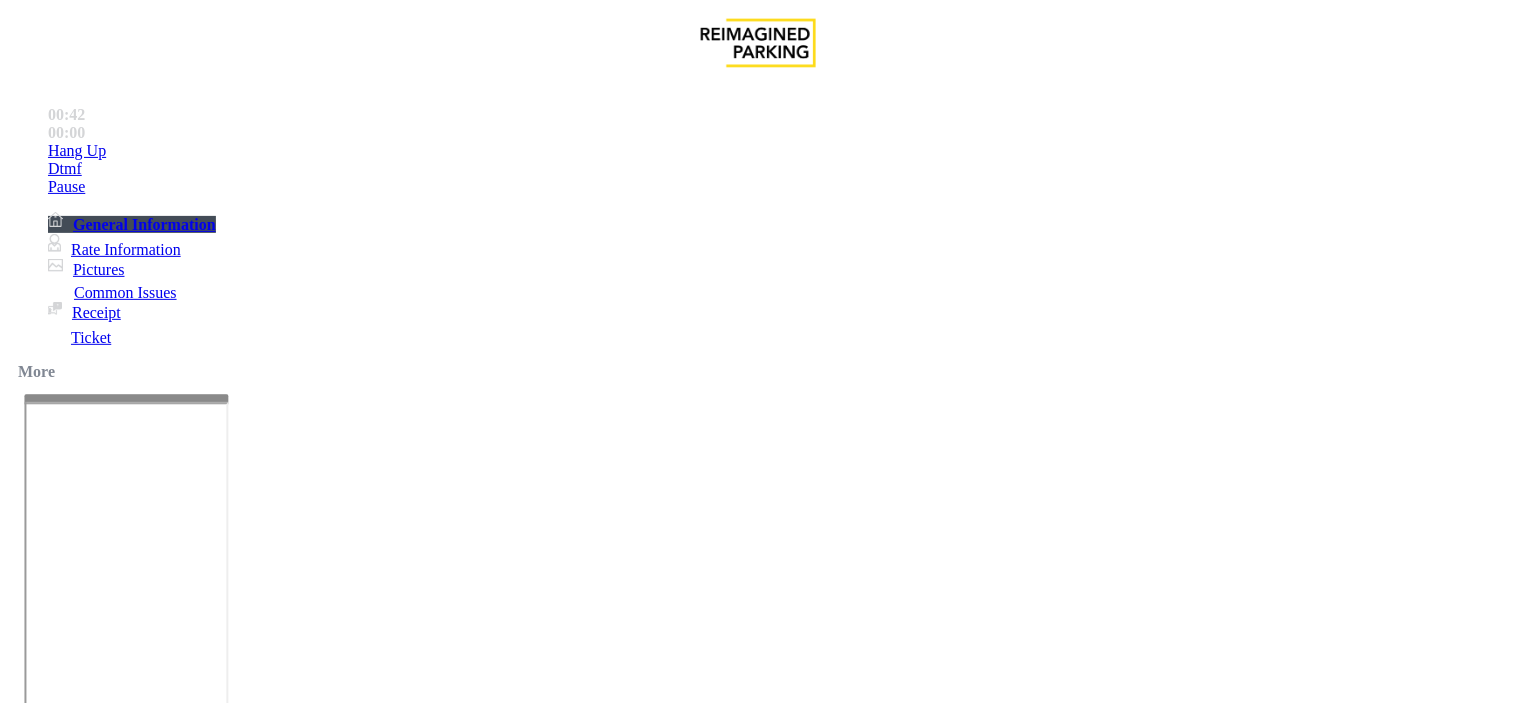 click at bounding box center (246, 1712) 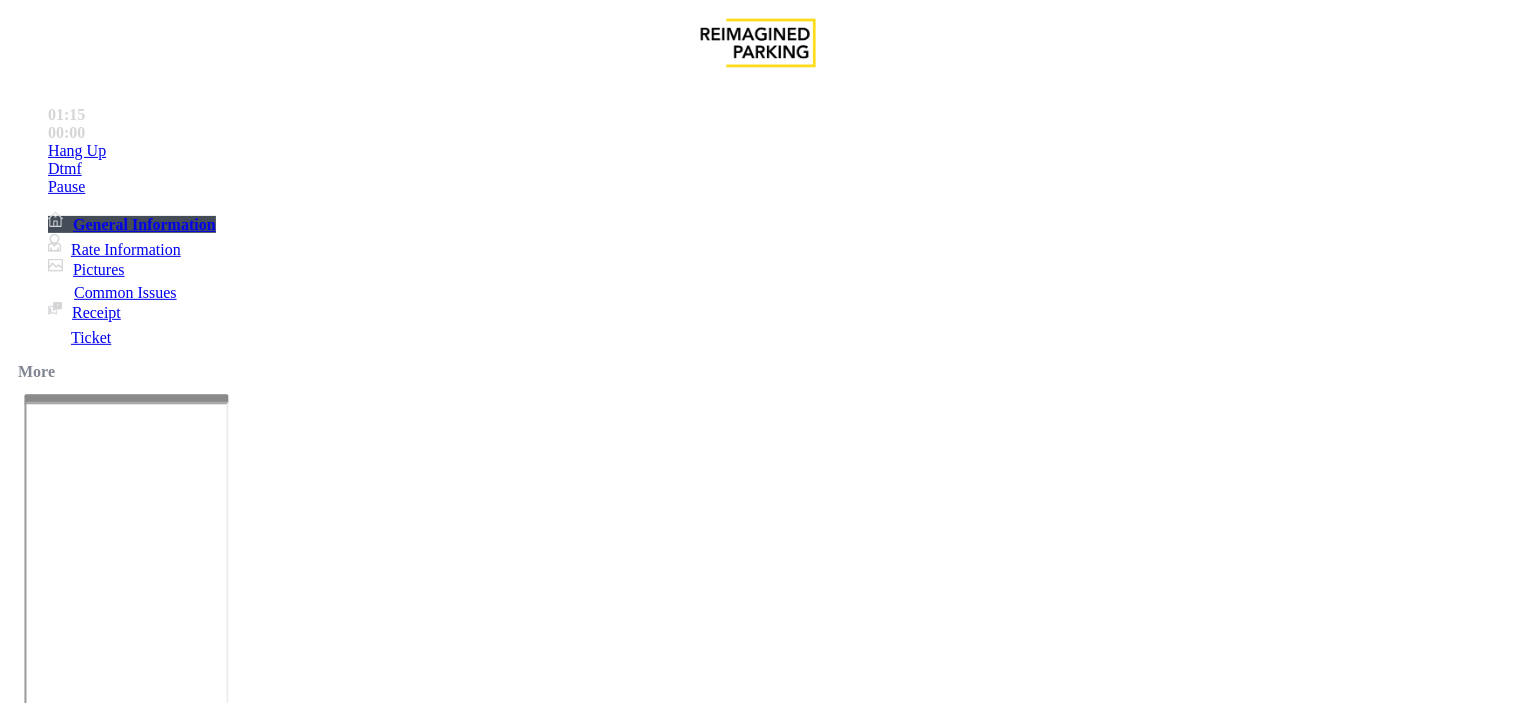 scroll, scrollTop: 0, scrollLeft: 0, axis: both 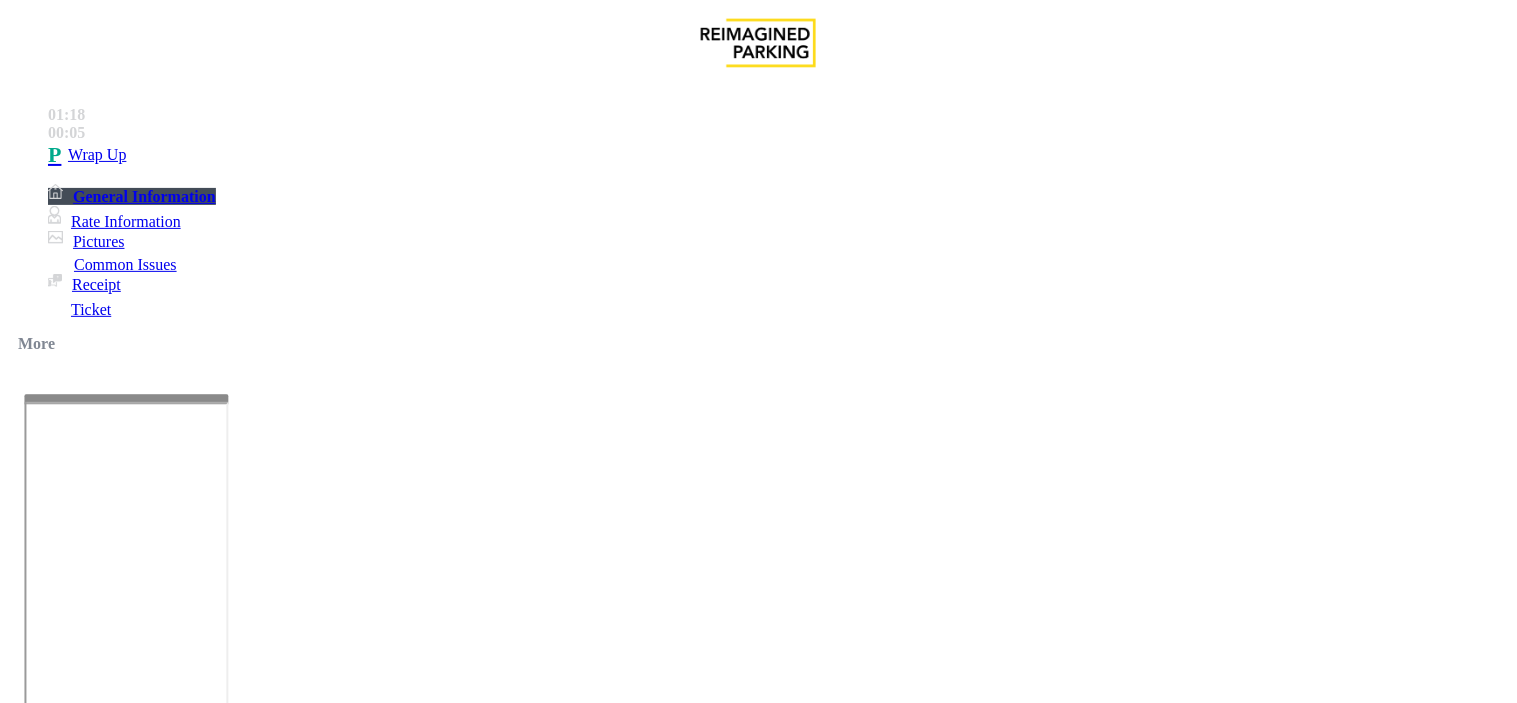 drag, startPoint x: 517, startPoint y: 555, endPoint x: 280, endPoint y: 543, distance: 237.3036 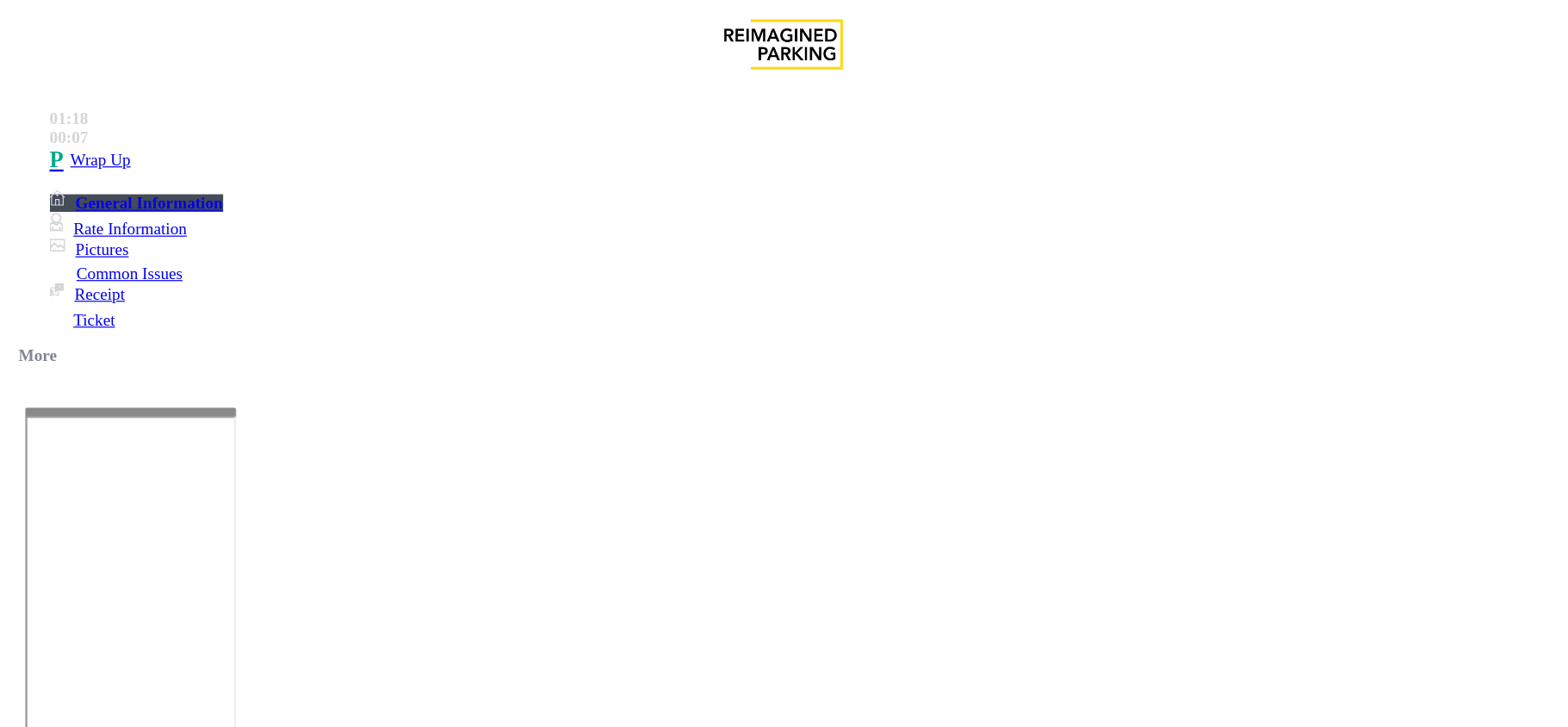 scroll, scrollTop: 0, scrollLeft: 0, axis: both 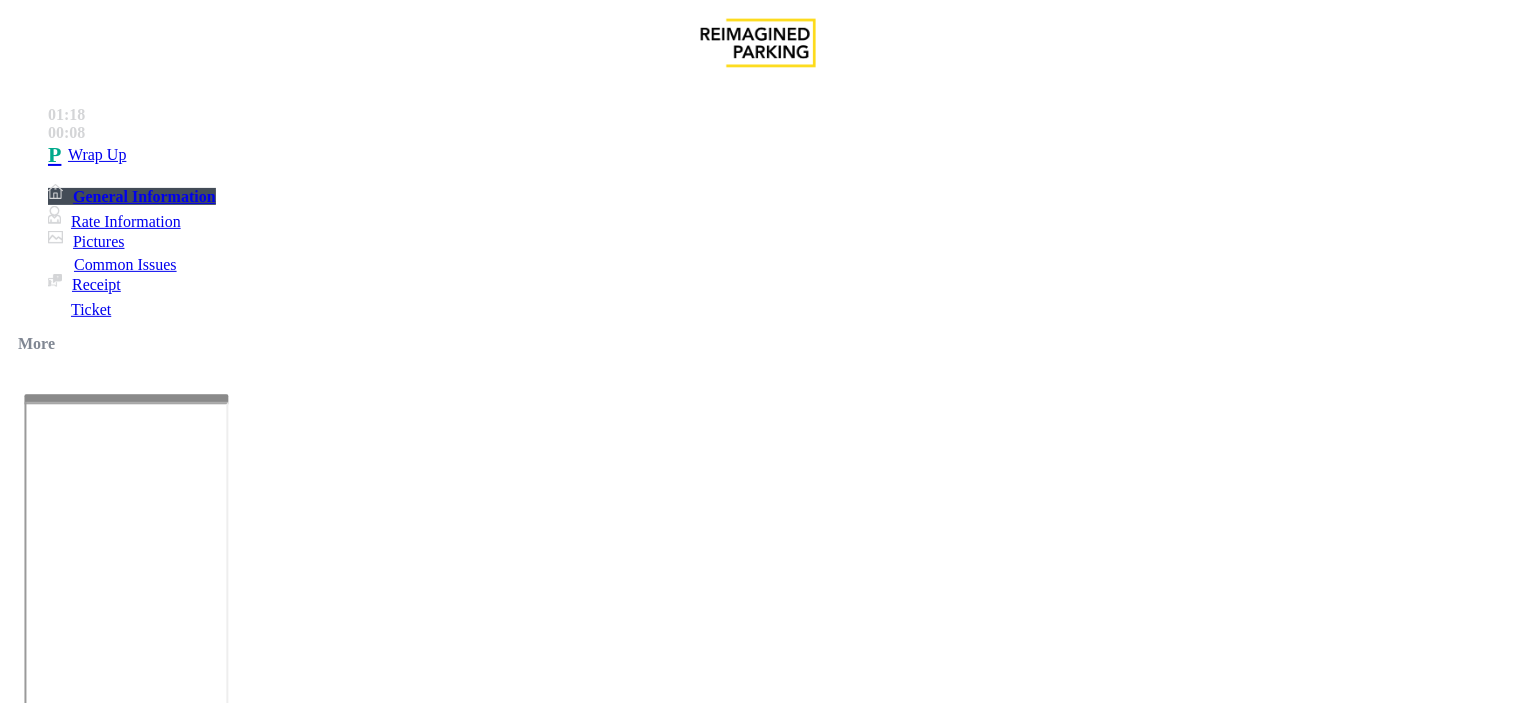 click on "Issue" at bounding box center (42, 1323) 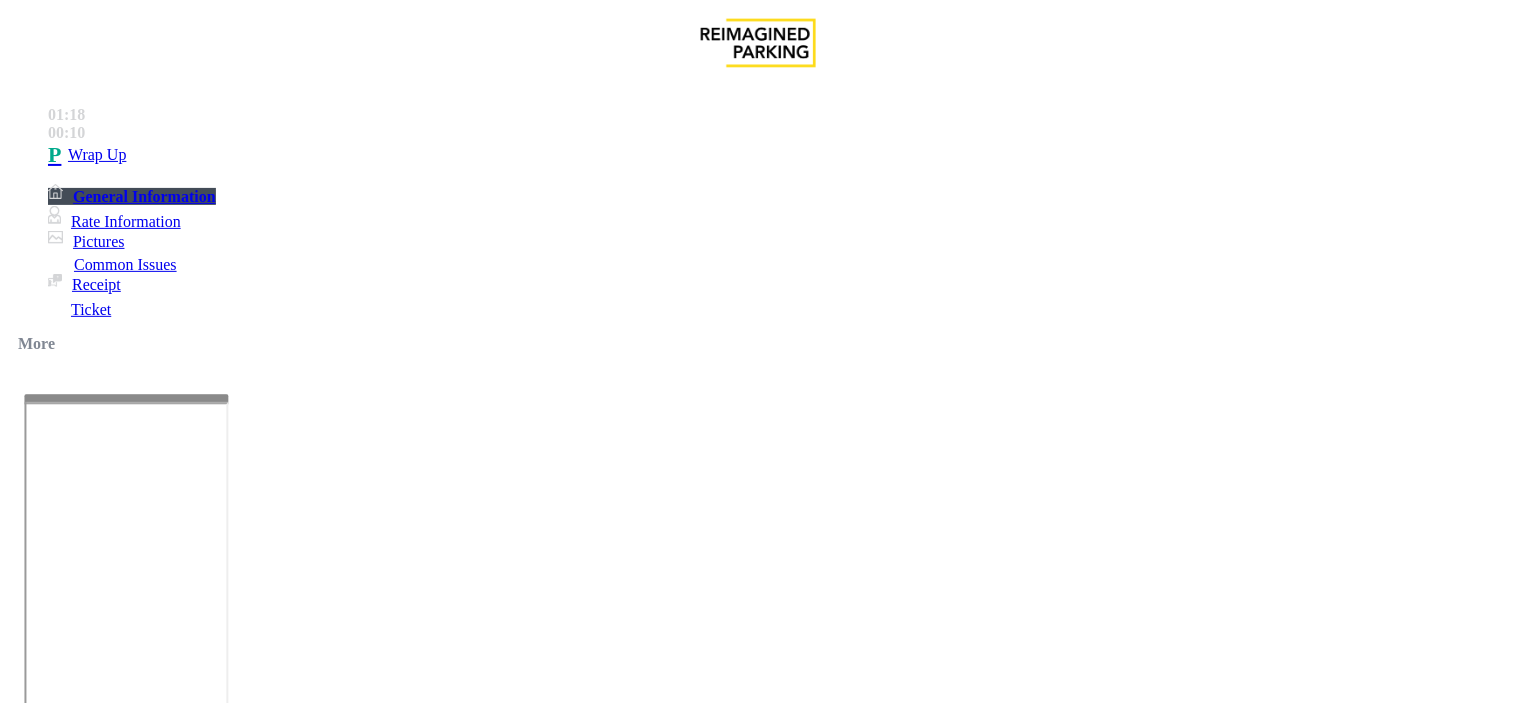 click on "Ticket Issue" at bounding box center (71, 1356) 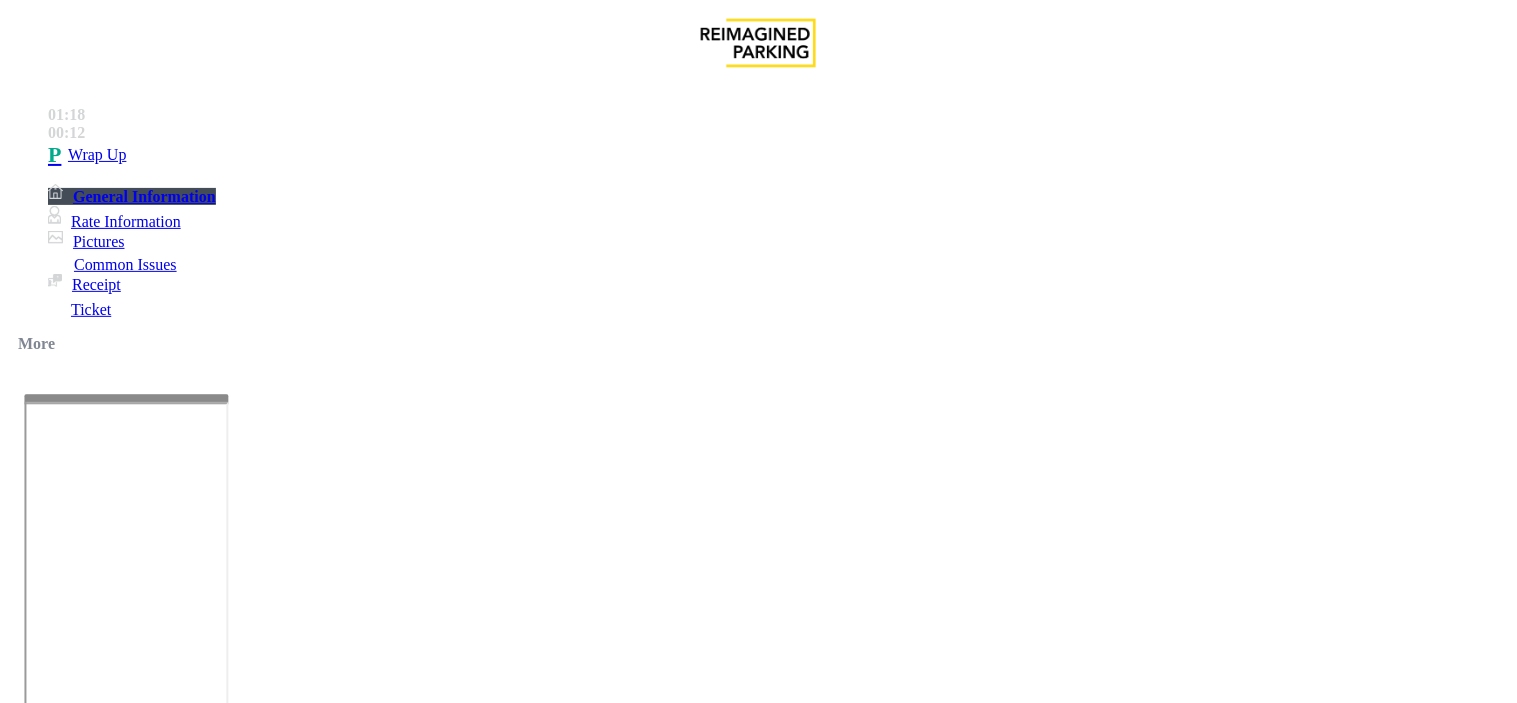 click on "Ticket Unreadable" at bounding box center (90, 1356) 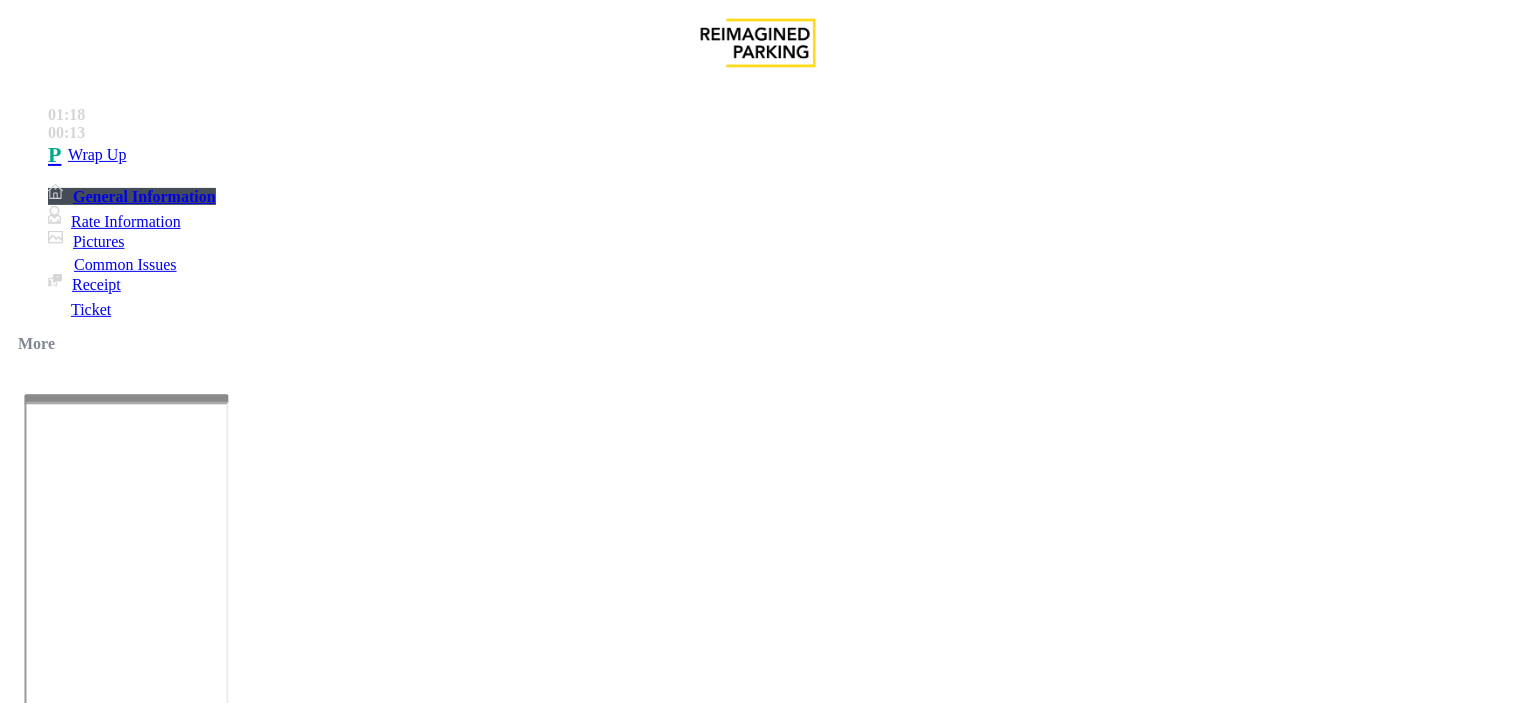 drag, startPoint x: 270, startPoint y: 147, endPoint x: 548, endPoint y: 184, distance: 280.45142 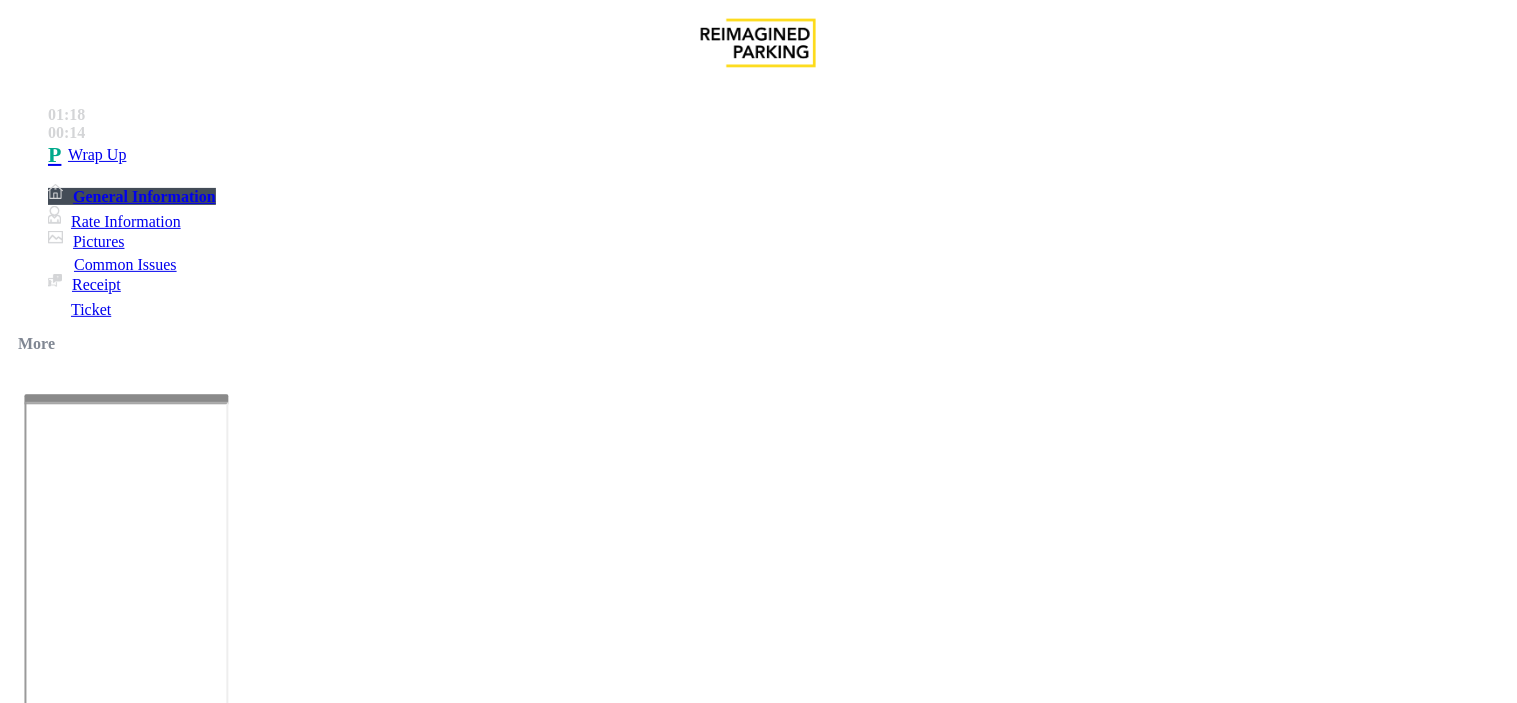 click at bounding box center [96, 1378] 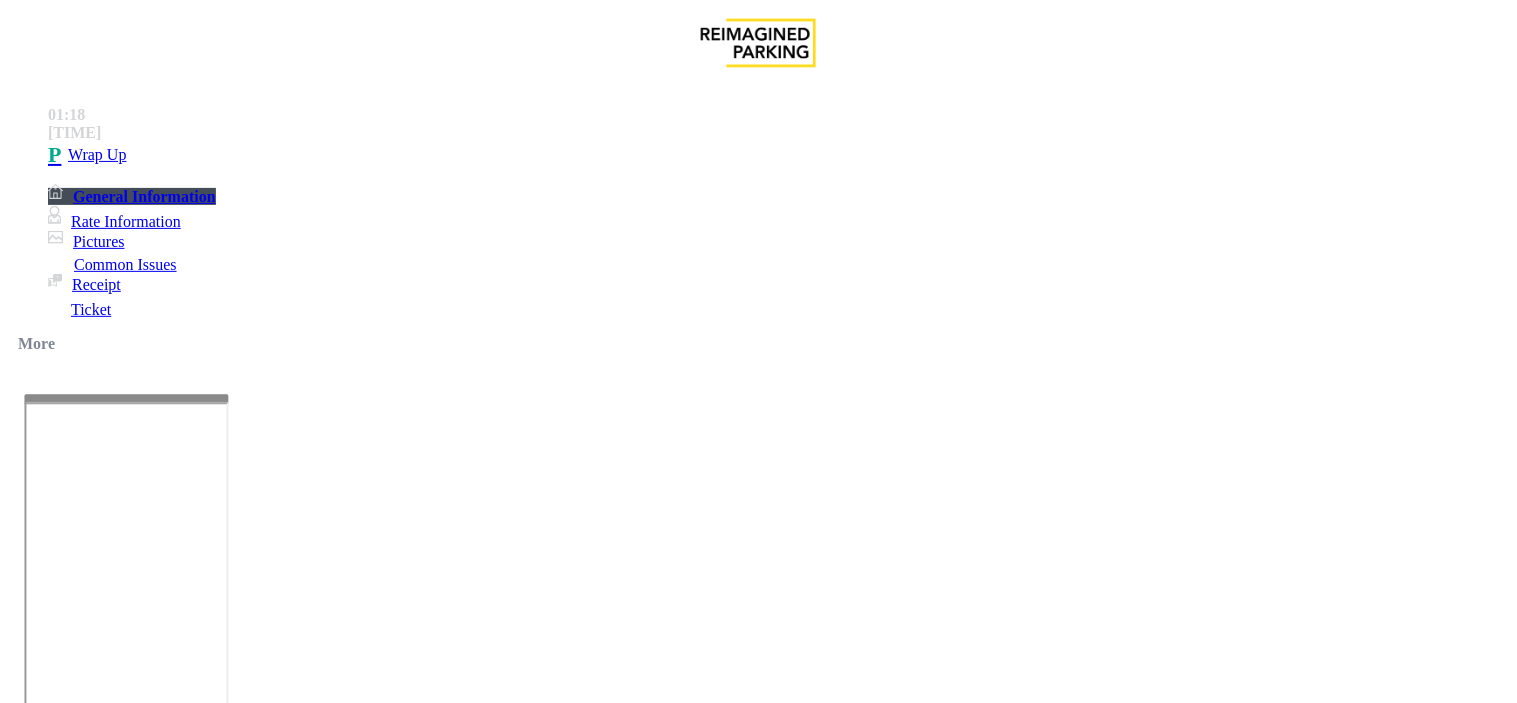 click on "Equipment Issue" at bounding box center [460, 1356] 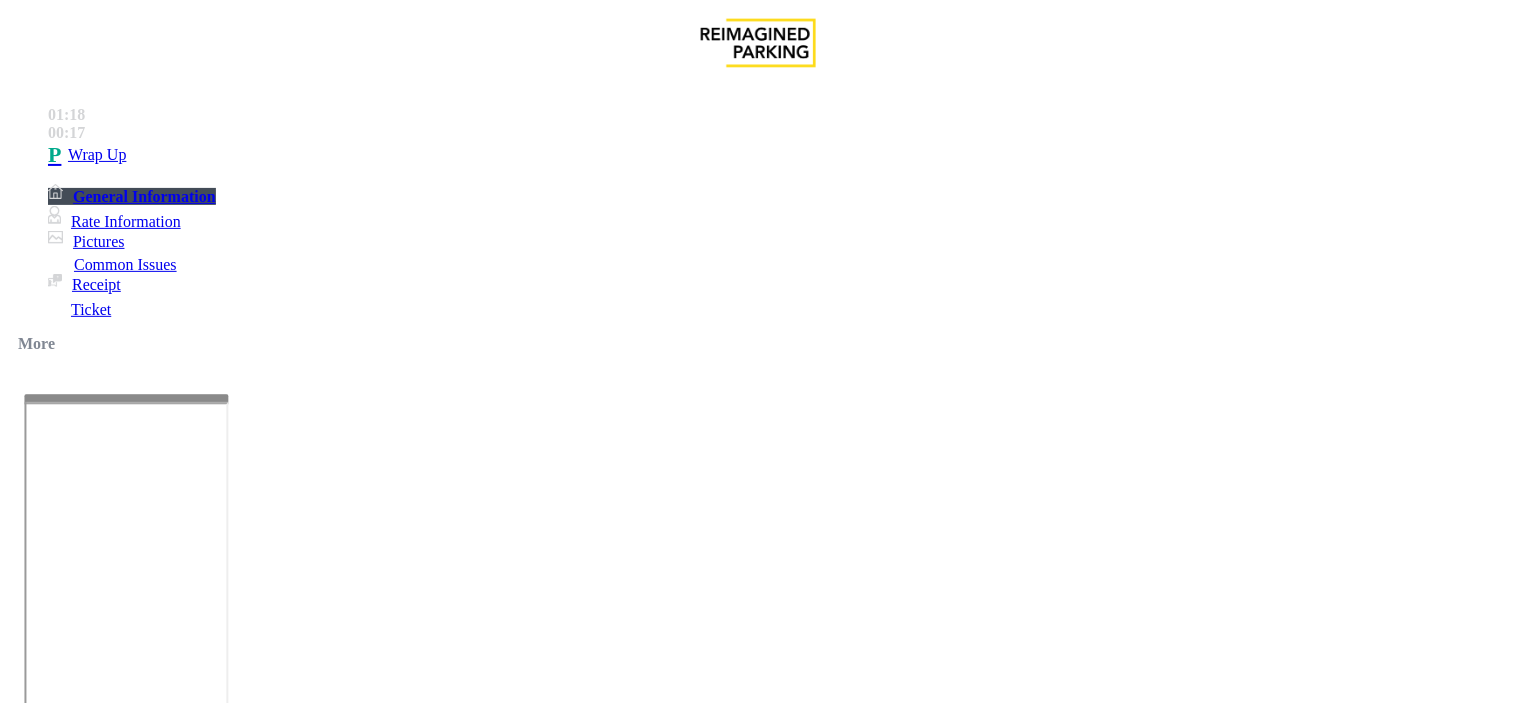 click on "Gate / Door Won't Open" at bounding box center (575, 1356) 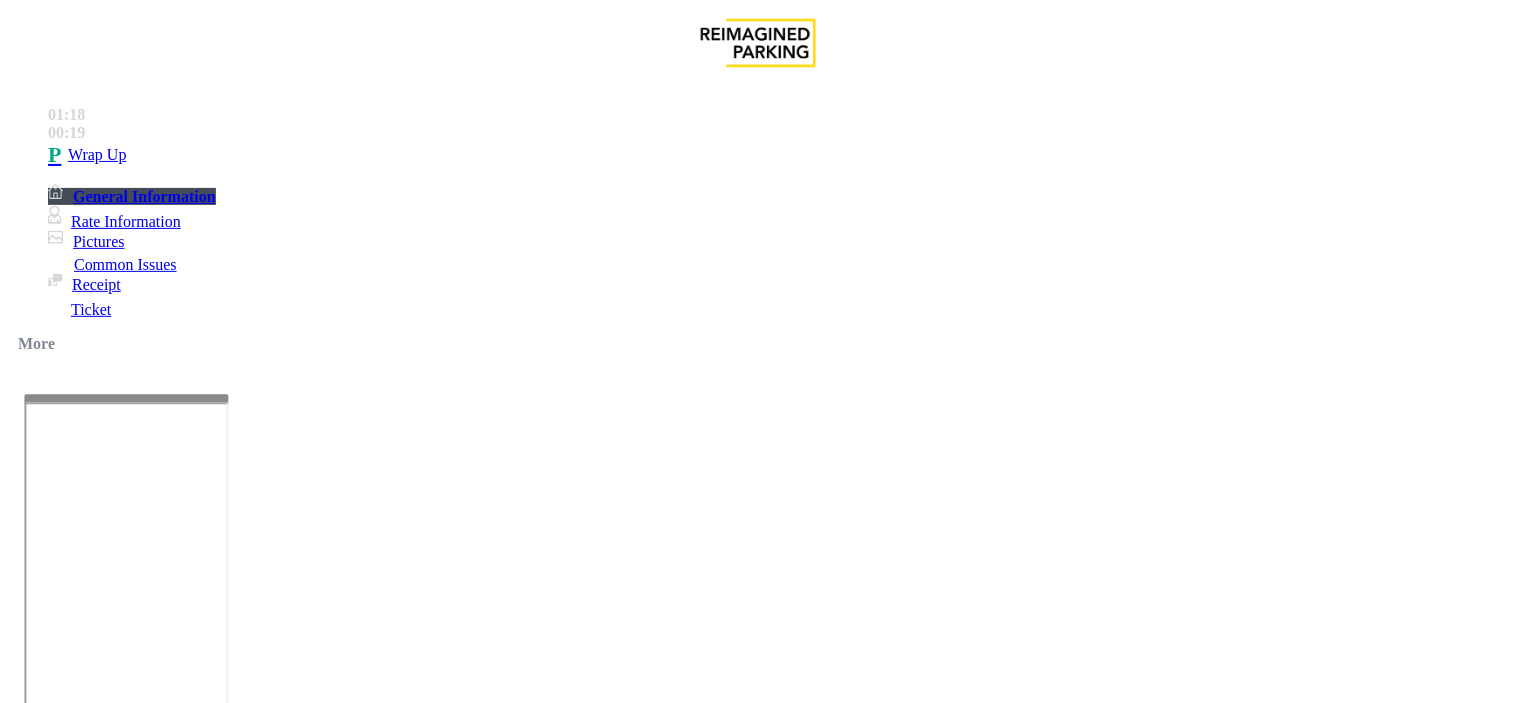 drag, startPoint x: 264, startPoint y: 157, endPoint x: 520, endPoint y: 200, distance: 259.5862 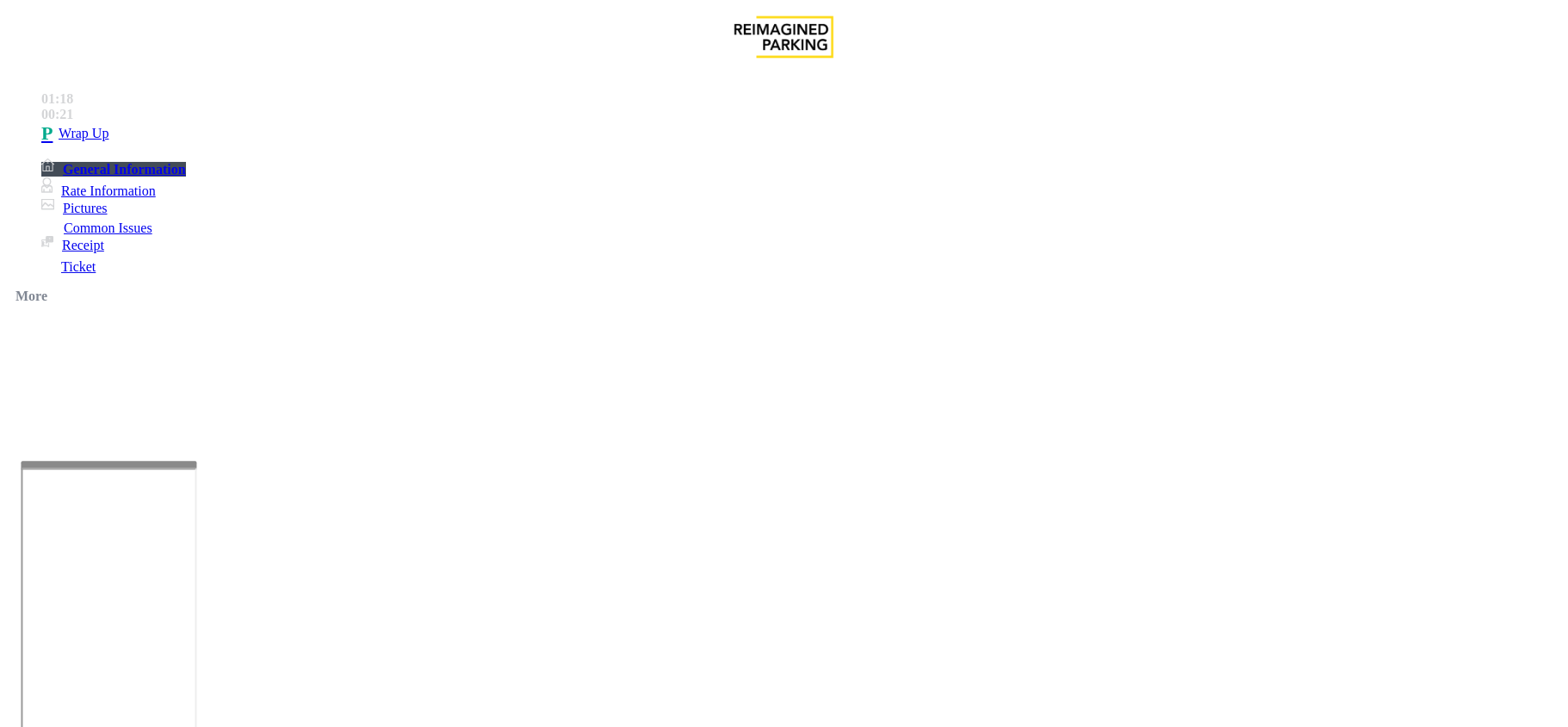 click at bounding box center [253, 1596] 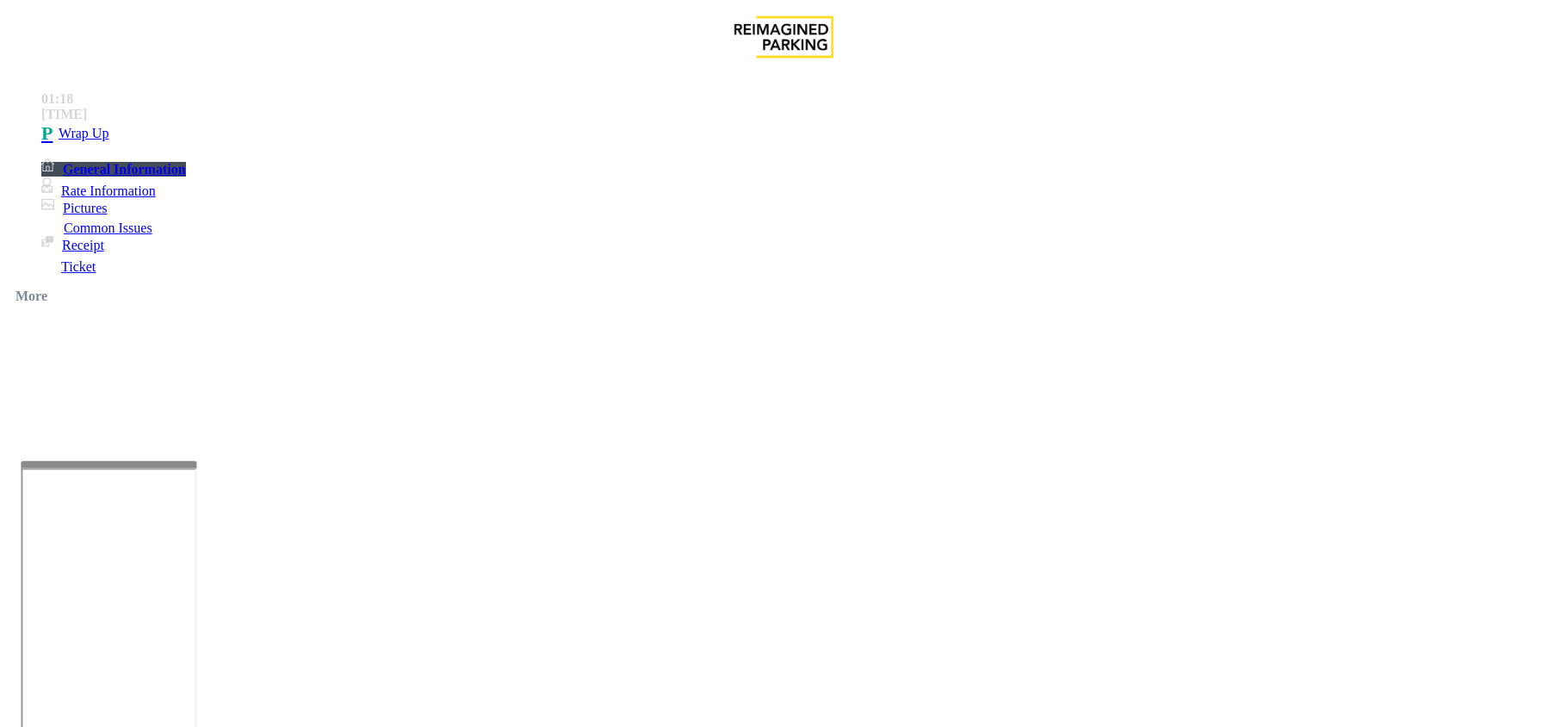 scroll, scrollTop: 11, scrollLeft: 0, axis: vertical 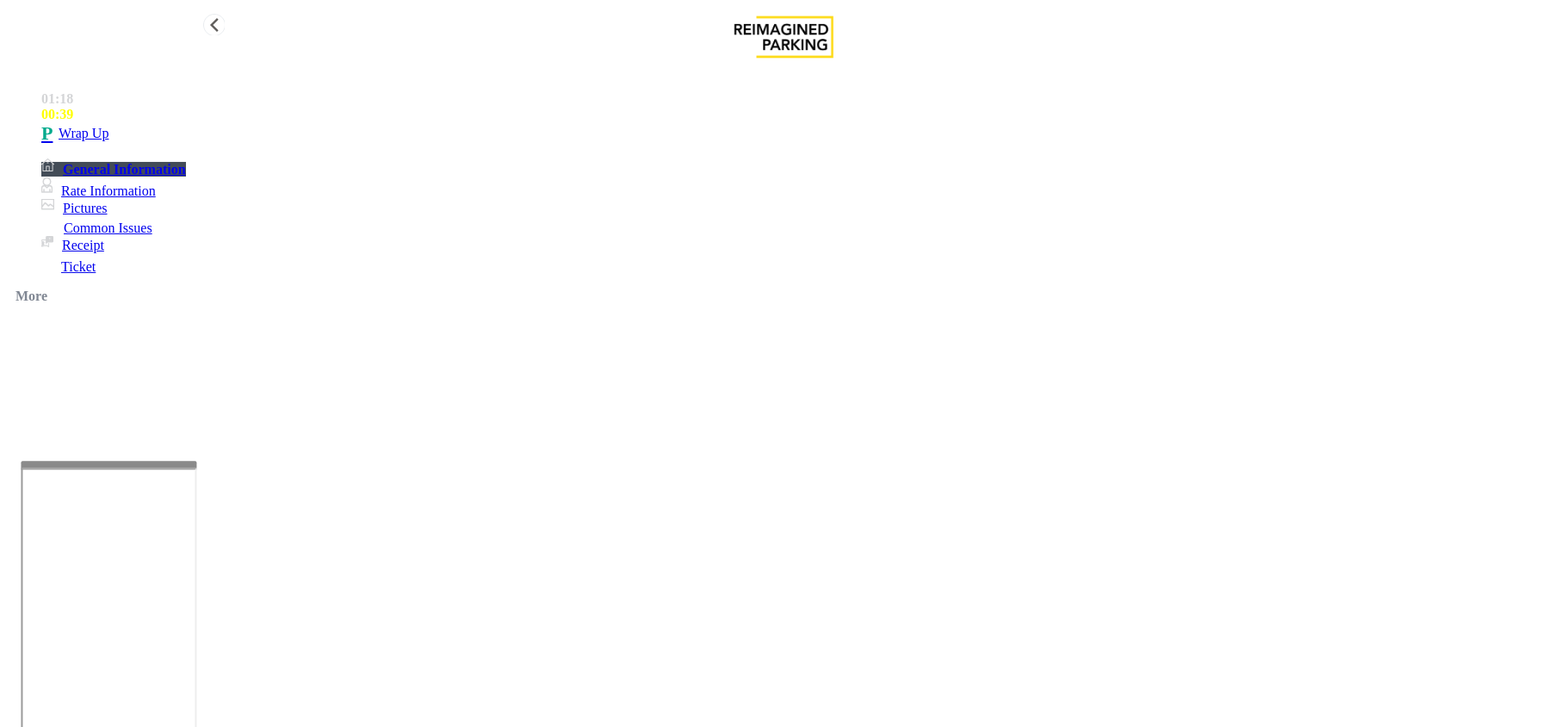 type on "**********" 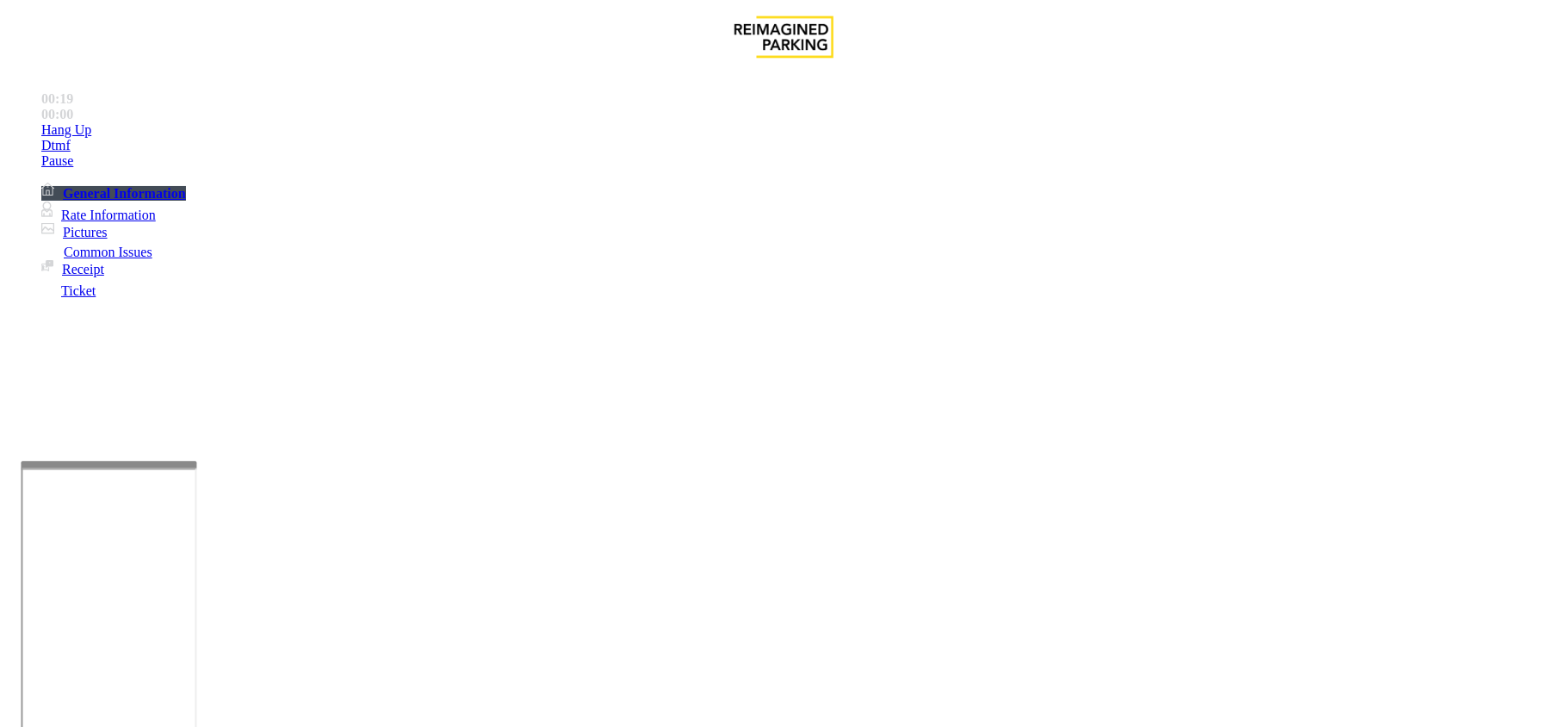 scroll, scrollTop: 342, scrollLeft: 0, axis: vertical 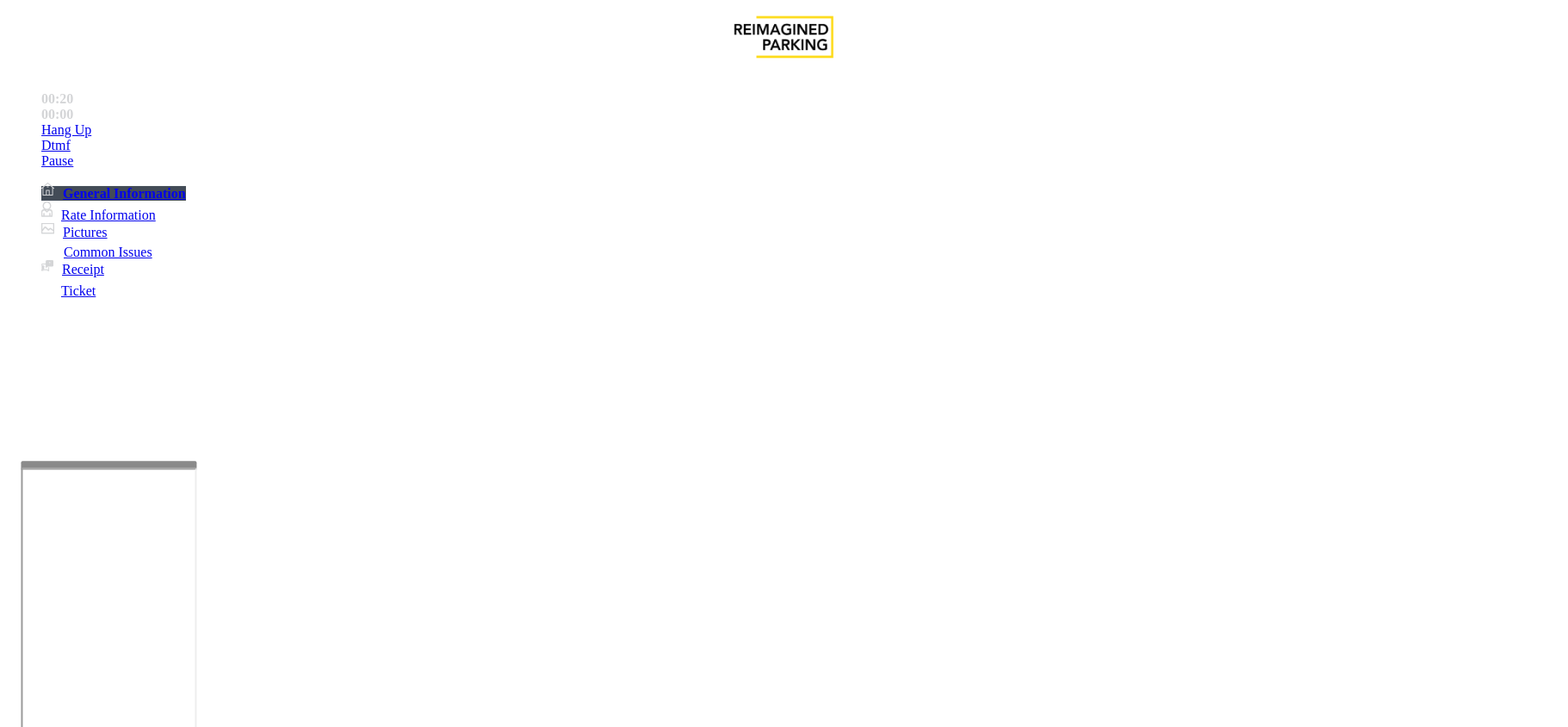 click at bounding box center [784, 2138] 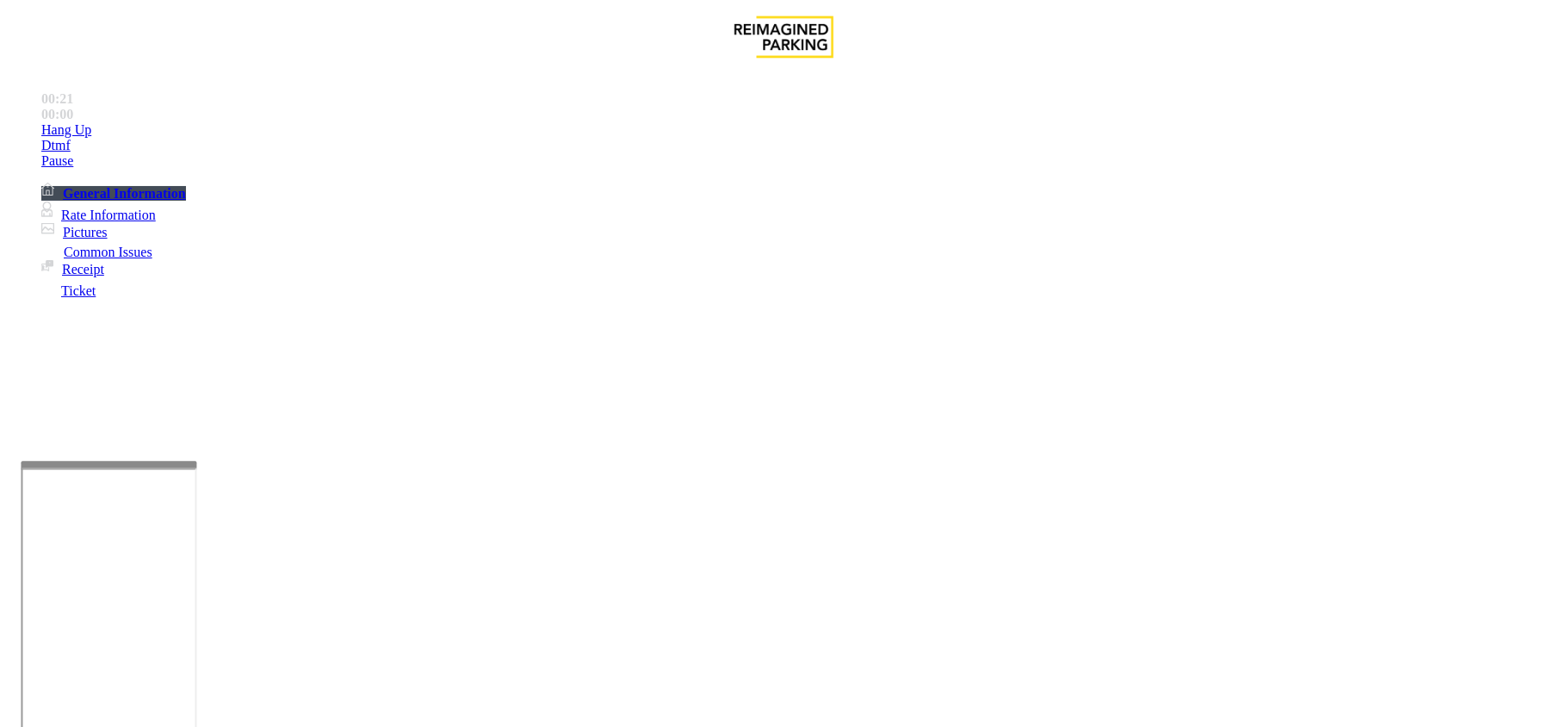 click at bounding box center (784, 2079) 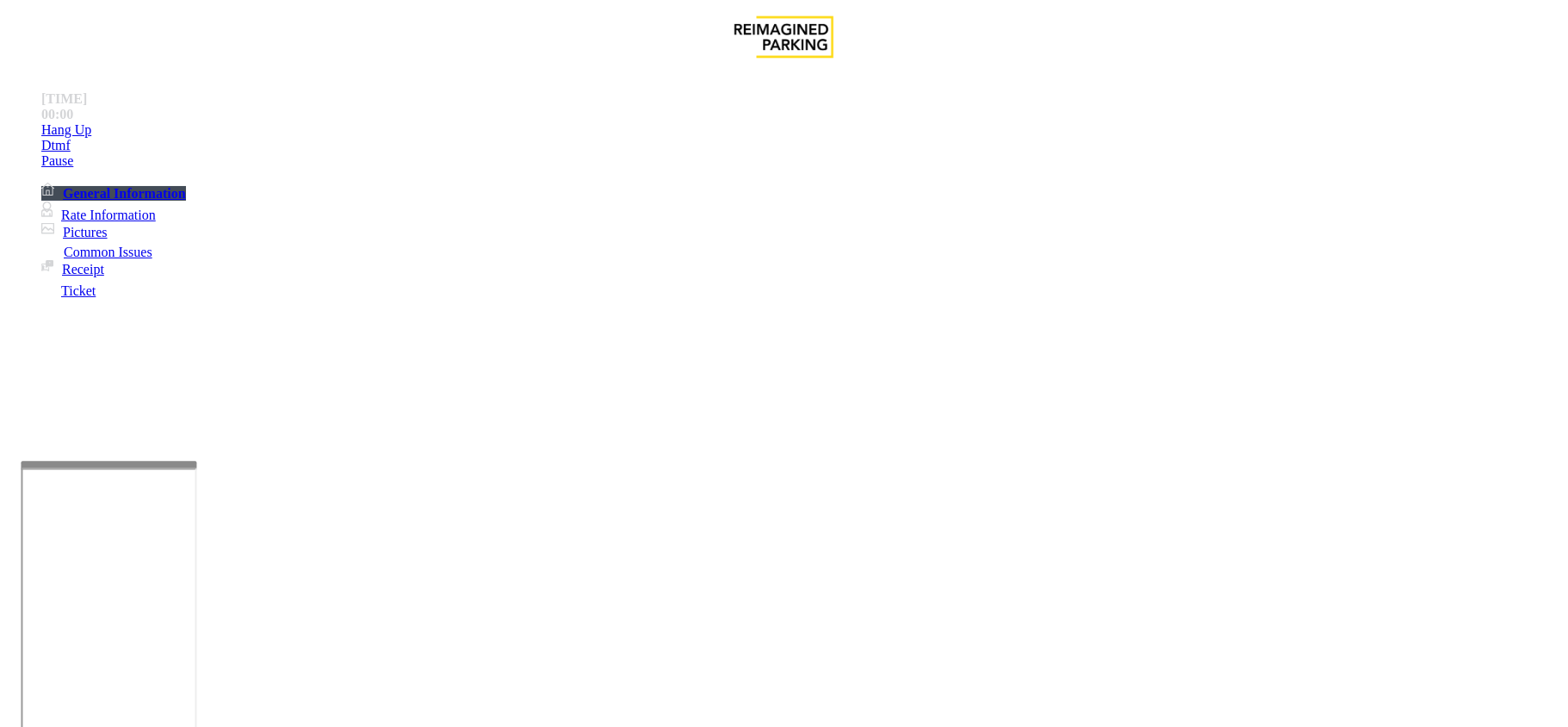 click on "Updated by Pranav Babbar - 28th Jan'25" at bounding box center [784, 2109] 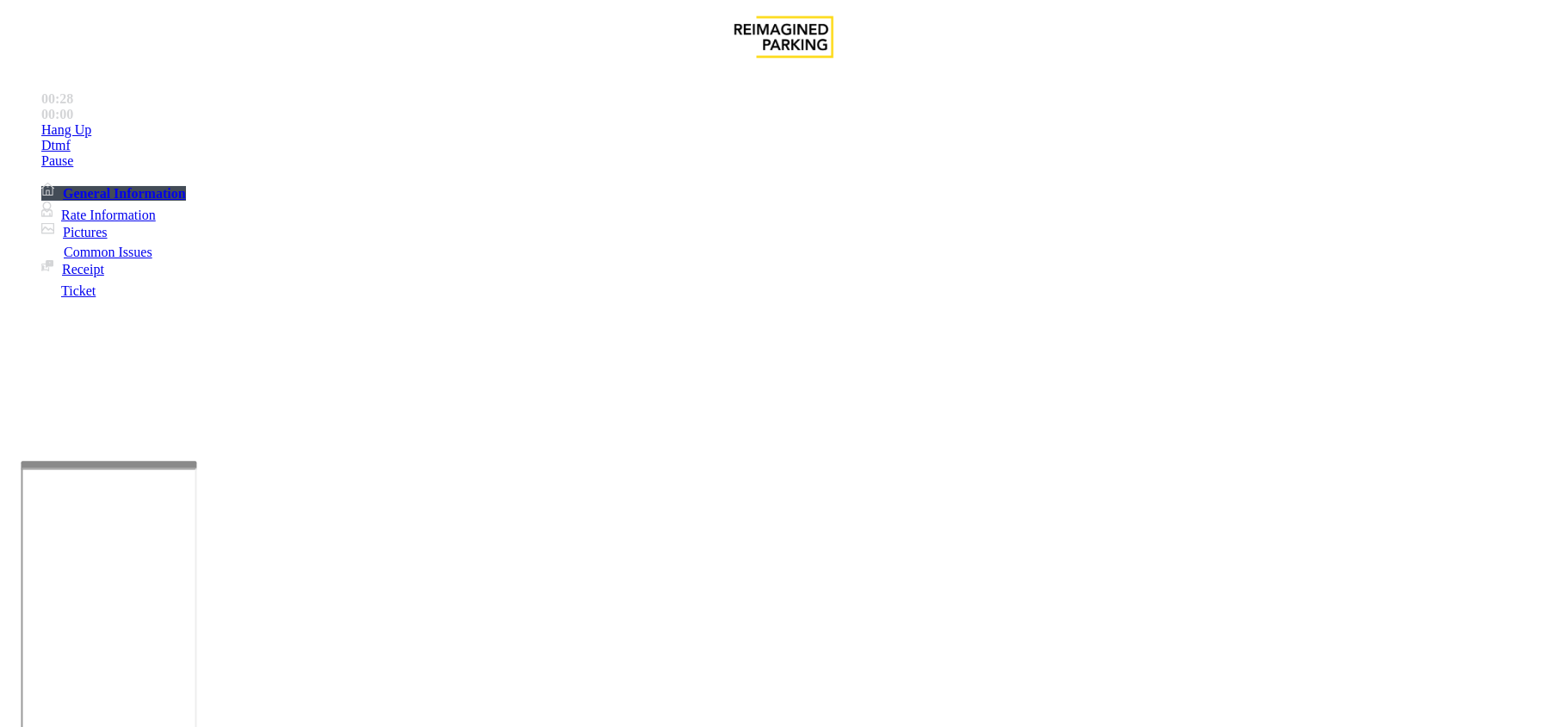 scroll, scrollTop: 227, scrollLeft: 0, axis: vertical 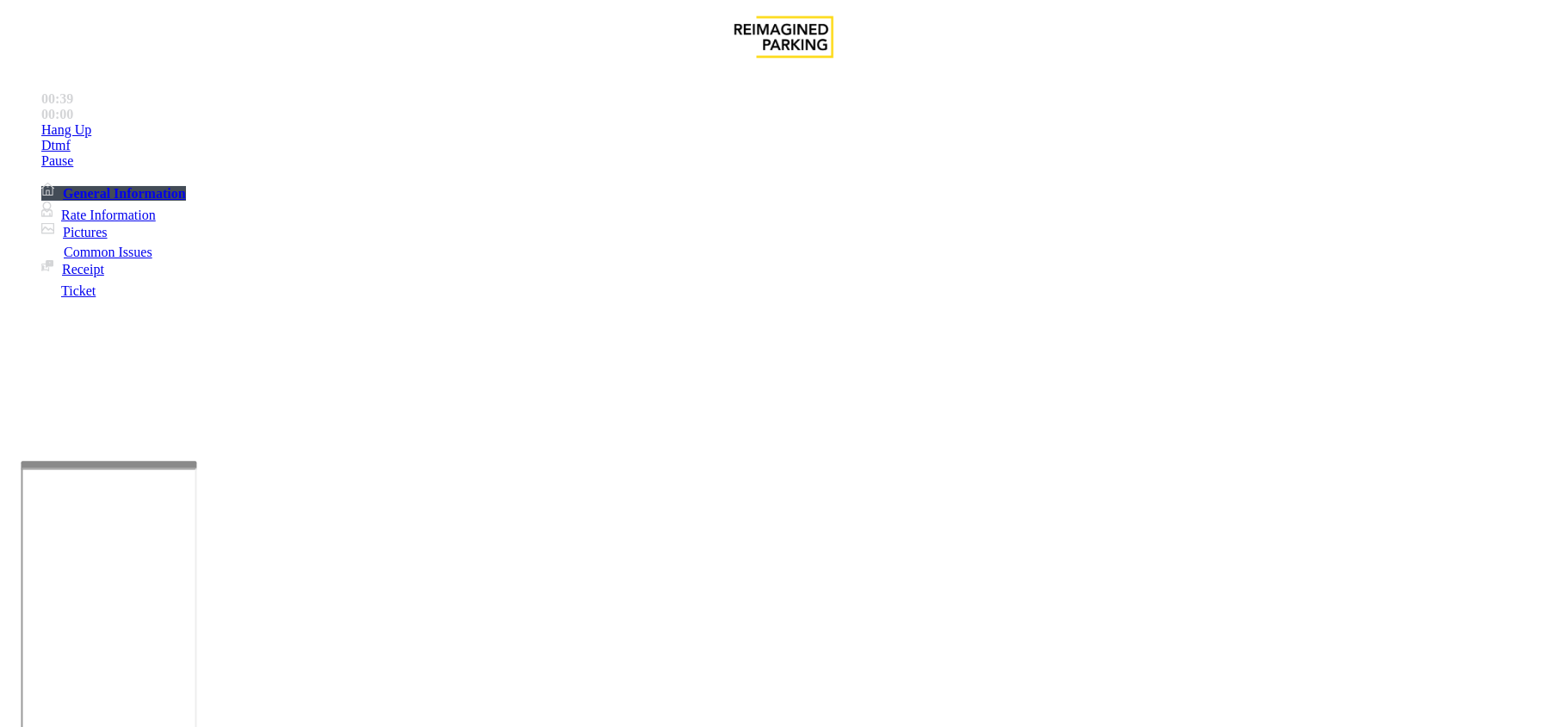 click on "[COMPANY_NAME]" at bounding box center (784, 2004) 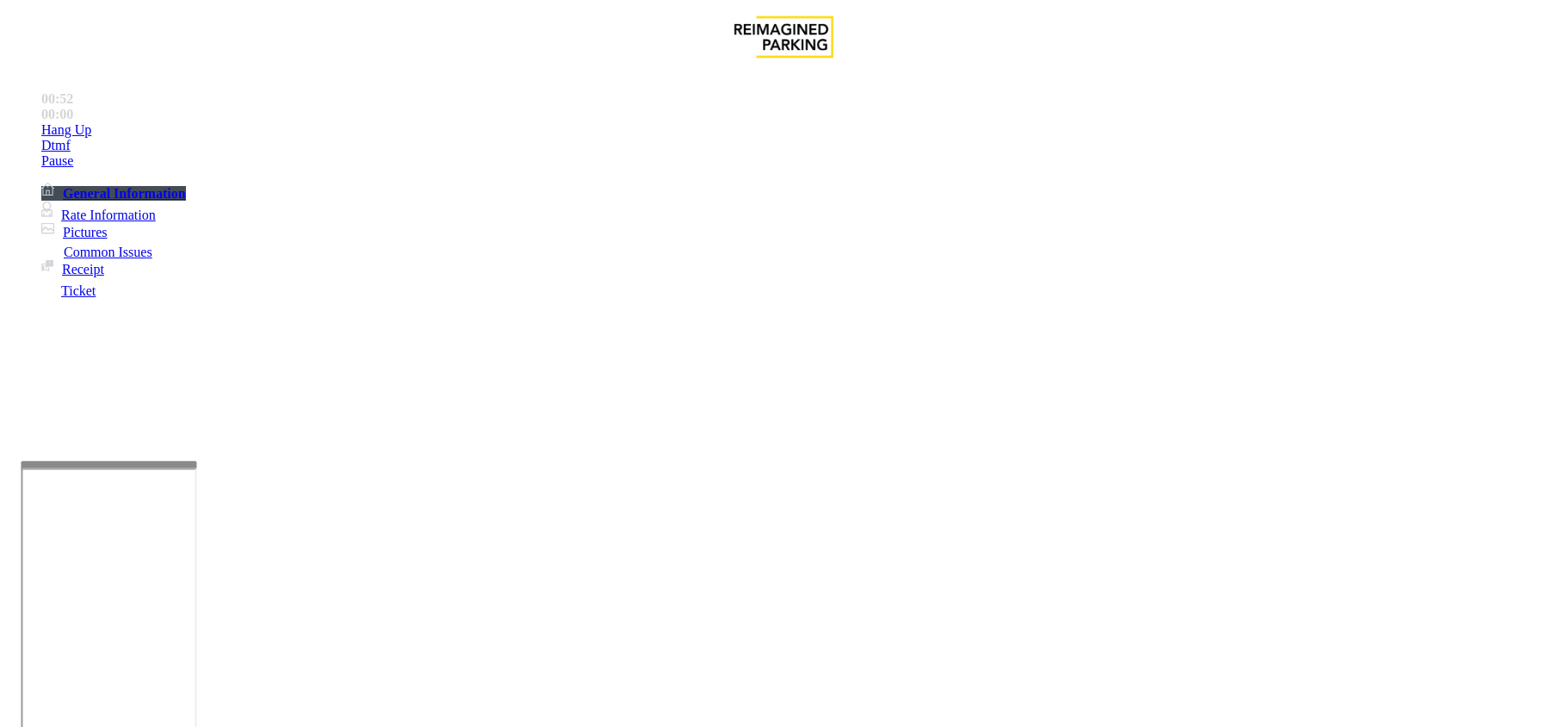 scroll, scrollTop: 572, scrollLeft: 0, axis: vertical 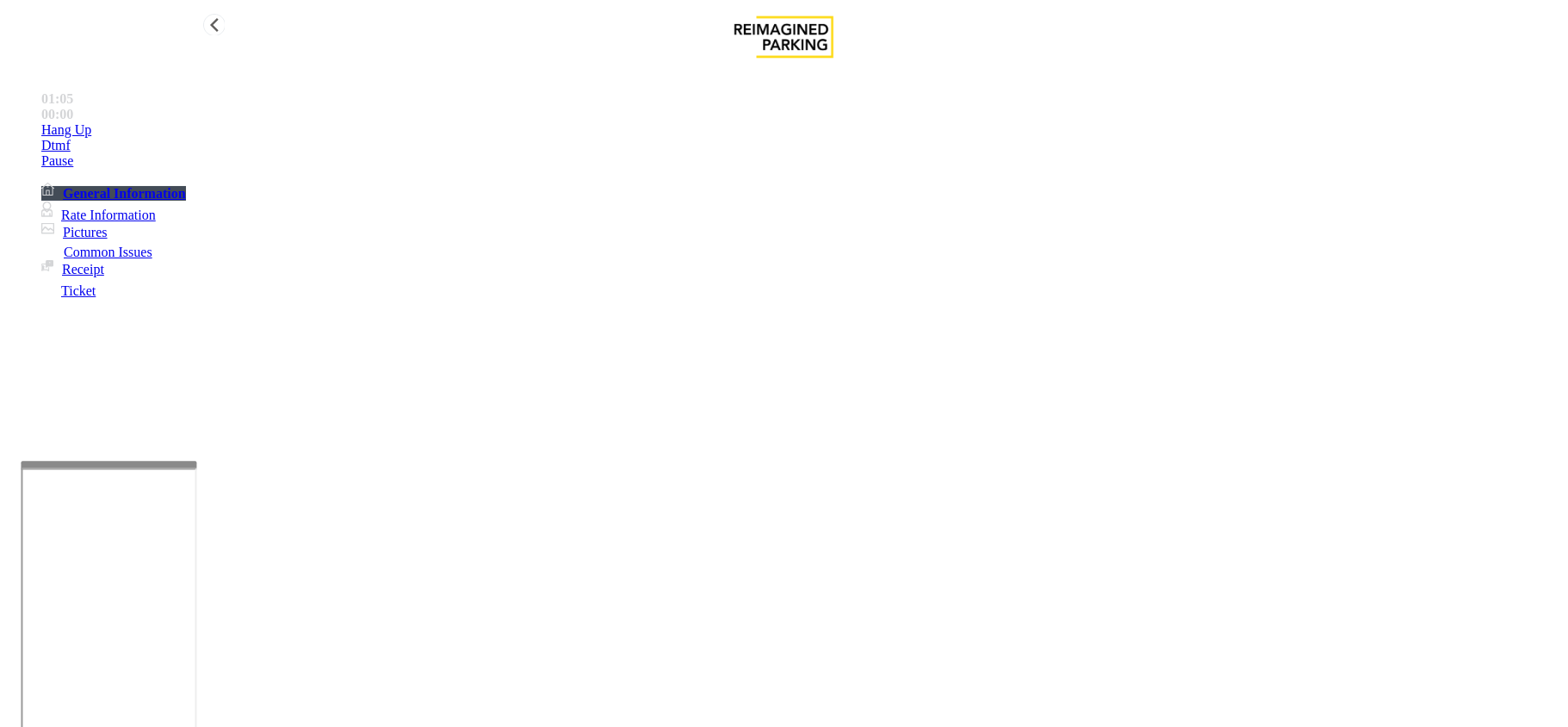 click on "Hang Up" at bounding box center (801, 130) 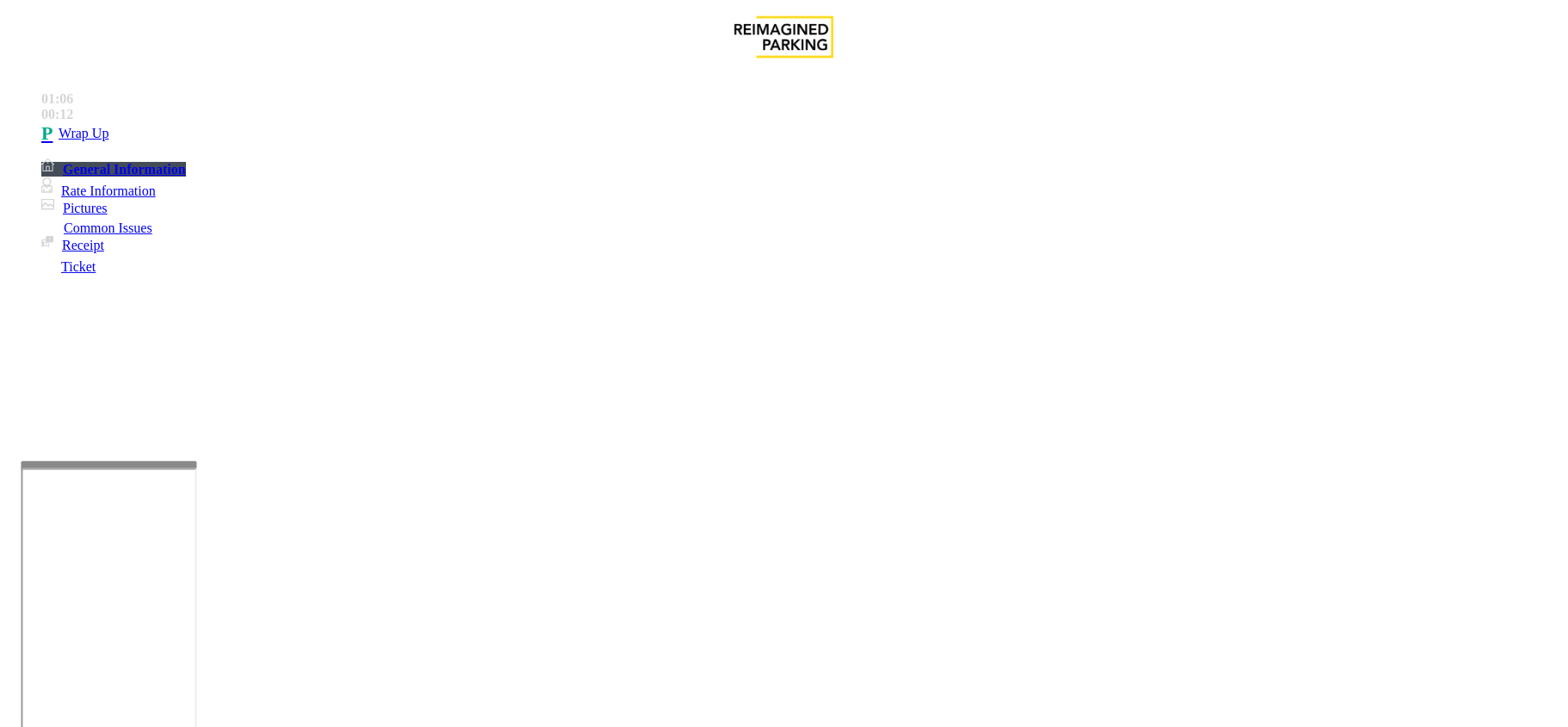 click on "Payment Issue" at bounding box center (144, 1289) 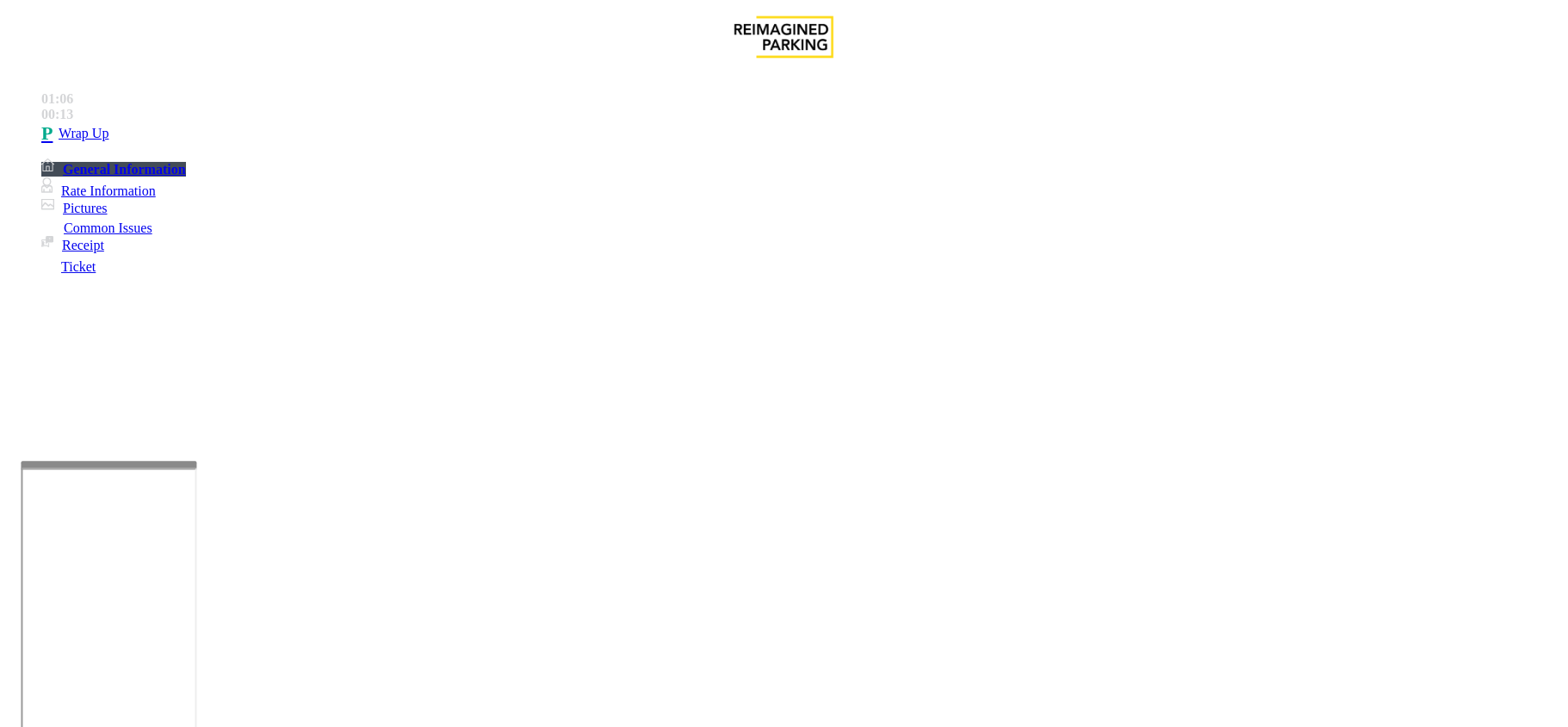 click on "Credit Card Not Reading" at bounding box center [94, 1289] 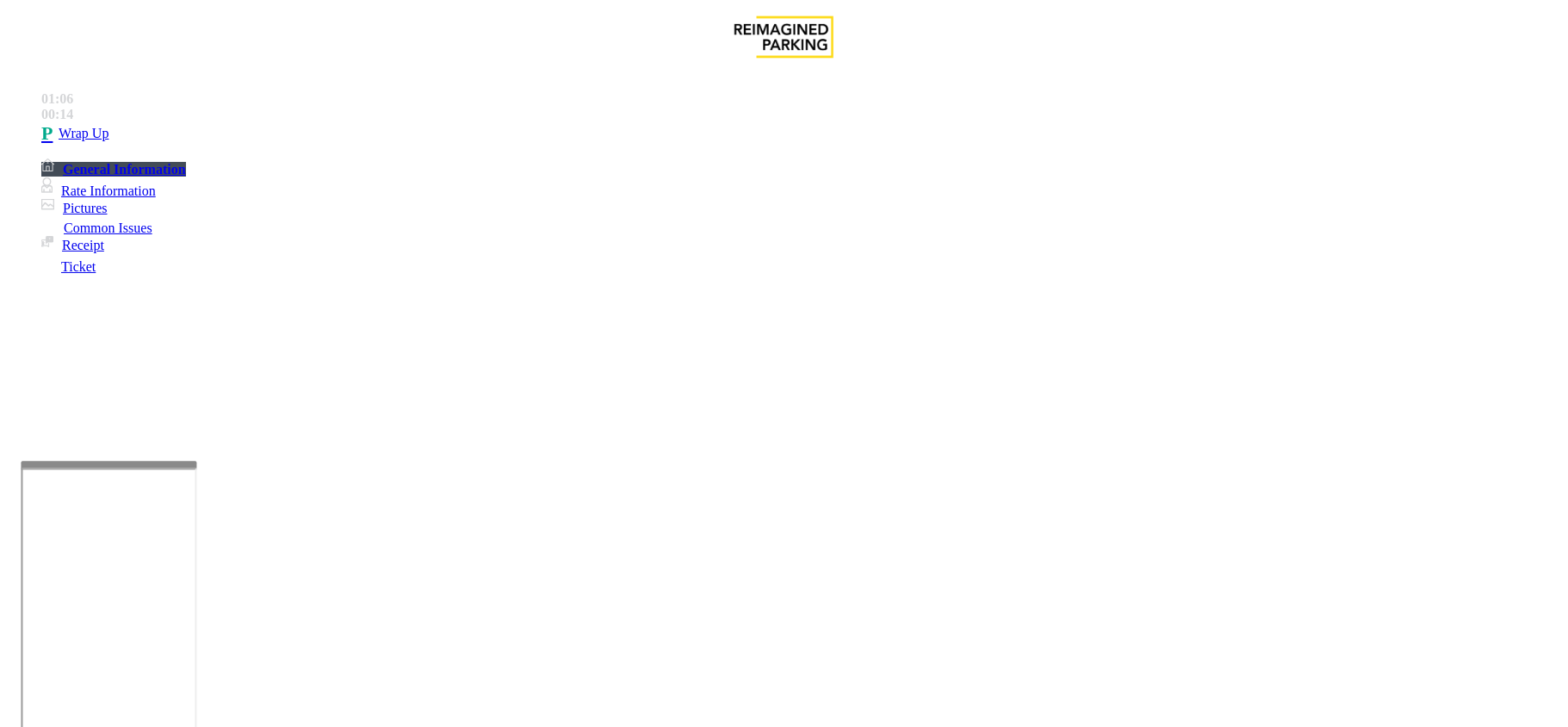 click at bounding box center [83, 1308] 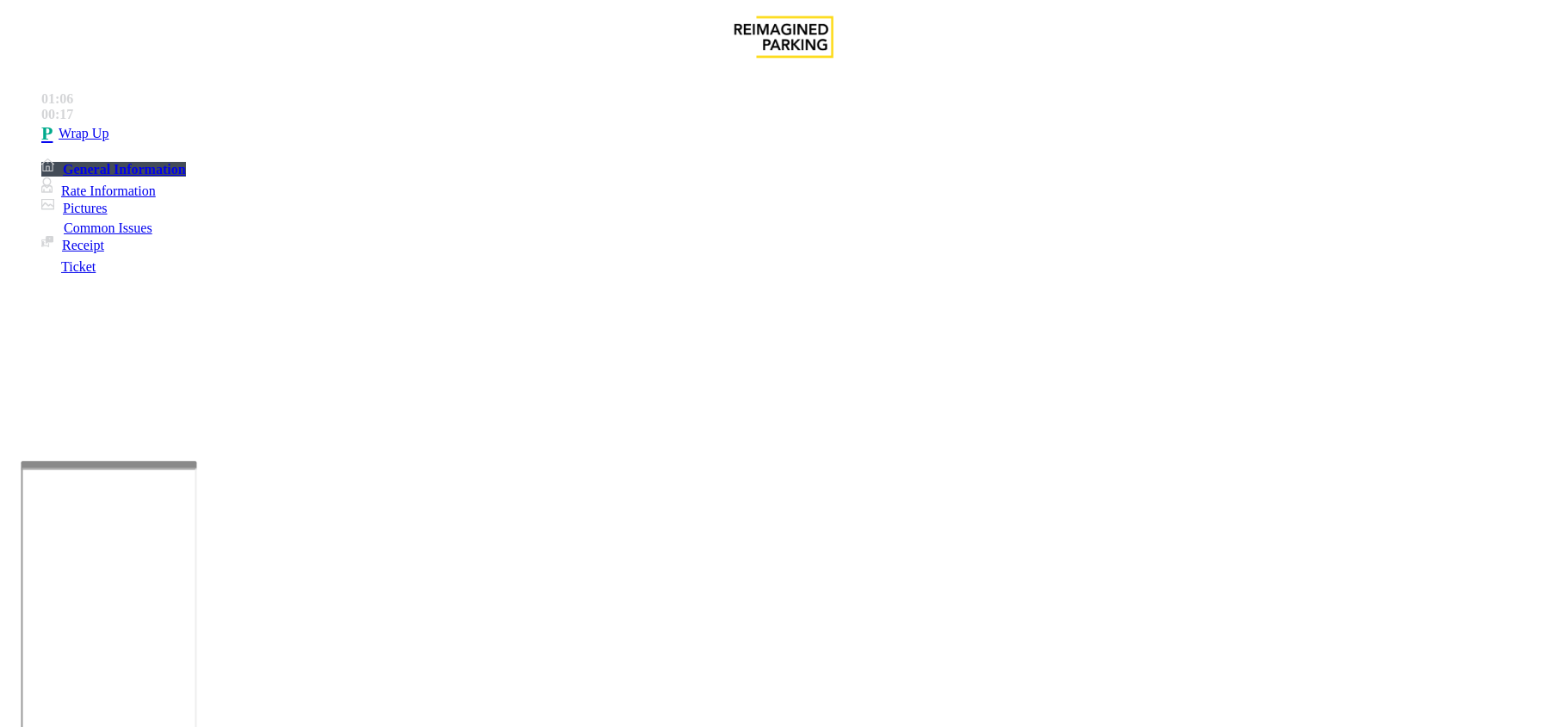 type on "**" 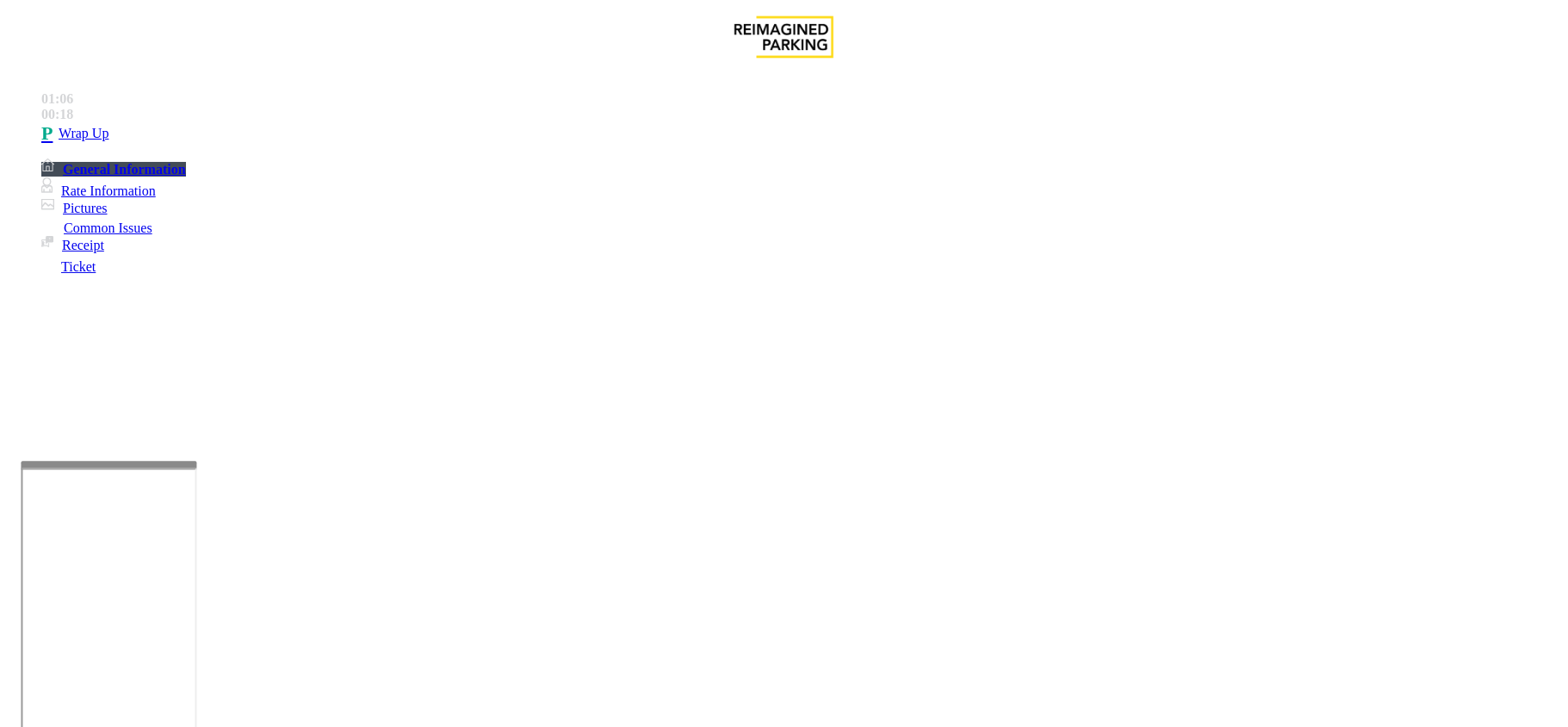 drag, startPoint x: 234, startPoint y: 138, endPoint x: 429, endPoint y: 152, distance: 195.50192 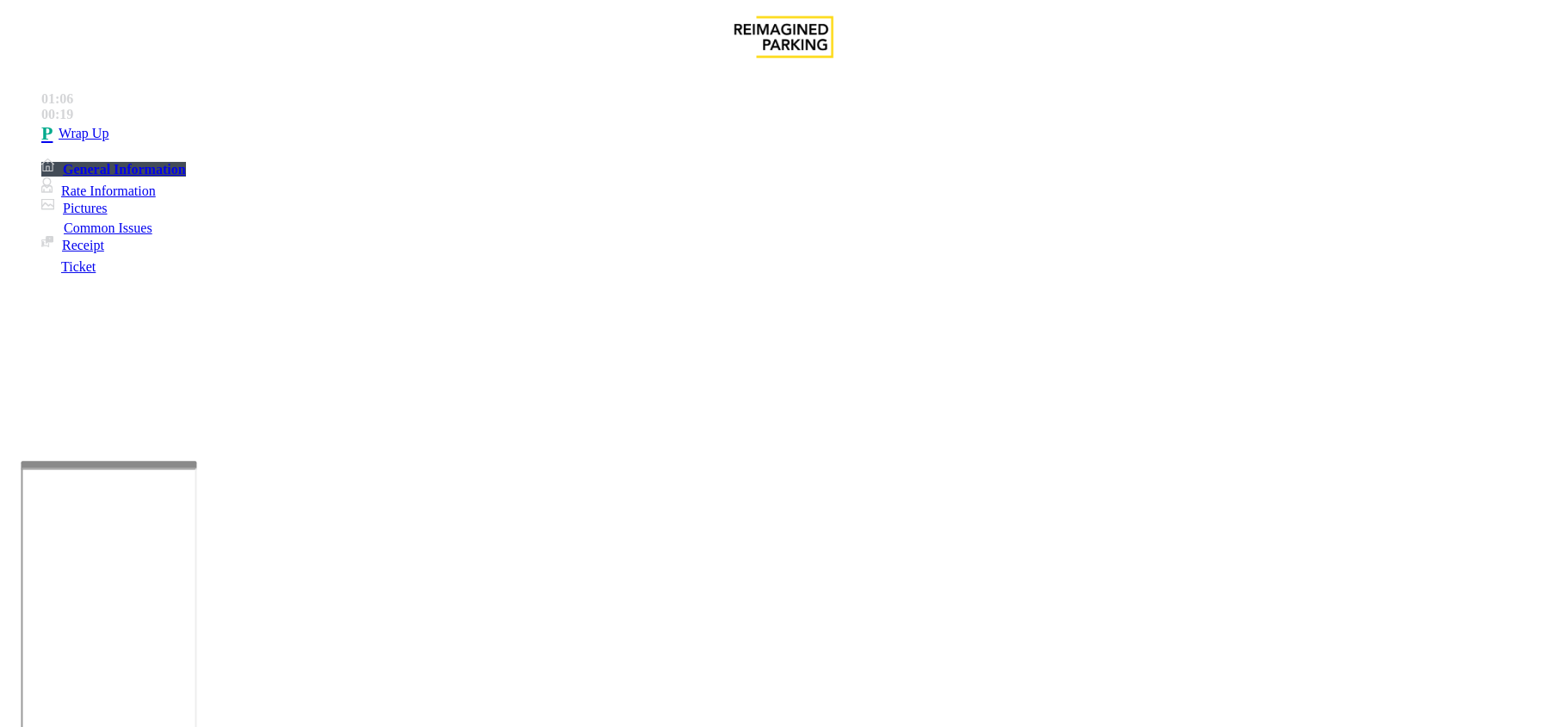 click at bounding box center (253, 1589) 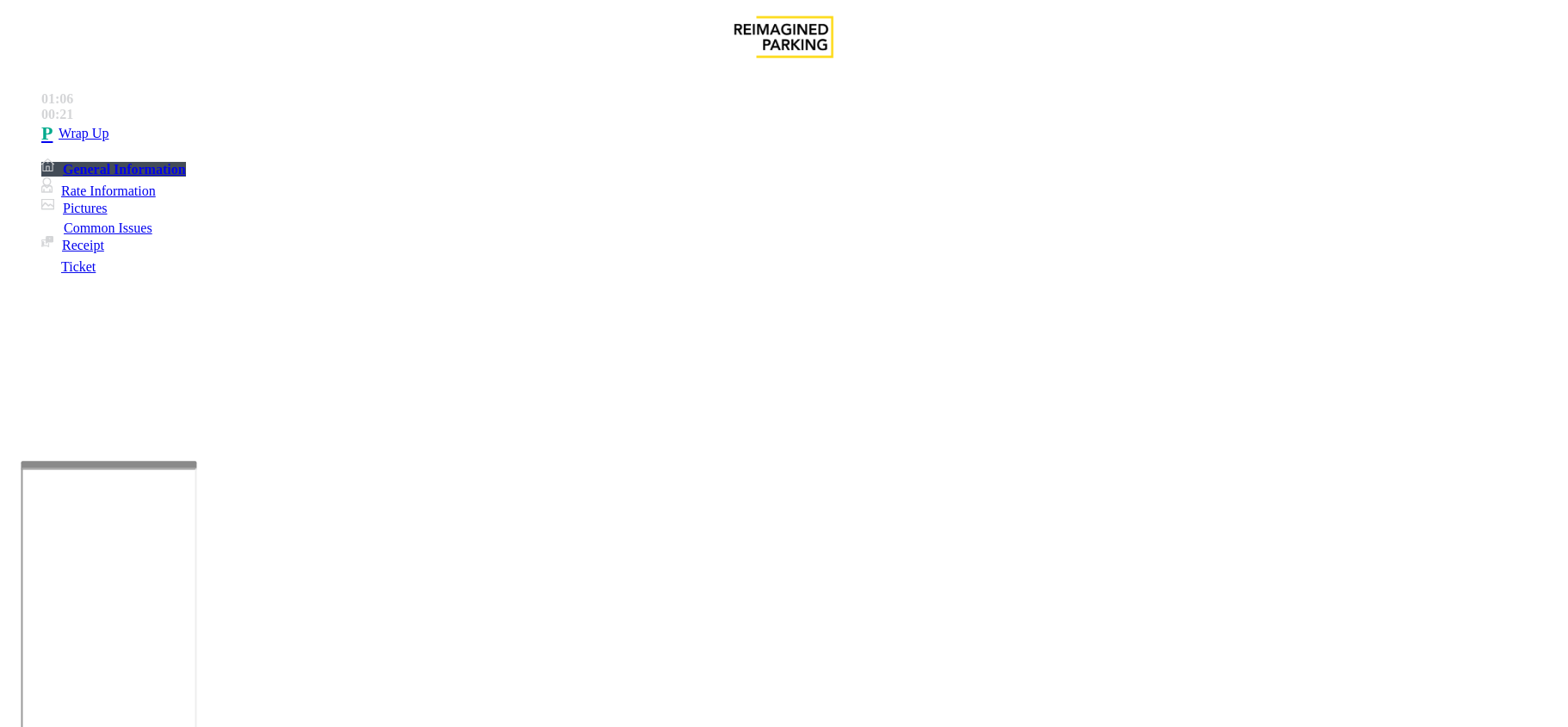 scroll, scrollTop: 11, scrollLeft: 0, axis: vertical 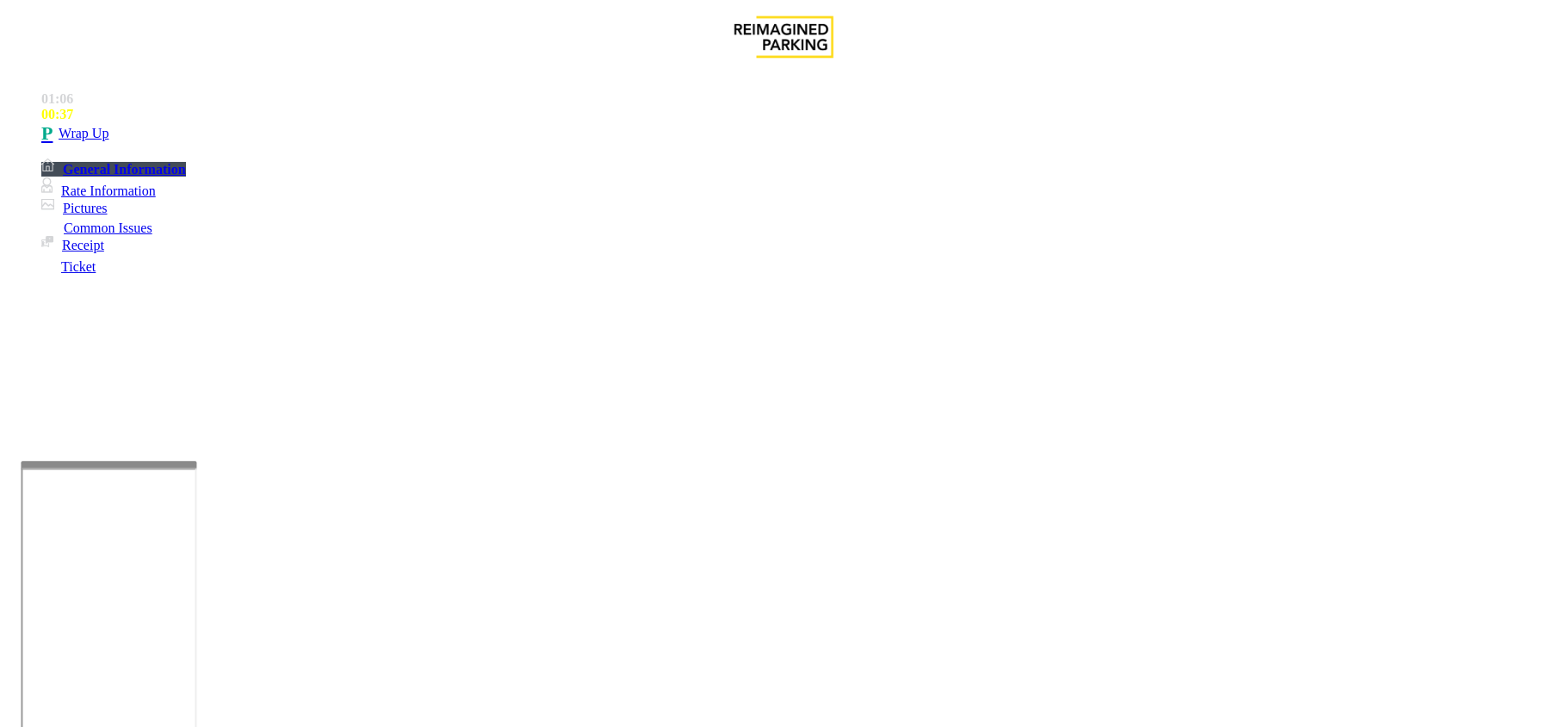 drag, startPoint x: 407, startPoint y: 544, endPoint x: 369, endPoint y: 565, distance: 43.416587 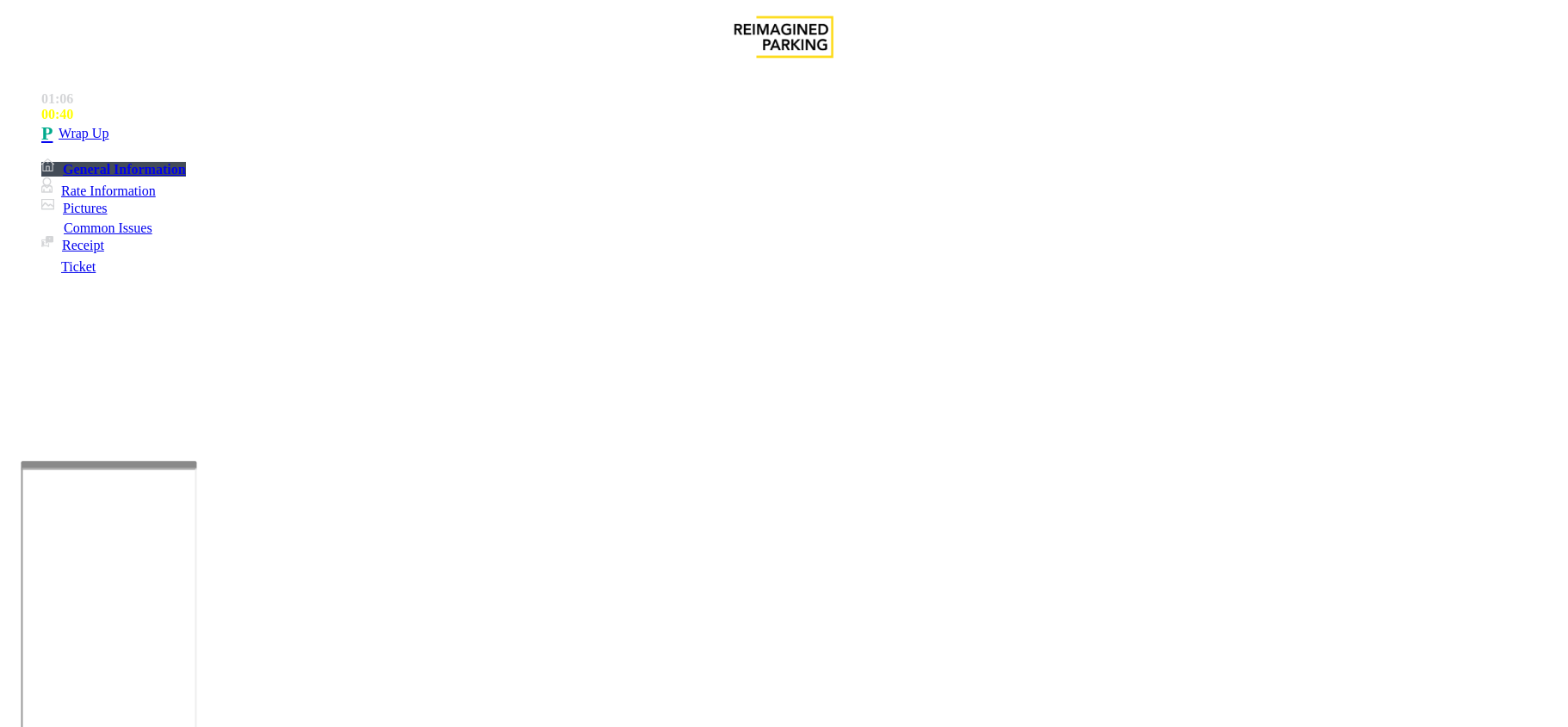 click at bounding box center (253, 1589) 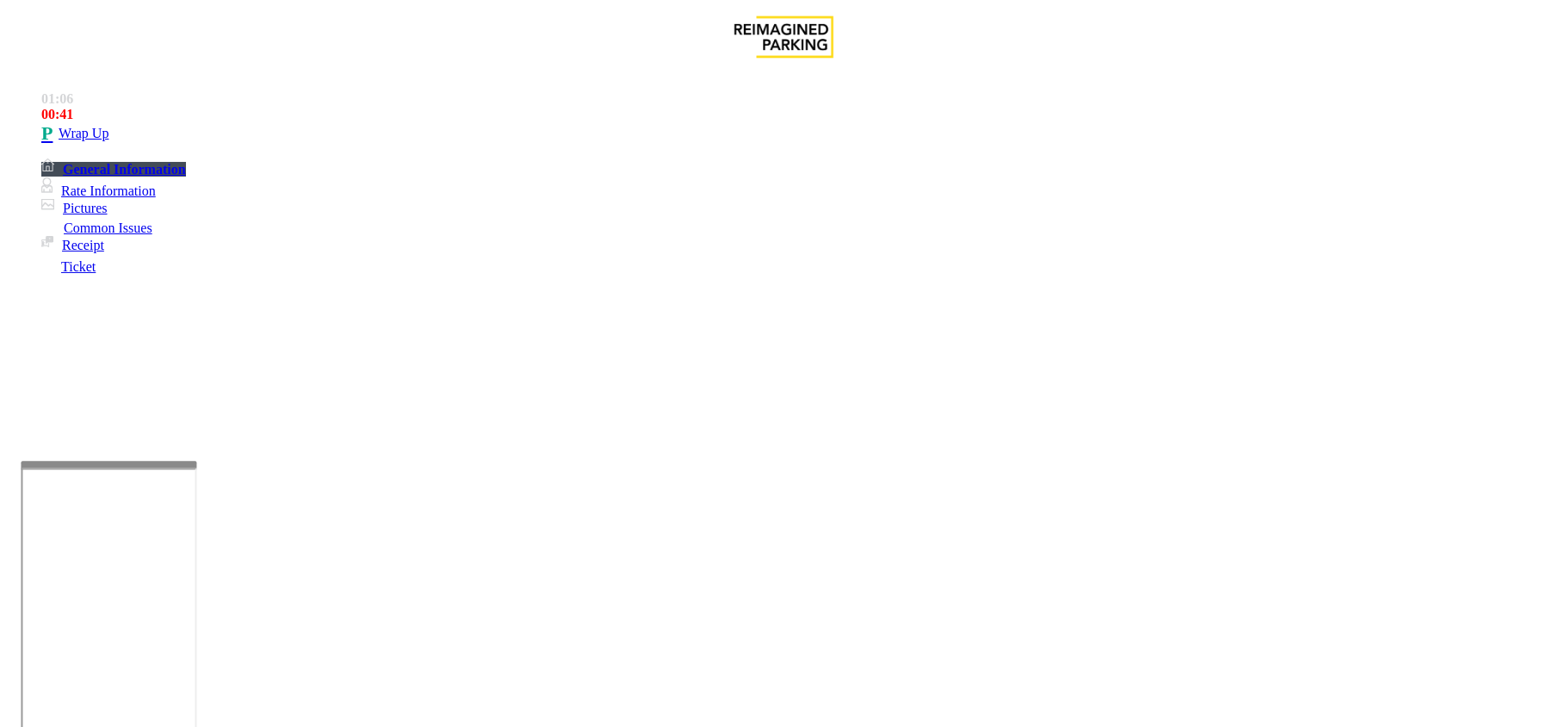 click at bounding box center (253, 1589) 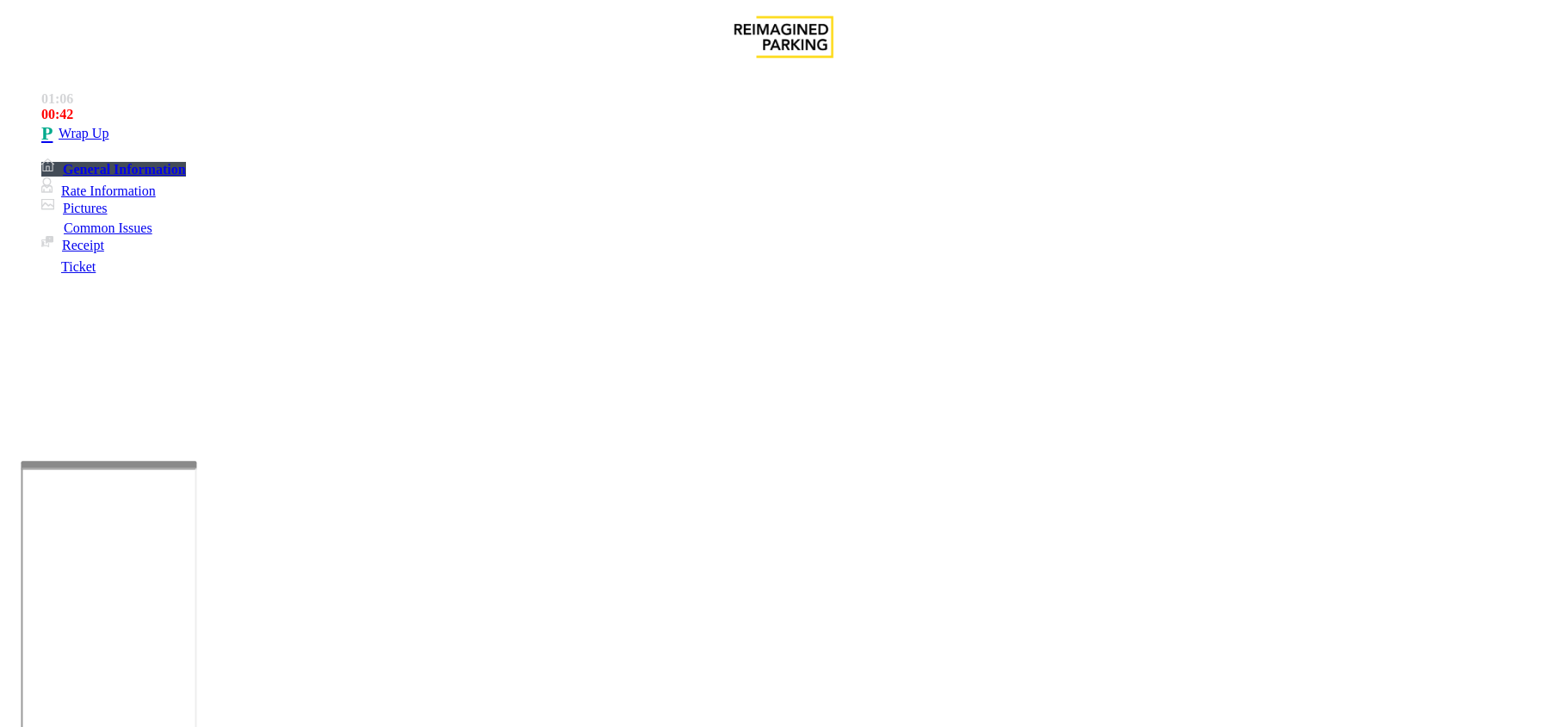 click at bounding box center [253, 1589] 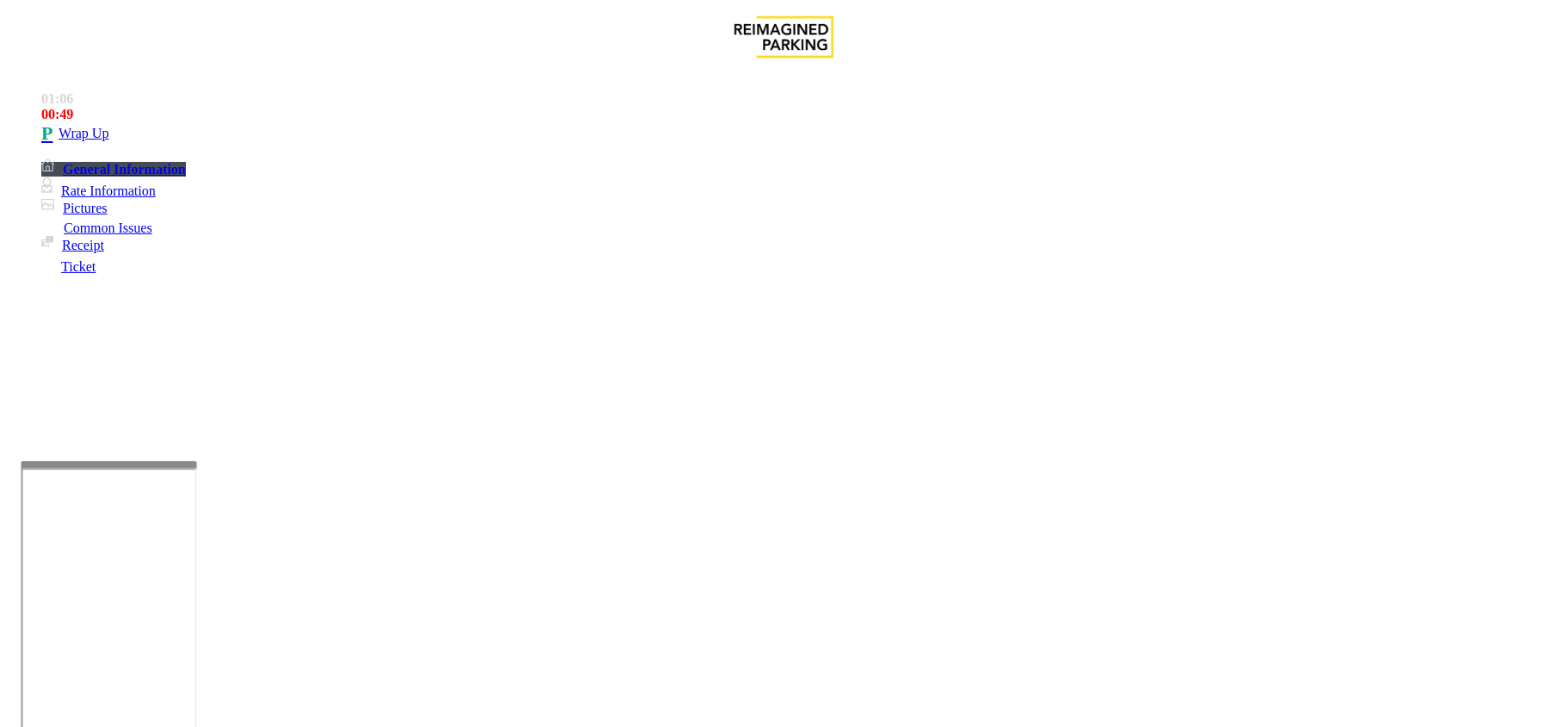 scroll, scrollTop: 29, scrollLeft: 0, axis: vertical 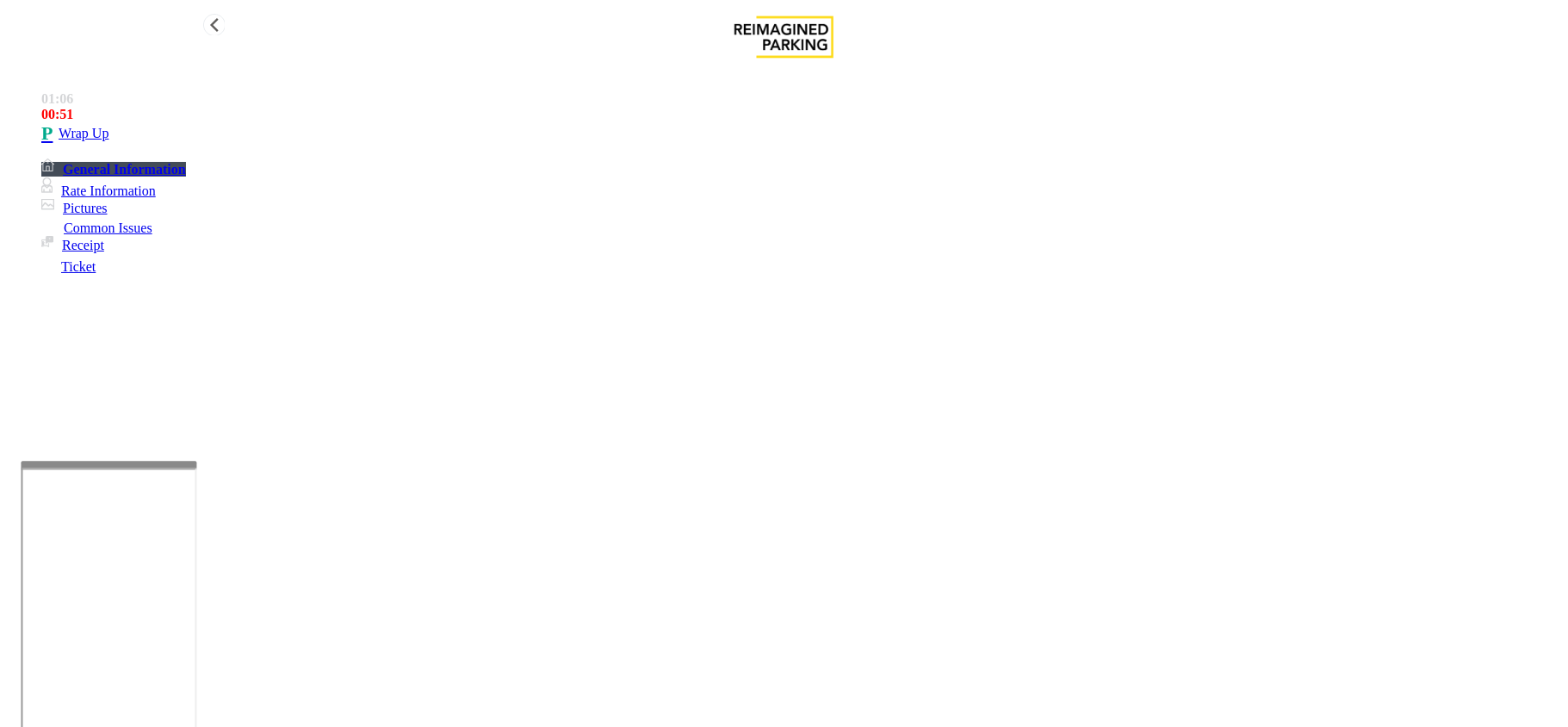 type on "**********" 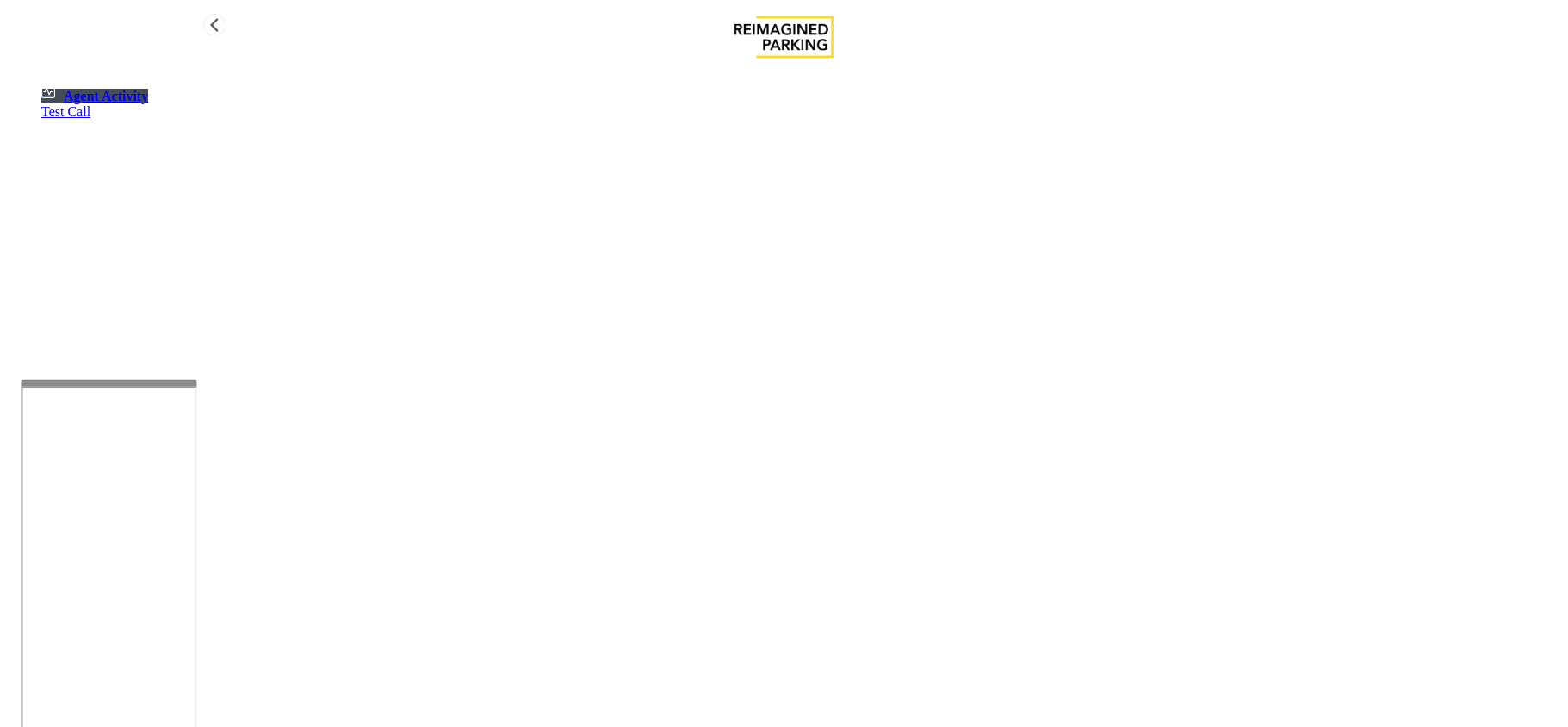 click on "**********" at bounding box center (784, 1227) 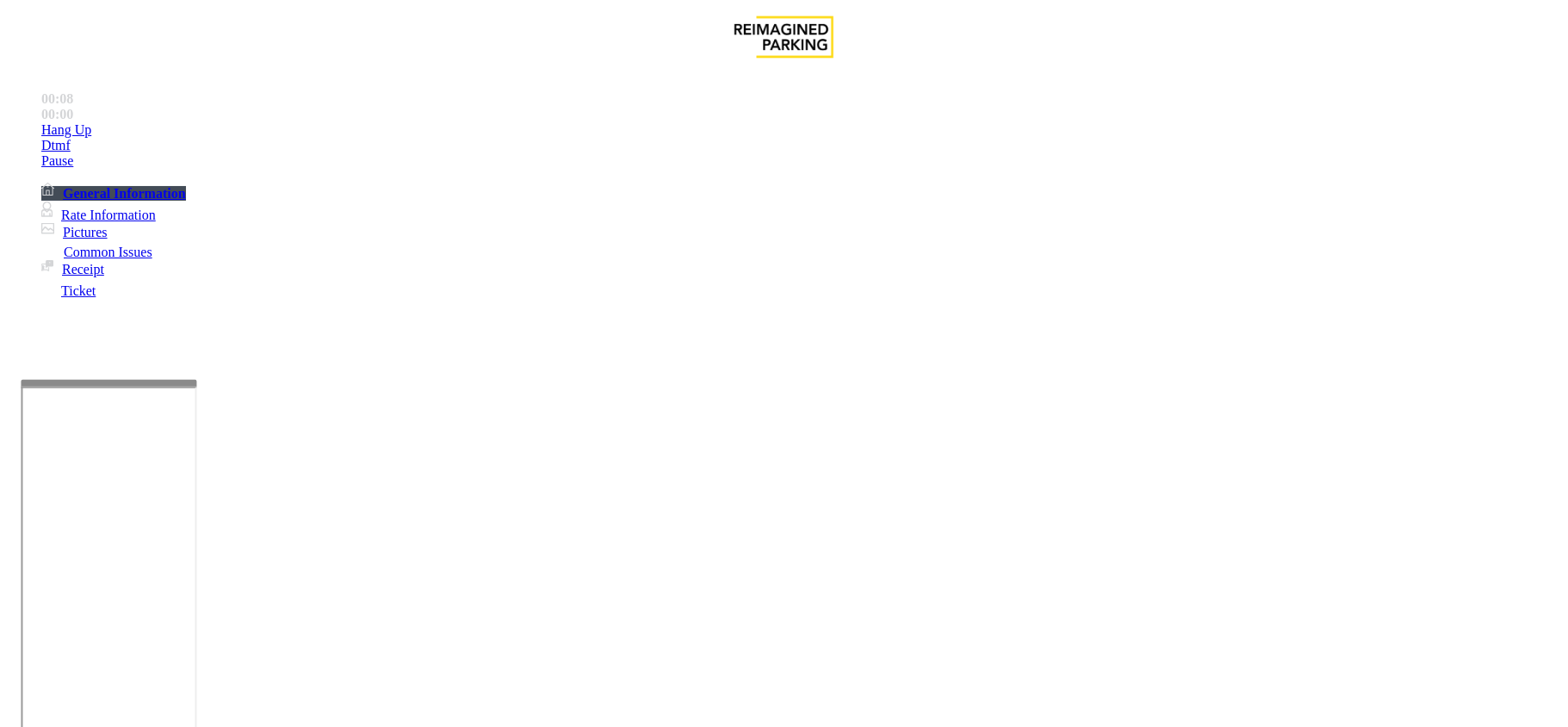 scroll, scrollTop: 229, scrollLeft: 0, axis: vertical 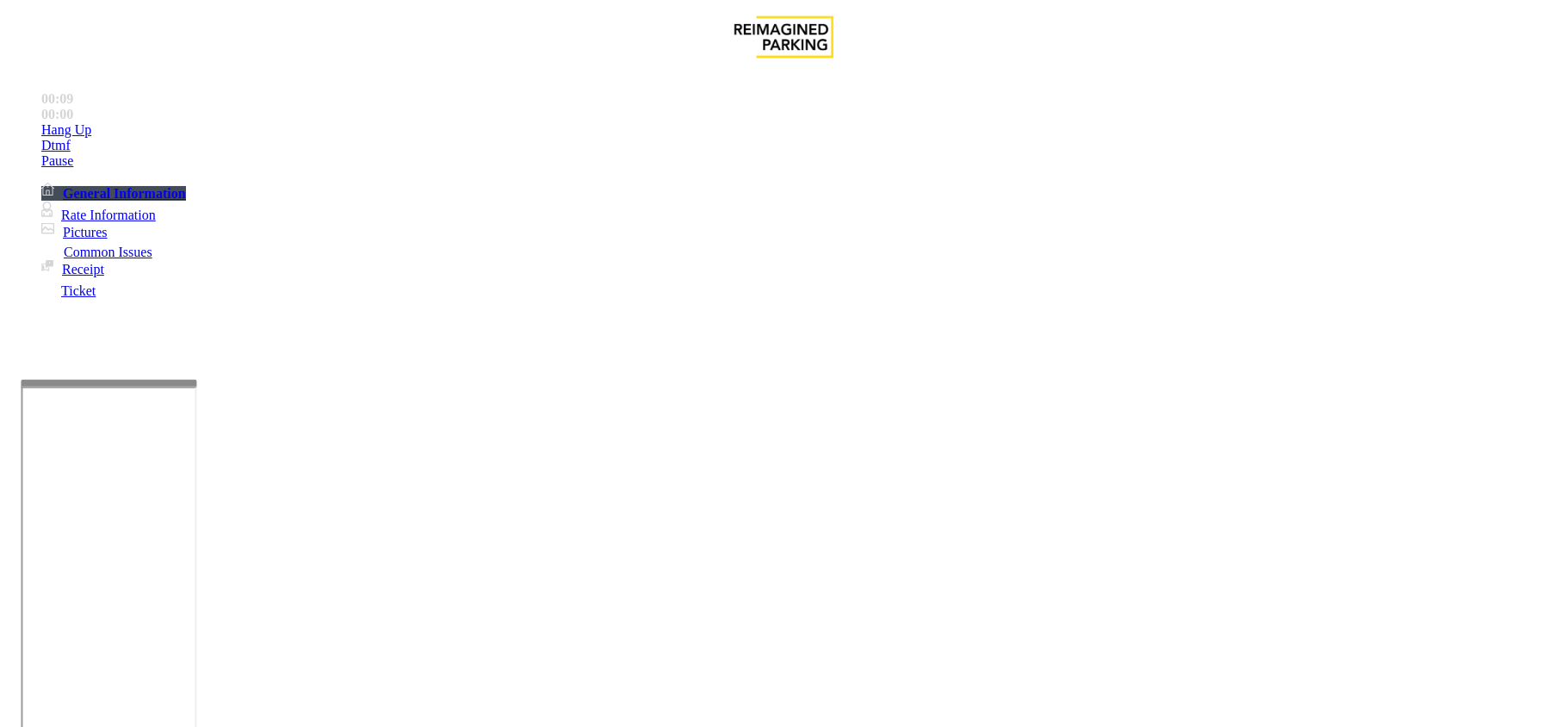 click on "Intercom Issue/No Response" at bounding box center [800, 1289] 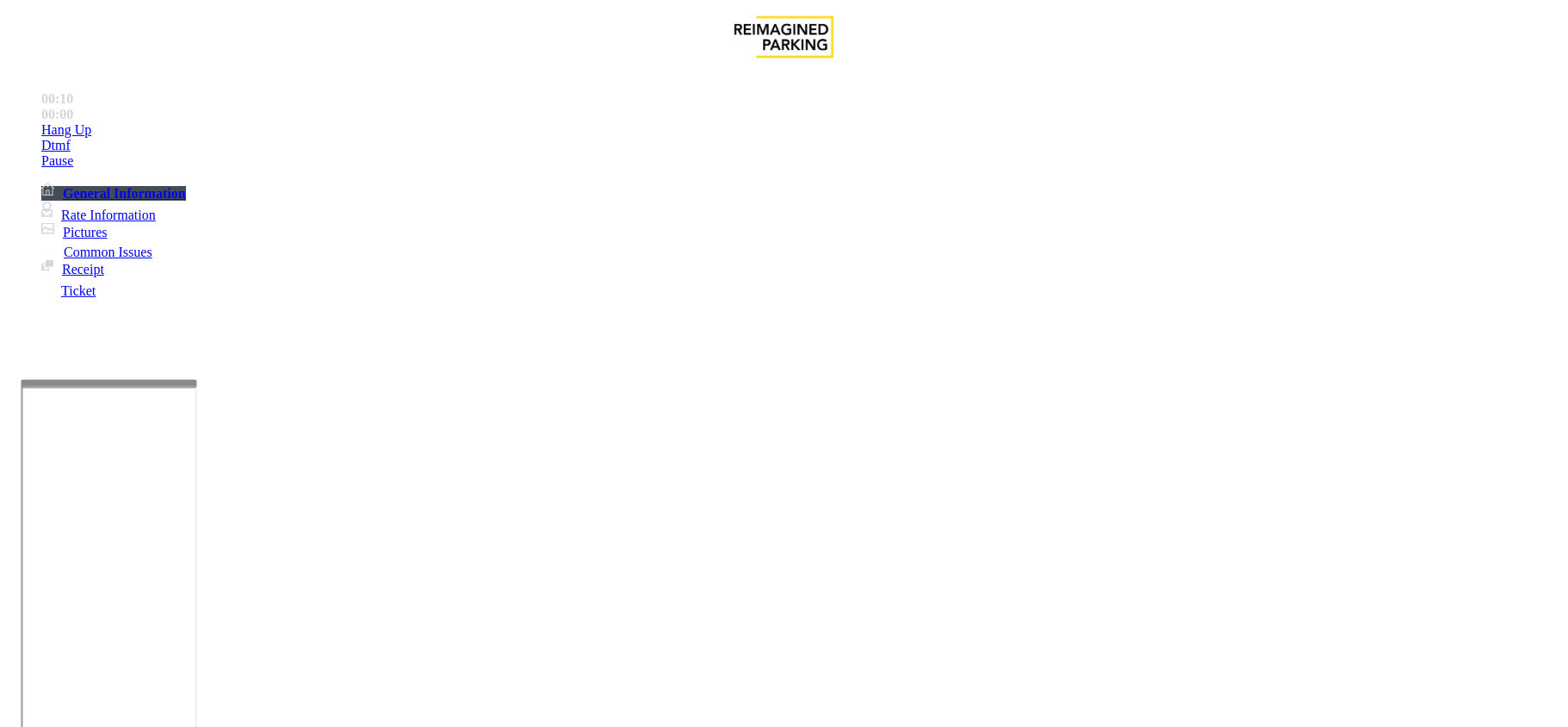 click on "No Response/Unable to hear parker" at bounding box center [122, 1289] 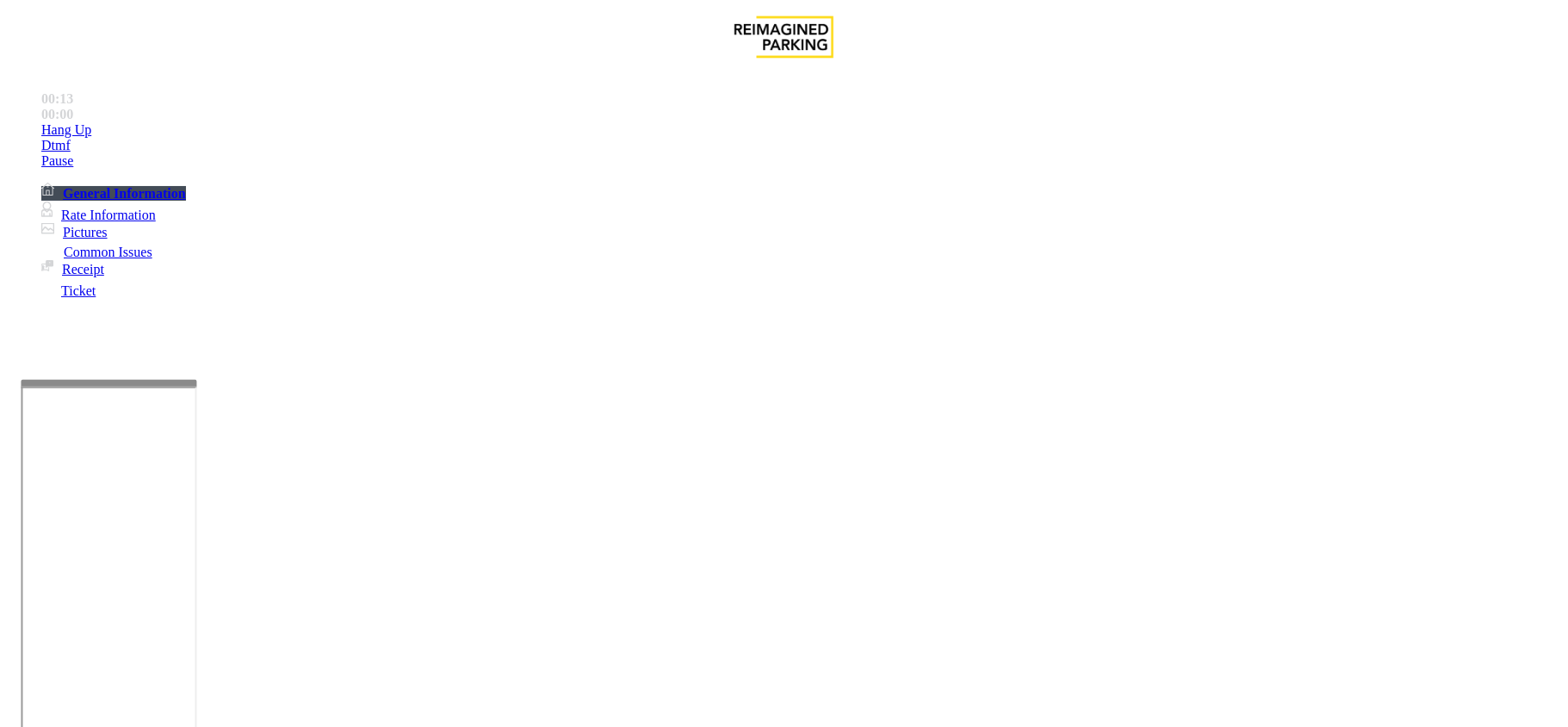 drag, startPoint x: 232, startPoint y: 135, endPoint x: 525, endPoint y: 157, distance: 293.82478 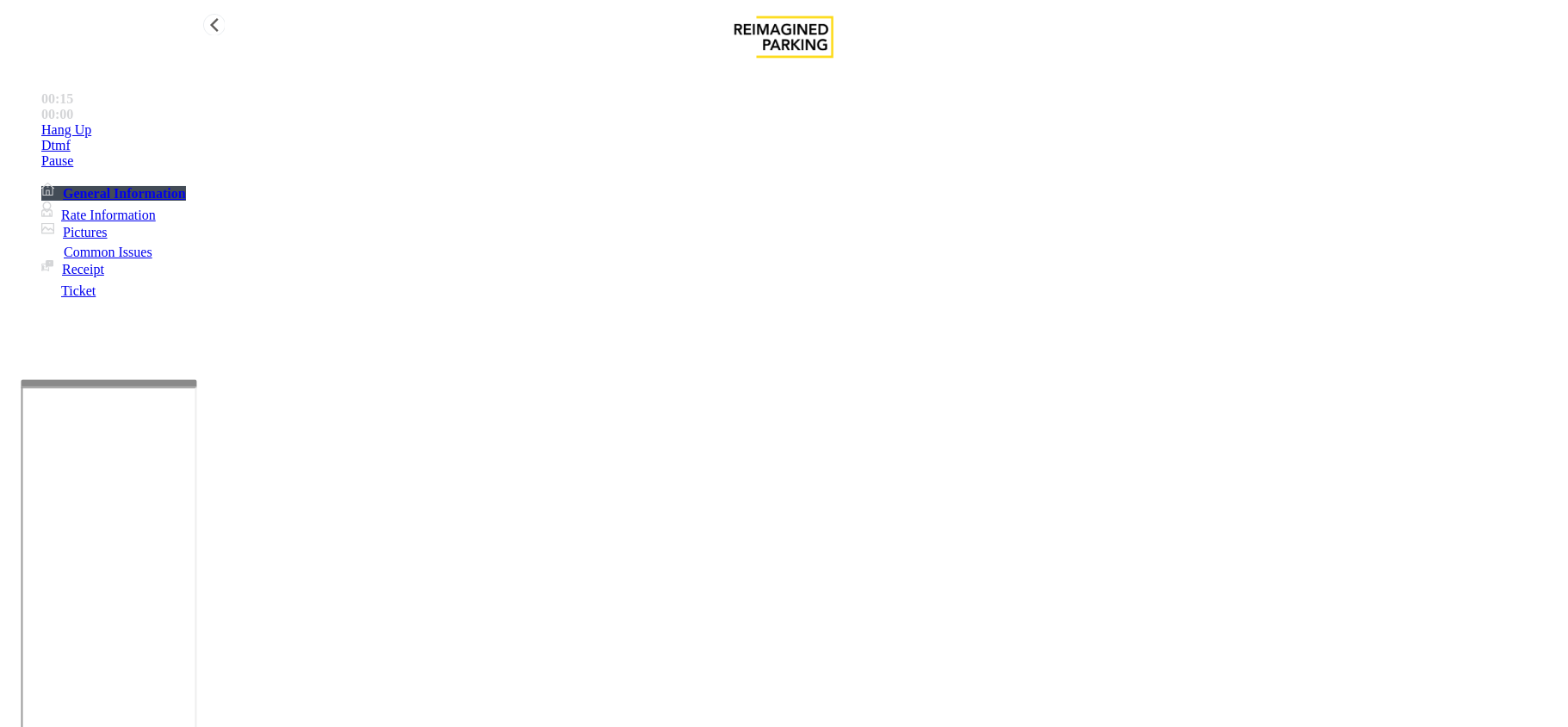 click on "Hang Up" at bounding box center [66, 130] 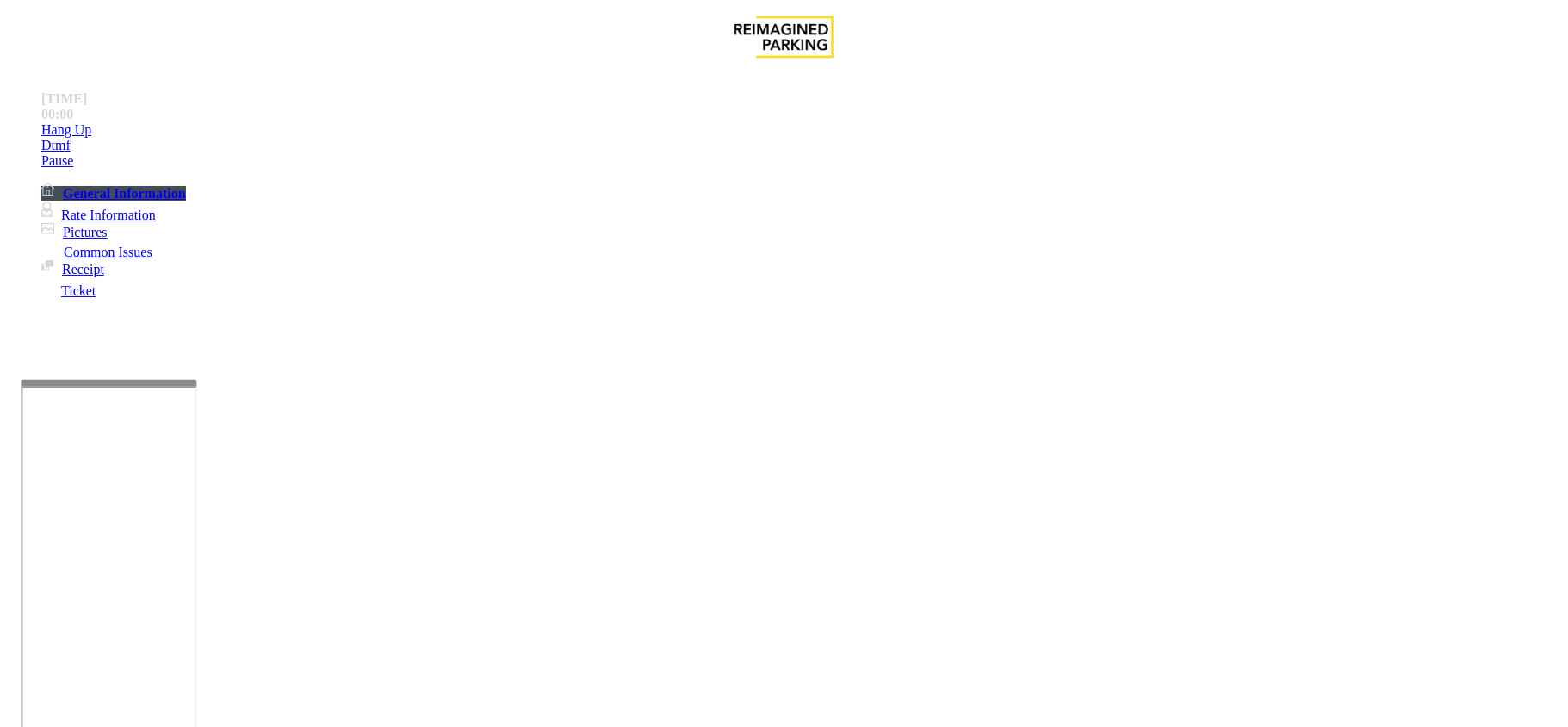 click at bounding box center (262, 1331) 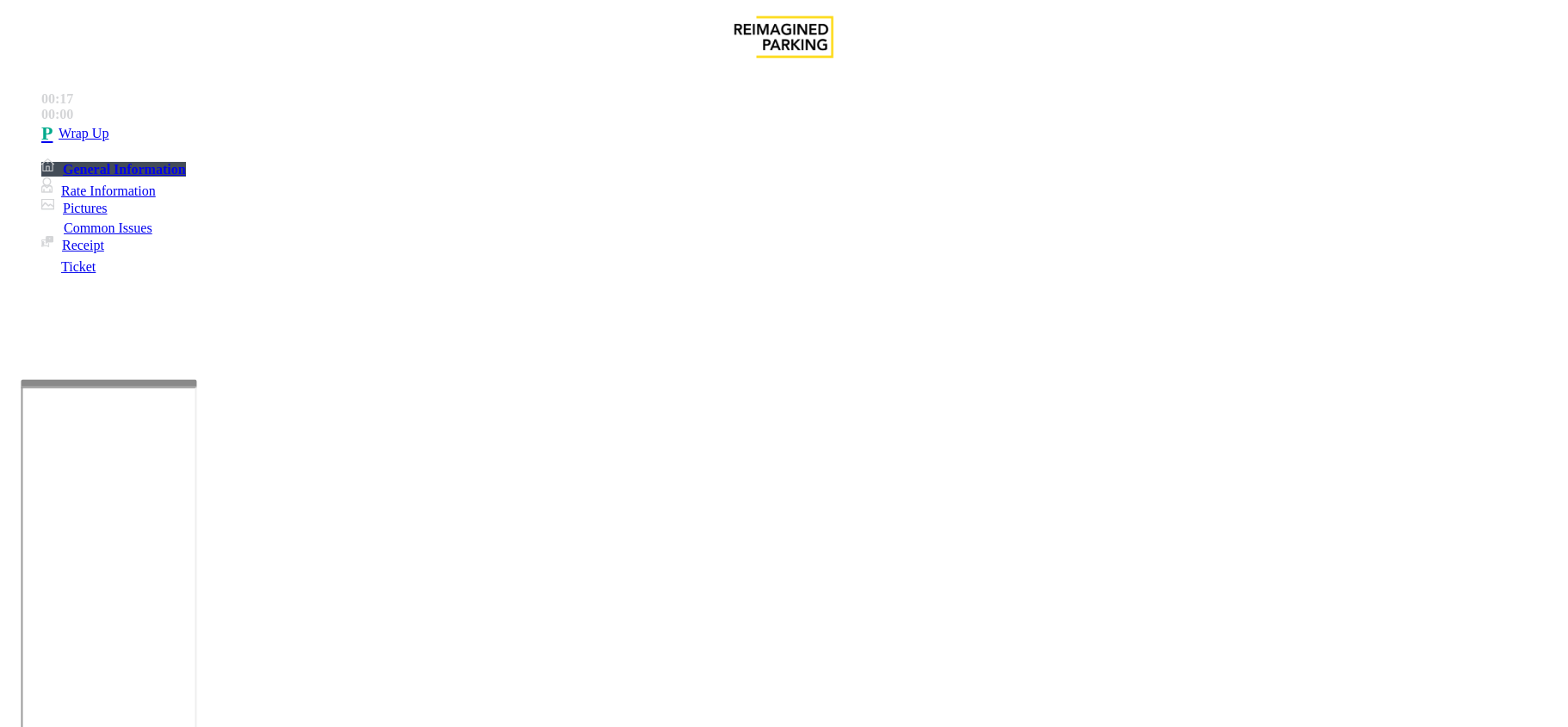 paste on "**********" 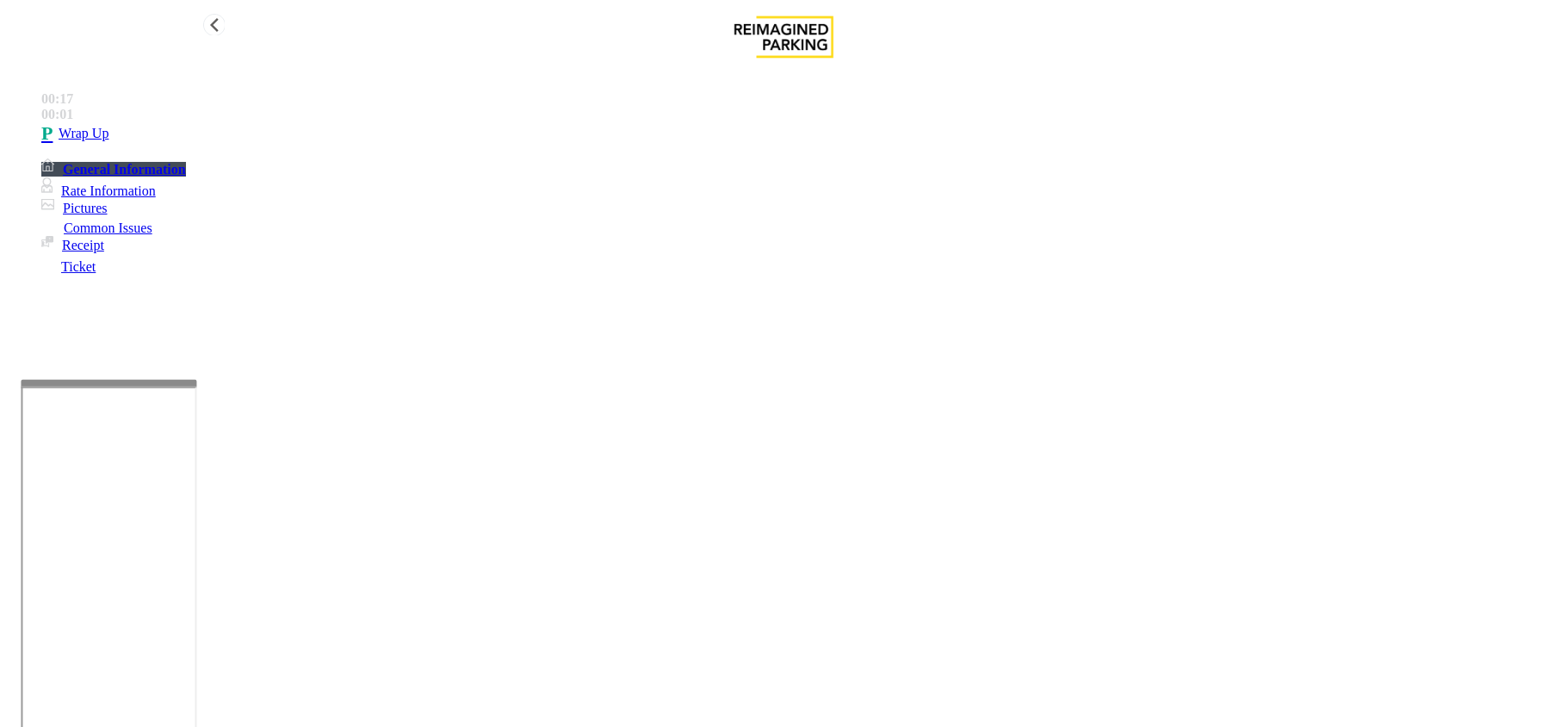 type on "**********" 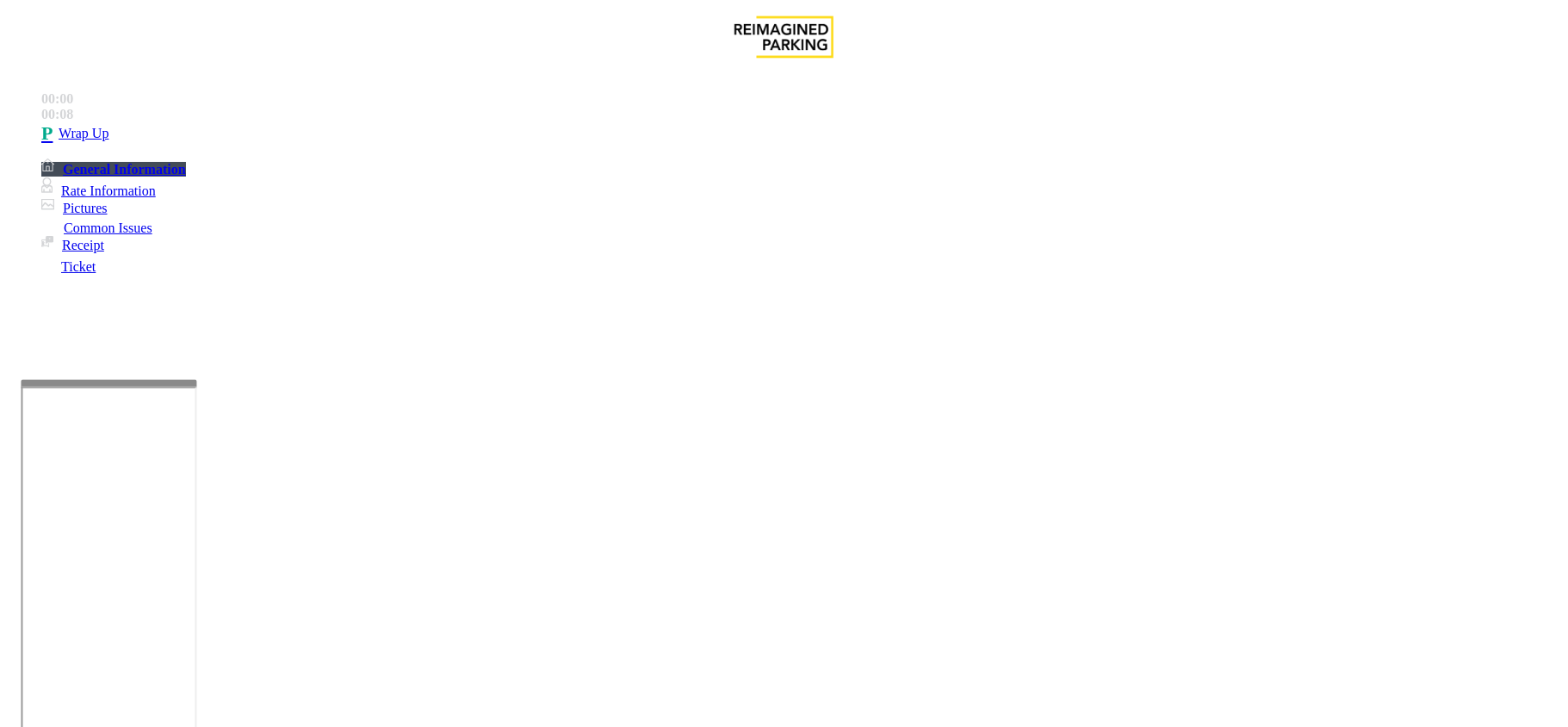 click on "Paystation Issue" at bounding box center [670, 1289] 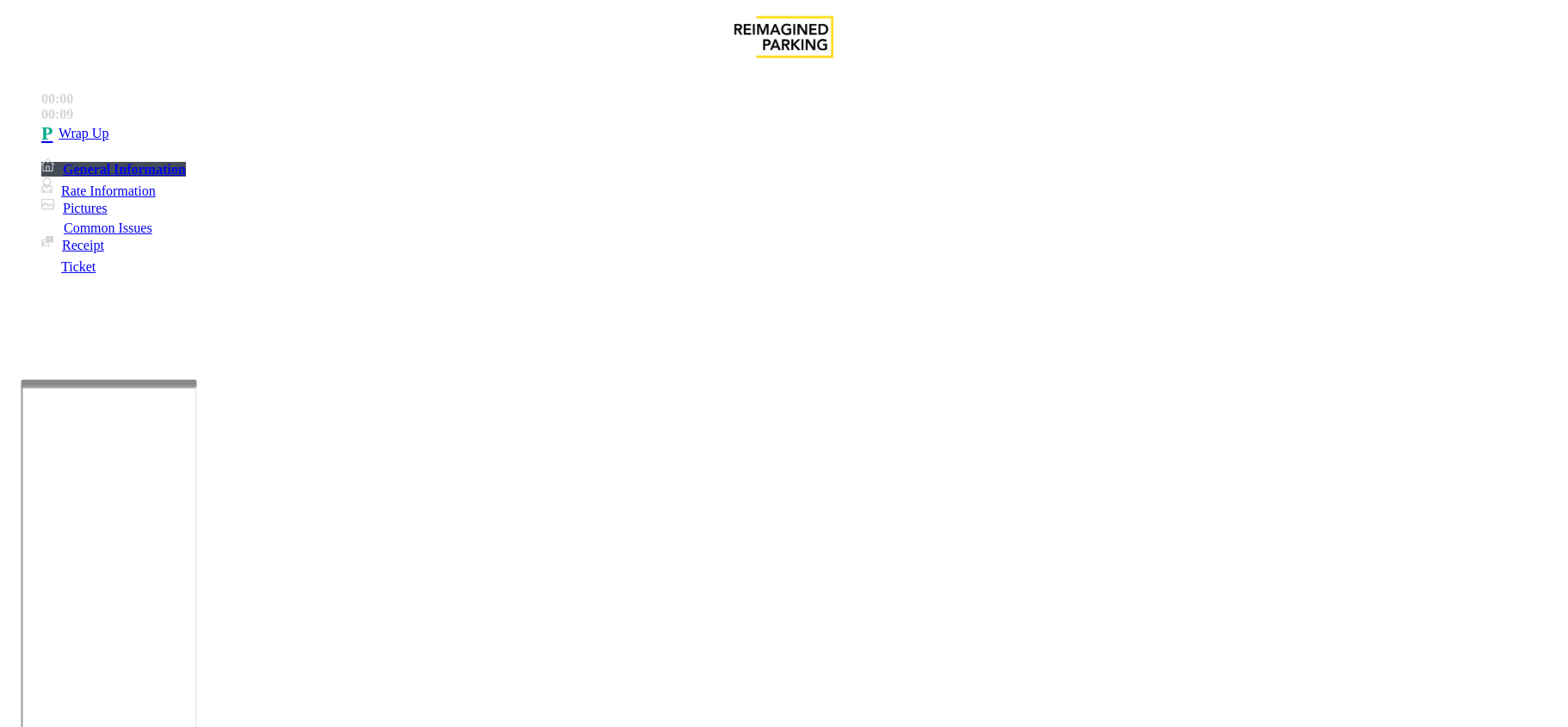click on "Issue" at bounding box center [36, 1261] 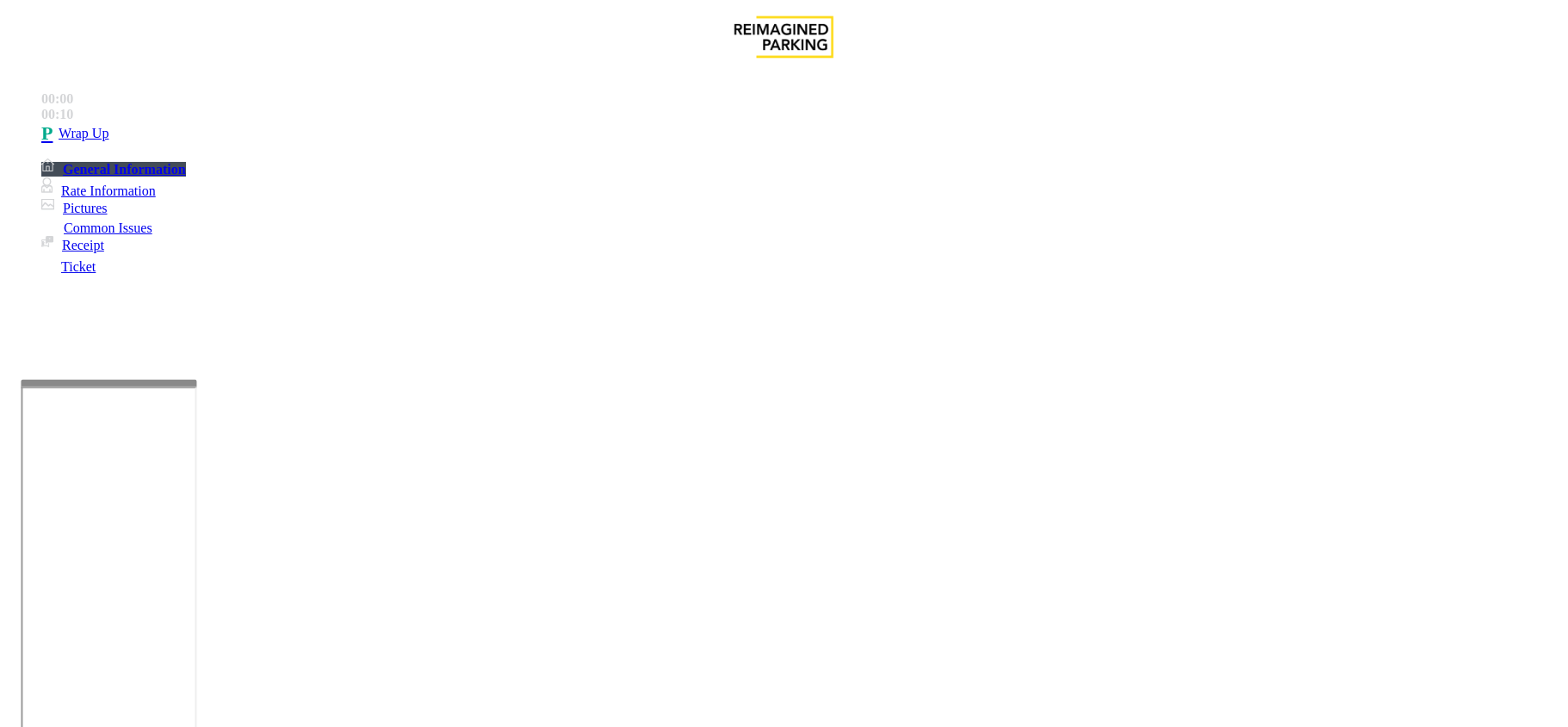 click on "Intercom Issue/No Response" at bounding box center [800, 1289] 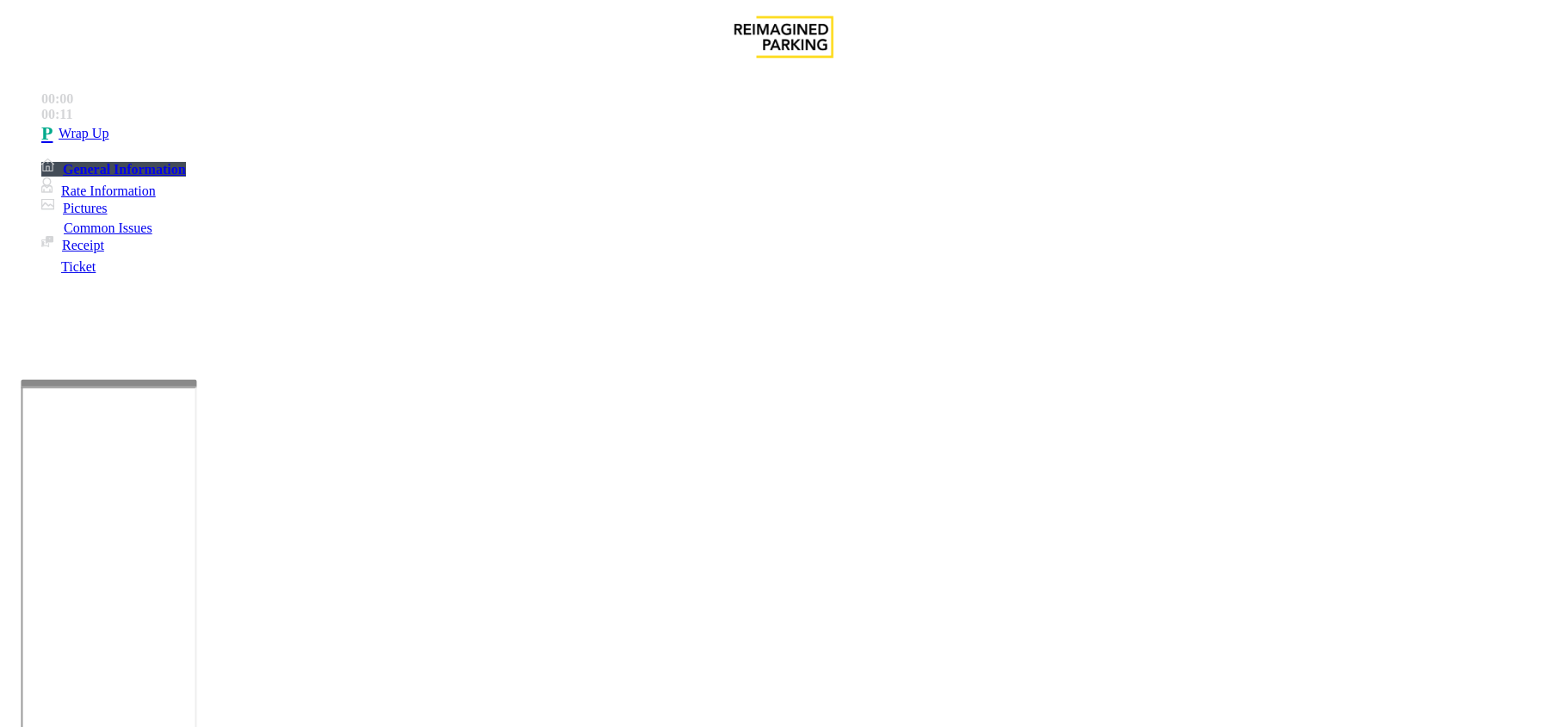 click on "Call dropped" at bounding box center (470, 1289) 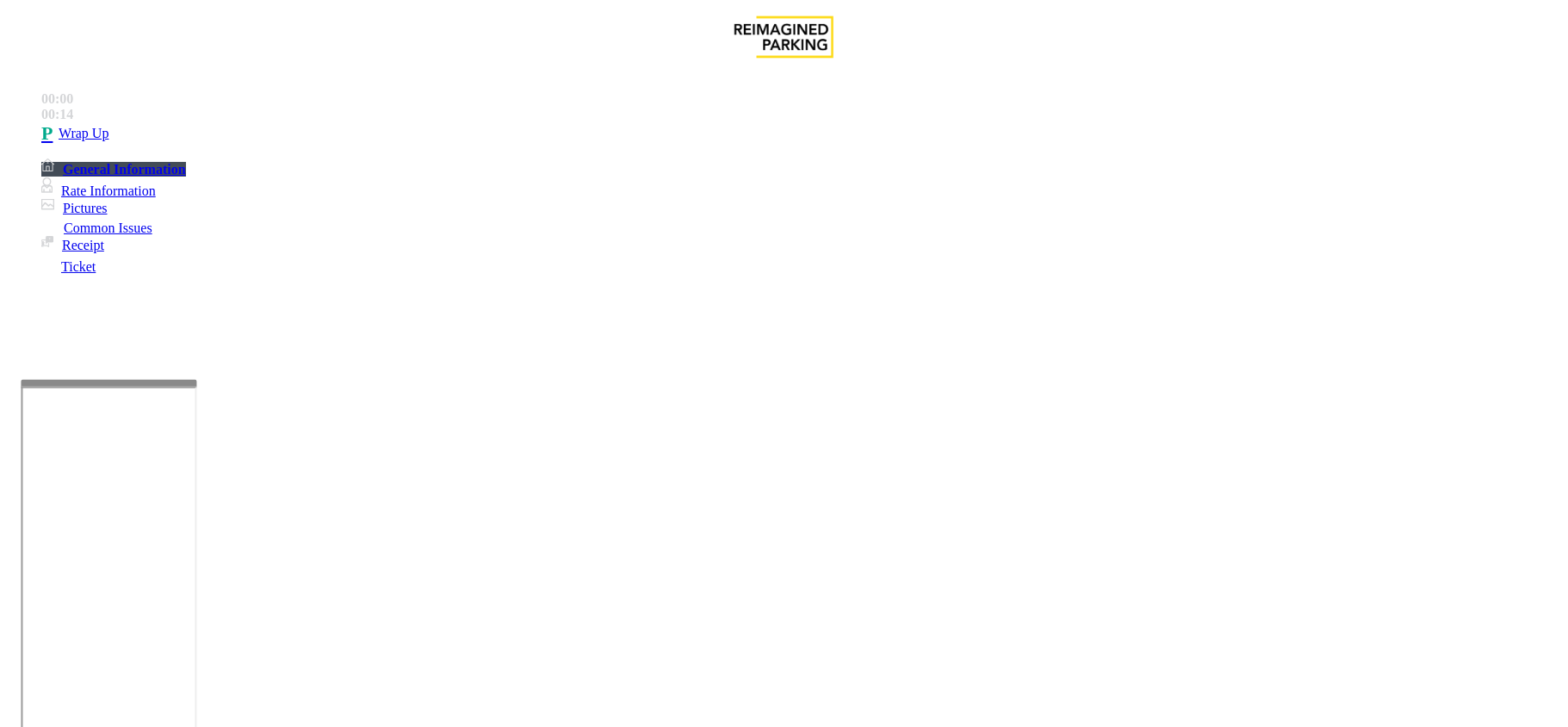 drag, startPoint x: 226, startPoint y: 125, endPoint x: 343, endPoint y: 160, distance: 122.12289 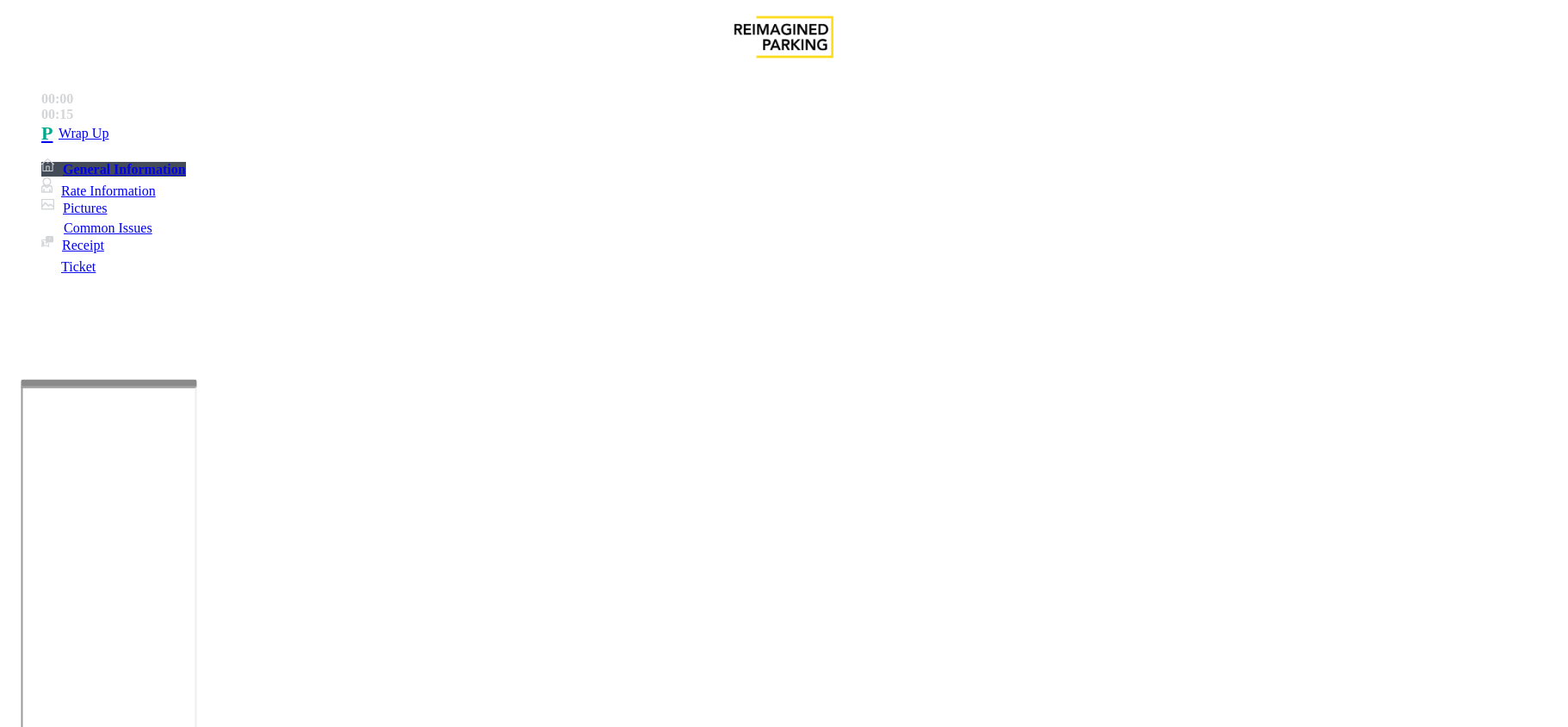 click at bounding box center (262, 1331) 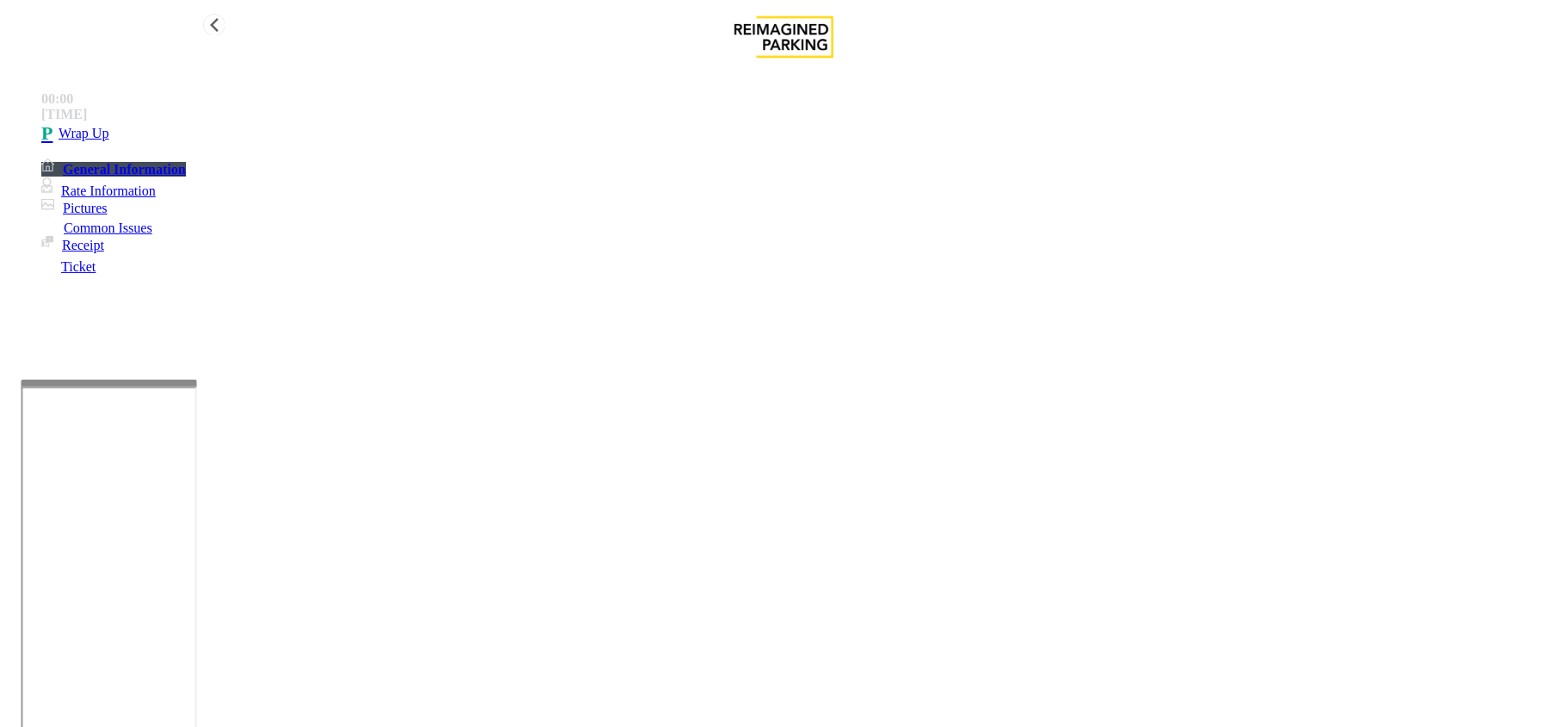 type on "**********" 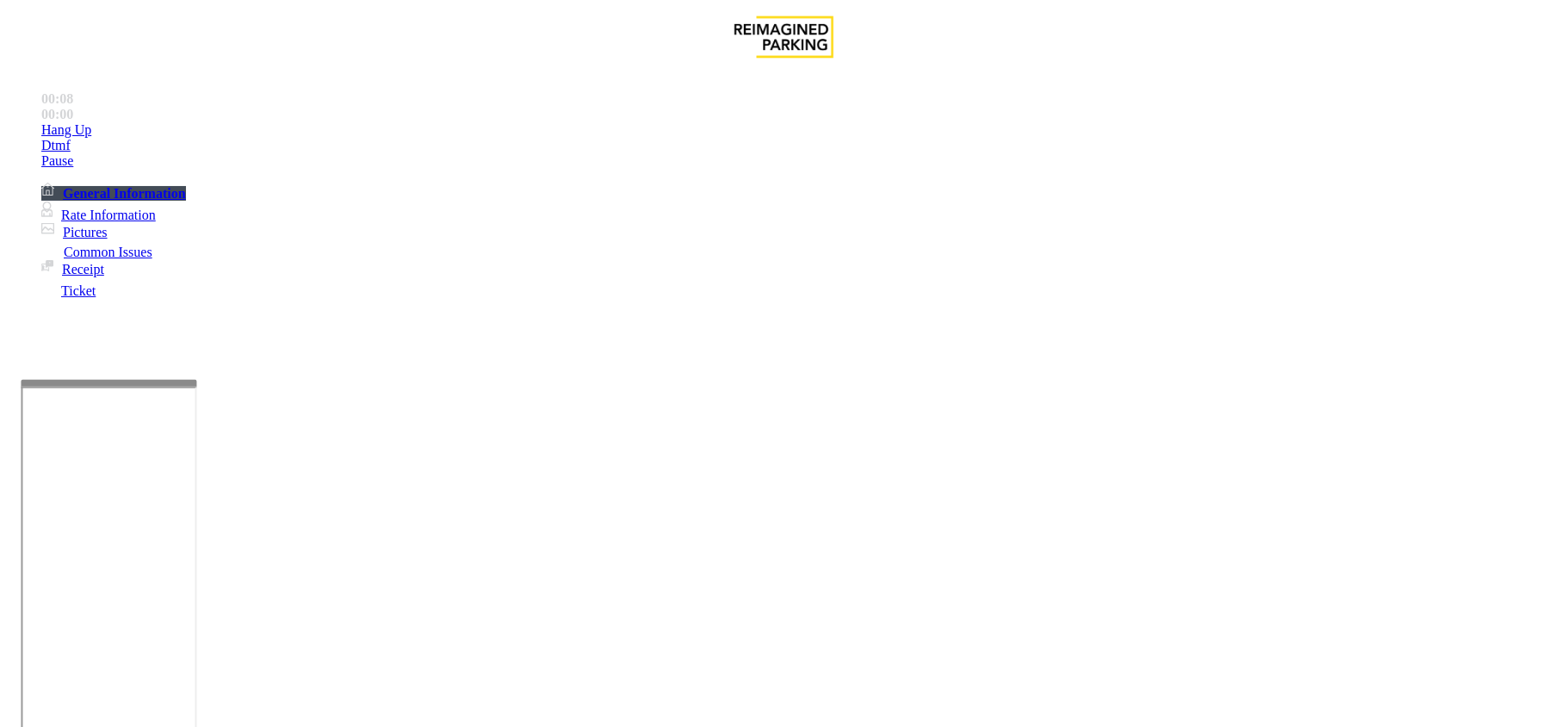 scroll, scrollTop: 345, scrollLeft: 0, axis: vertical 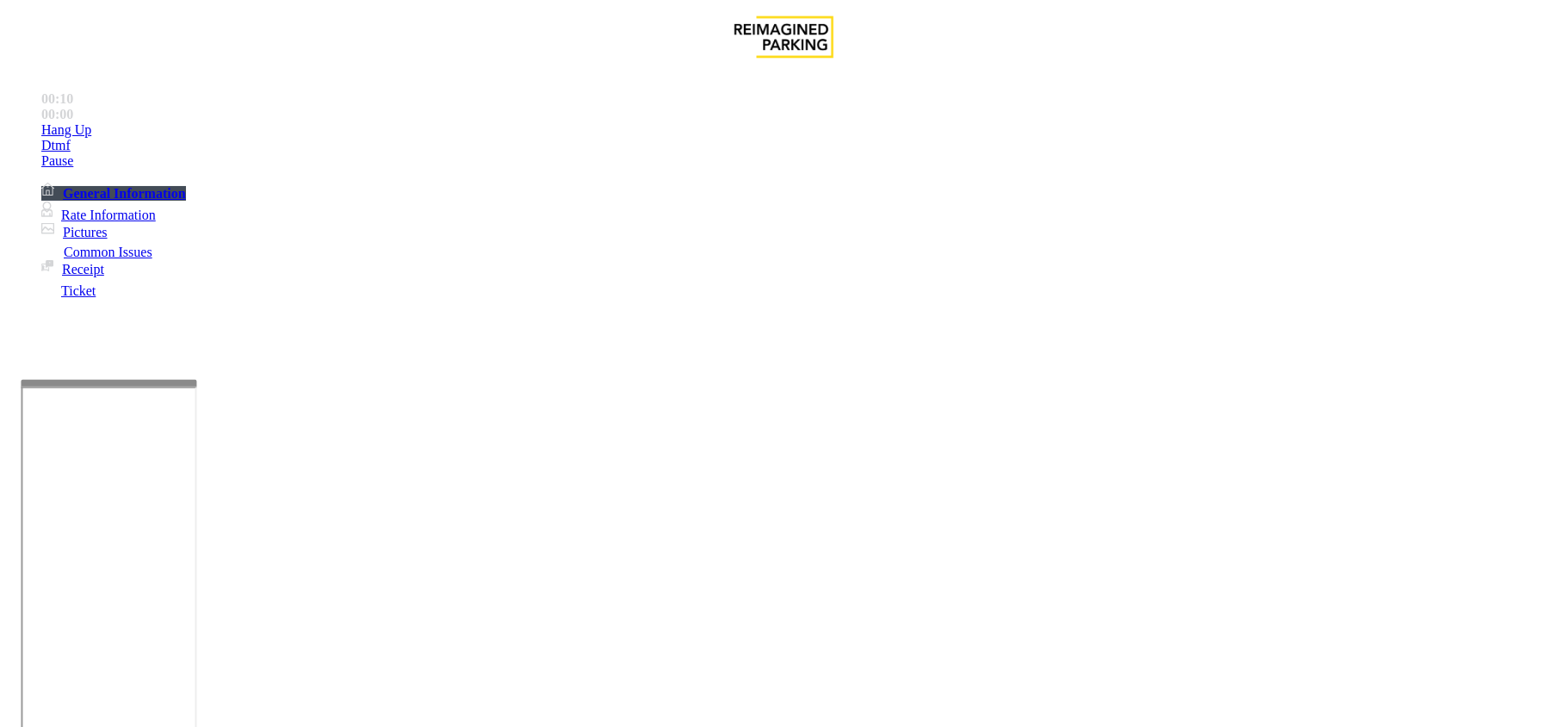 click on "Intercom Issue/No Response" at bounding box center [800, 1289] 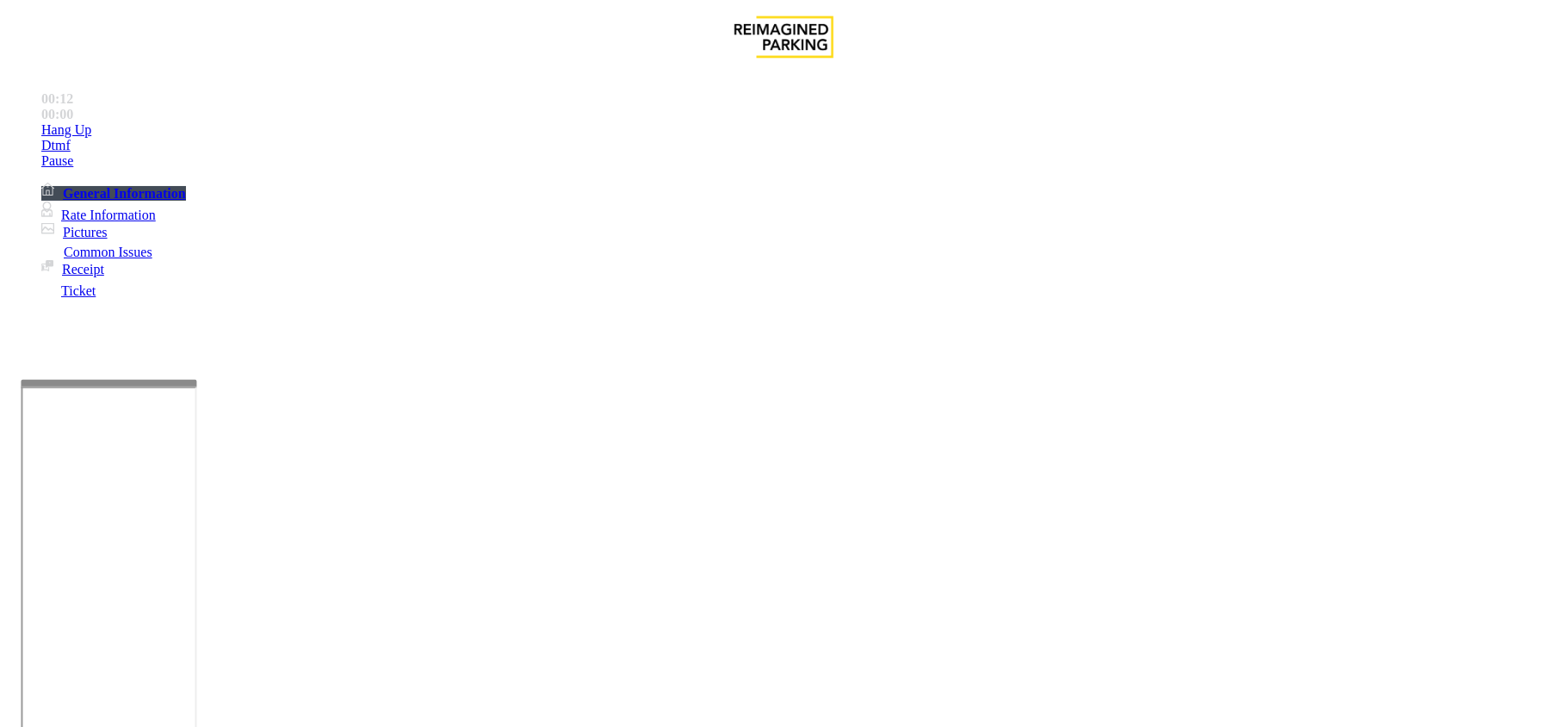 click on "Issue  No Response/Unable to hear parker   Parker Cannot Hear Call Center Agent   Call dropped" at bounding box center [784, 1278] 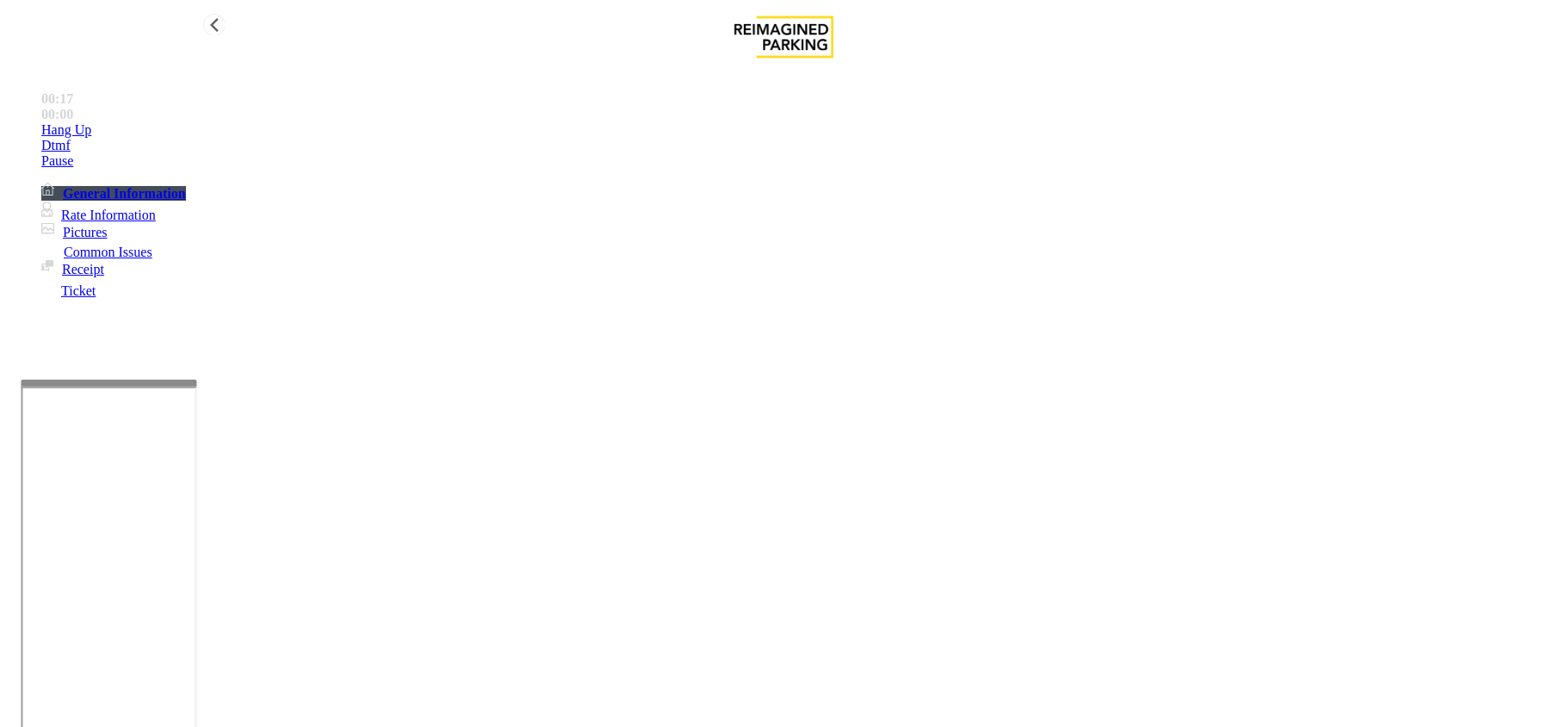click on "Hang Up" at bounding box center [801, 130] 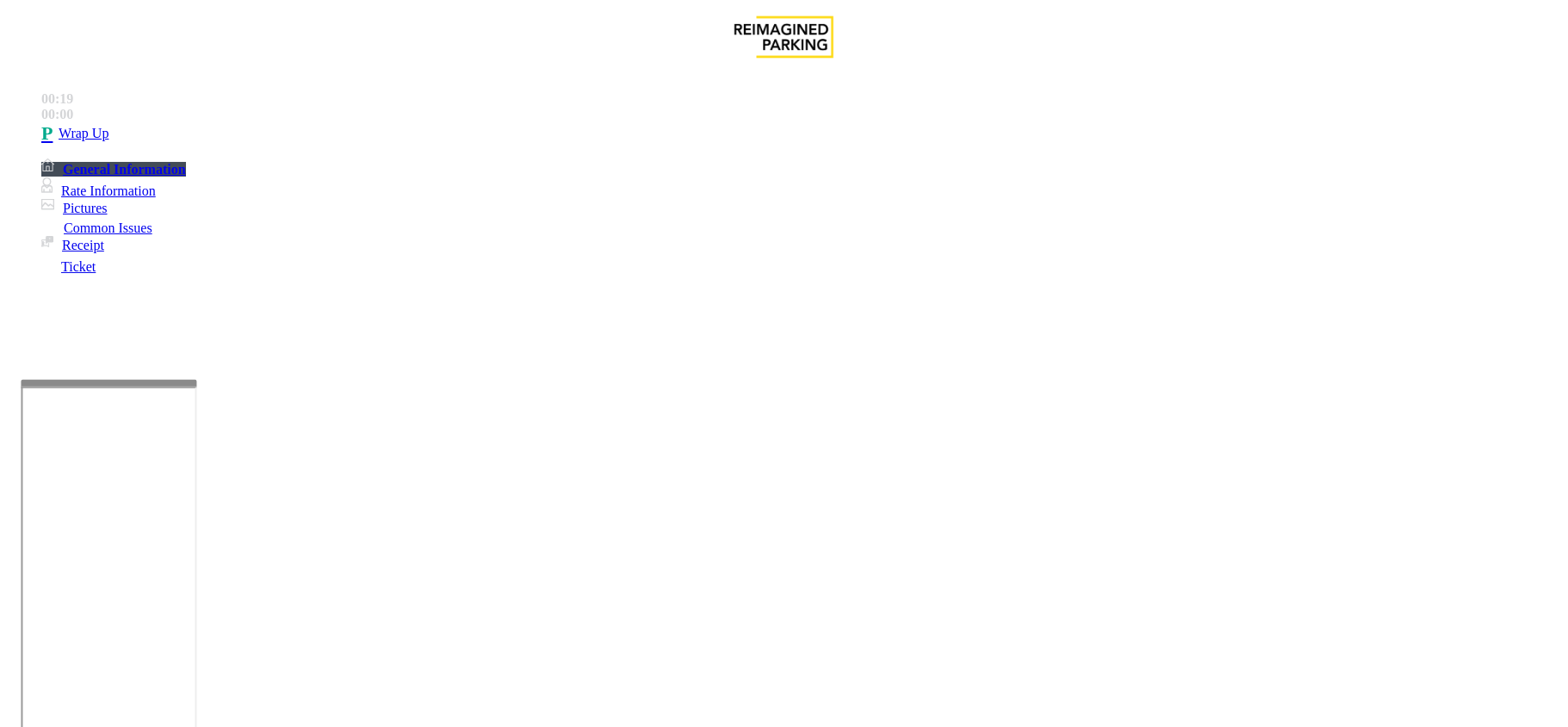 drag, startPoint x: 232, startPoint y: 131, endPoint x: 338, endPoint y: 142, distance: 106.56923 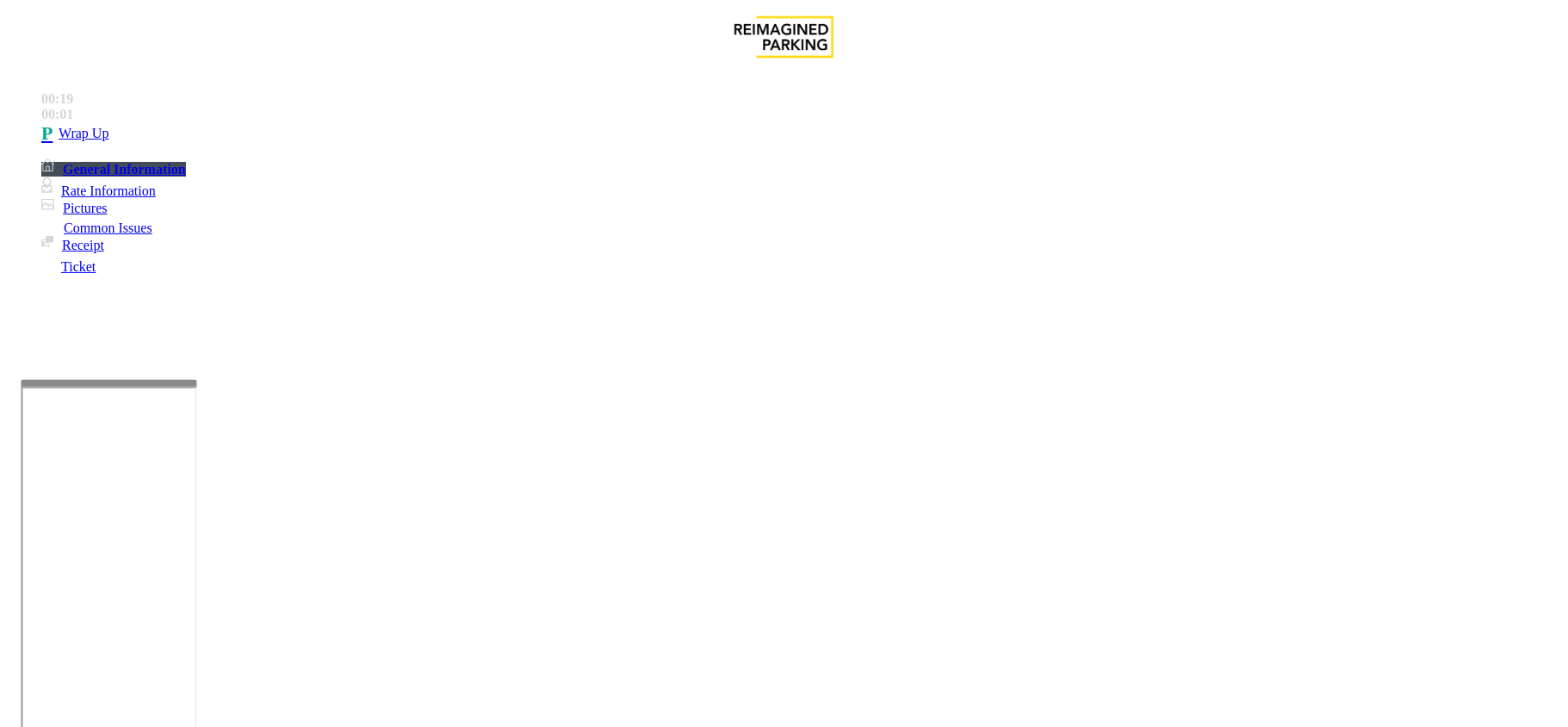 click on "Notes:" at bounding box center [784, 1333] 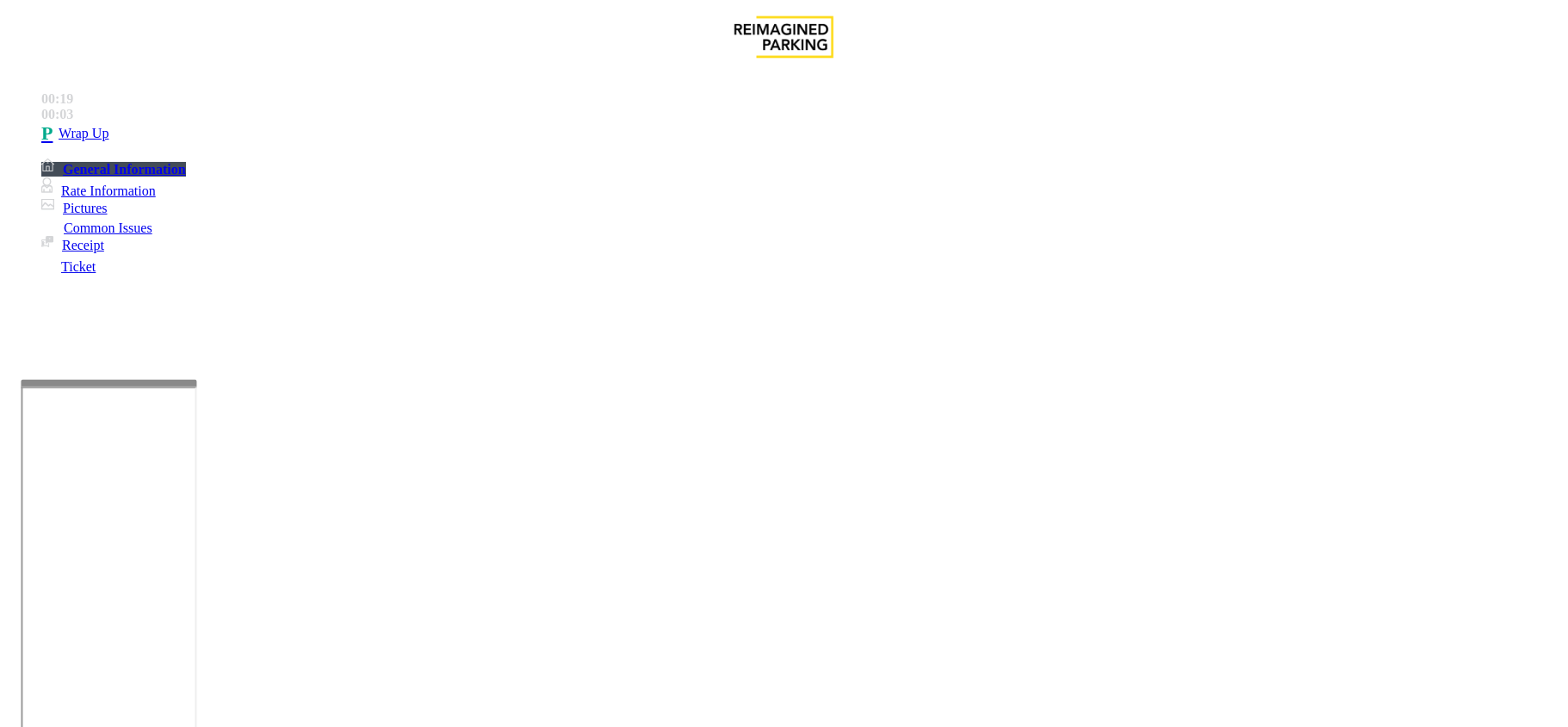 drag, startPoint x: 232, startPoint y: 134, endPoint x: 511, endPoint y: 148, distance: 279.35103 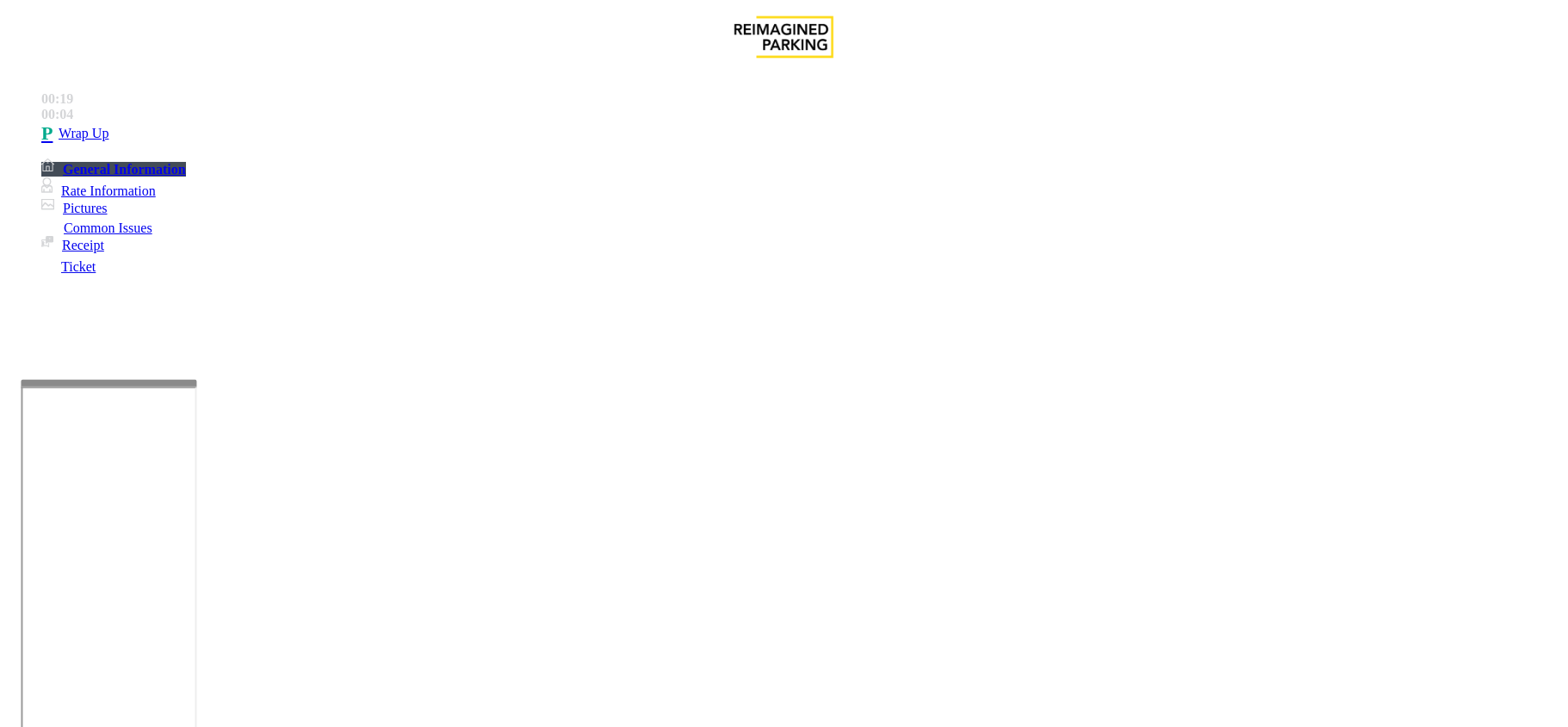 click at bounding box center [262, 1331] 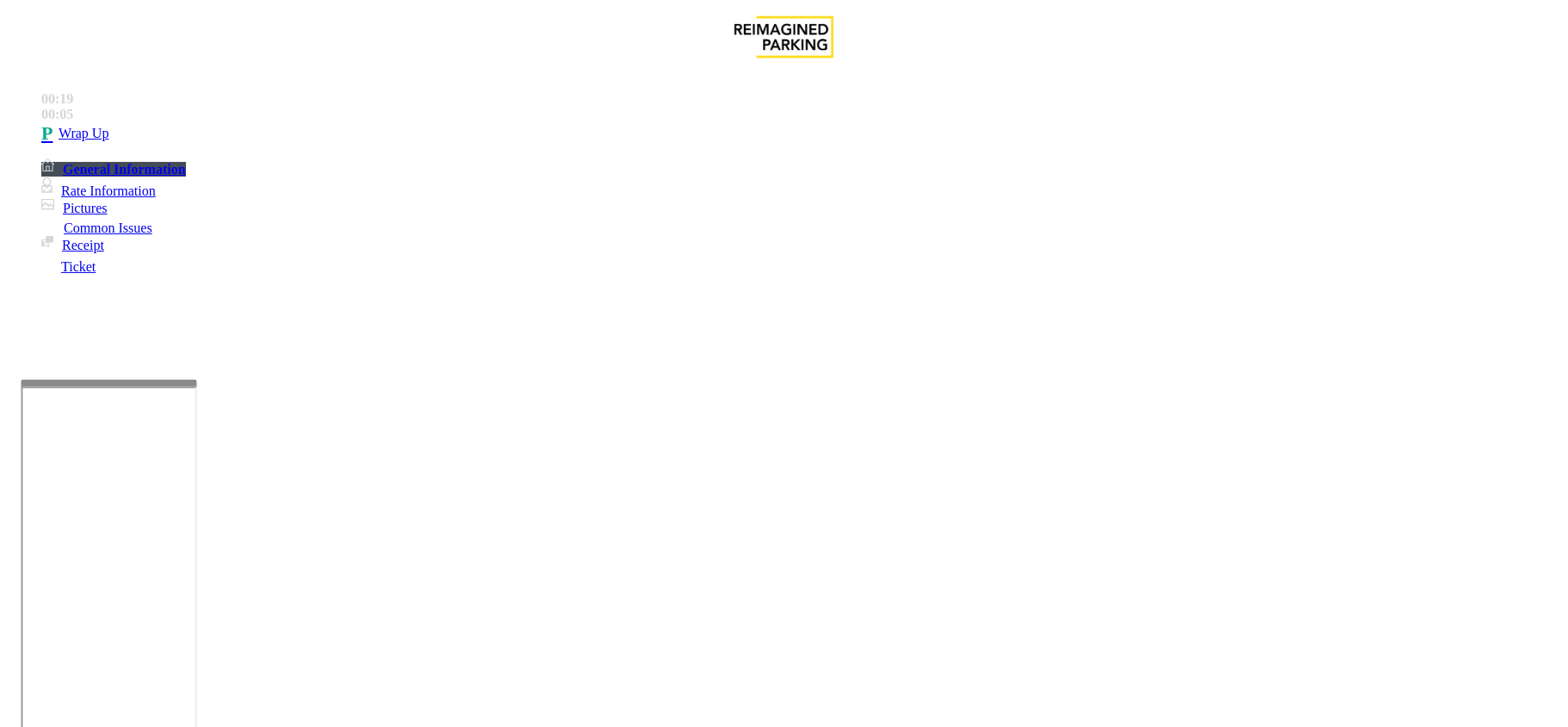 paste on "**********" 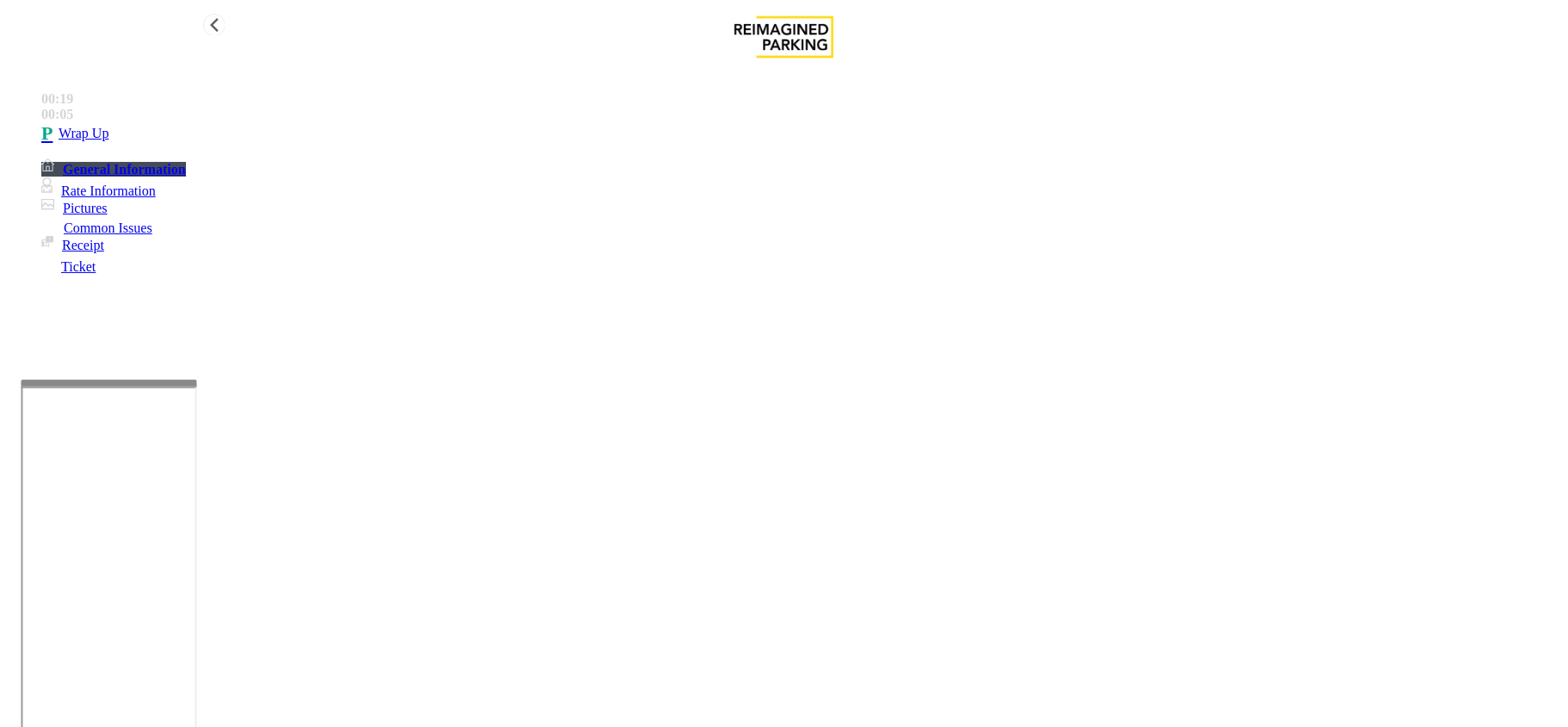 type on "**********" 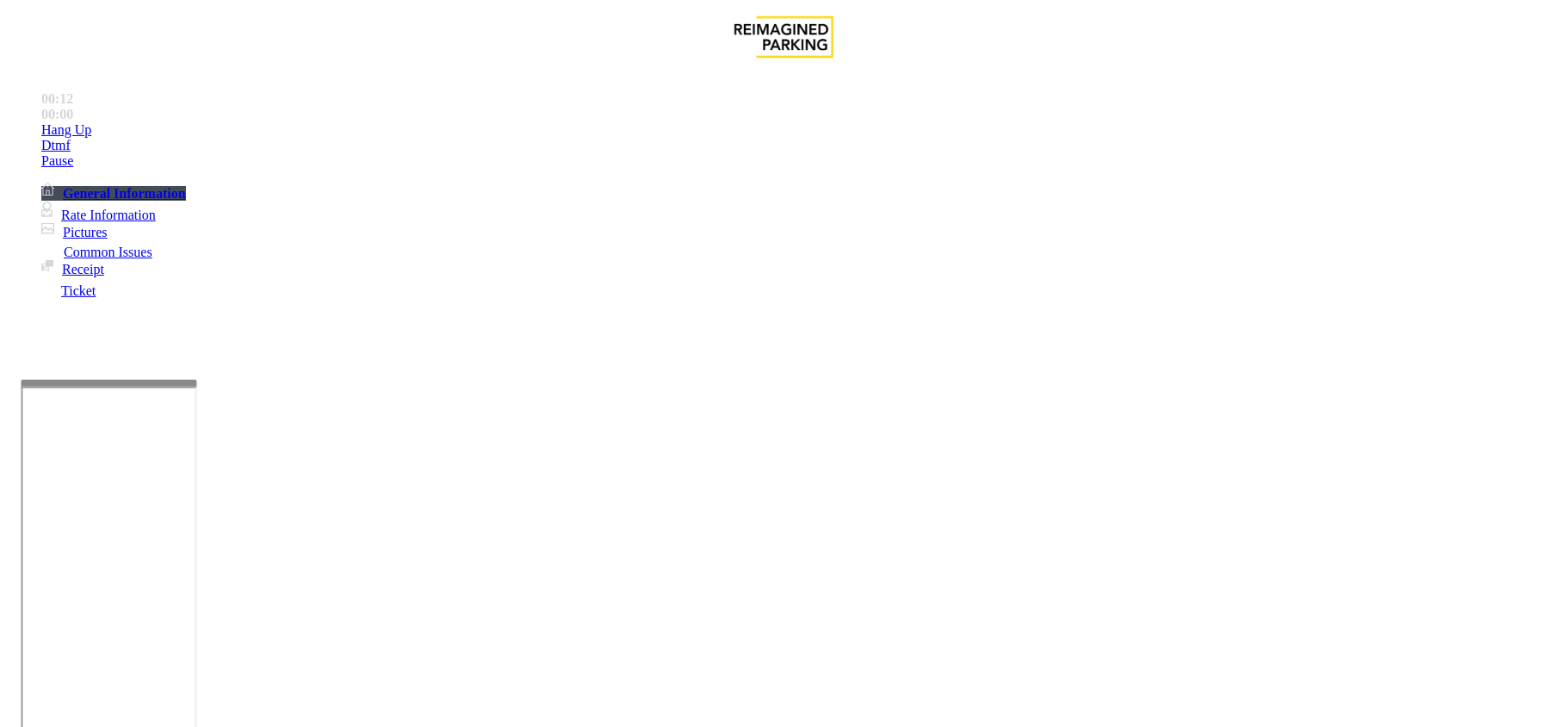click on "Intercom Issue/No Response" at bounding box center (800, 1289) 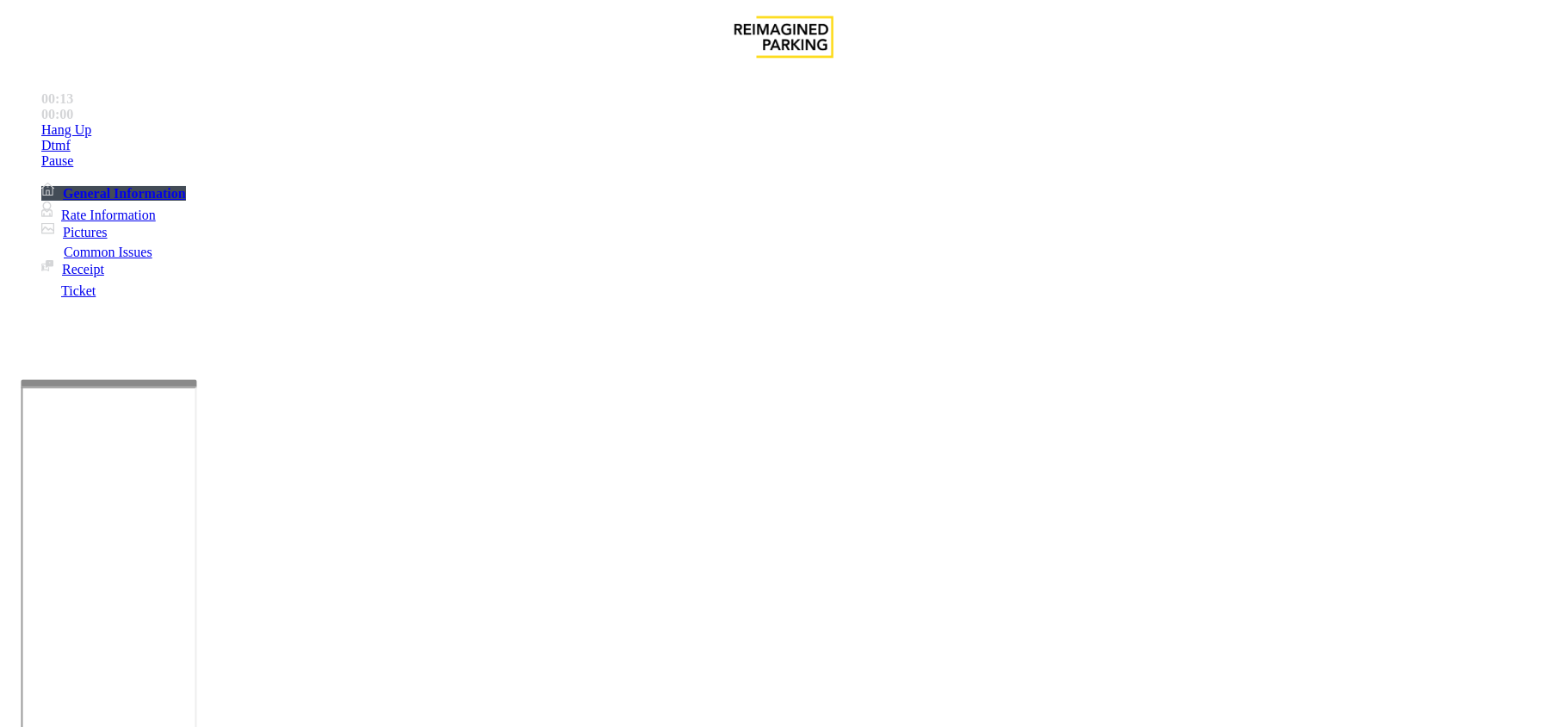 click on "No Response/Unable to hear parker" at bounding box center [122, 1289] 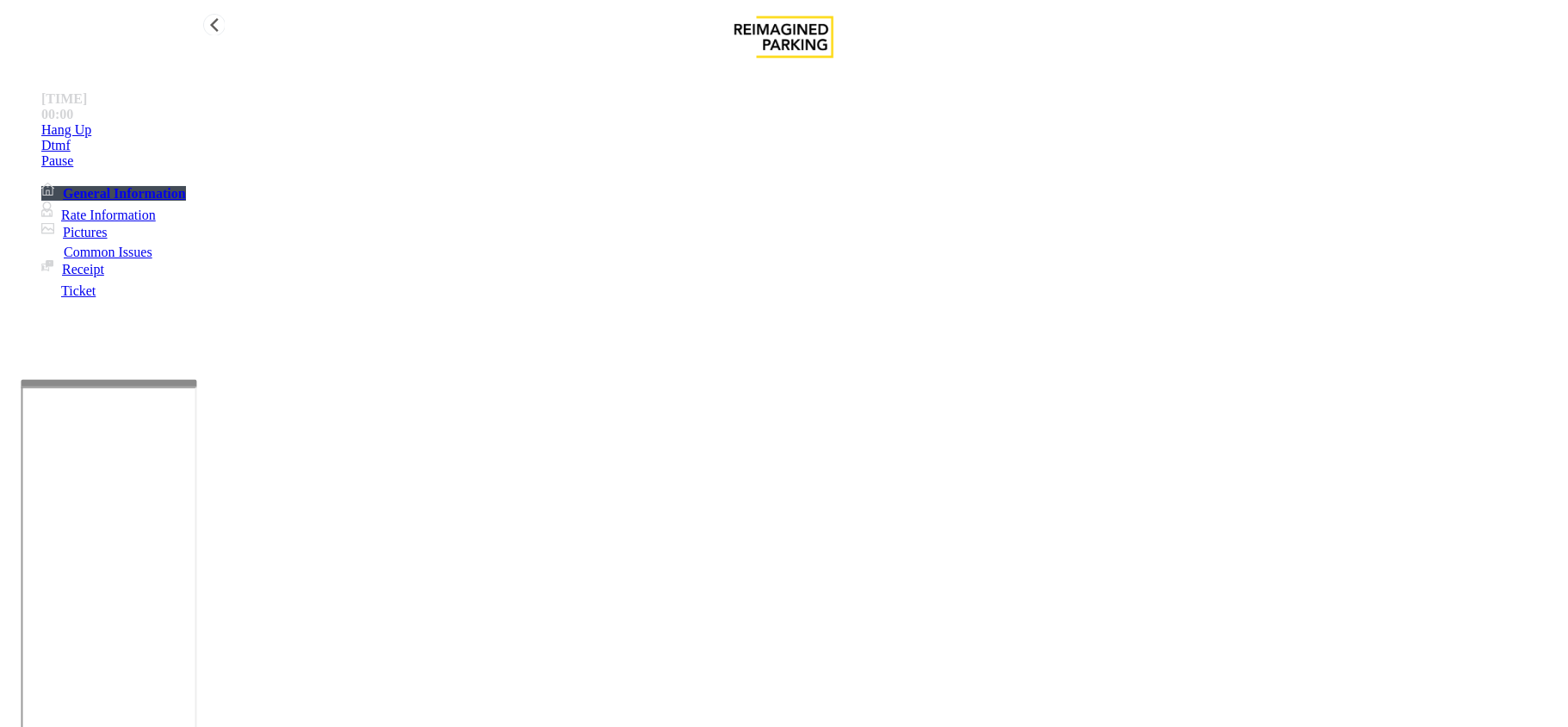 click on "Hang Up" at bounding box center (801, 130) 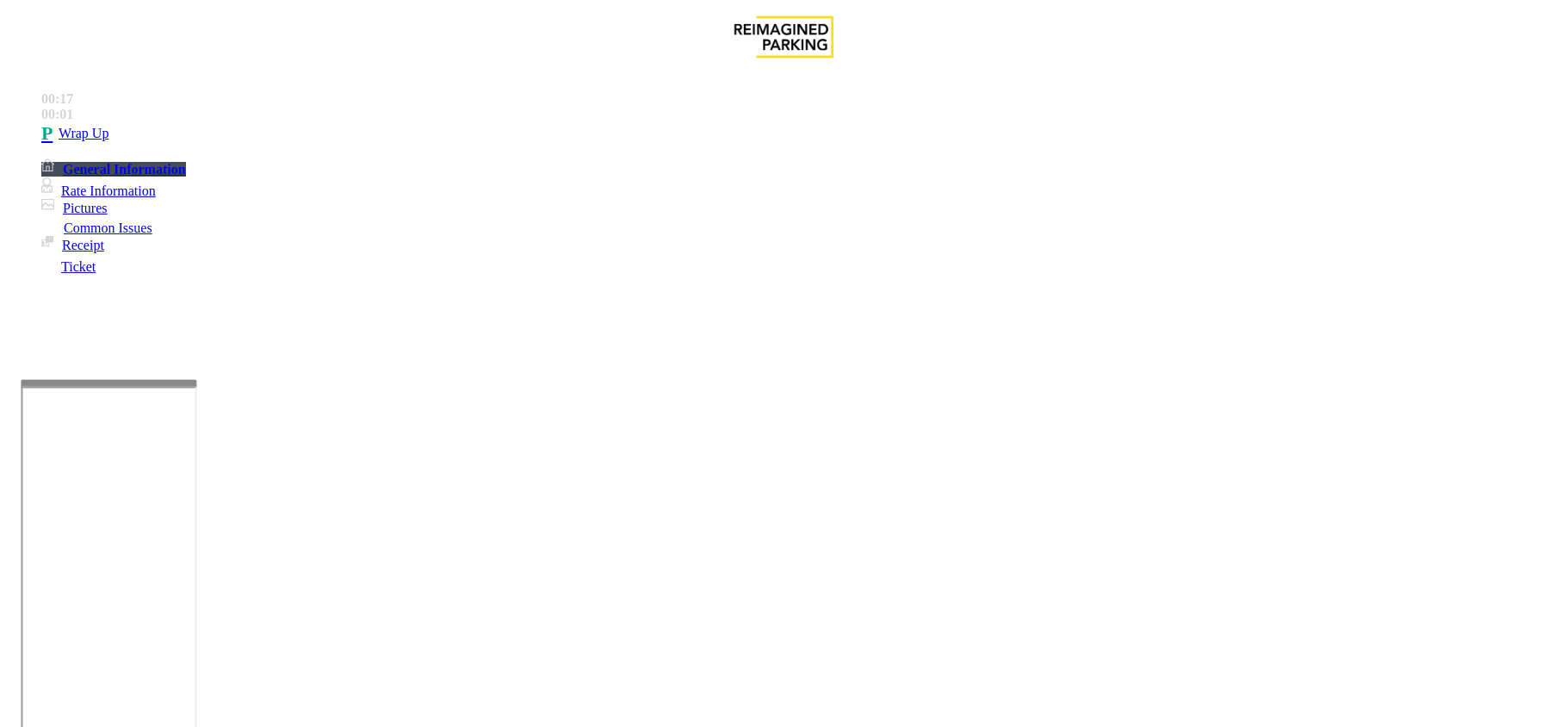 drag, startPoint x: 312, startPoint y: 138, endPoint x: 514, endPoint y: 162, distance: 203.4207 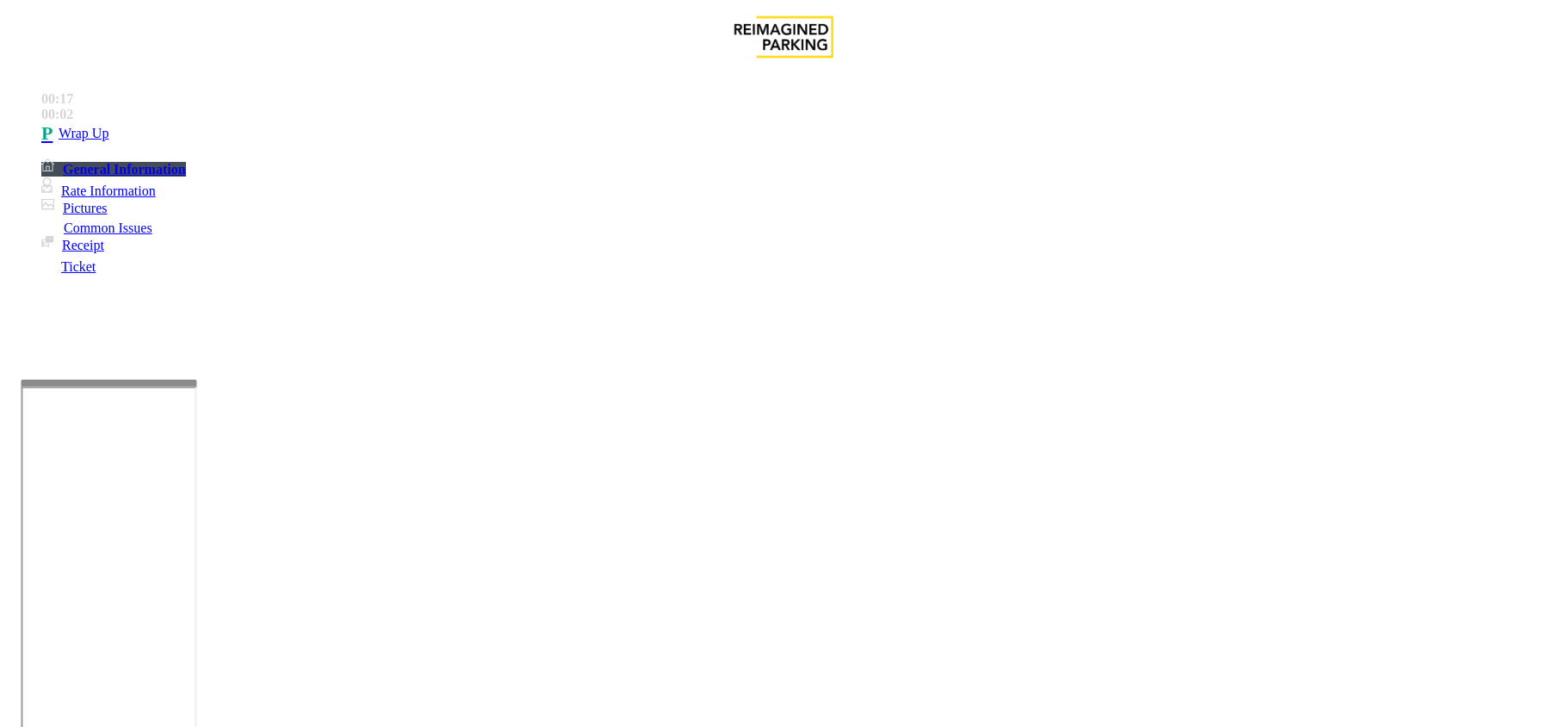 click on "Send alerts to manager" at bounding box center [784, 1382] 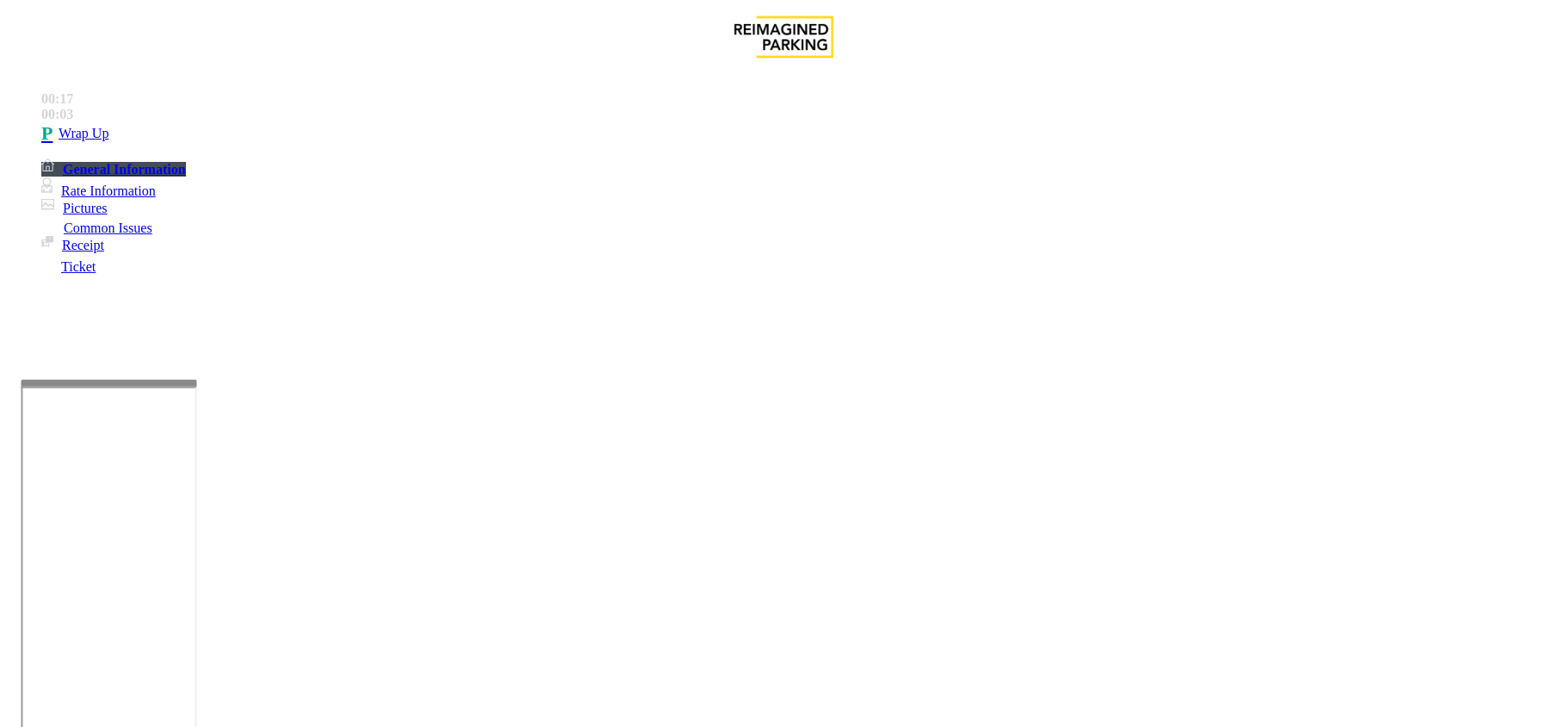 paste on "**********" 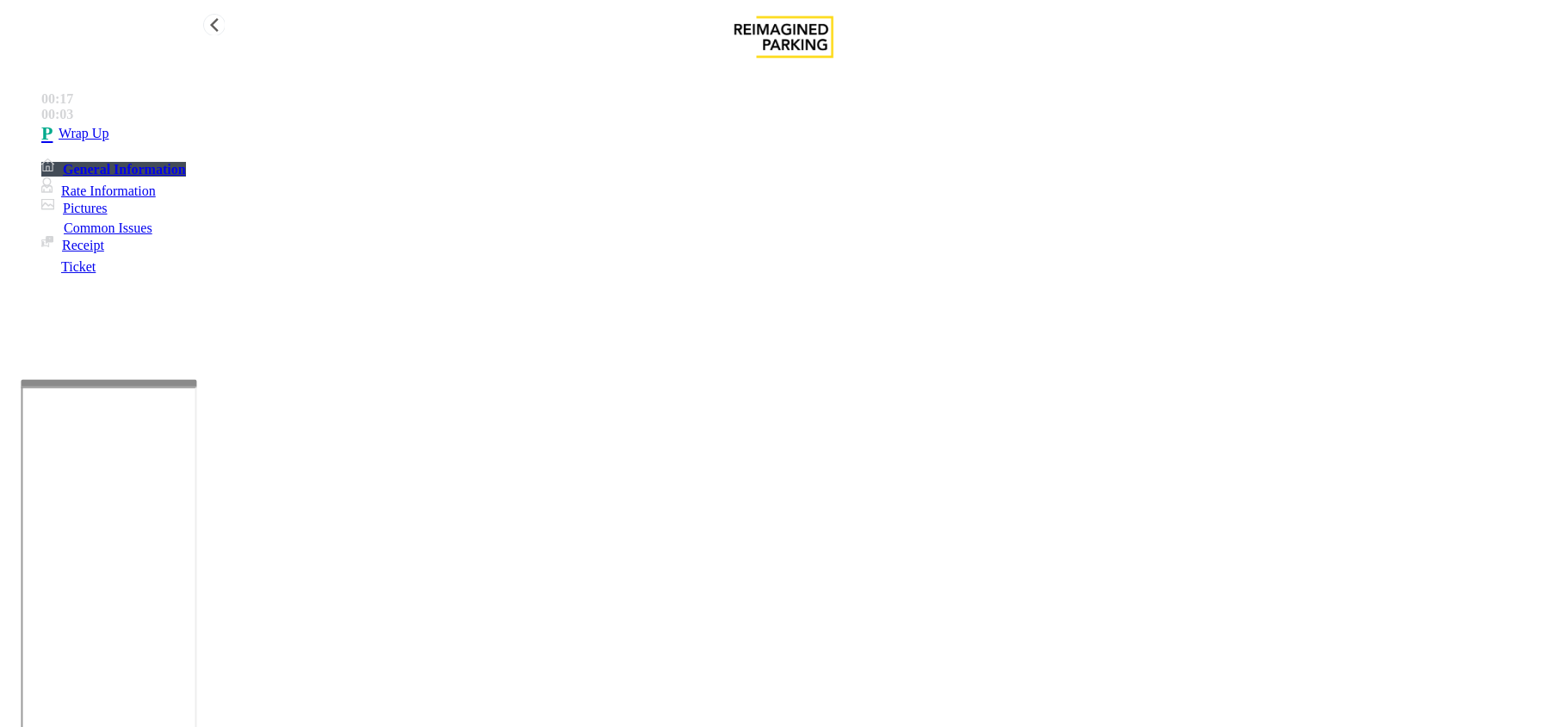 type on "**********" 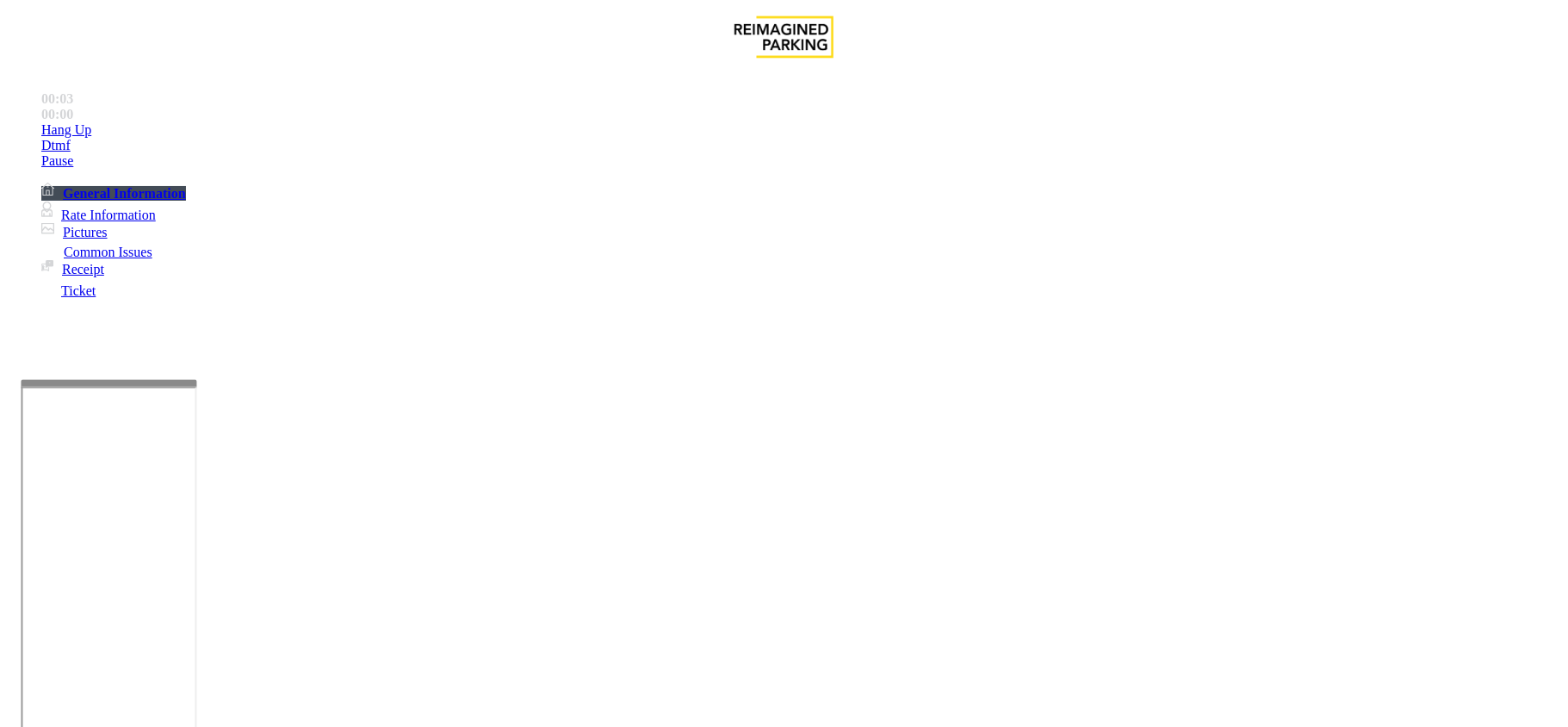 scroll, scrollTop: 459, scrollLeft: 0, axis: vertical 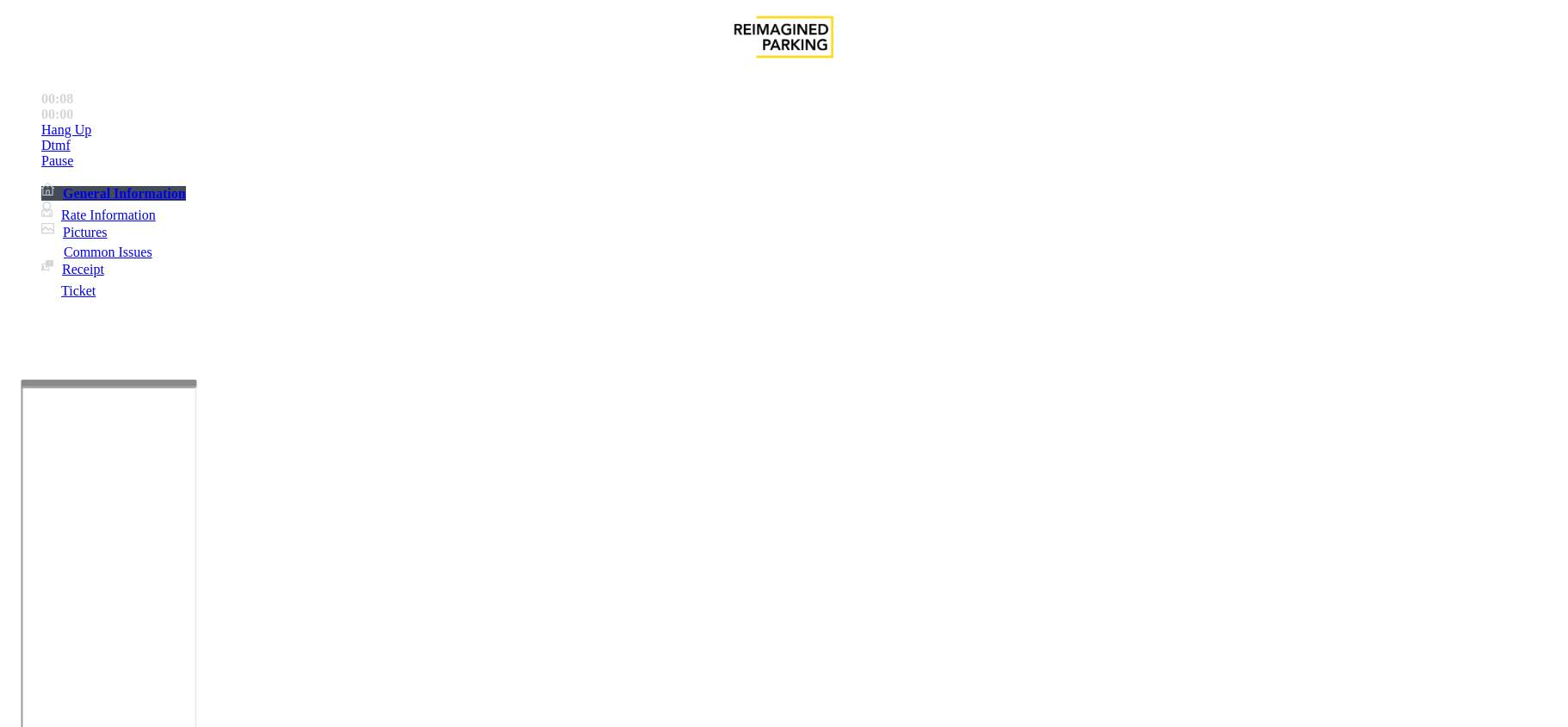click on "Intercom Issue/No Response" at bounding box center (945, 1289) 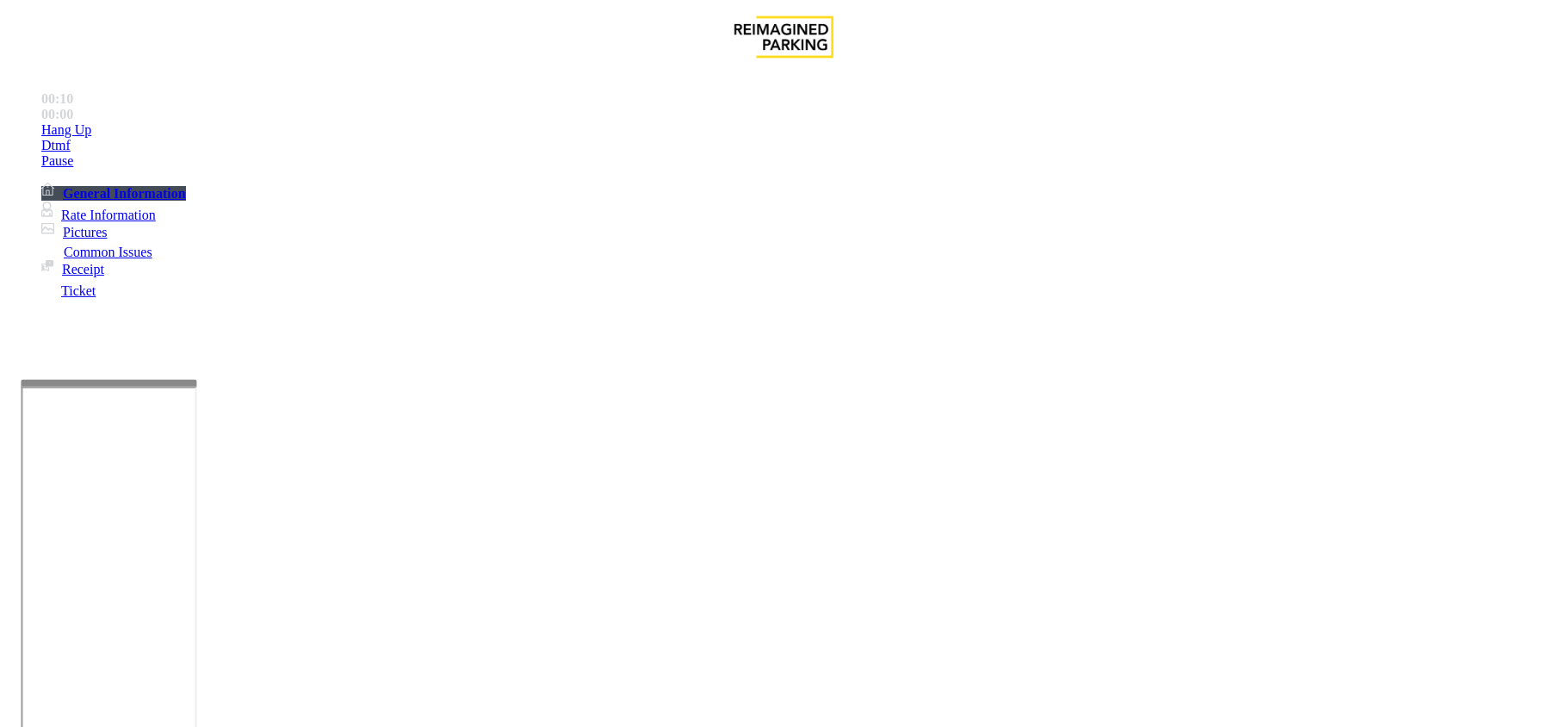 click on "Issue" at bounding box center [36, 1261] 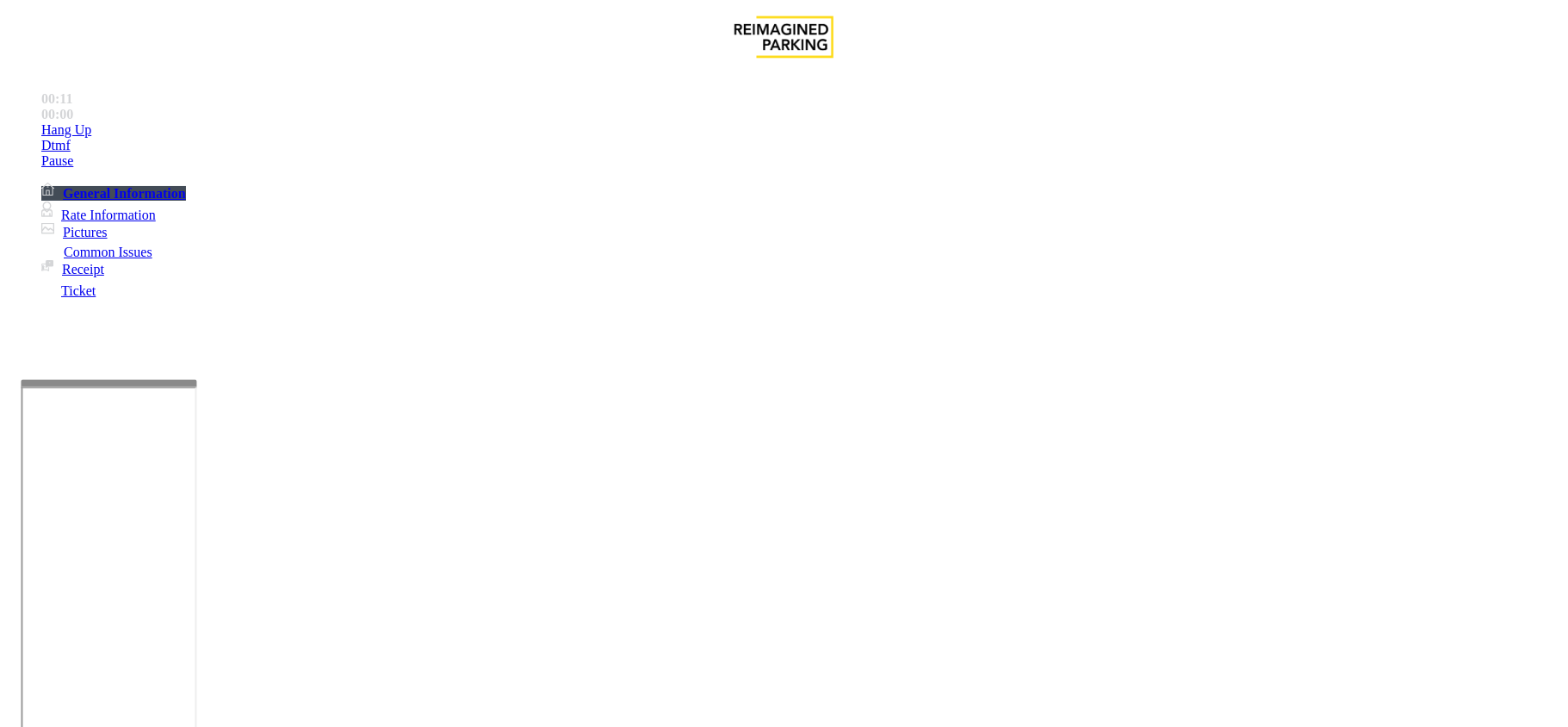 click on "Intercom Issue/No Response" at bounding box center [746, 1289] 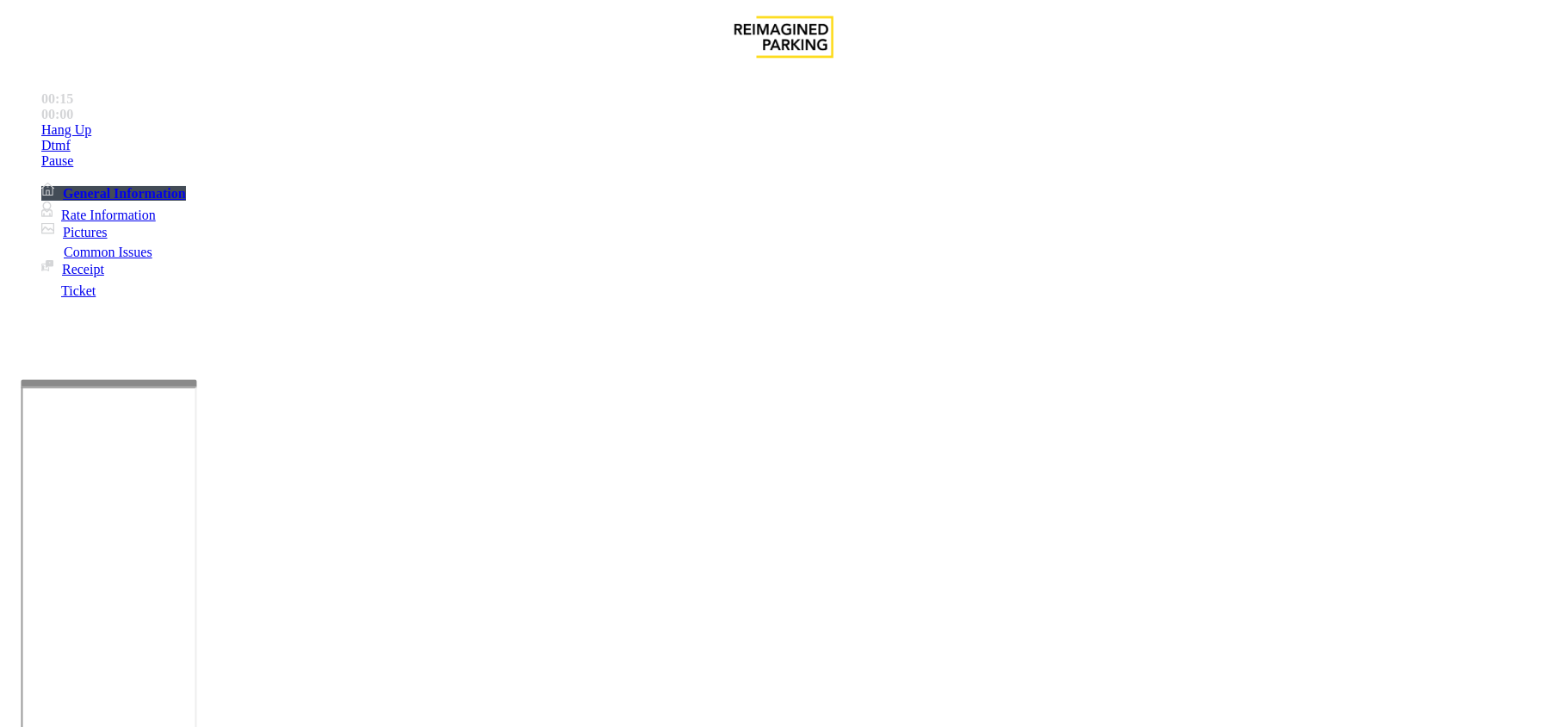 scroll, scrollTop: 459, scrollLeft: 0, axis: vertical 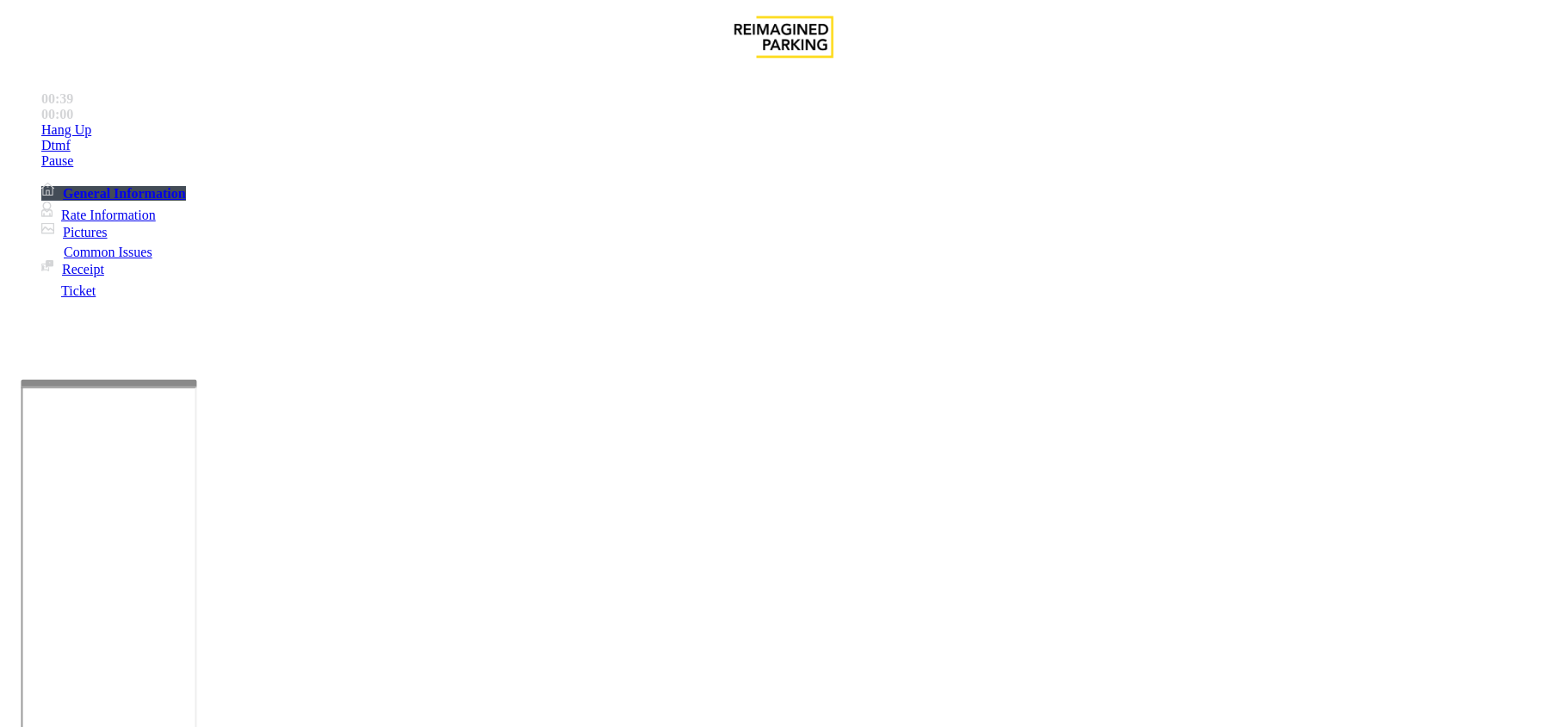 click on "Issue  No Response/Unable to hear parker  Parker cannot hear call center agent  Call dropped" at bounding box center [784, 1278] 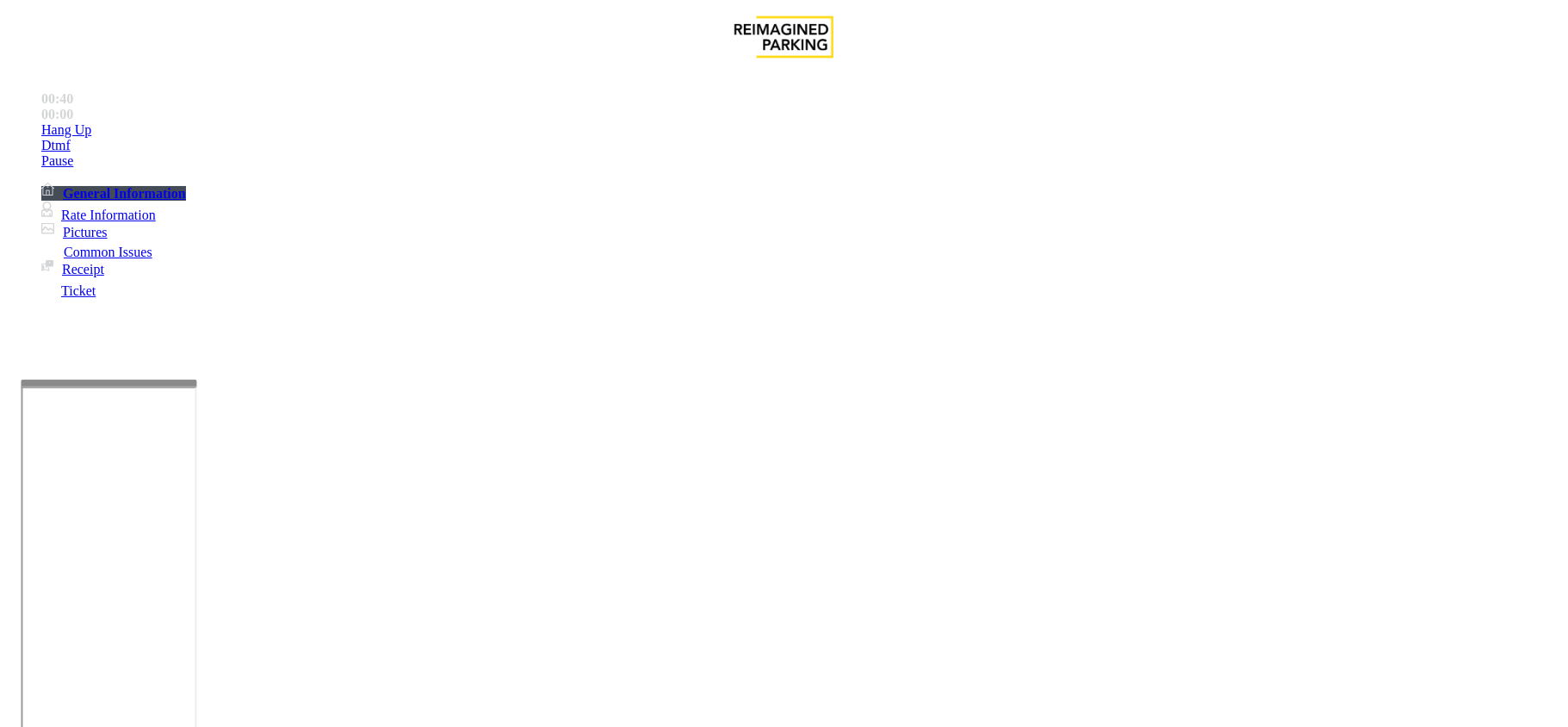 click on "Ticket Issue" at bounding box center (61, 1289) 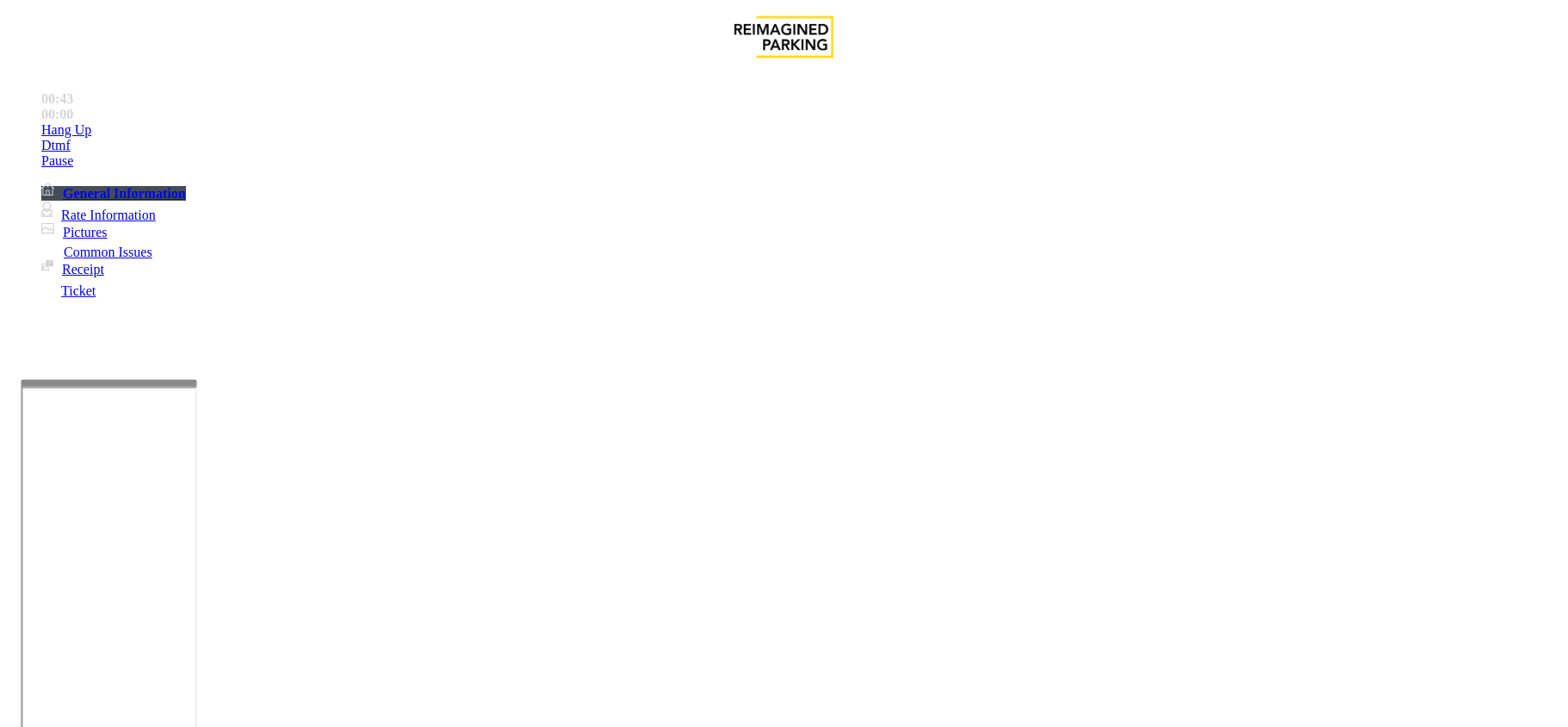 scroll, scrollTop: 229, scrollLeft: 0, axis: vertical 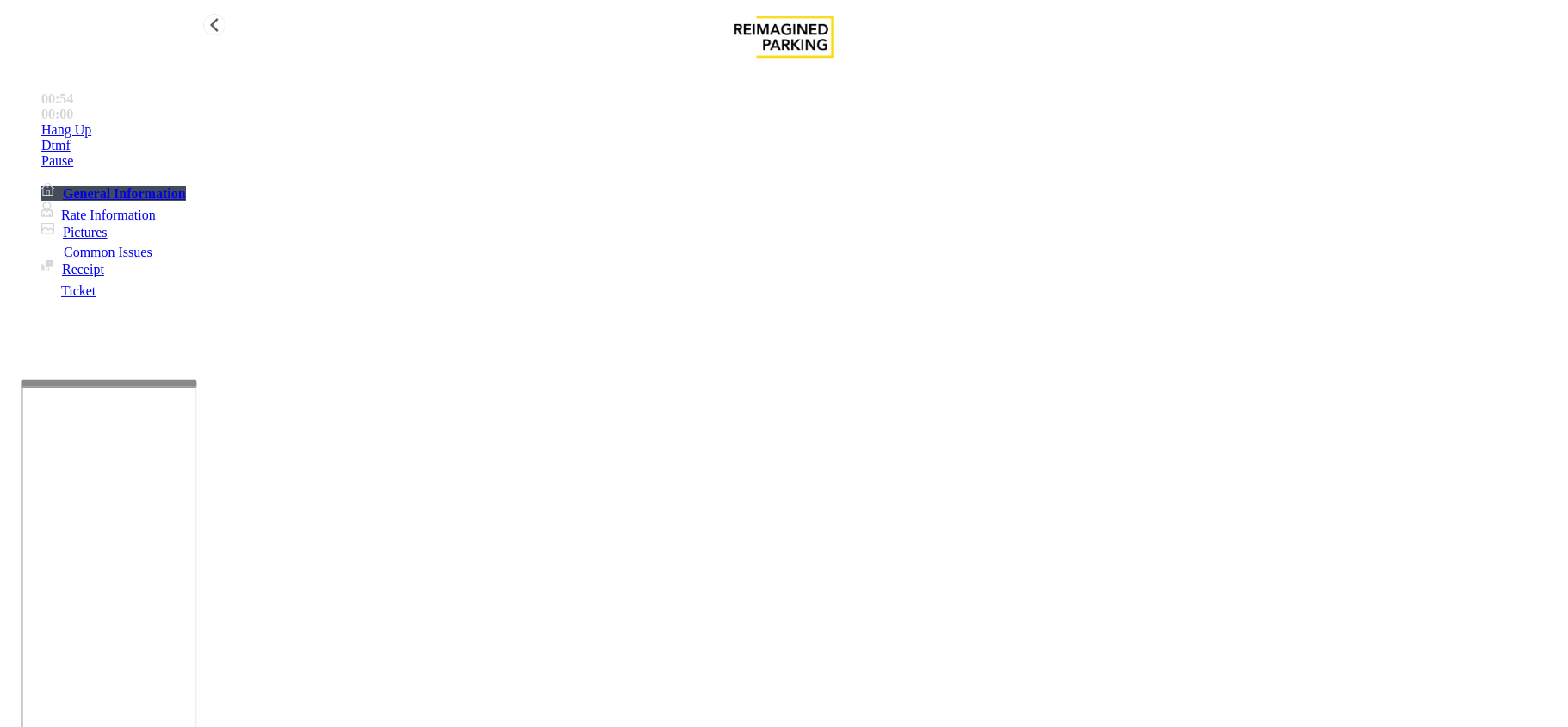 click on "Hang Up" at bounding box center (801, 130) 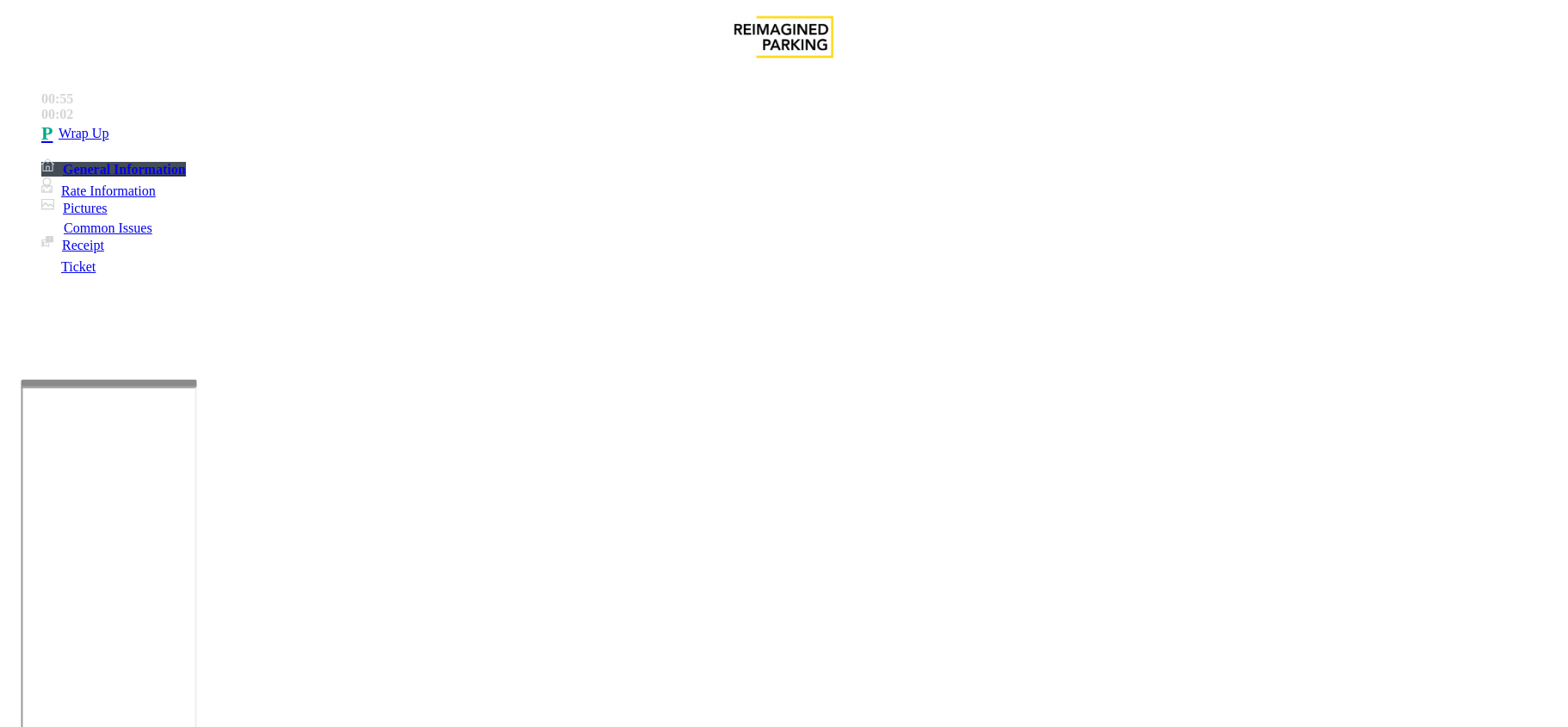 click on "Issue" at bounding box center [36, 1261] 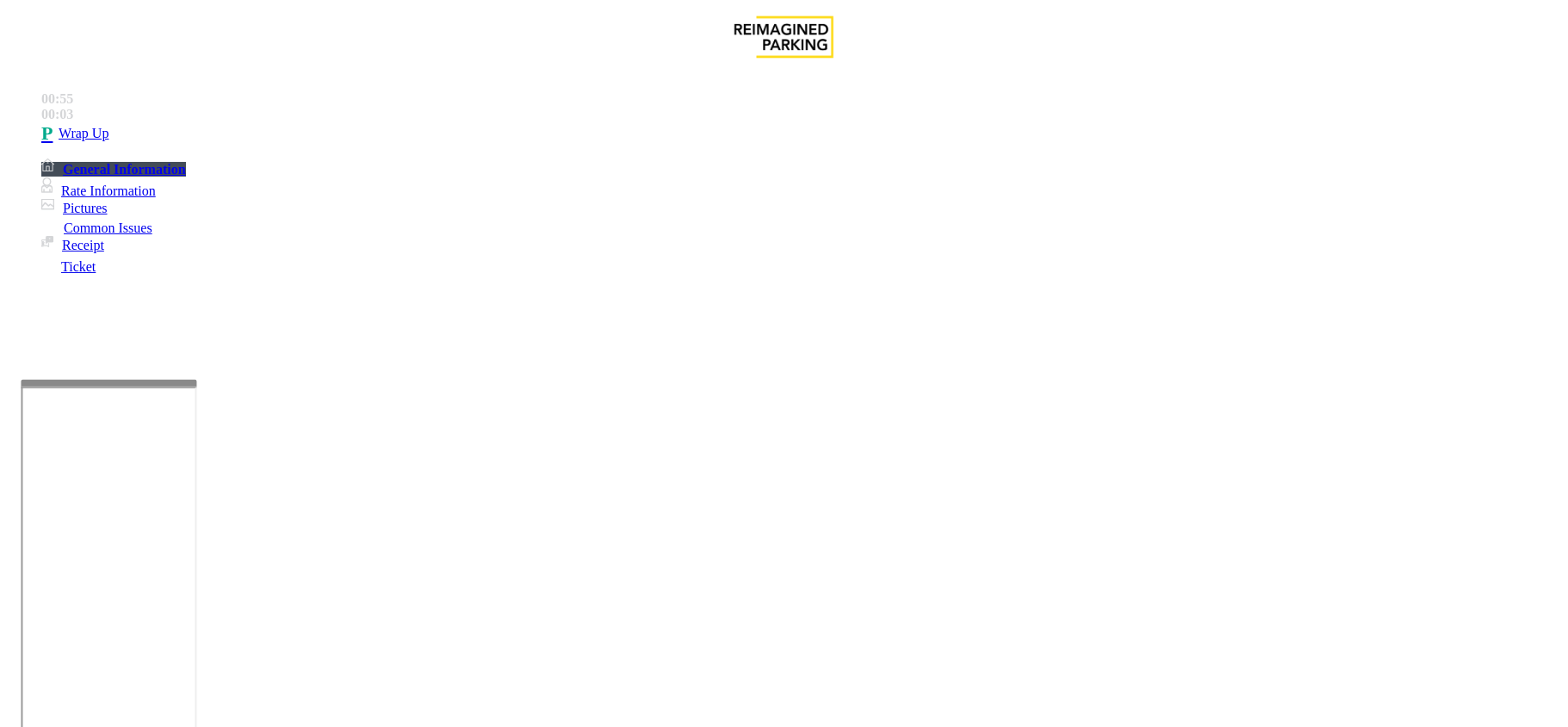 click on "Ticket Issue" at bounding box center (61, 1289) 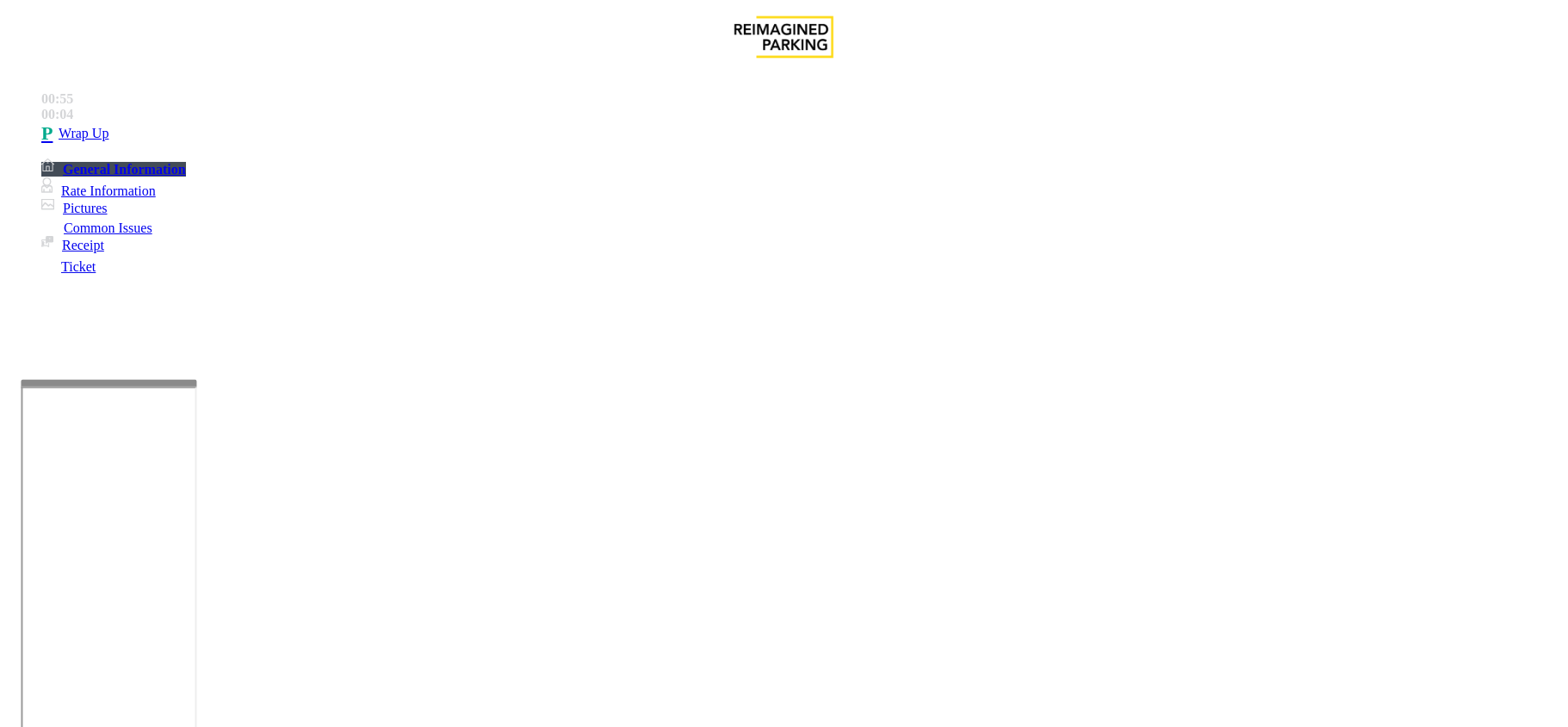click at bounding box center [83, 1355] 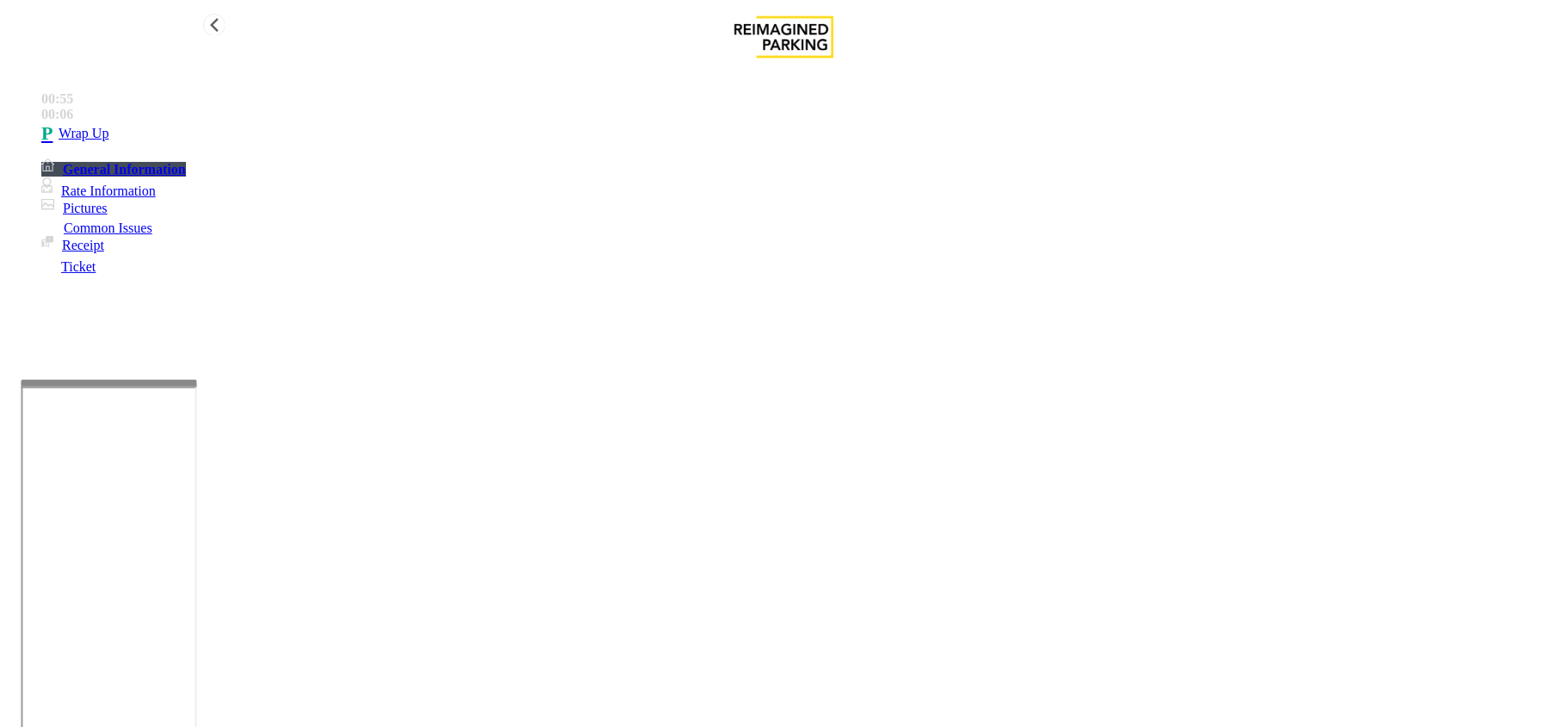 type on "**" 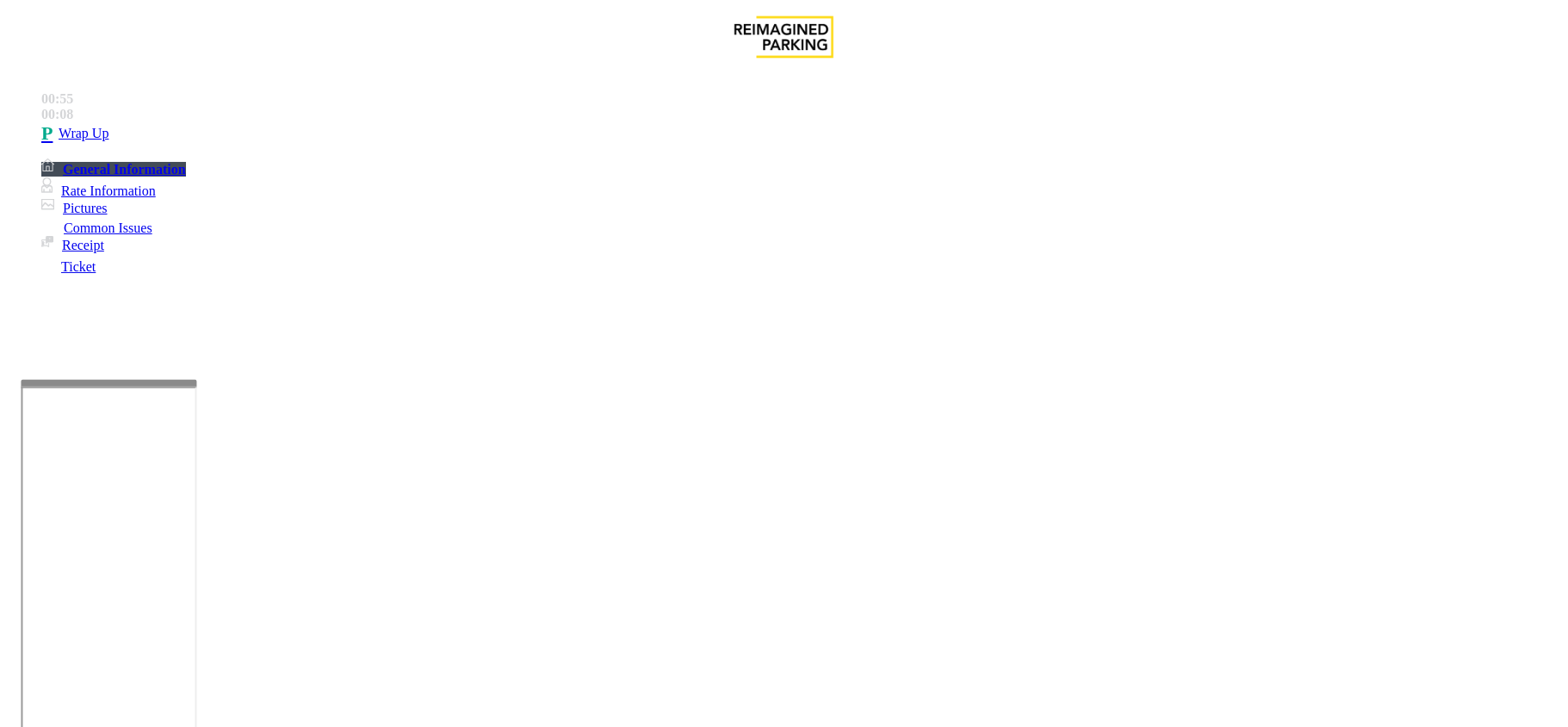 drag, startPoint x: 239, startPoint y: 127, endPoint x: 389, endPoint y: 163, distance: 154.25952 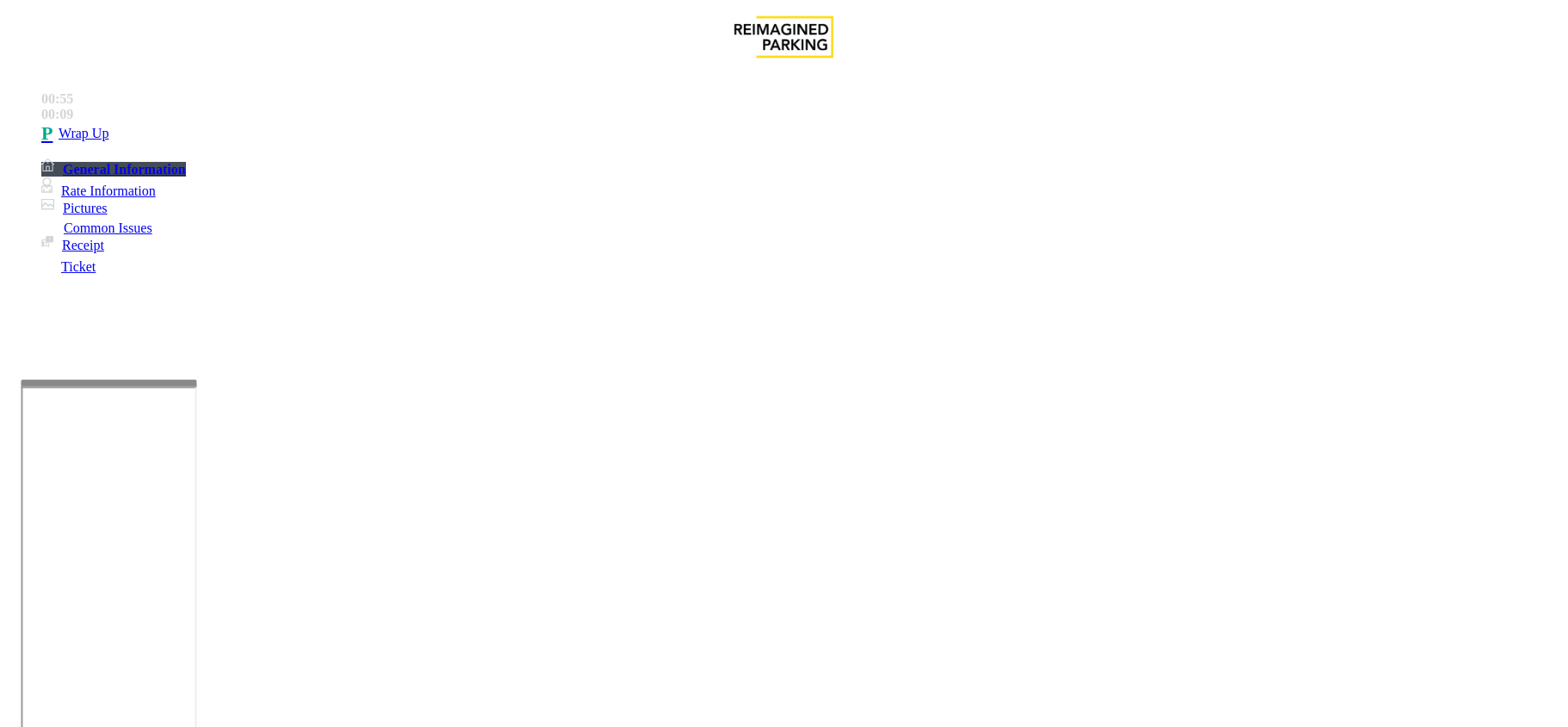 click at bounding box center (253, 1582) 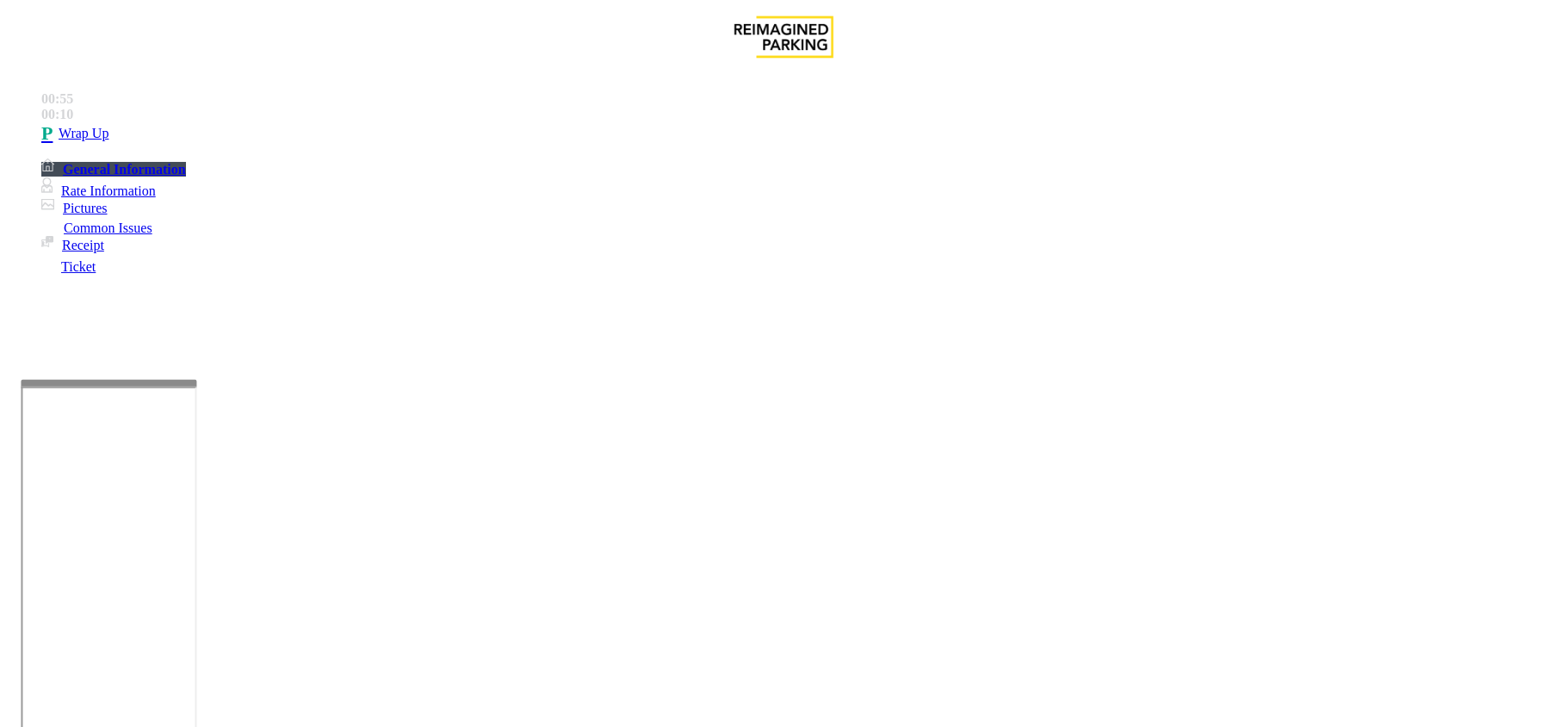 scroll, scrollTop: 11, scrollLeft: 0, axis: vertical 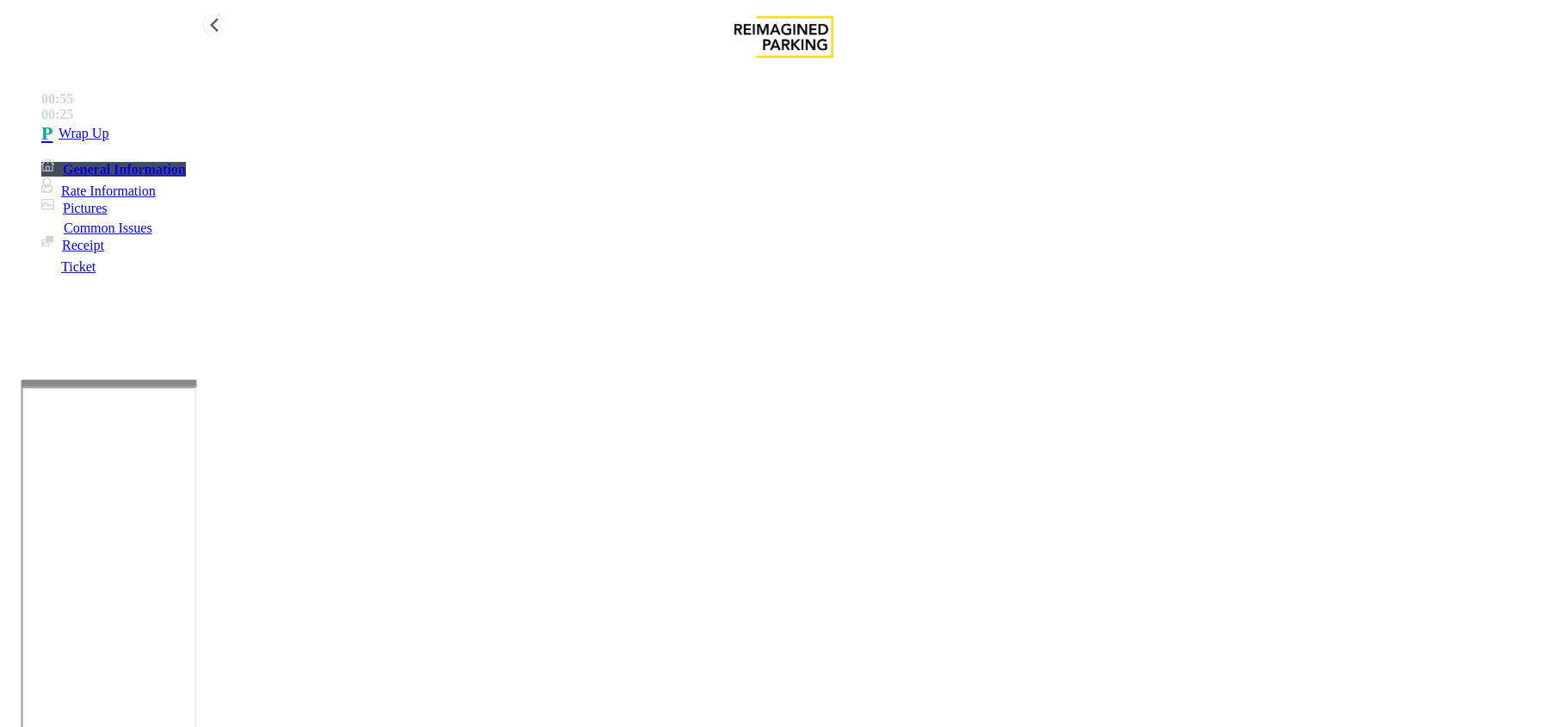 type on "**********" 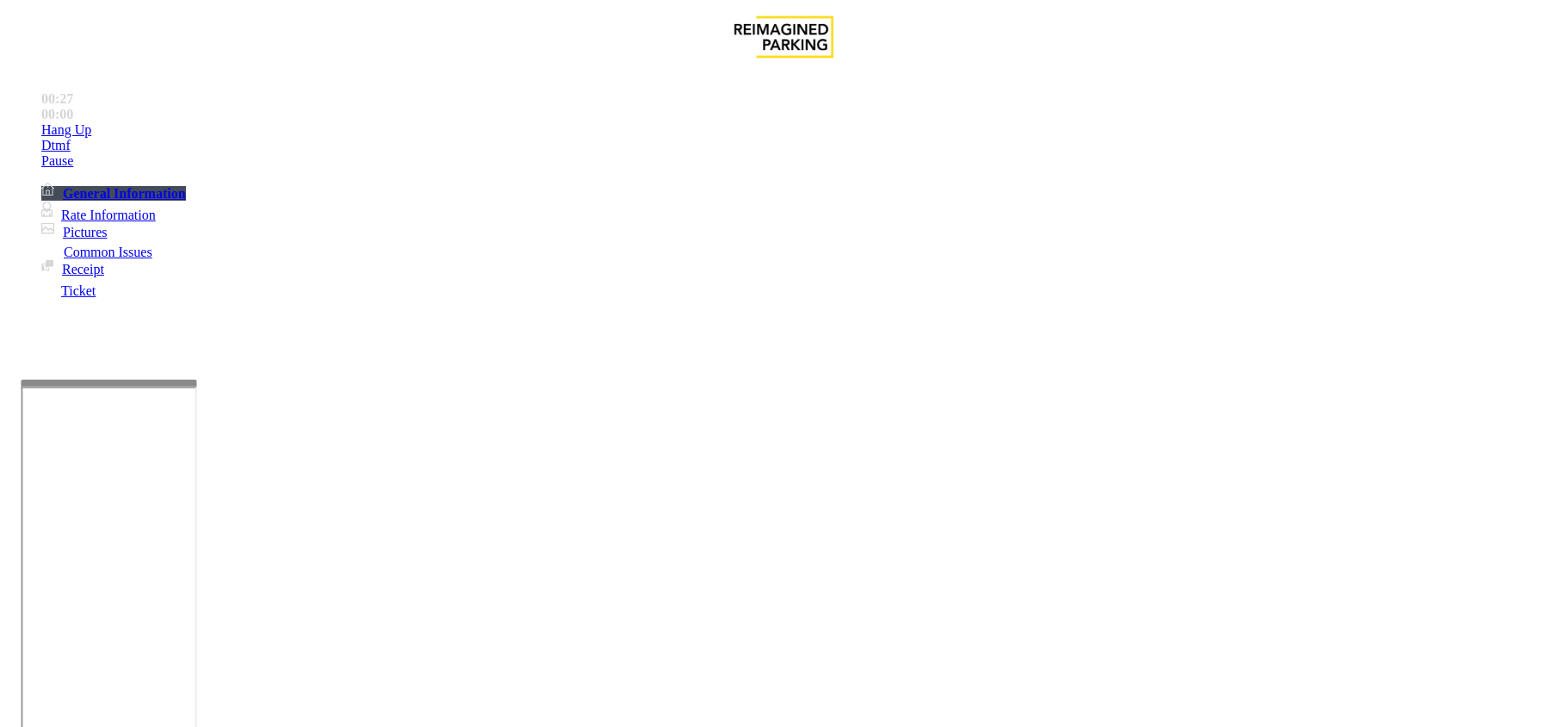 scroll, scrollTop: 459, scrollLeft: 0, axis: vertical 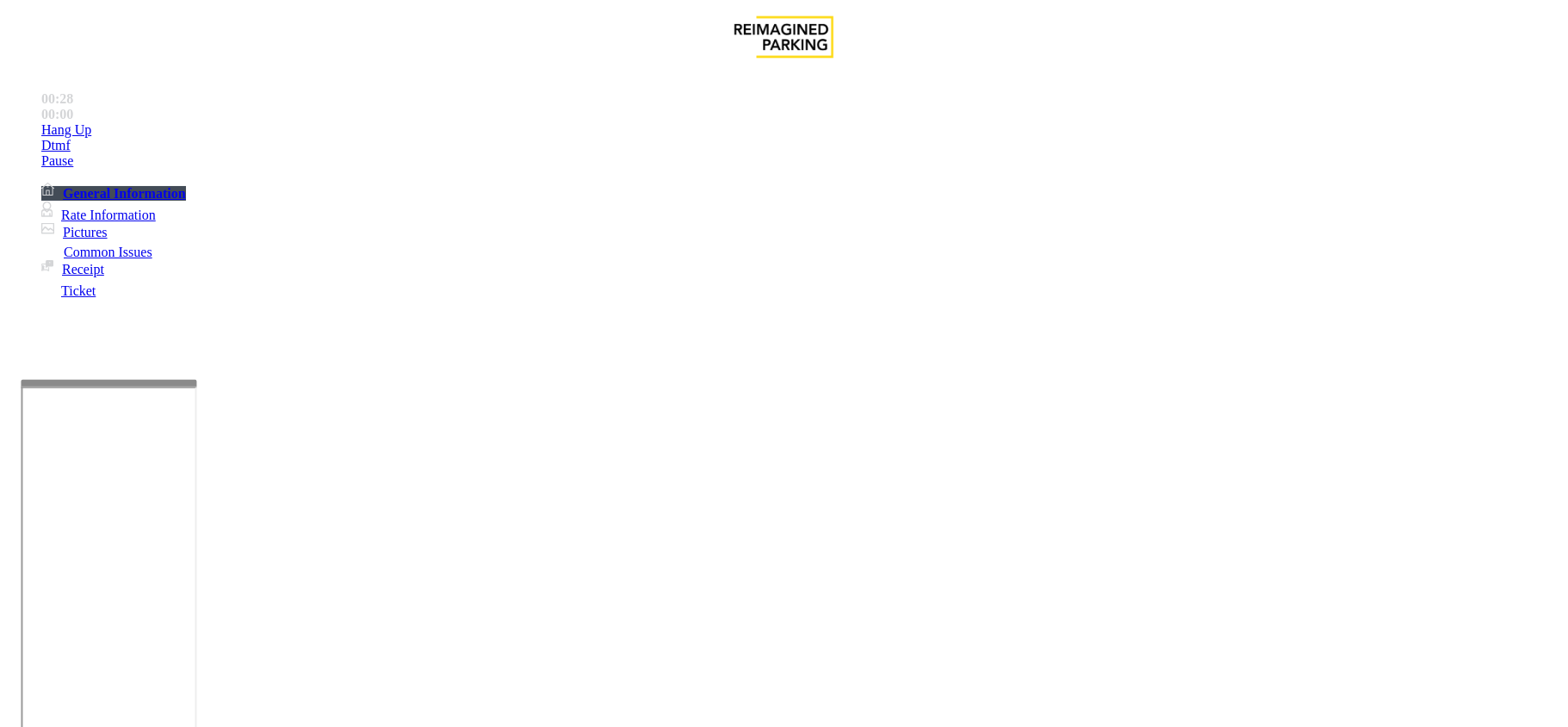 click on "Ticket Issue" at bounding box center [61, 1289] 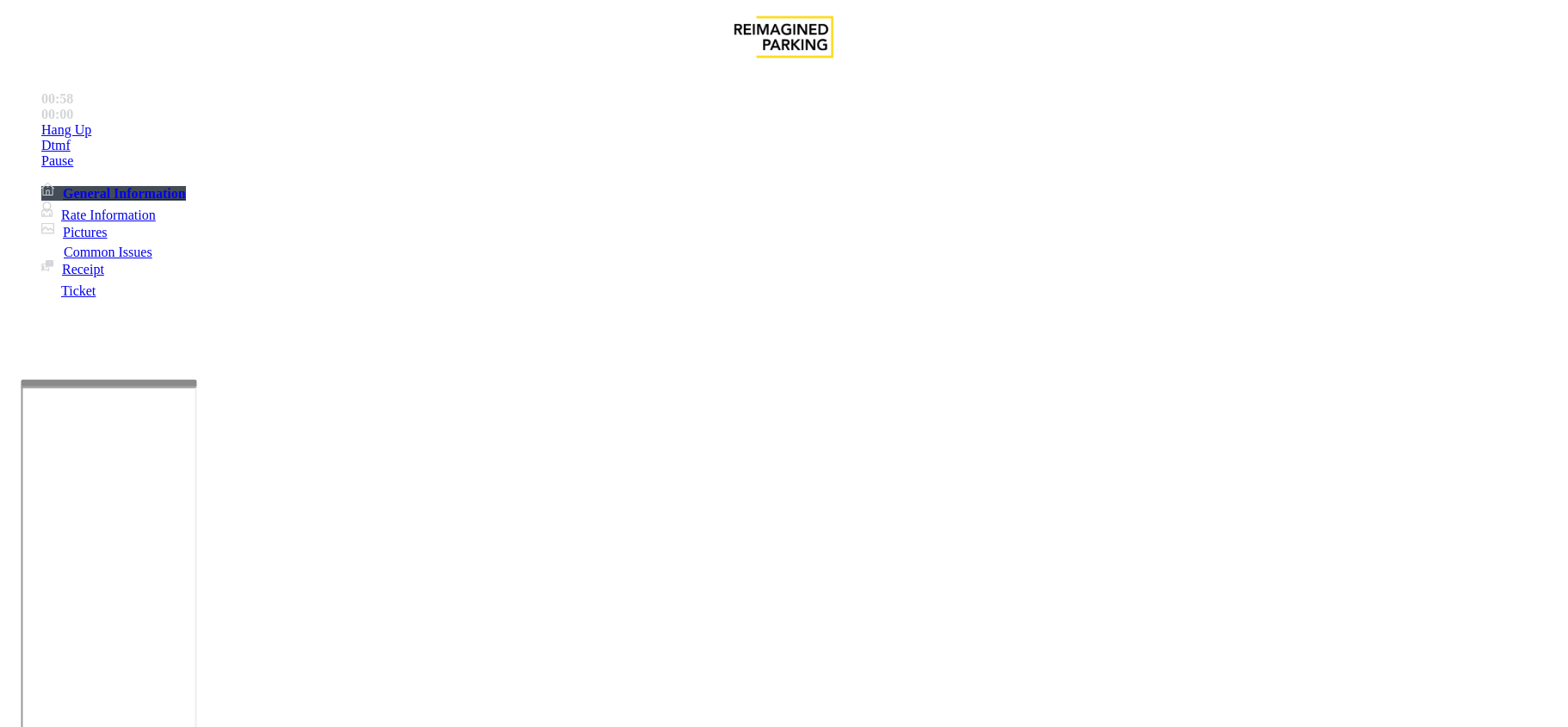 scroll, scrollTop: 345, scrollLeft: 0, axis: vertical 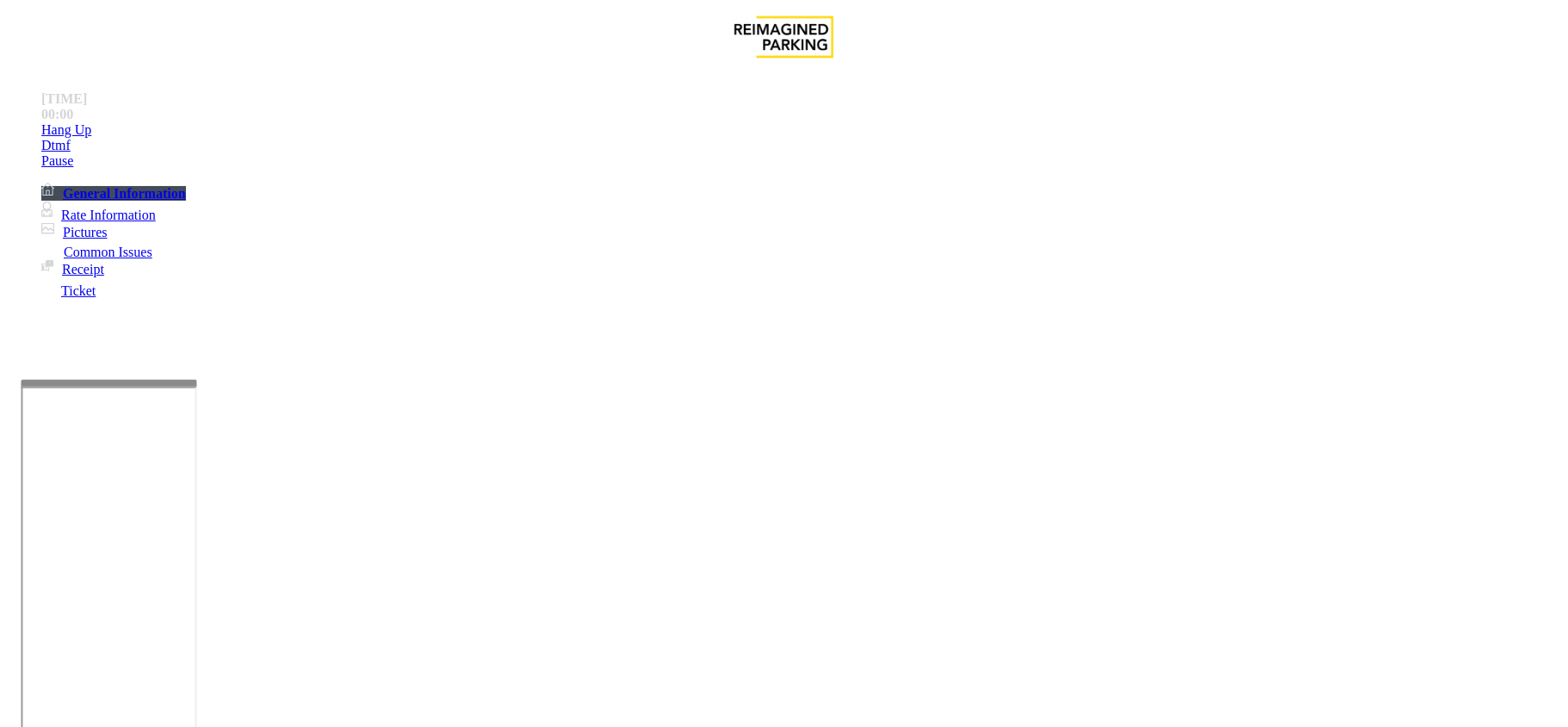 click on "Ticket Unreadable" at bounding box center (258, 1289) 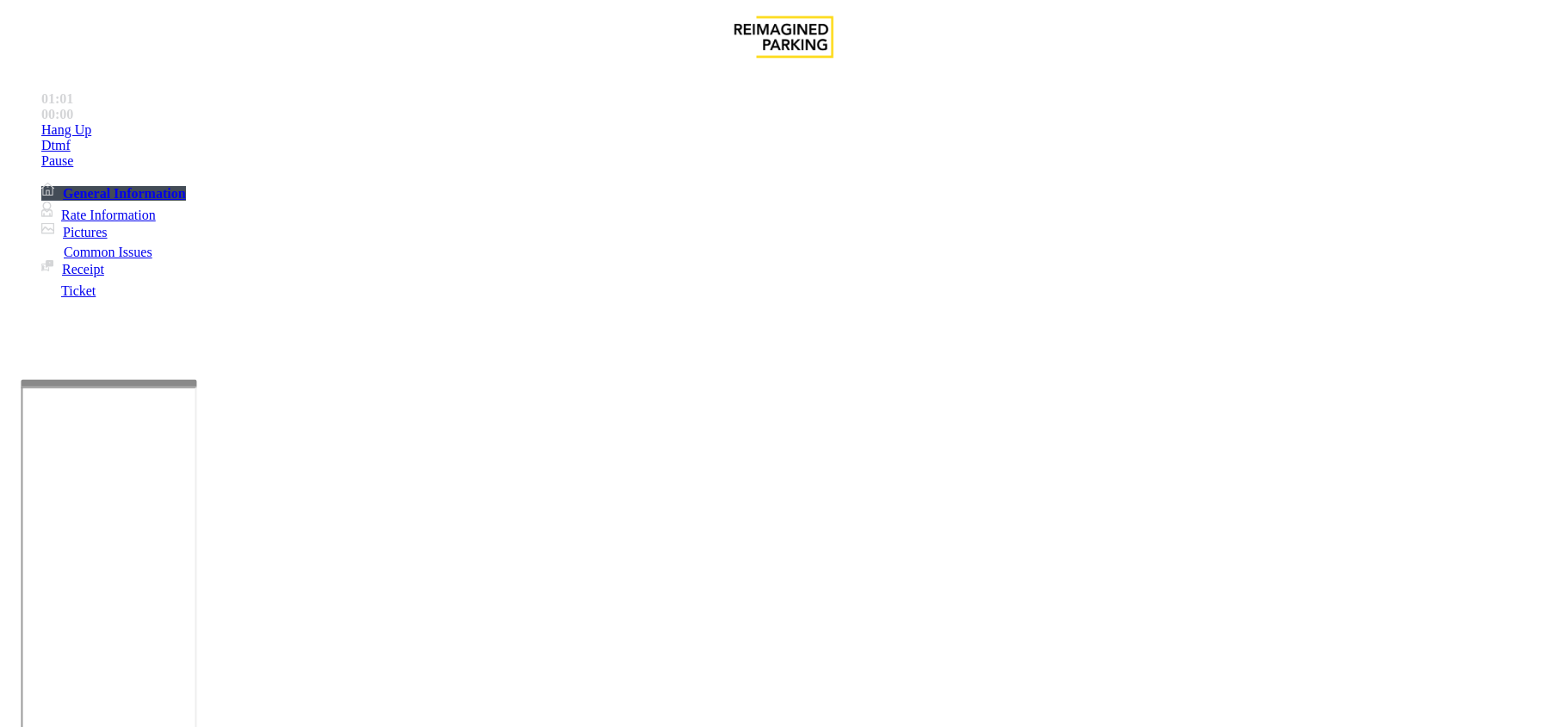 click at bounding box center [83, 1308] 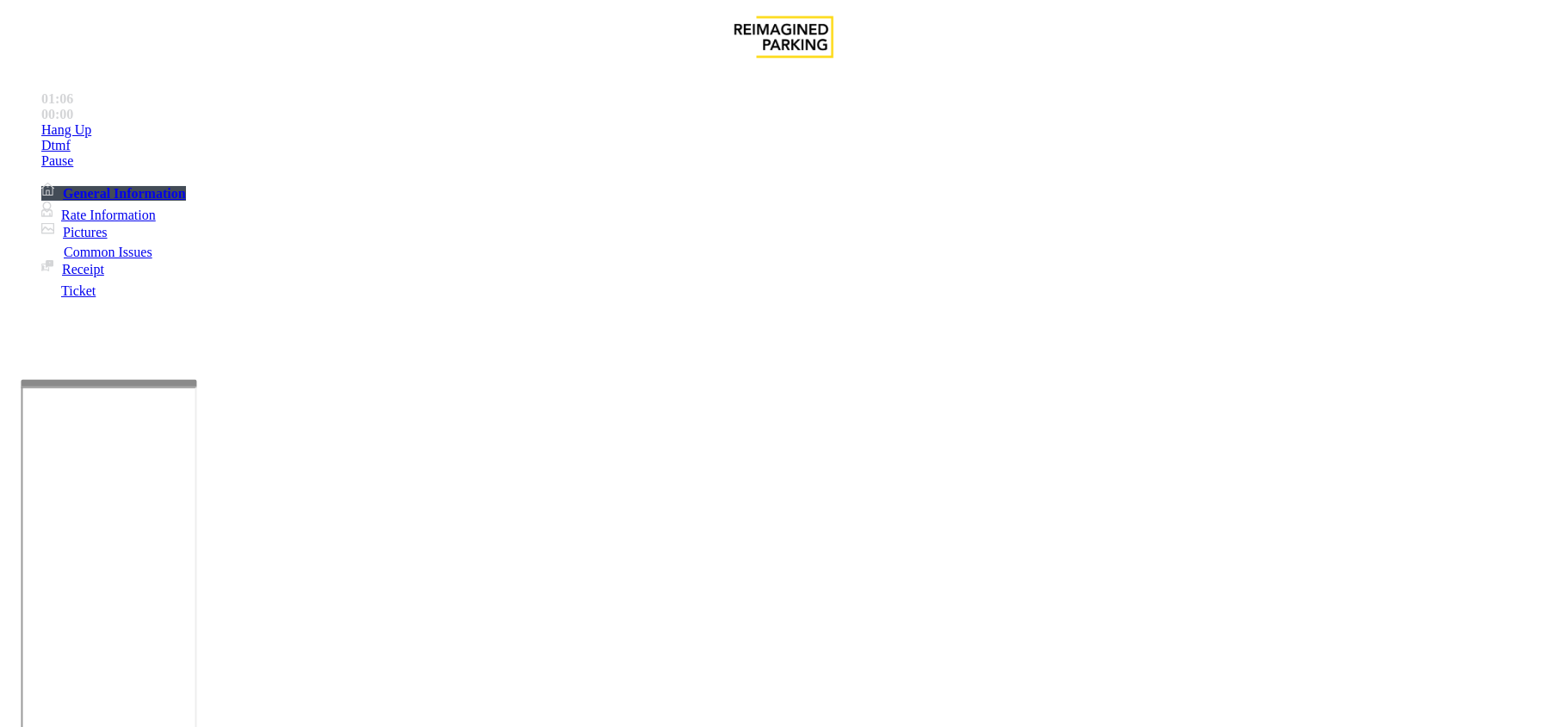 type on "**" 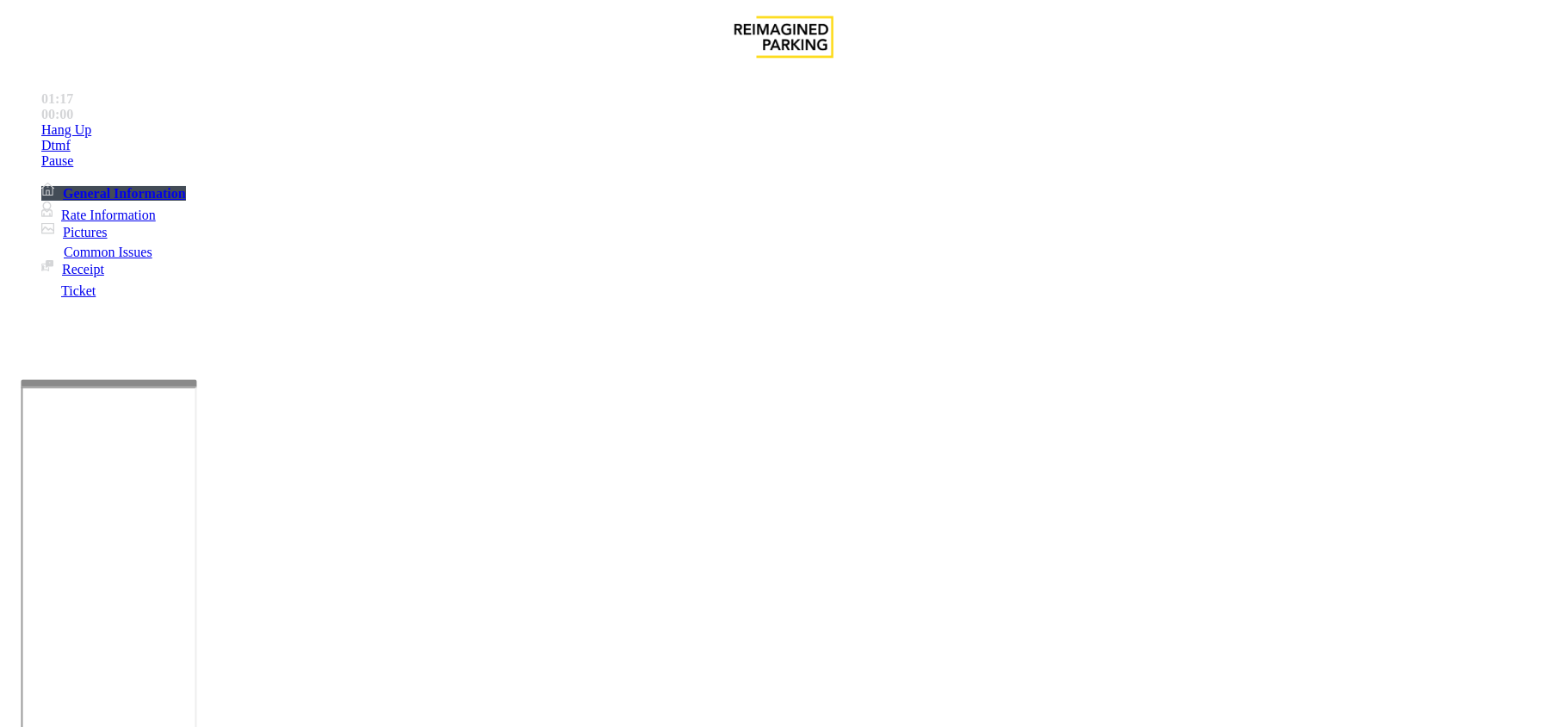 click on "Vend Gate" at bounding box center [59, 1663] 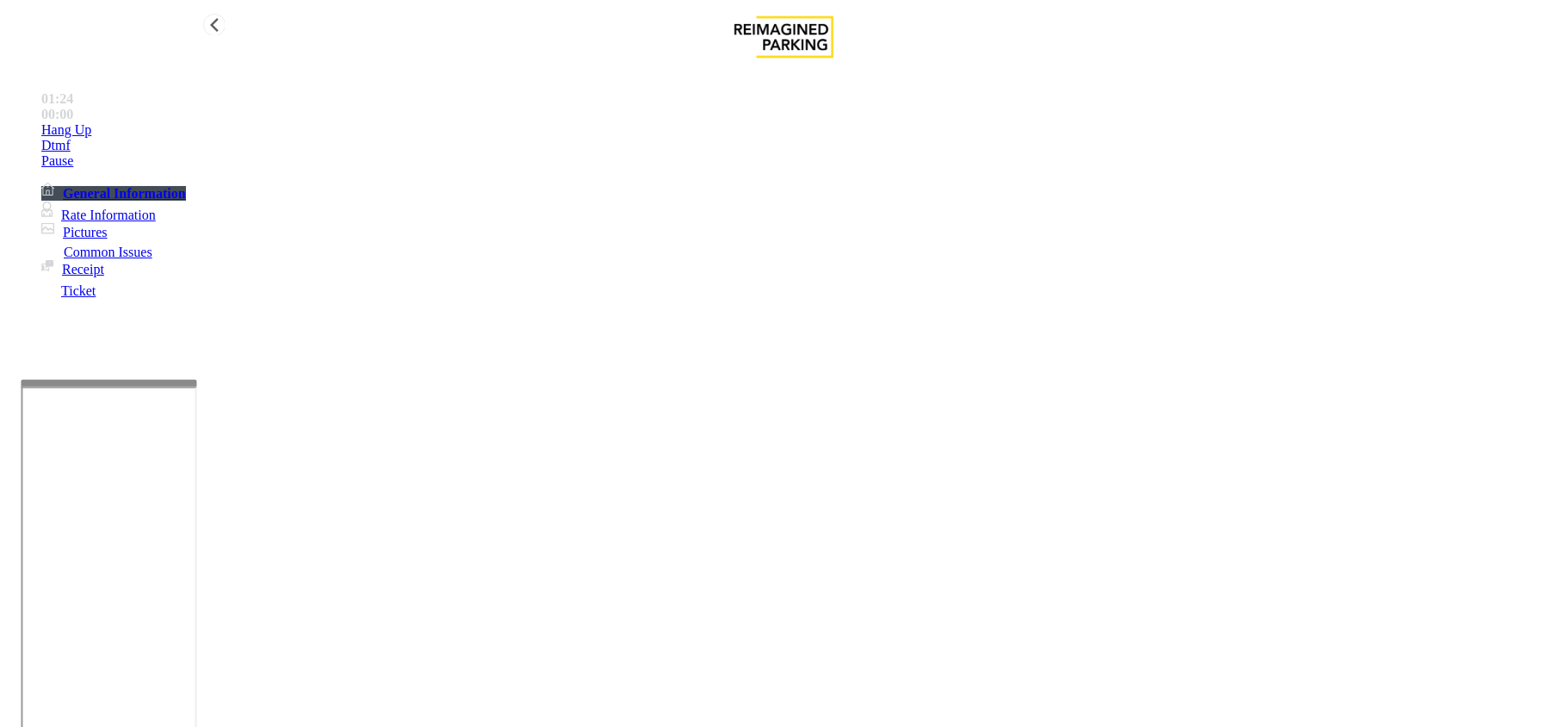 click on "Hang Up" at bounding box center (801, 130) 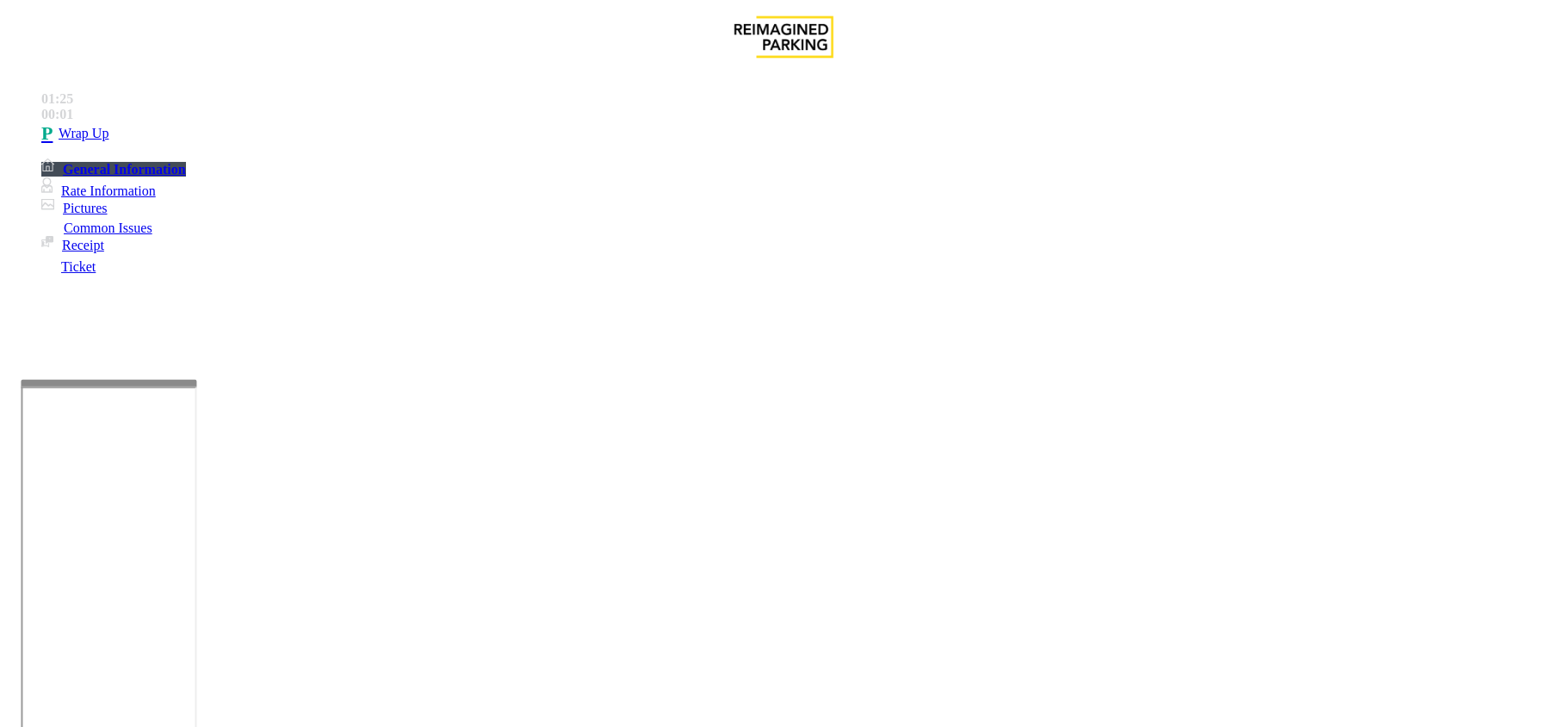 drag, startPoint x: 228, startPoint y: 134, endPoint x: 394, endPoint y: 158, distance: 167.72597 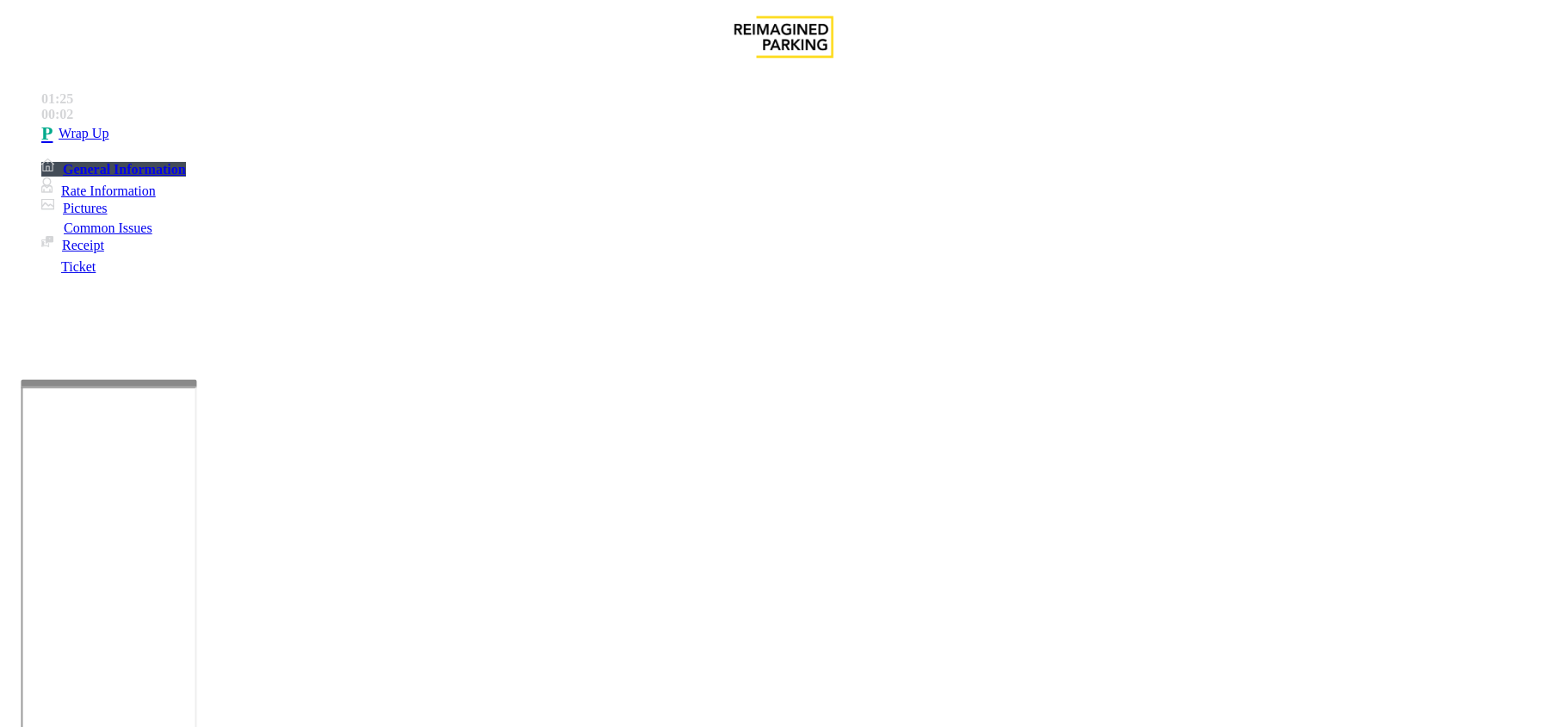 click at bounding box center (253, 1582) 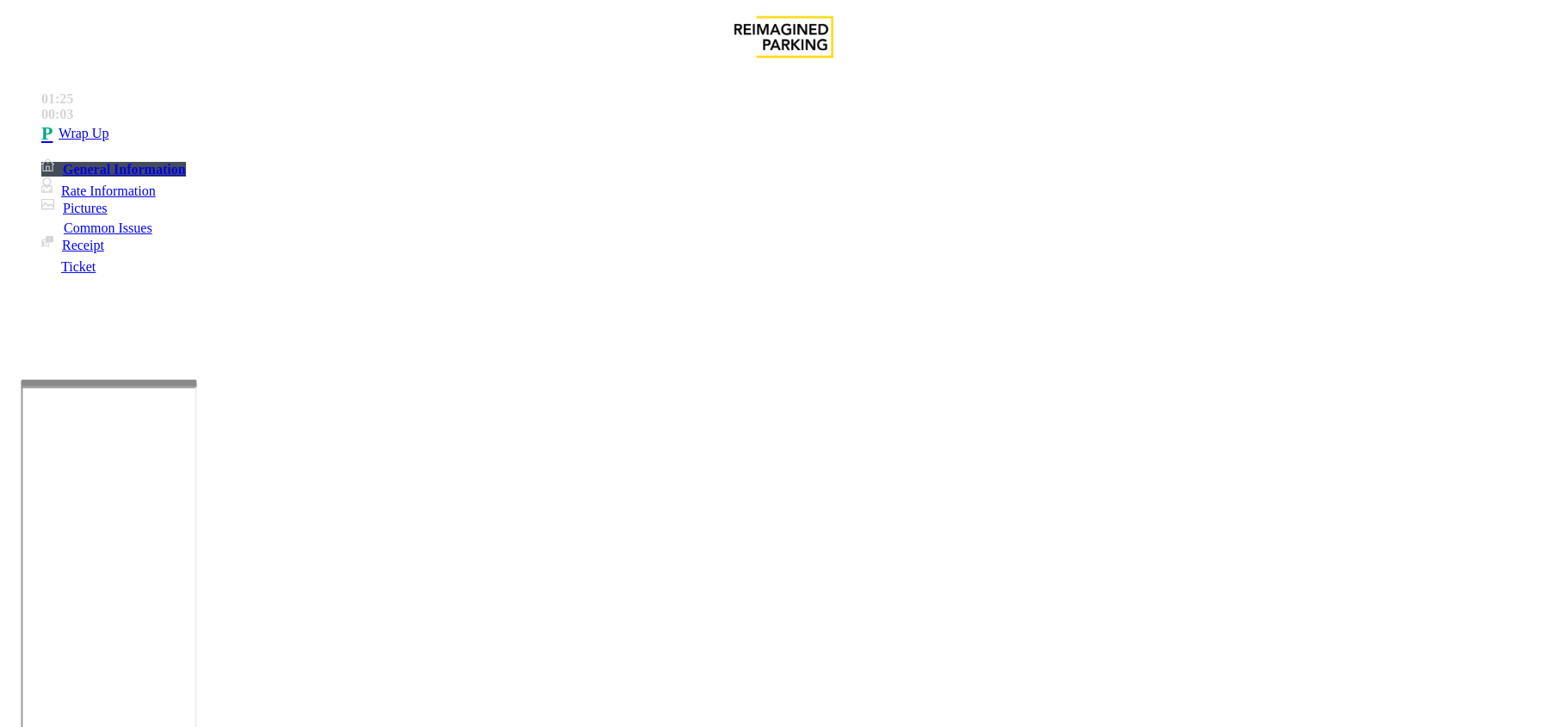 scroll, scrollTop: 11, scrollLeft: 0, axis: vertical 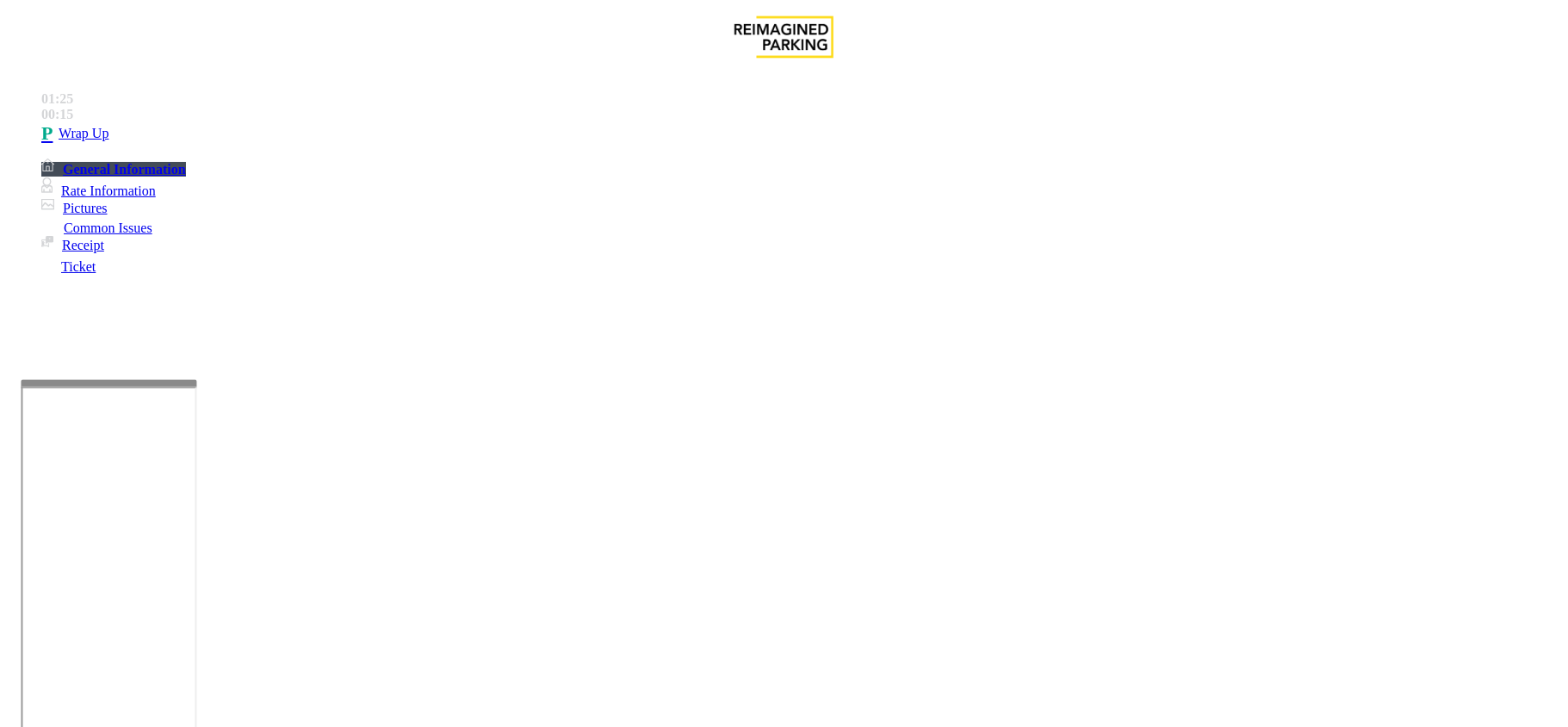 drag, startPoint x: 720, startPoint y: 436, endPoint x: 1200, endPoint y: 487, distance: 482.70177 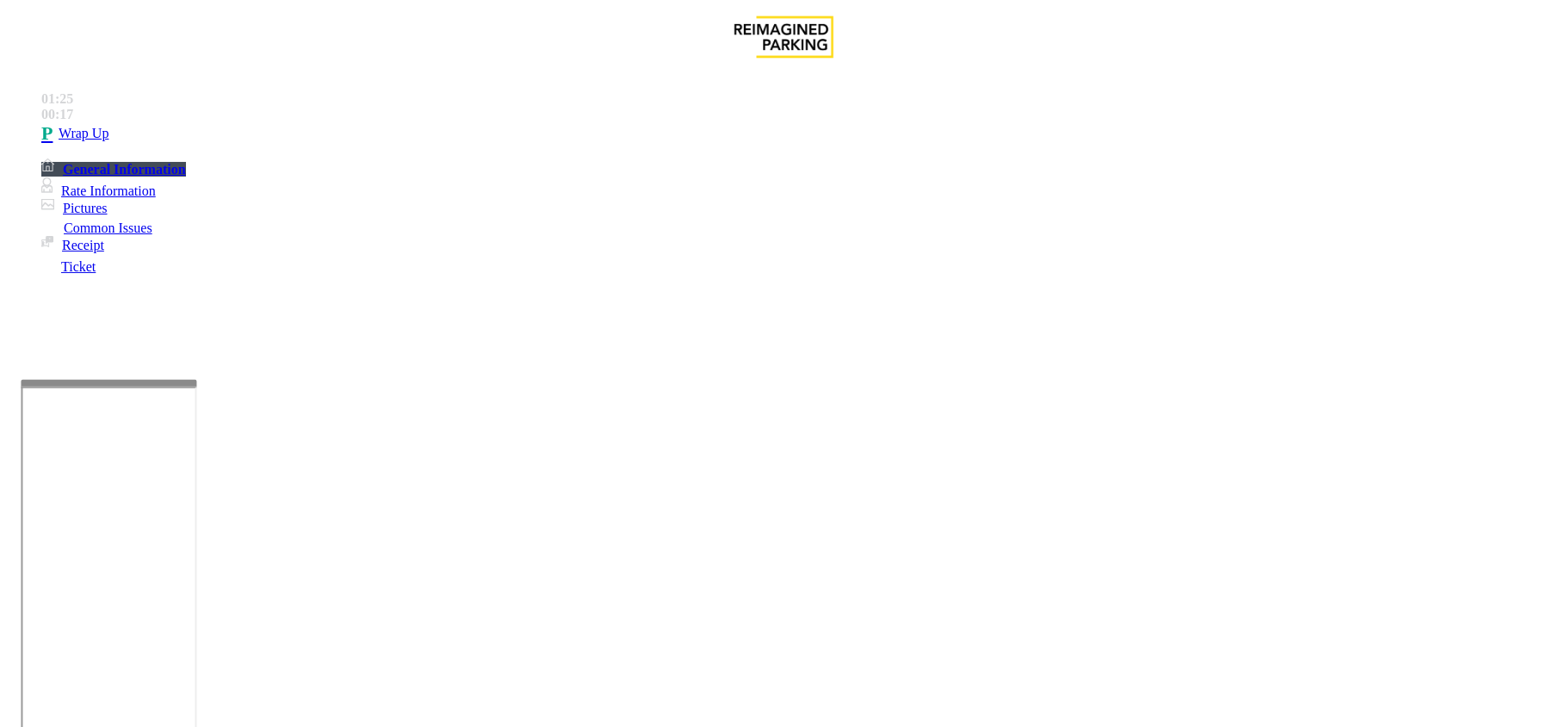 click at bounding box center (253, 1582) 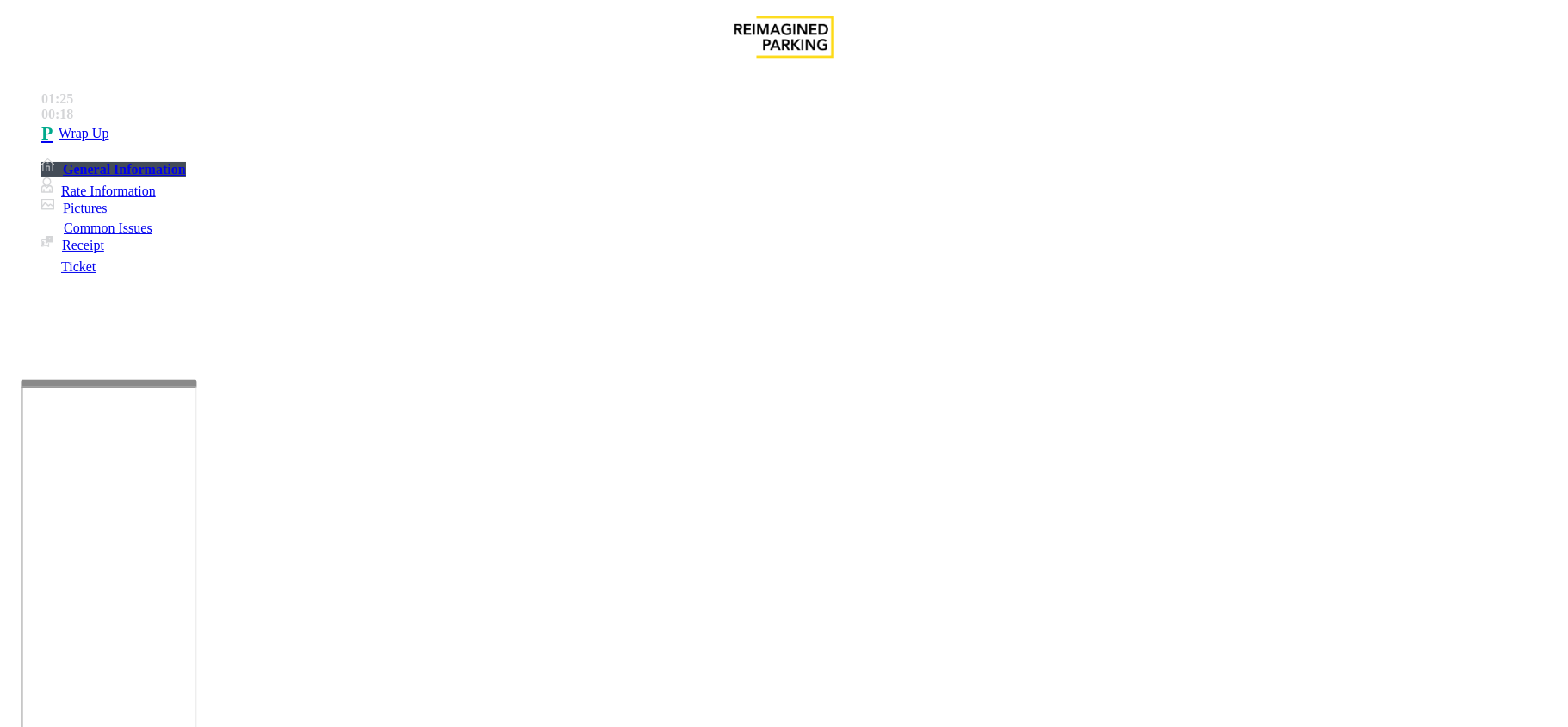 paste on "**********" 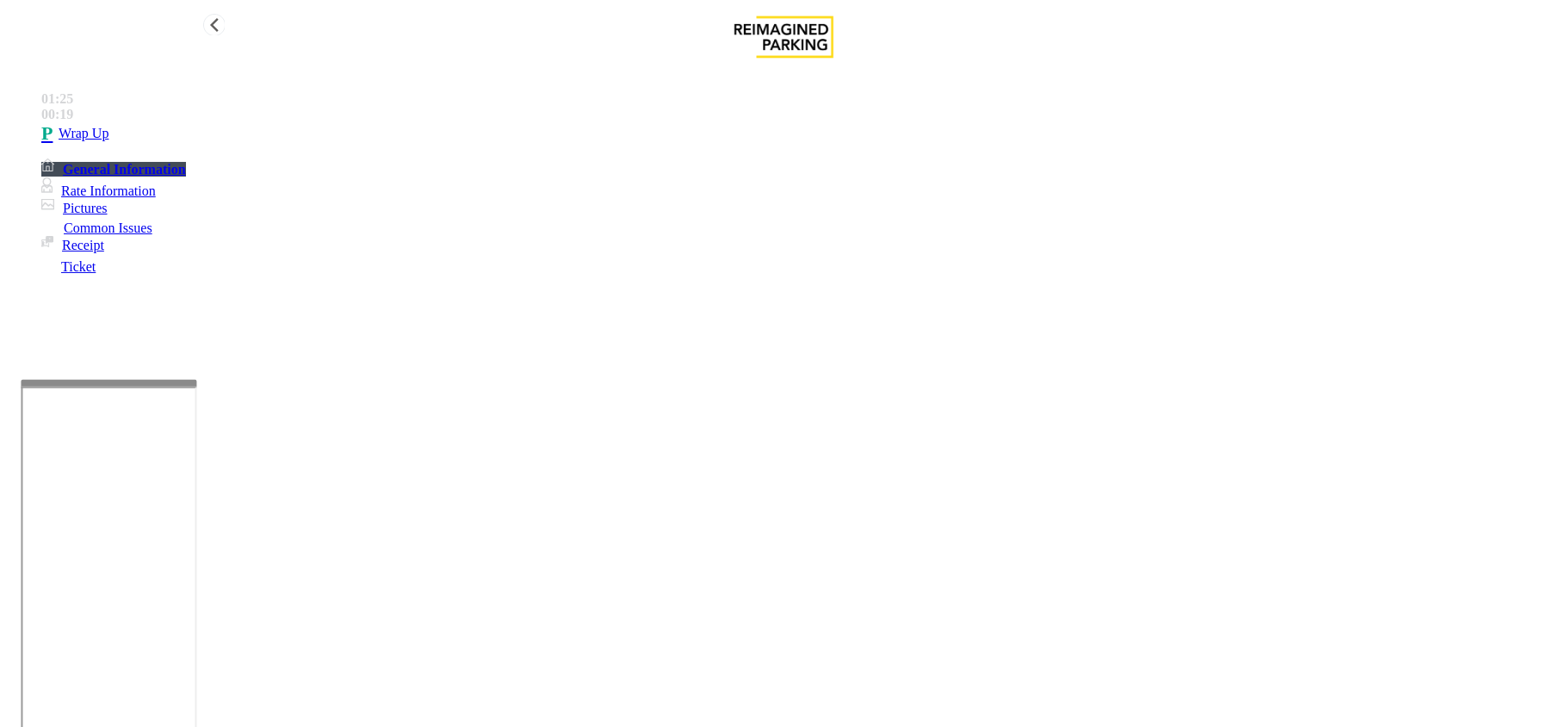 type on "**********" 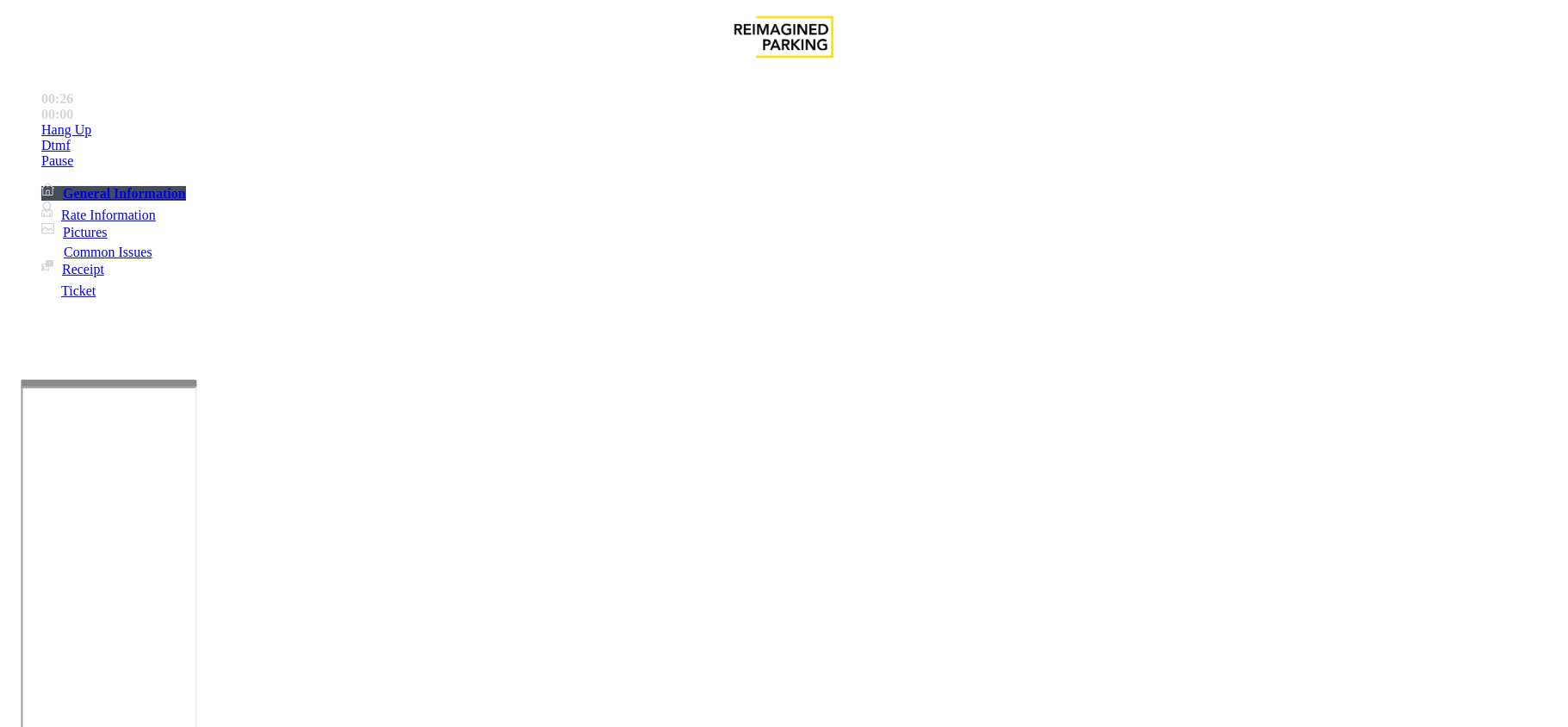 scroll, scrollTop: 1493, scrollLeft: 0, axis: vertical 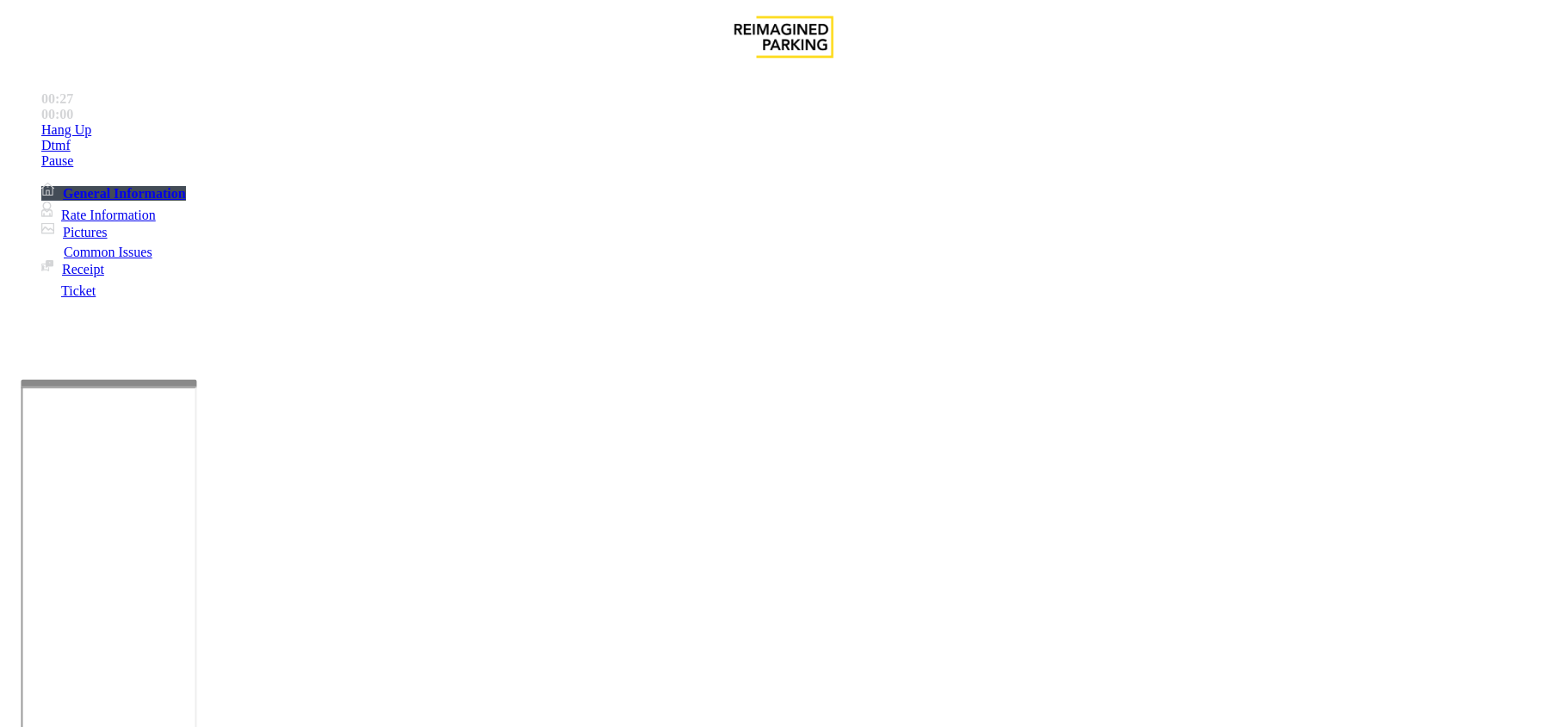 click on "Payment Issue" at bounding box center (144, 1289) 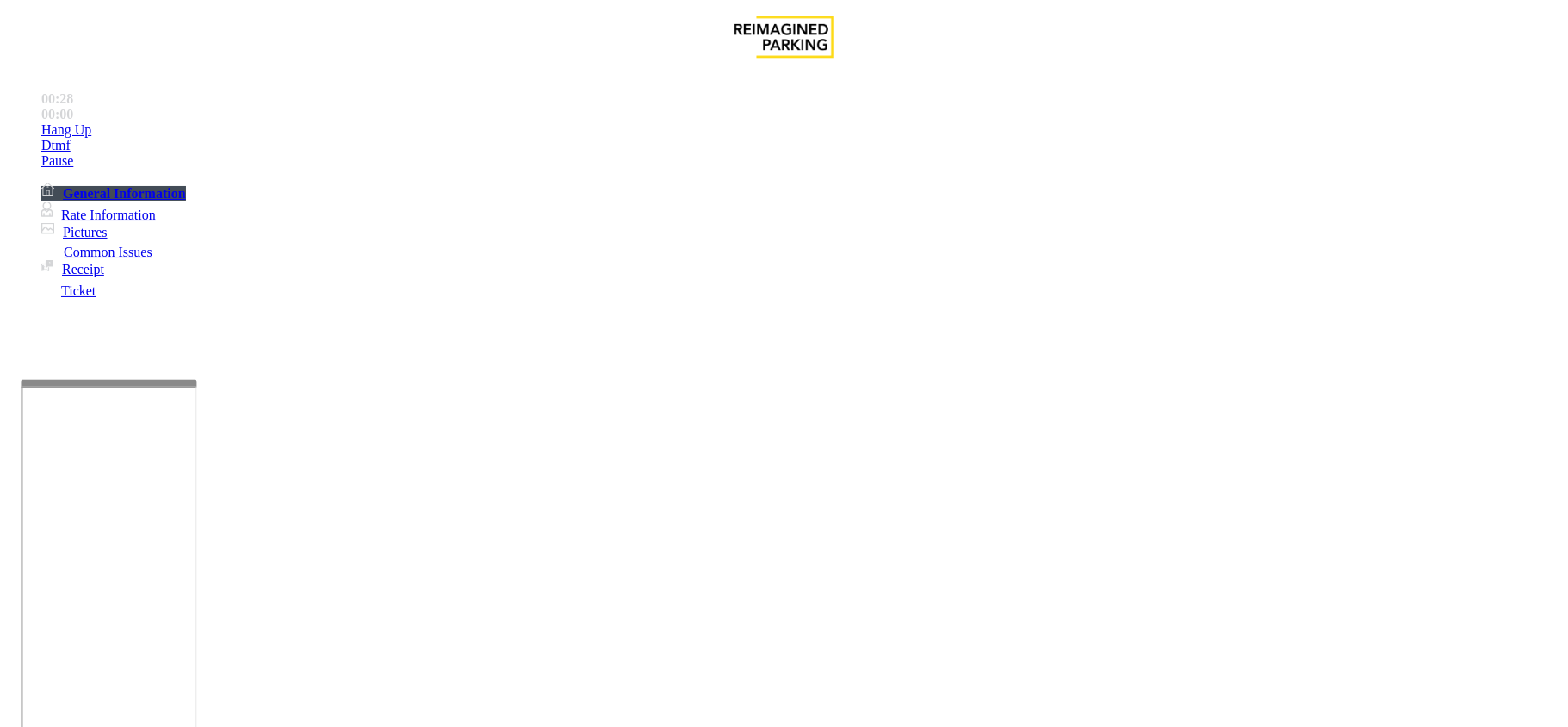 click on "Credit Card Not Reading" at bounding box center (94, 1289) 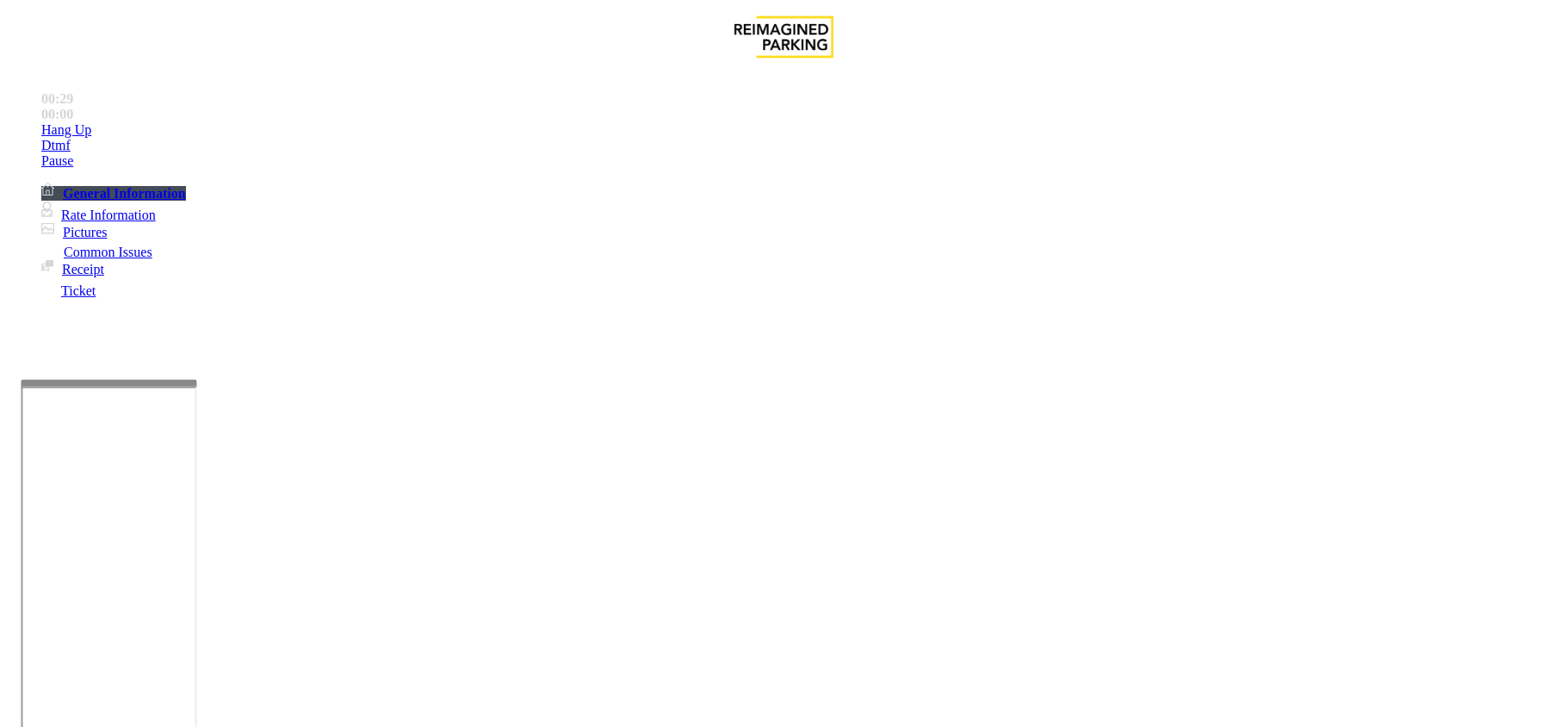 click at bounding box center (83, 1308) 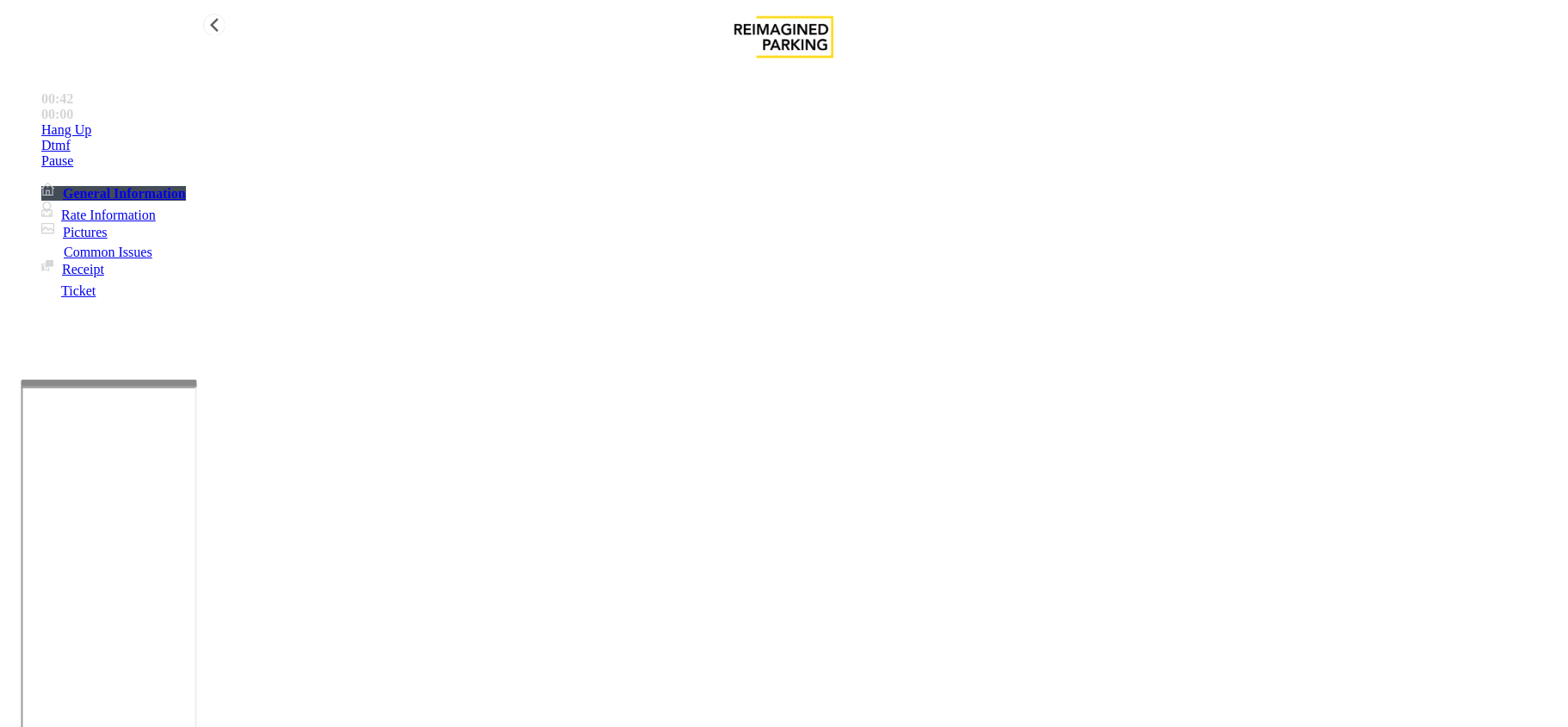 type on "**" 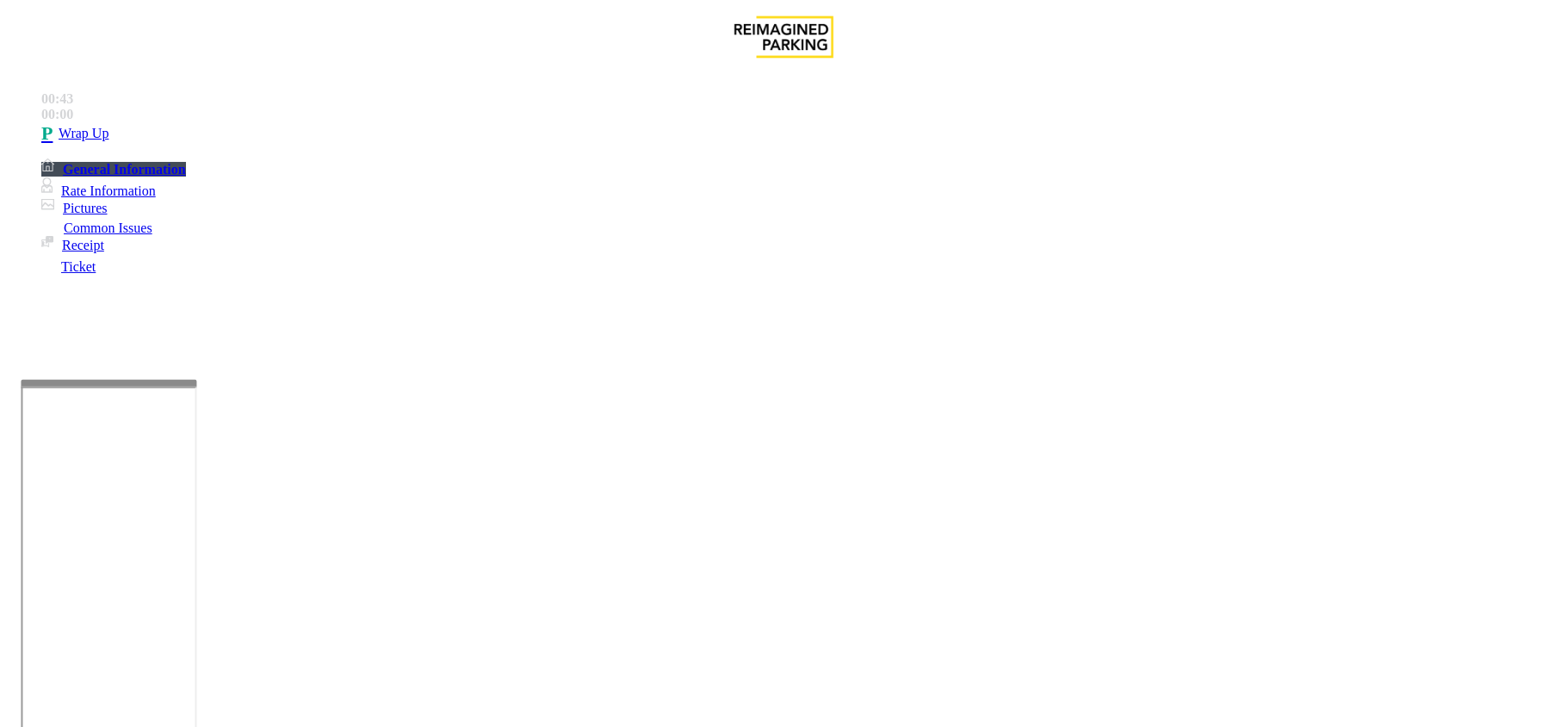 click at bounding box center [253, 1589] 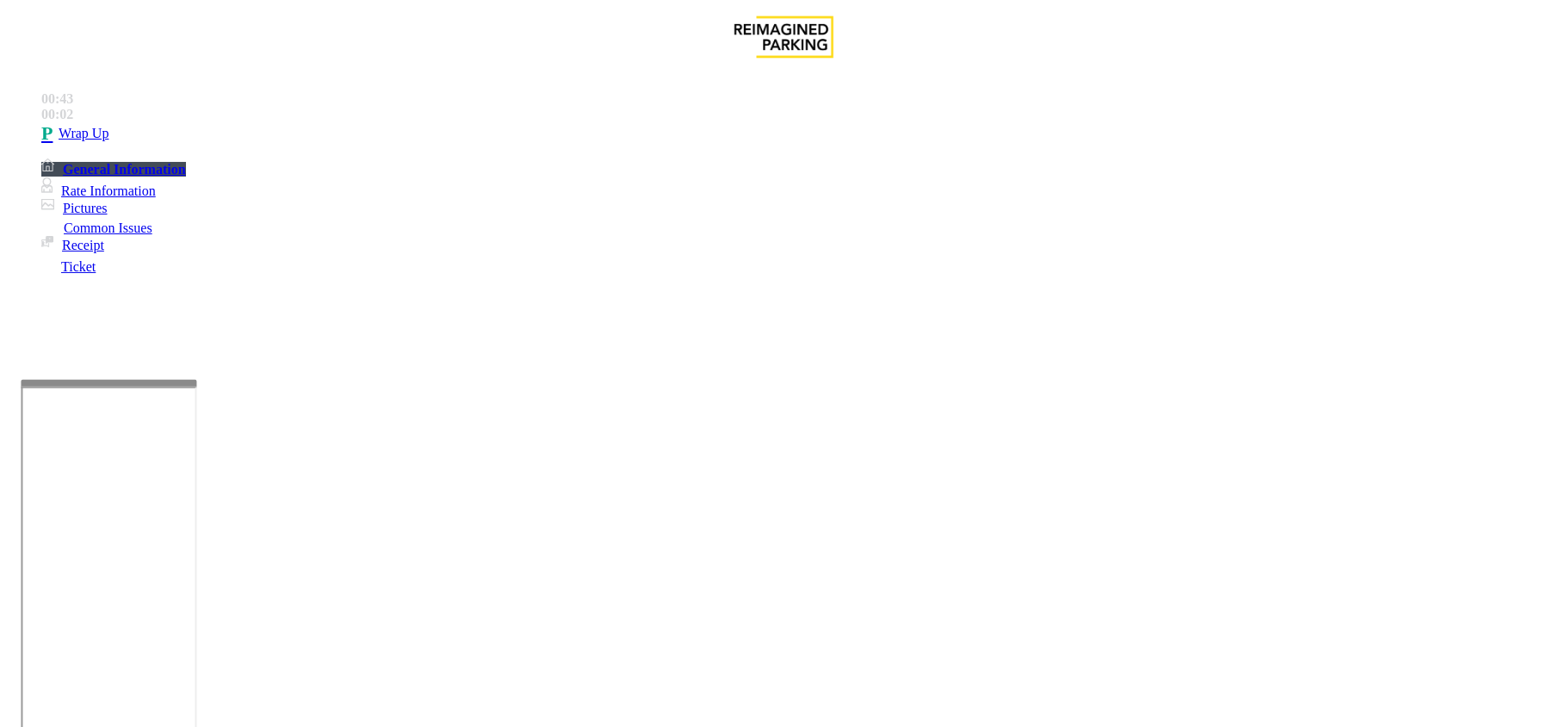 drag, startPoint x: 234, startPoint y: 135, endPoint x: 429, endPoint y: 170, distance: 198.11613 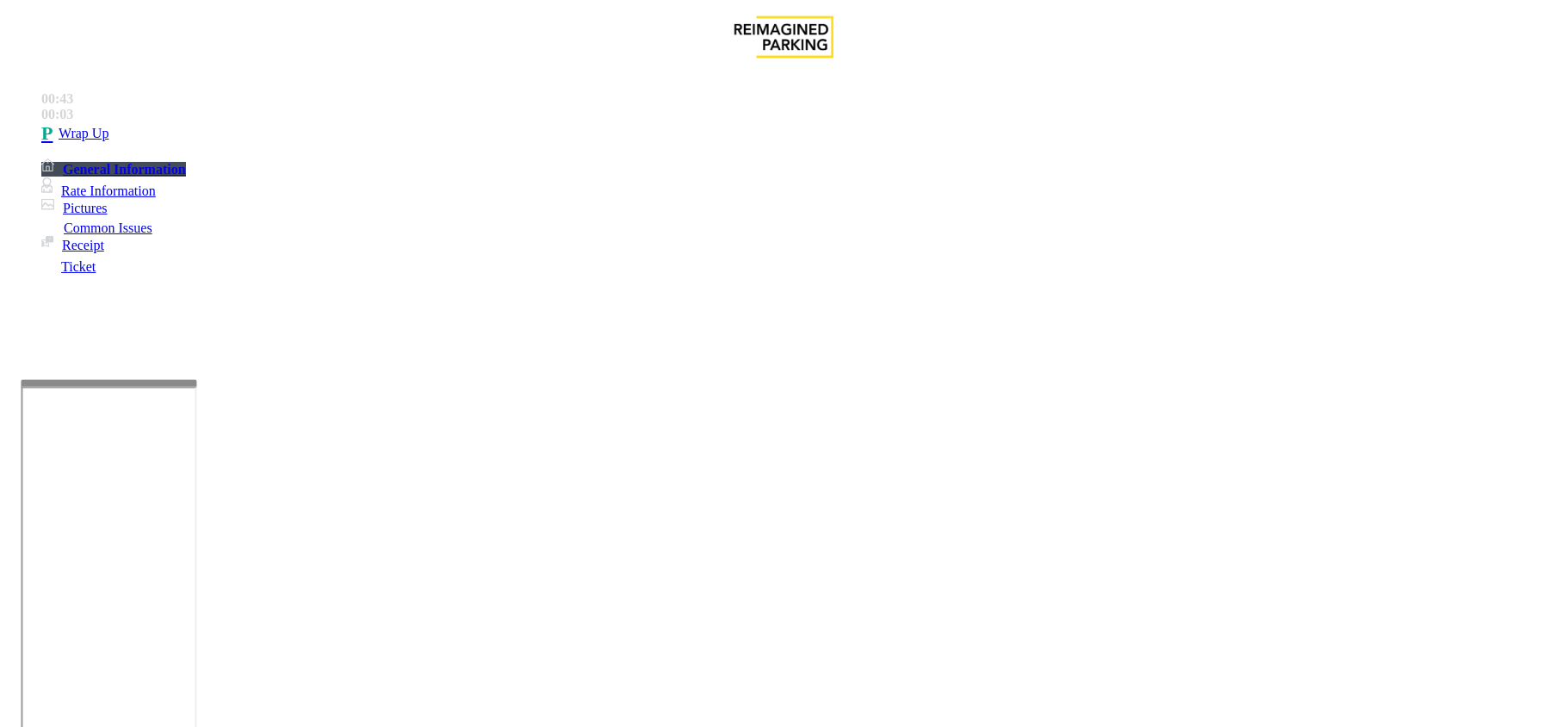 drag, startPoint x: 400, startPoint y: 188, endPoint x: 358, endPoint y: 176, distance: 43.68066 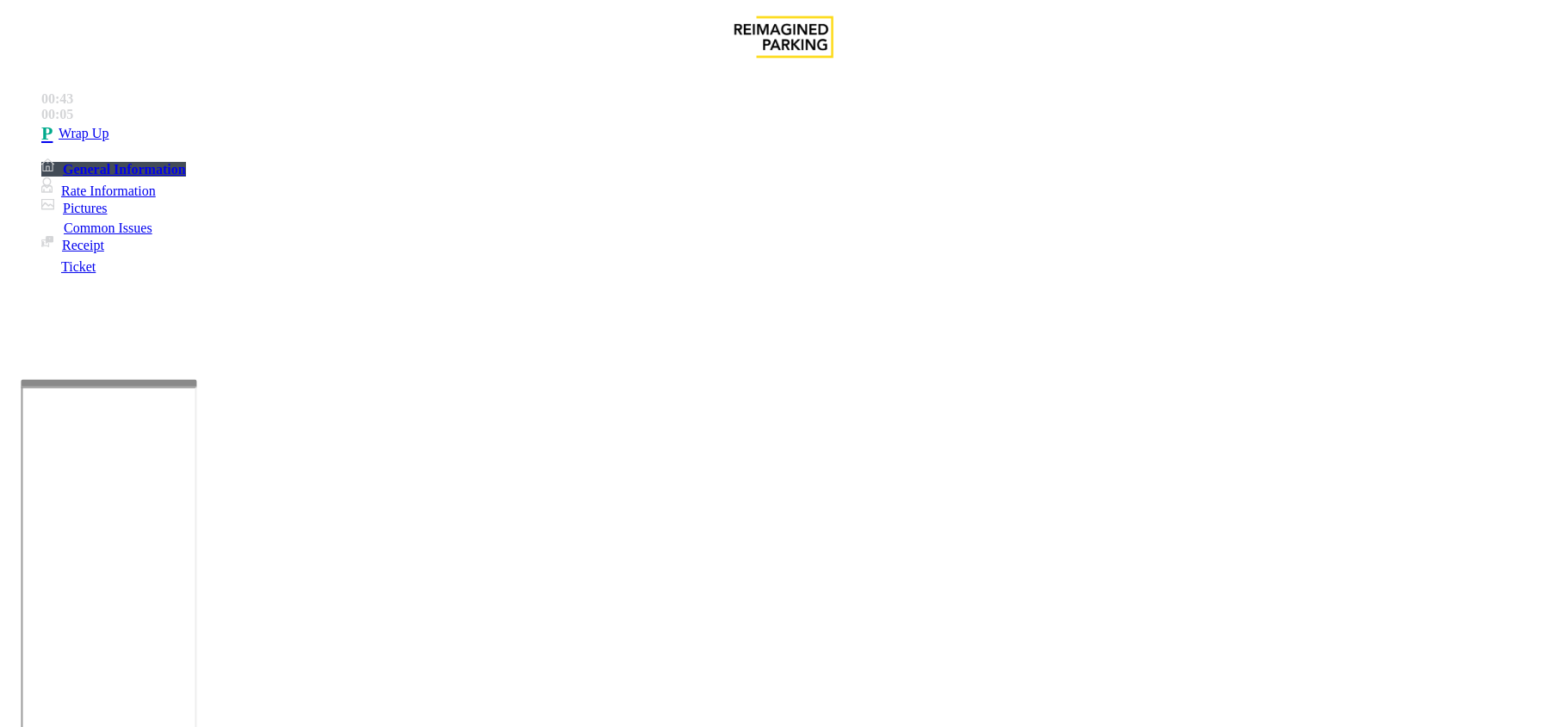 drag, startPoint x: 222, startPoint y: 132, endPoint x: 451, endPoint y: 148, distance: 229.5583 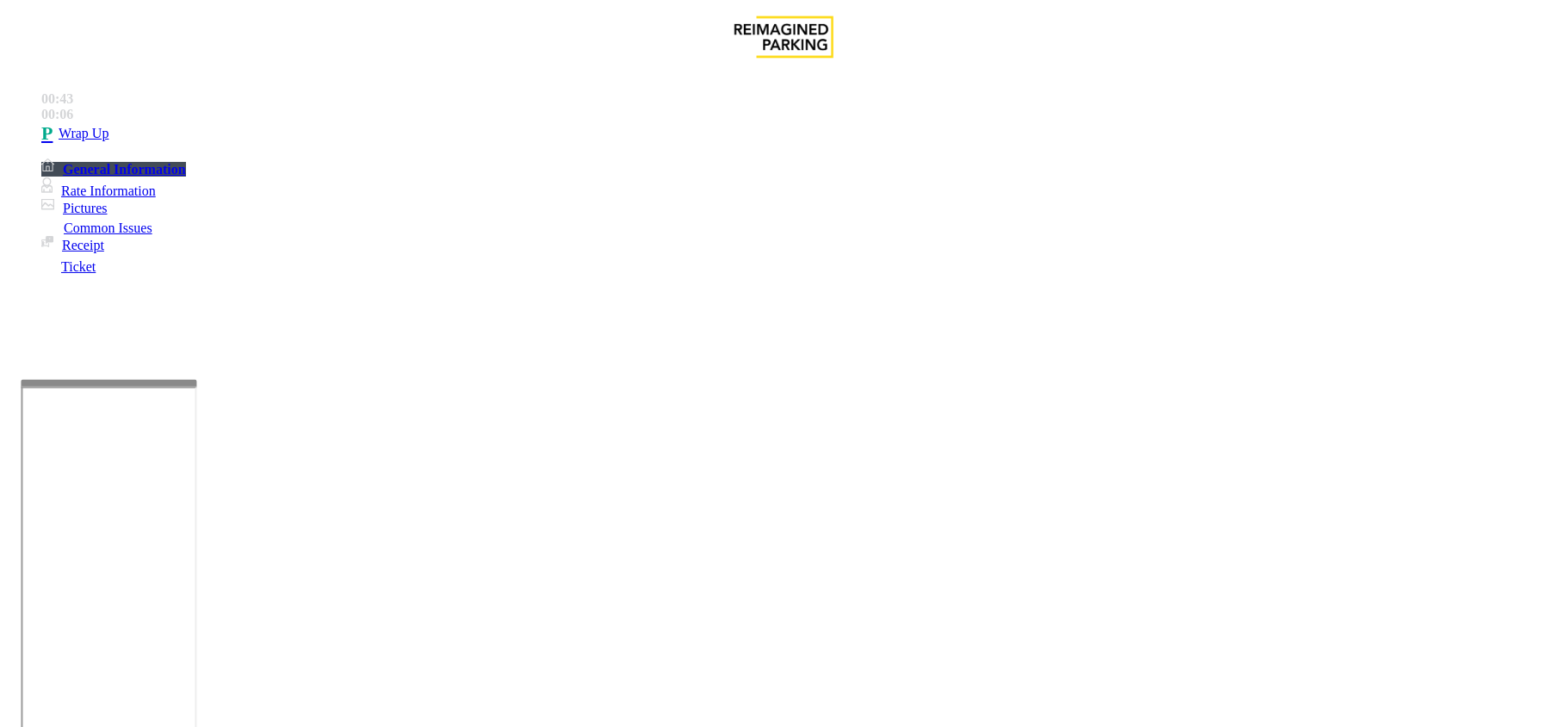 paste on "**********" 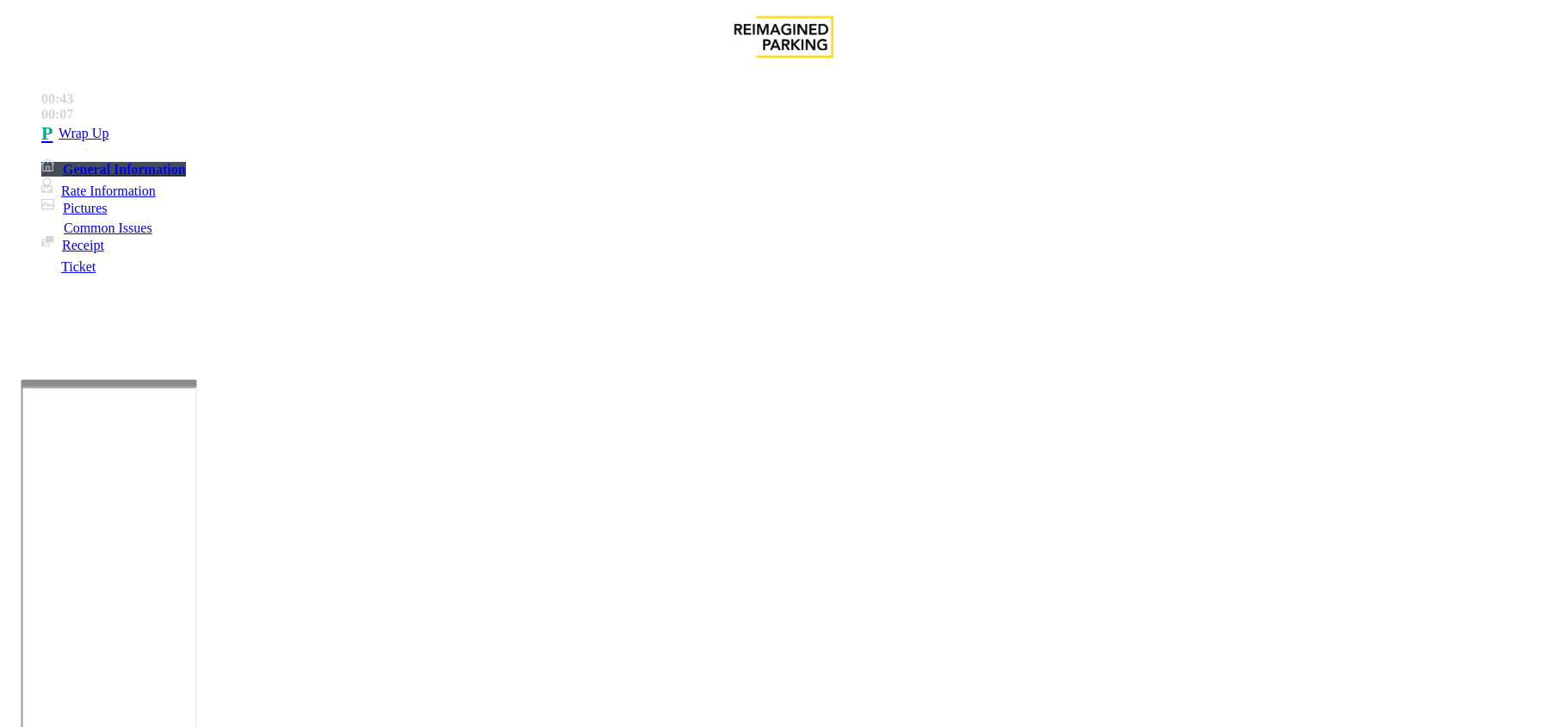 scroll, scrollTop: 11, scrollLeft: 0, axis: vertical 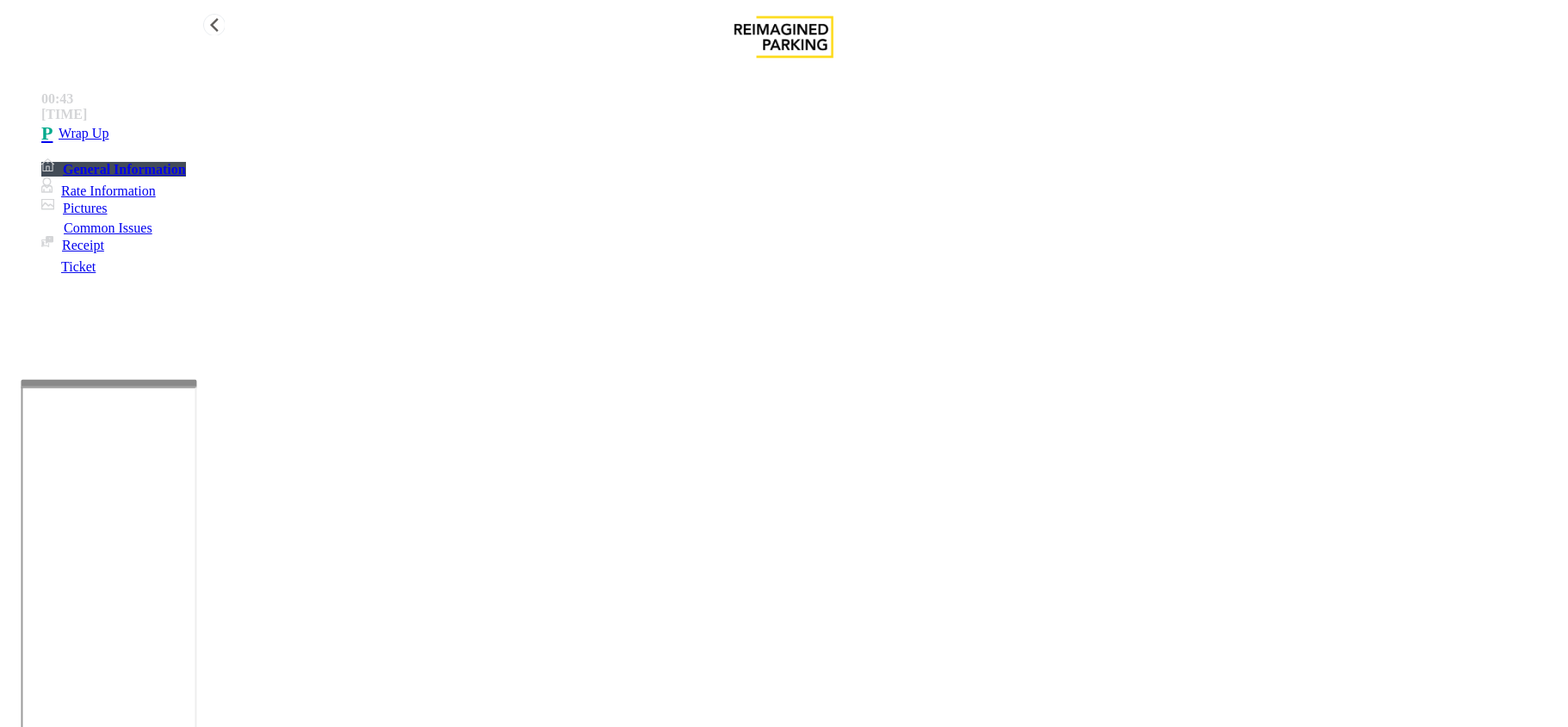 type on "**********" 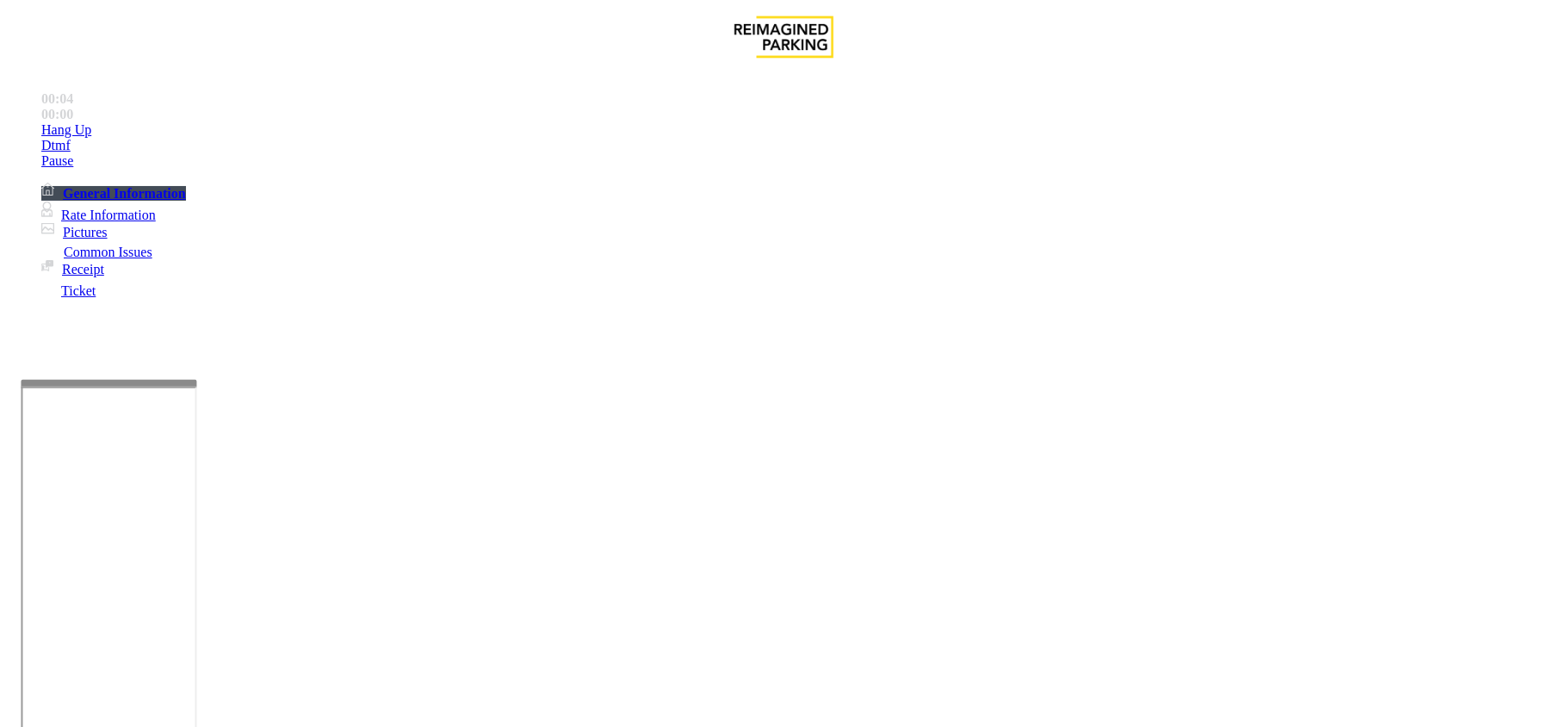 scroll, scrollTop: 459, scrollLeft: 0, axis: vertical 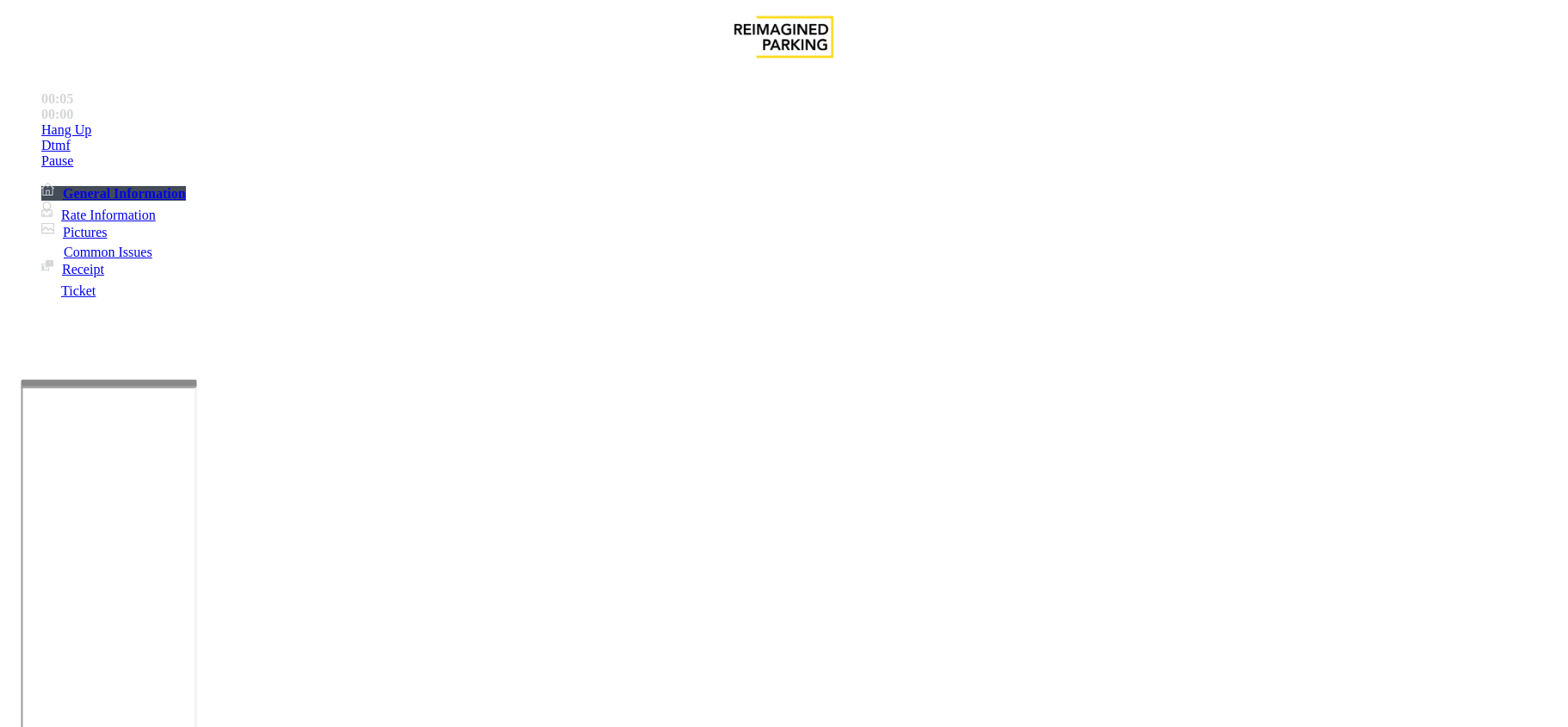 click on "Services" at bounding box center (592, 1289) 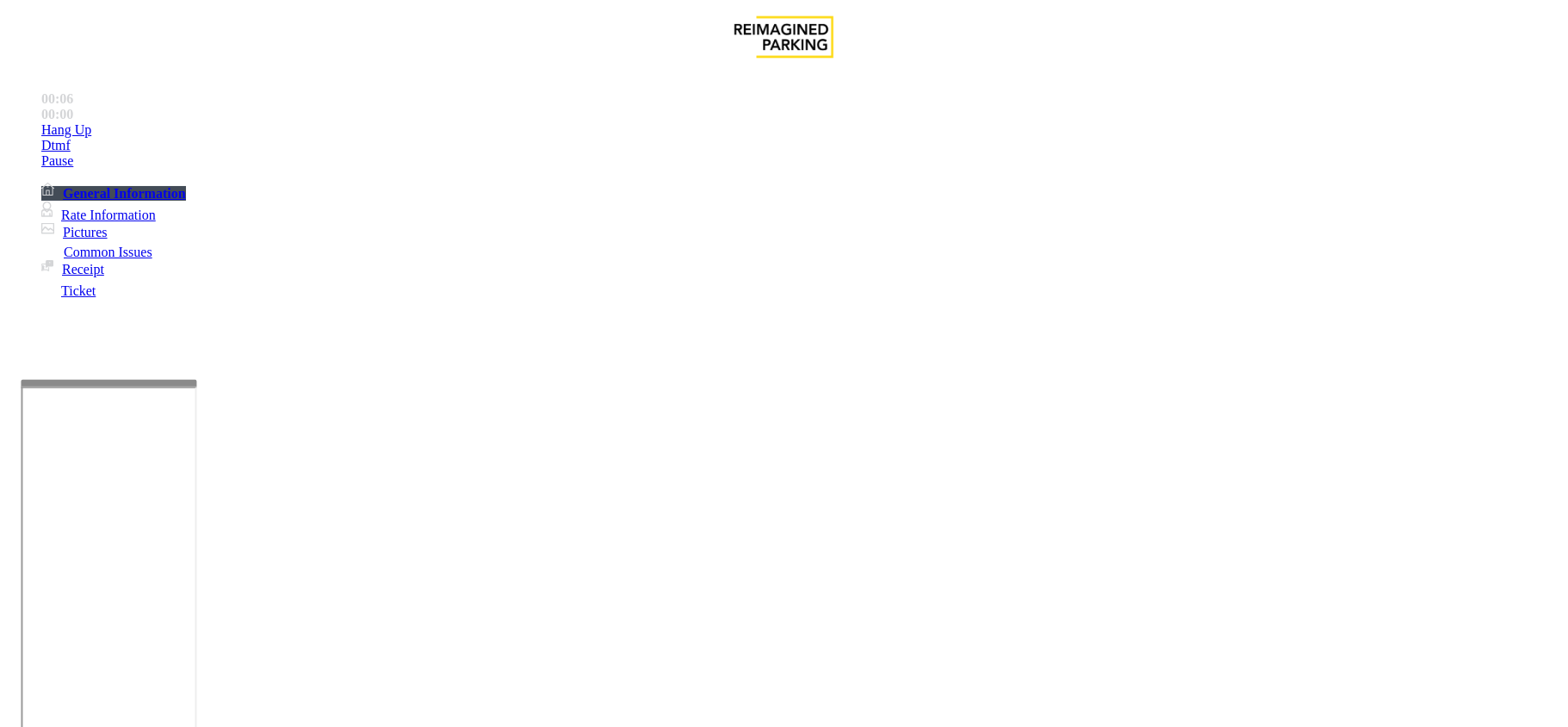click on "Online Reservations" at bounding box center (455, 1289) 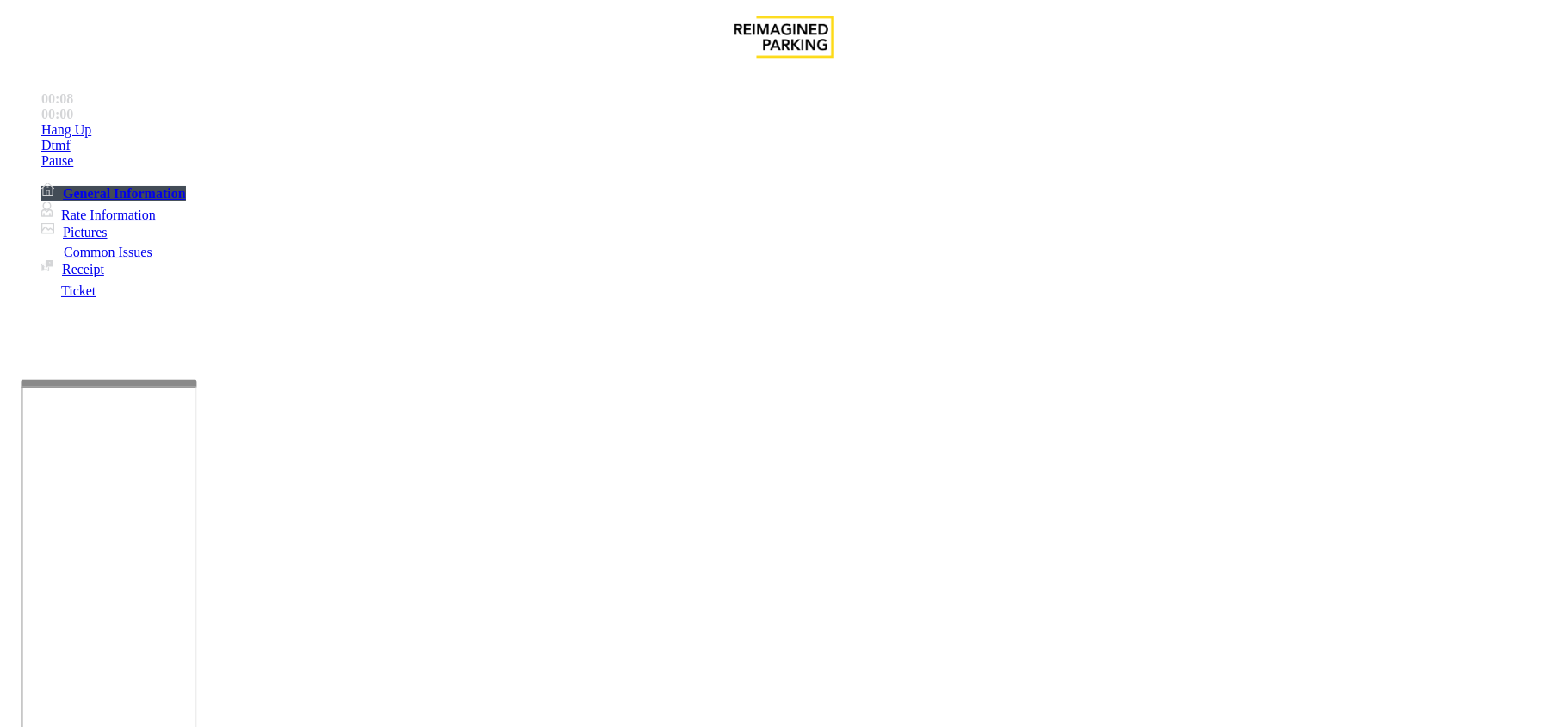 click on "Issue" at bounding box center (36, 1261) 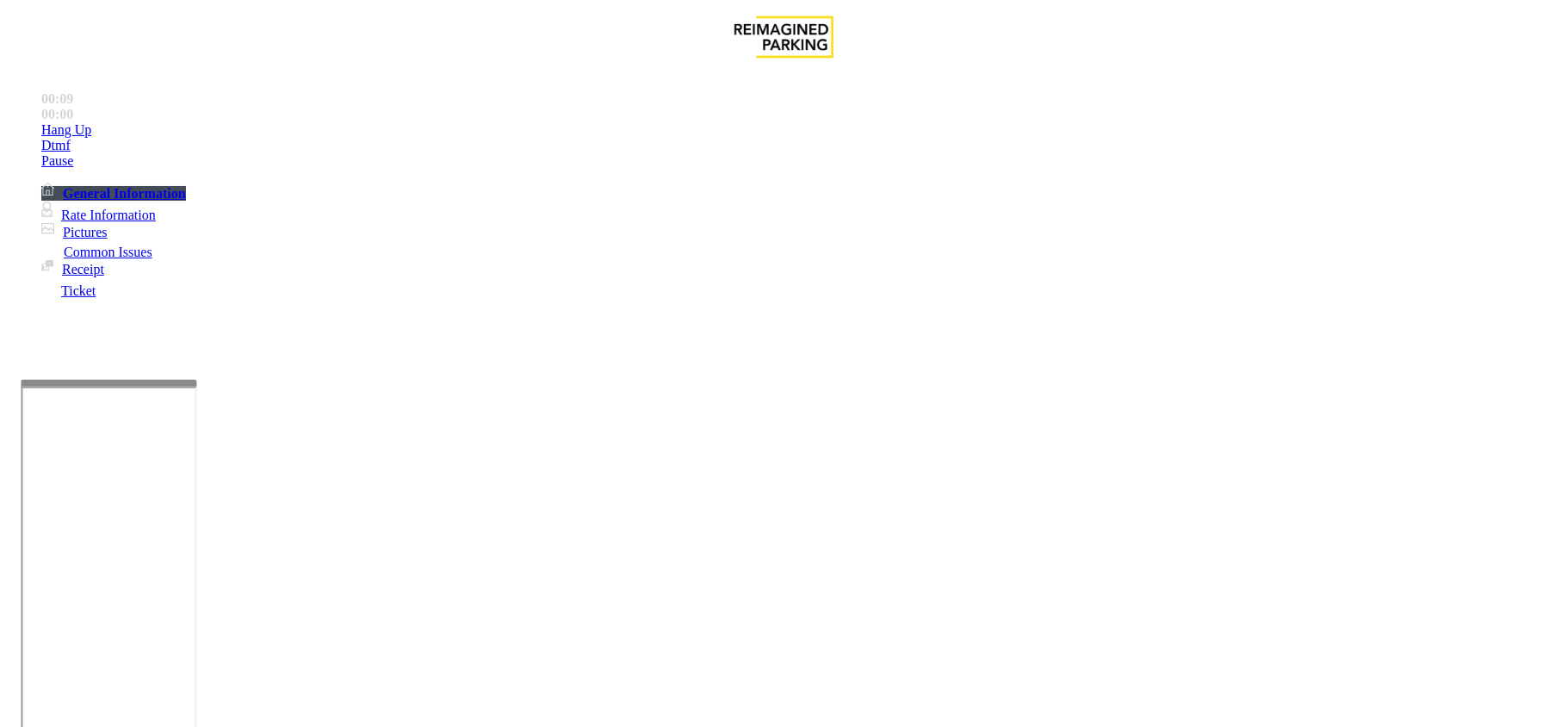 click on "Intercom Issue/No Response" at bounding box center [800, 1289] 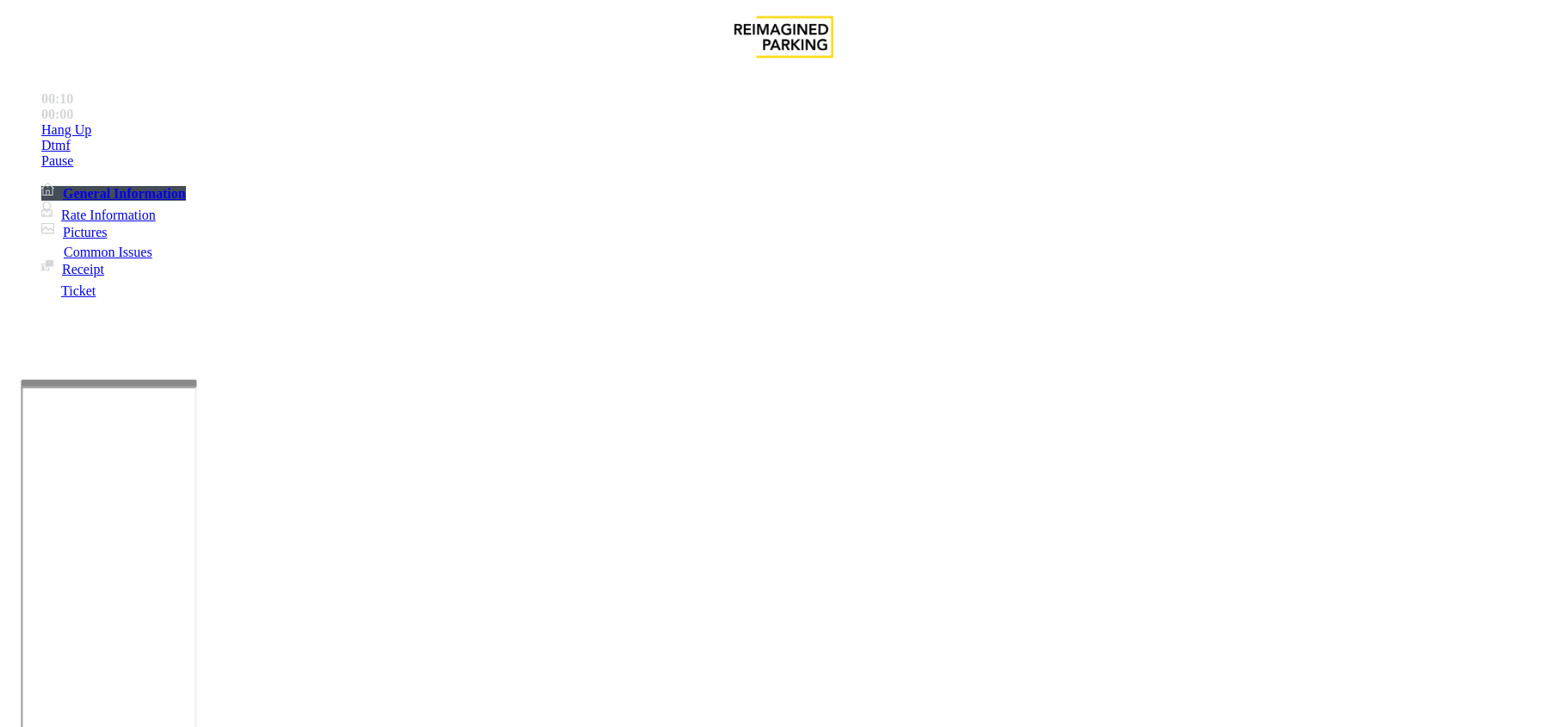 click on "No Response/Unable to hear parker" at bounding box center (122, 1289) 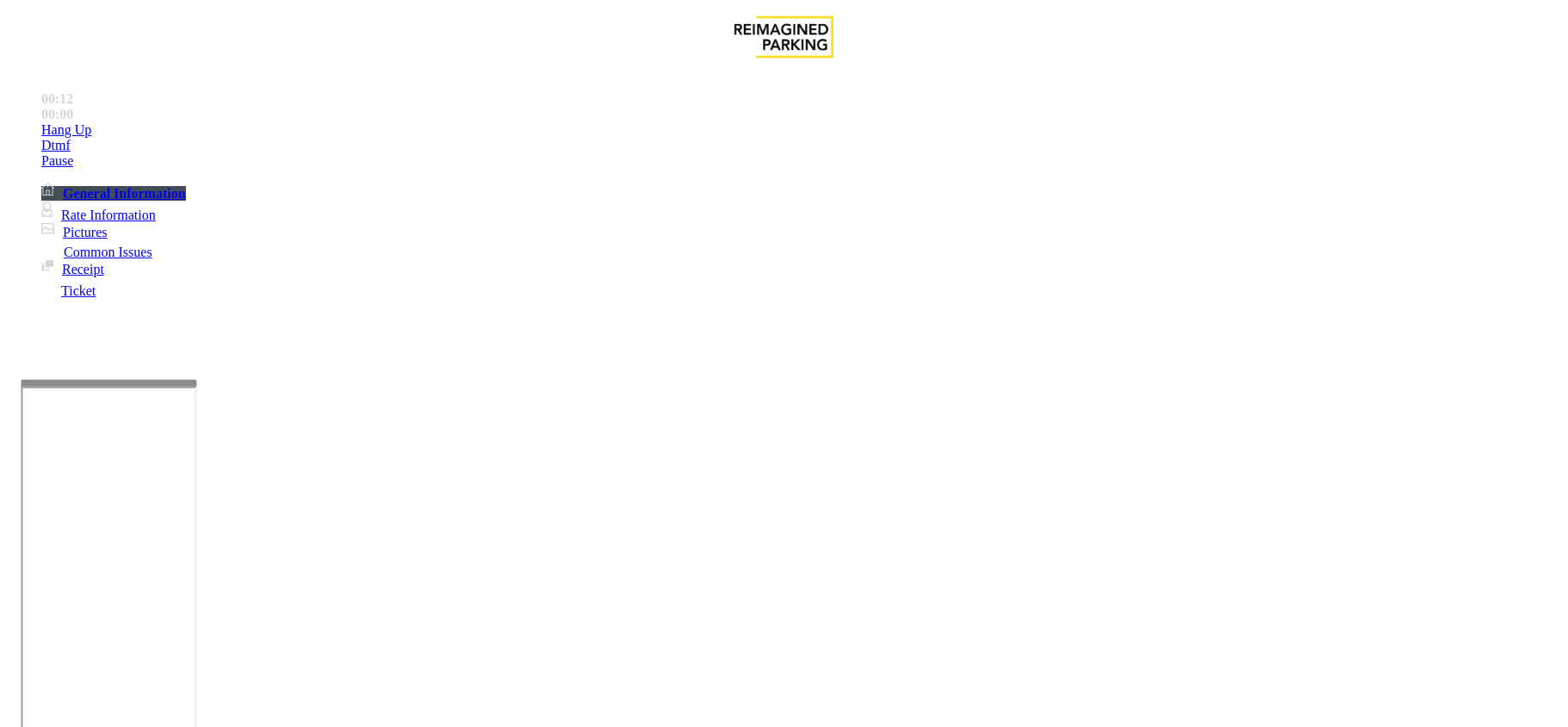 drag, startPoint x: 227, startPoint y: 133, endPoint x: 500, endPoint y: 156, distance: 273.96715 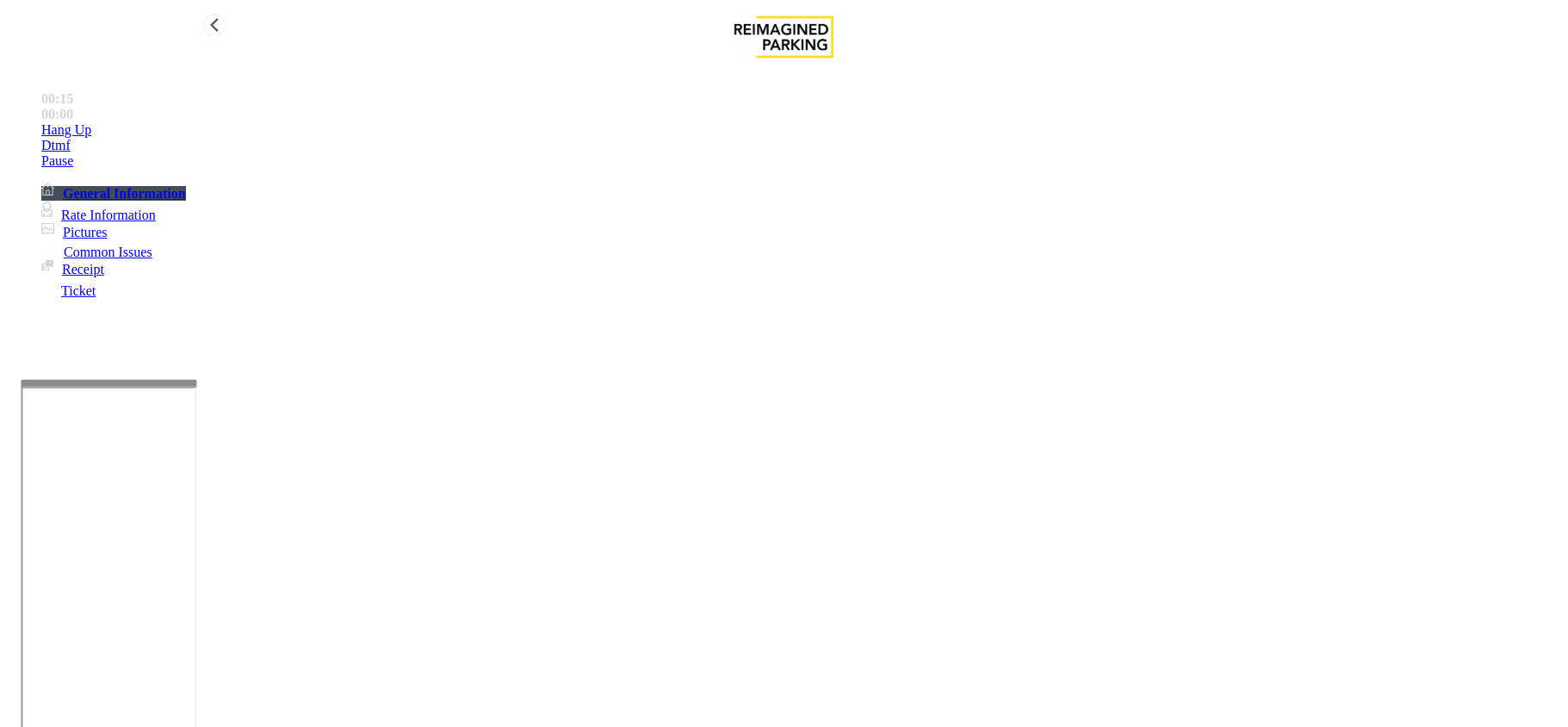 click on "Hang Up" at bounding box center (801, 130) 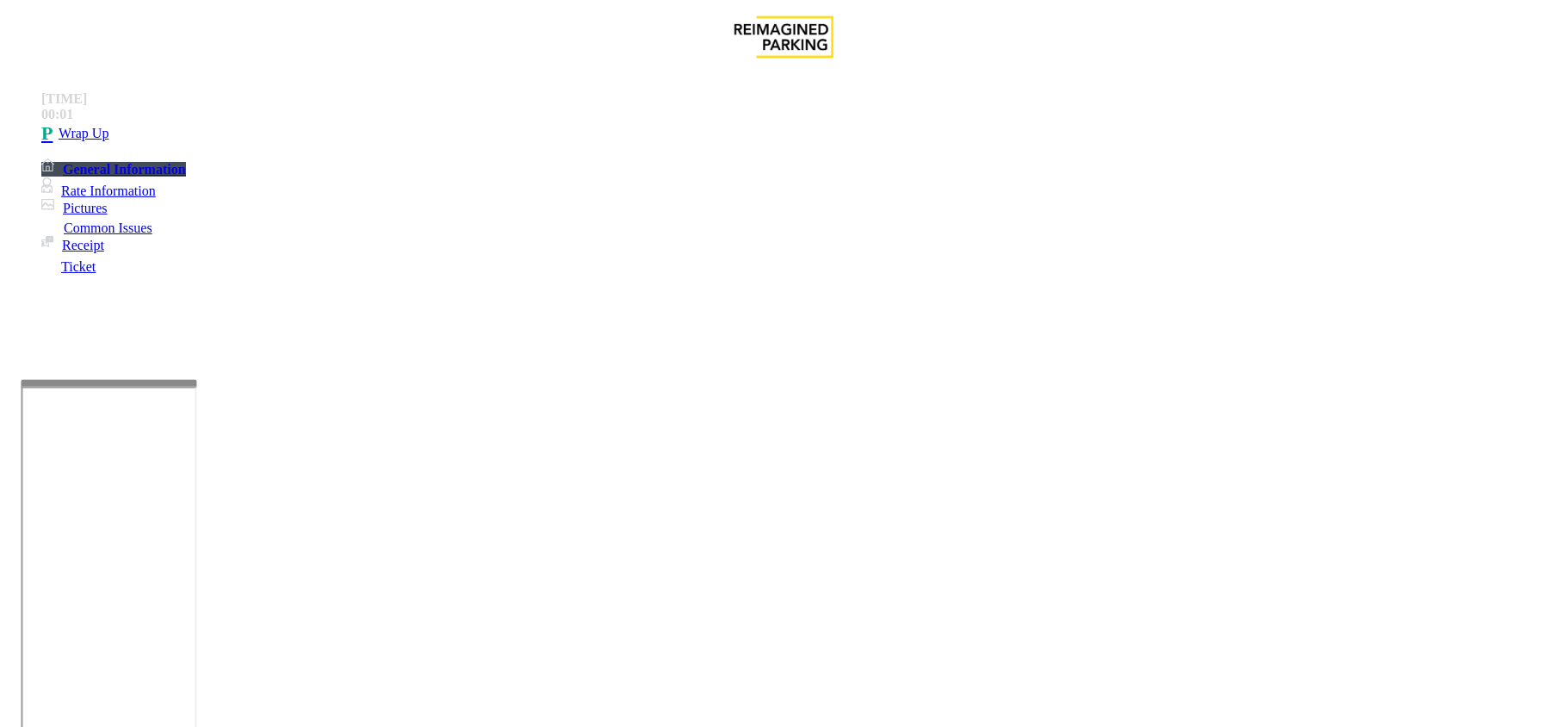 click at bounding box center (262, 1331) 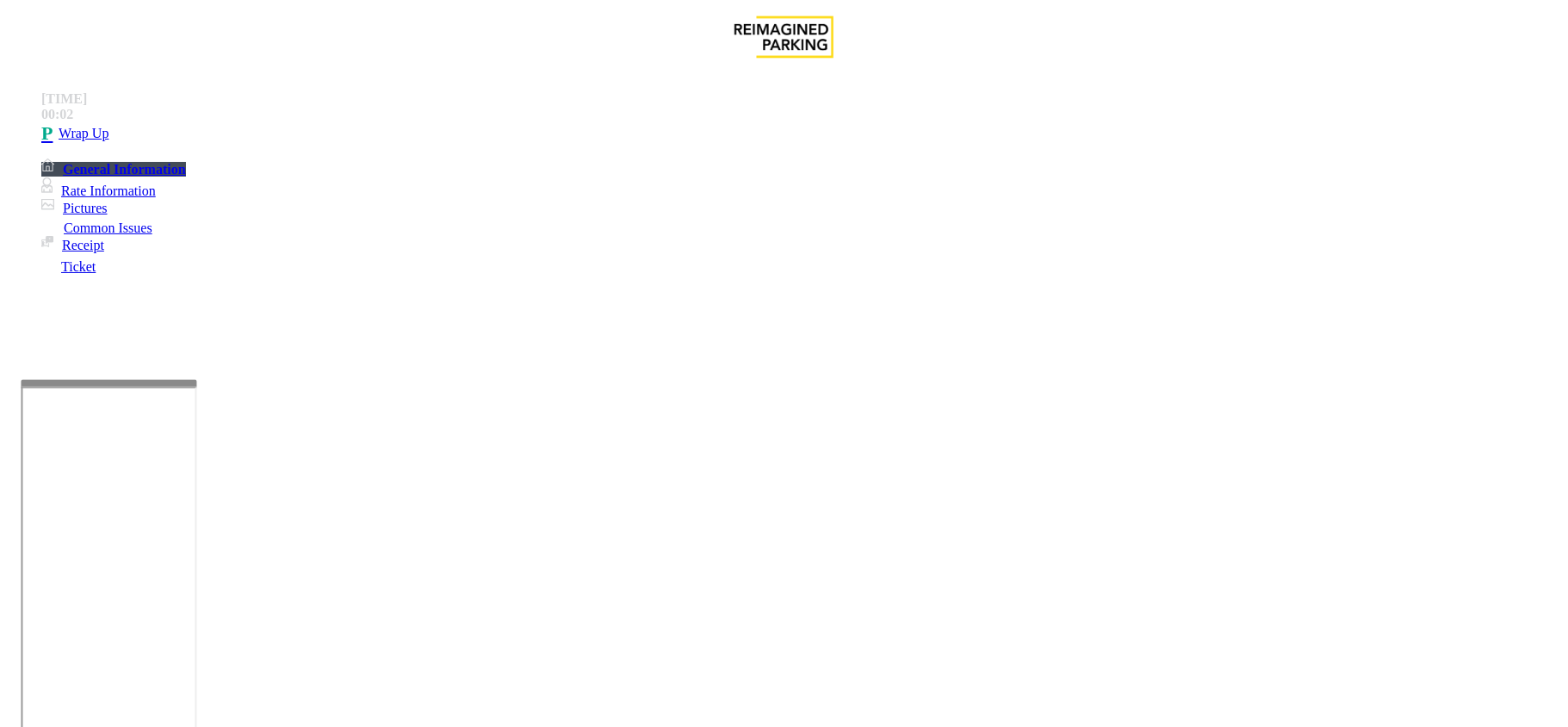 paste on "**********" 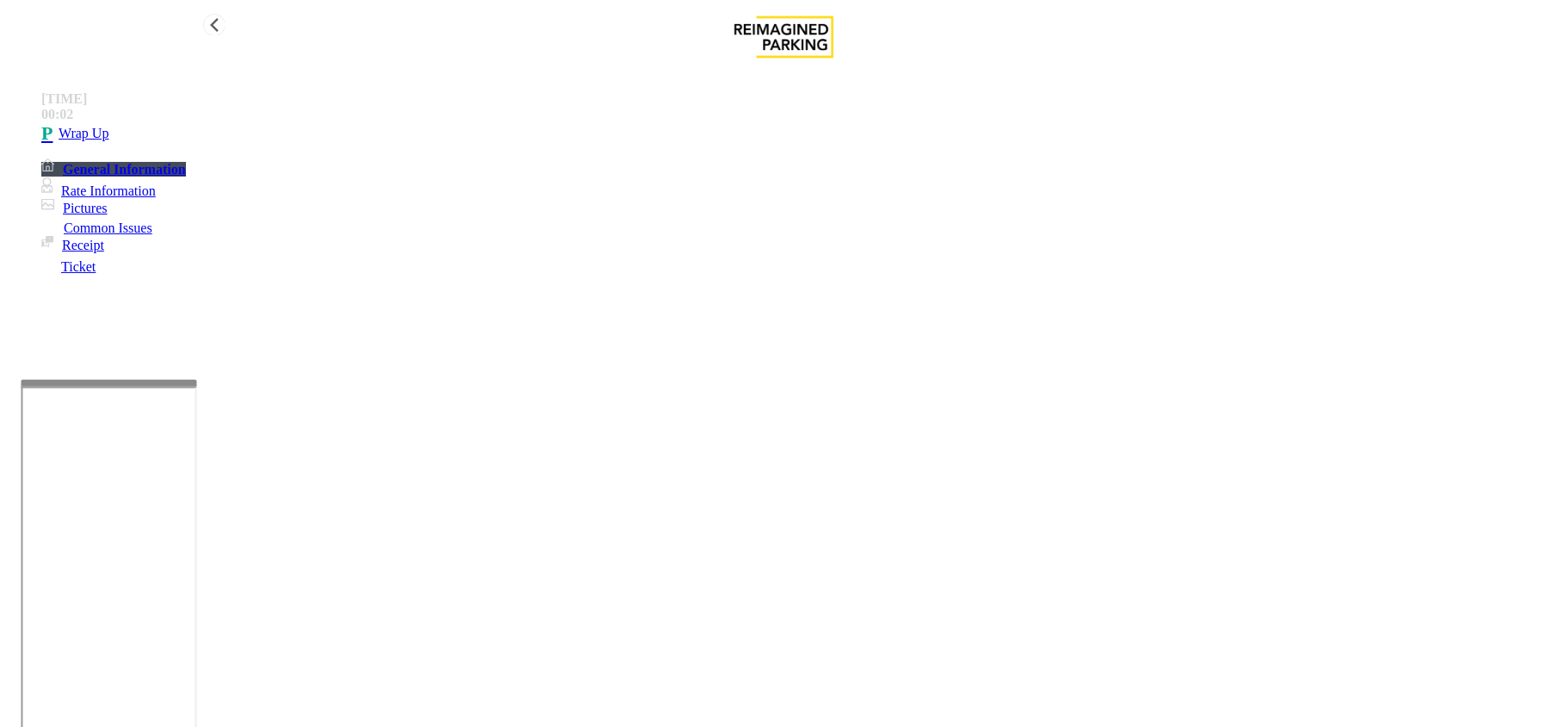 type on "**********" 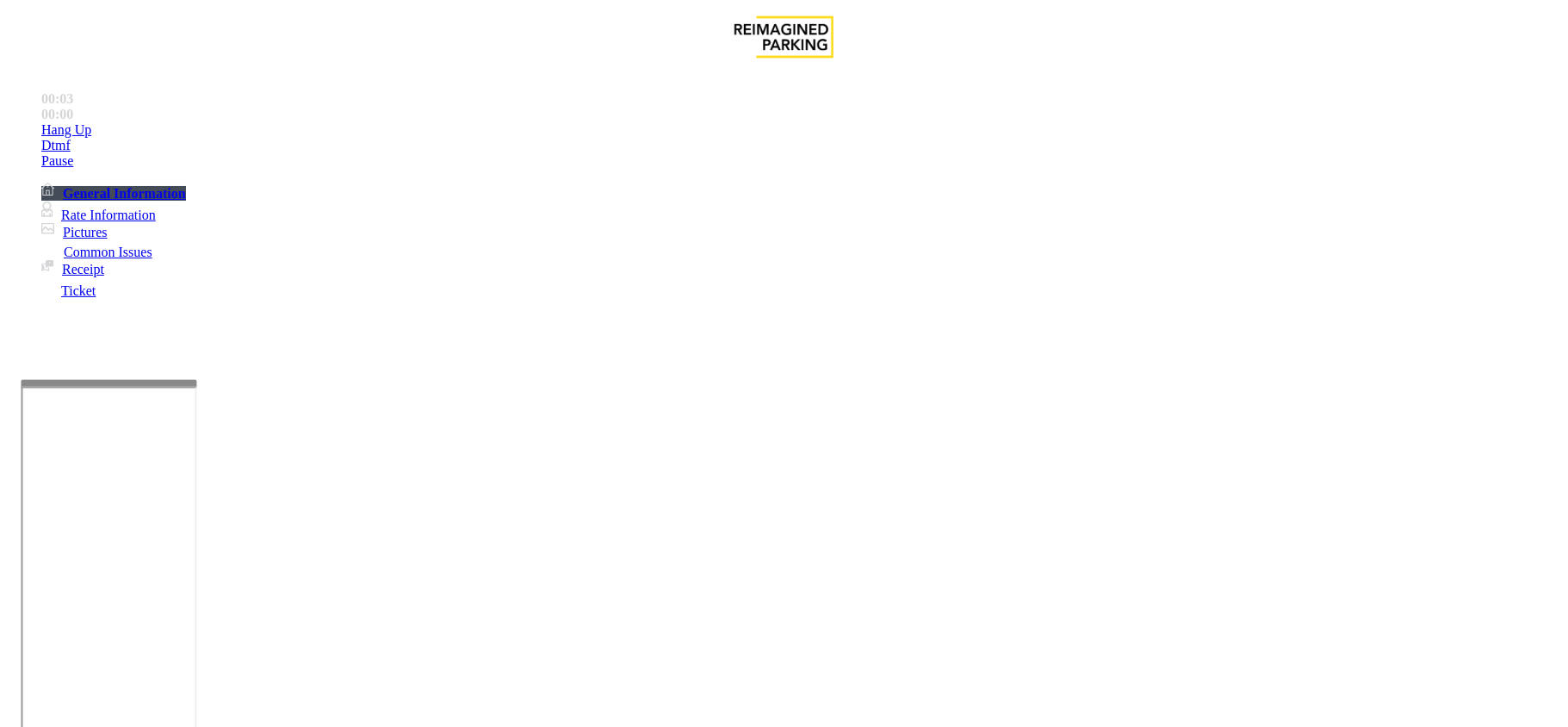 scroll, scrollTop: 574, scrollLeft: 0, axis: vertical 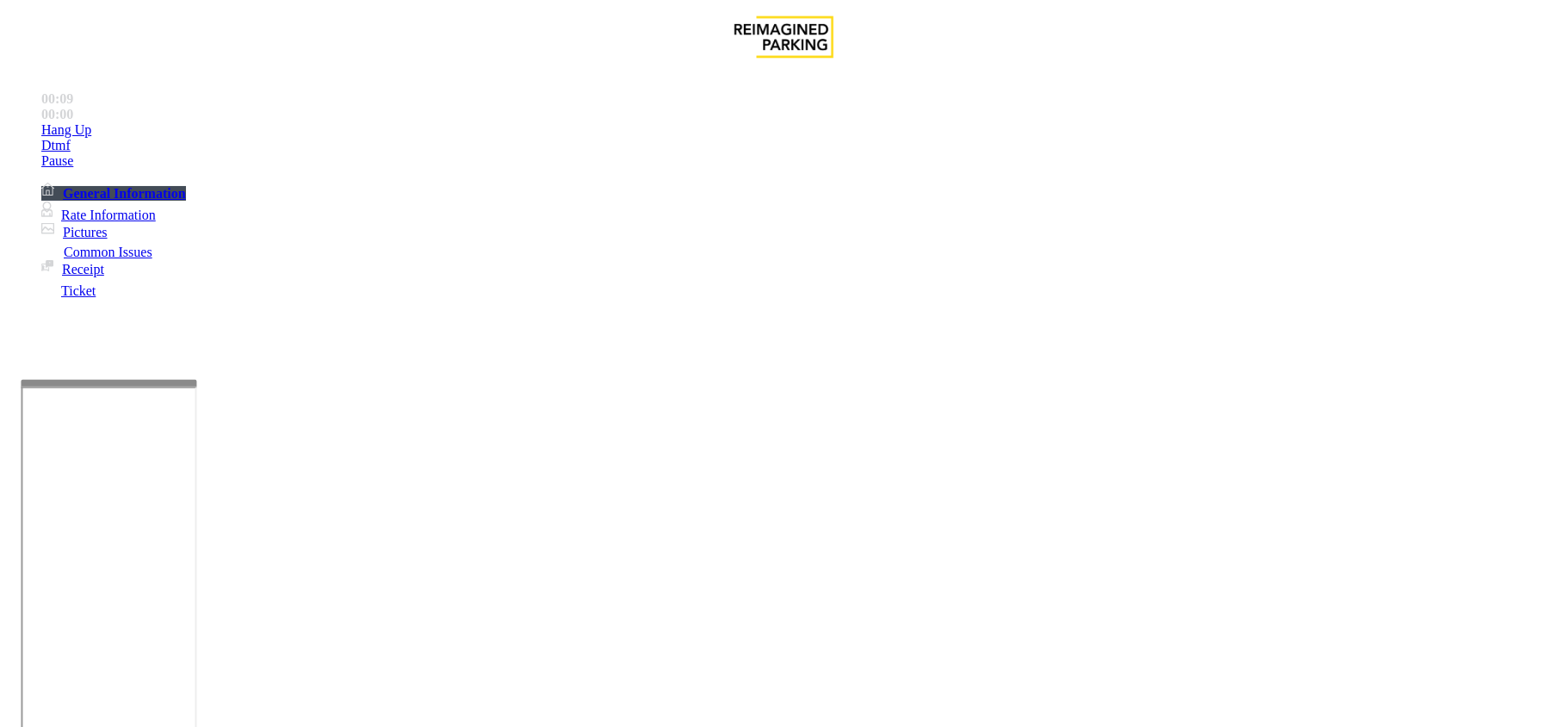 click on "Intercom Issue/No Response" at bounding box center (945, 1289) 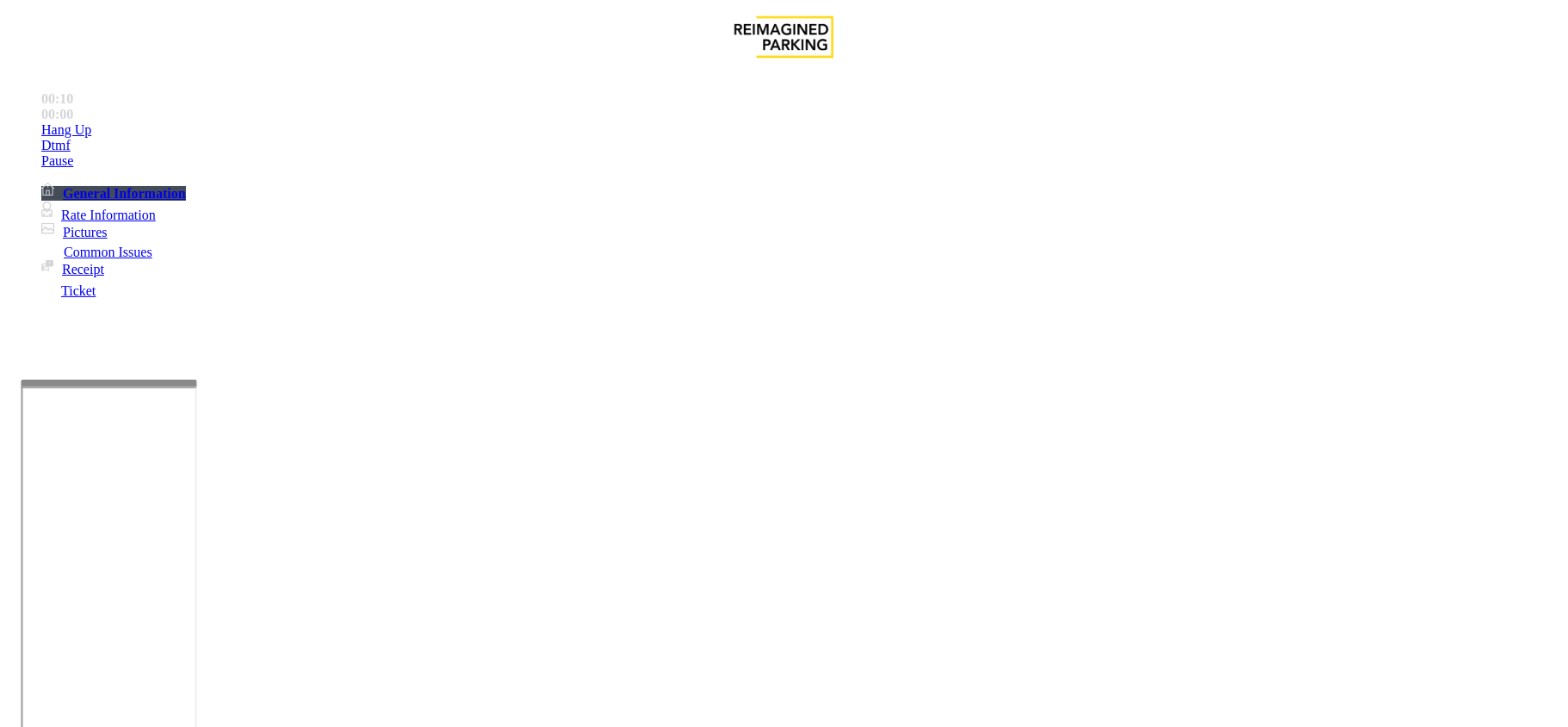 click on "Issue" at bounding box center [36, 1261] 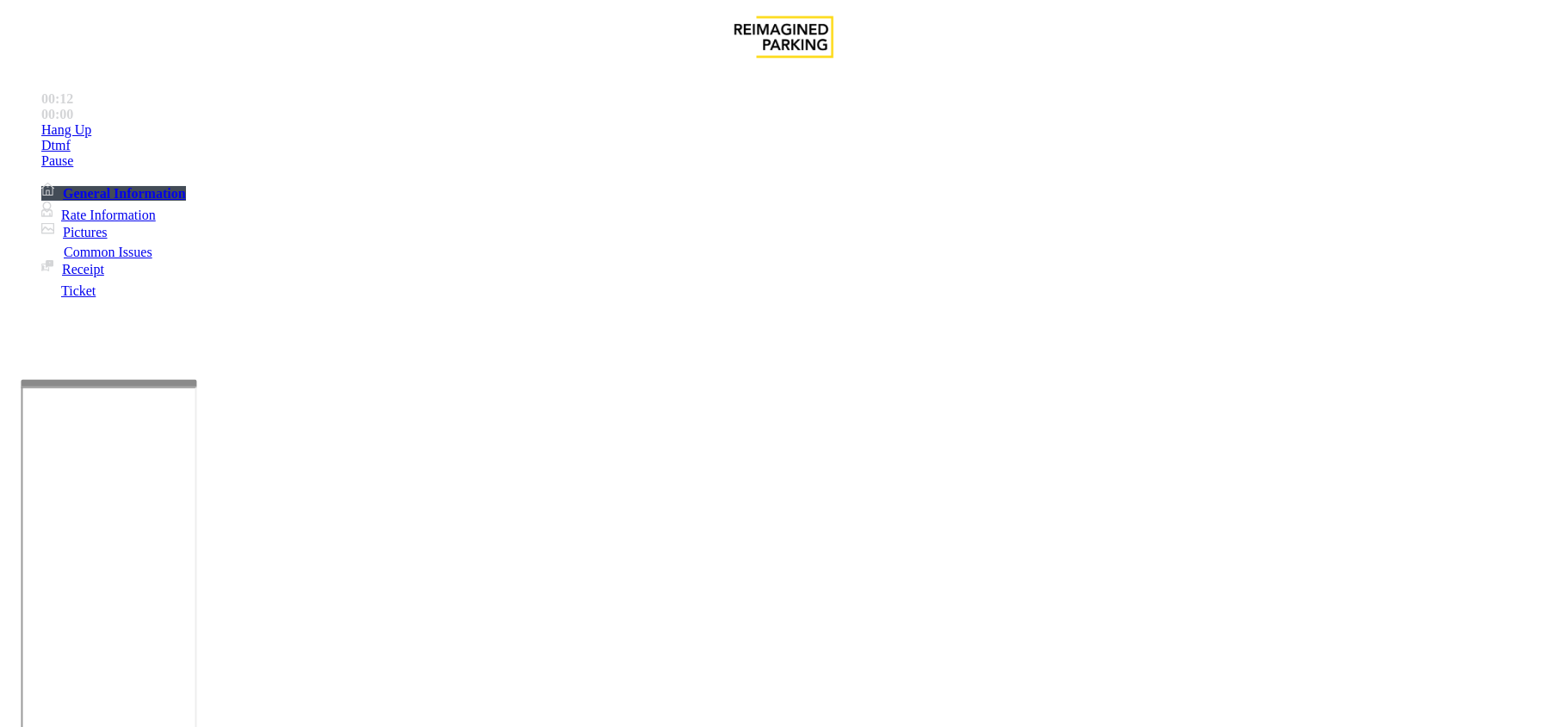 click on "Intercom Issue/No Response" at bounding box center [746, 1289] 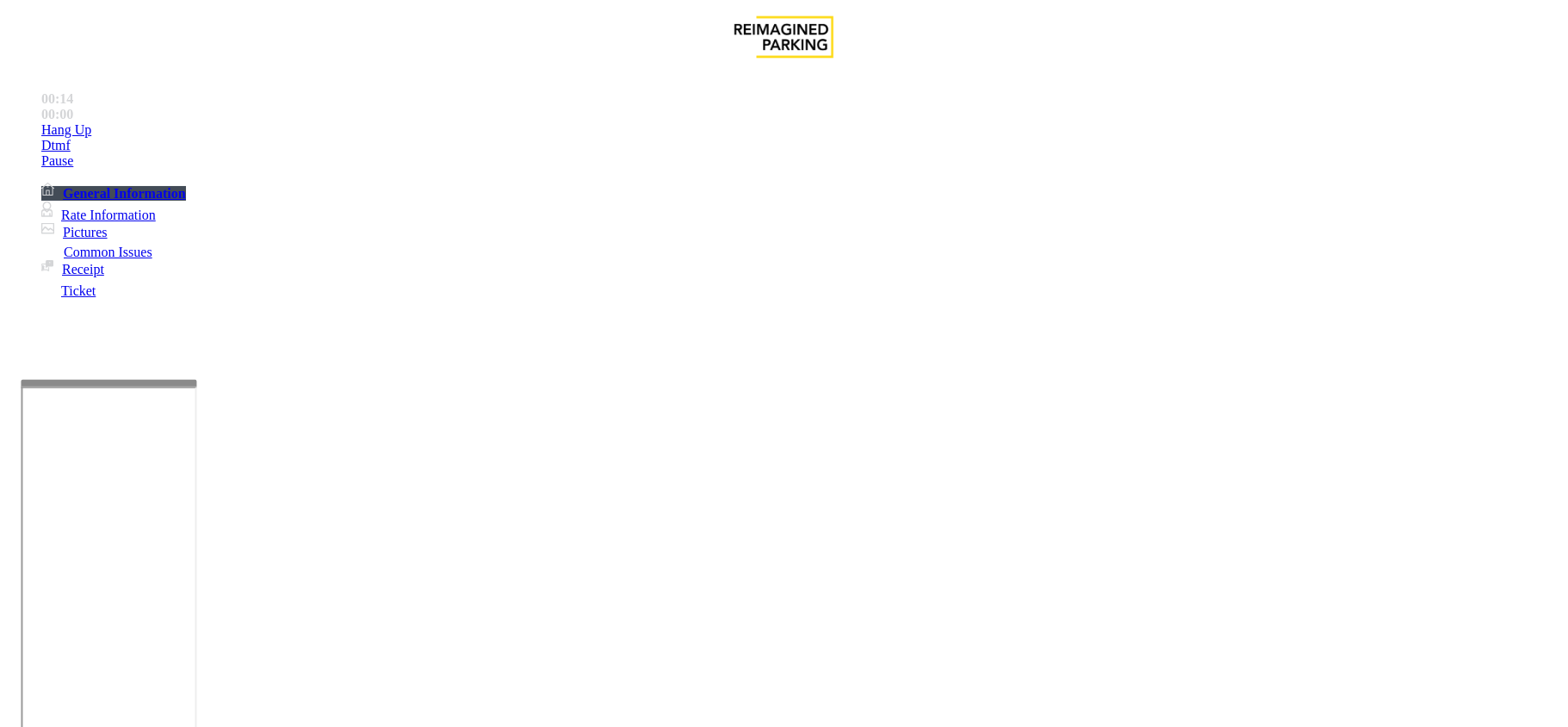 click on "No Response/Unable to hear parker" at bounding box center [122, 1289] 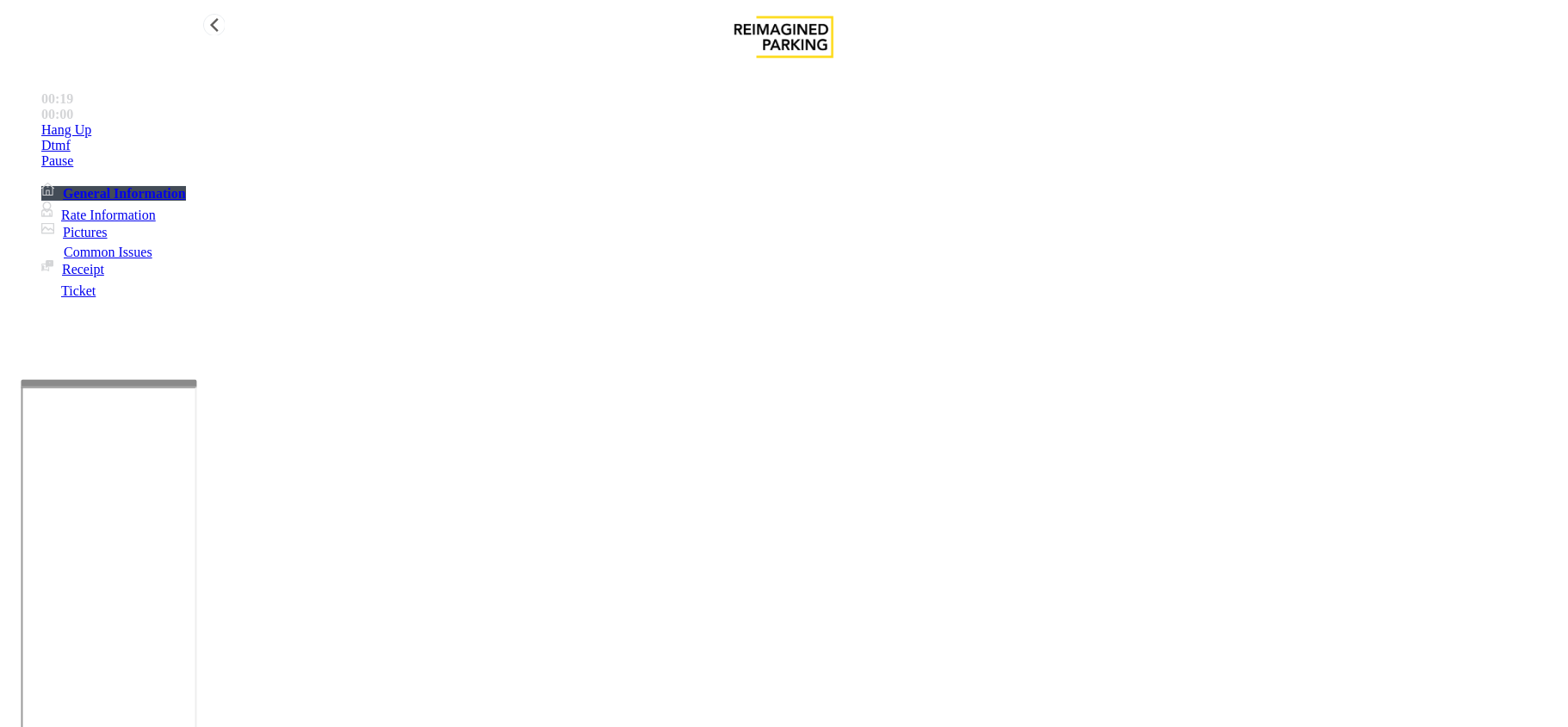 click on "Hang Up" at bounding box center [66, 130] 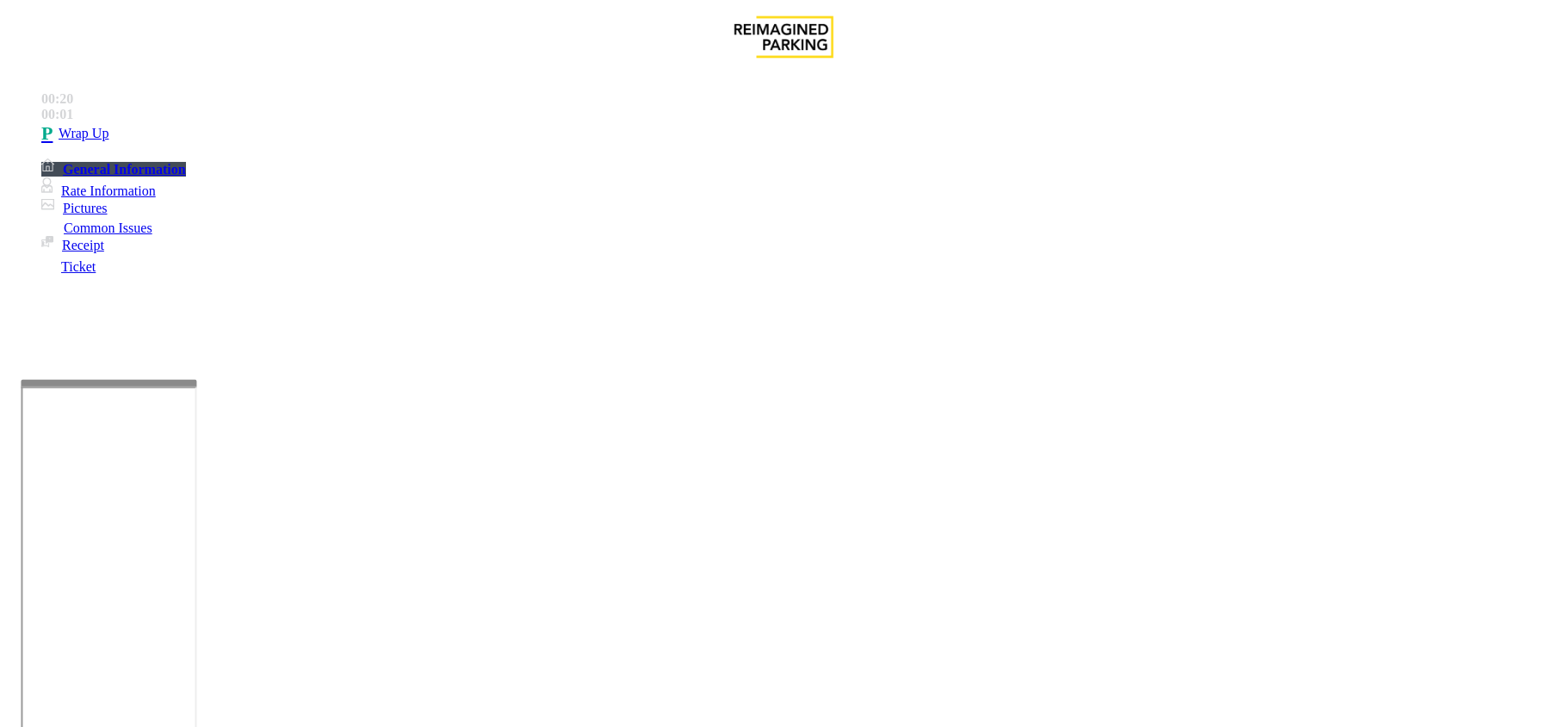 drag, startPoint x: 274, startPoint y: 122, endPoint x: 551, endPoint y: 162, distance: 279.87319 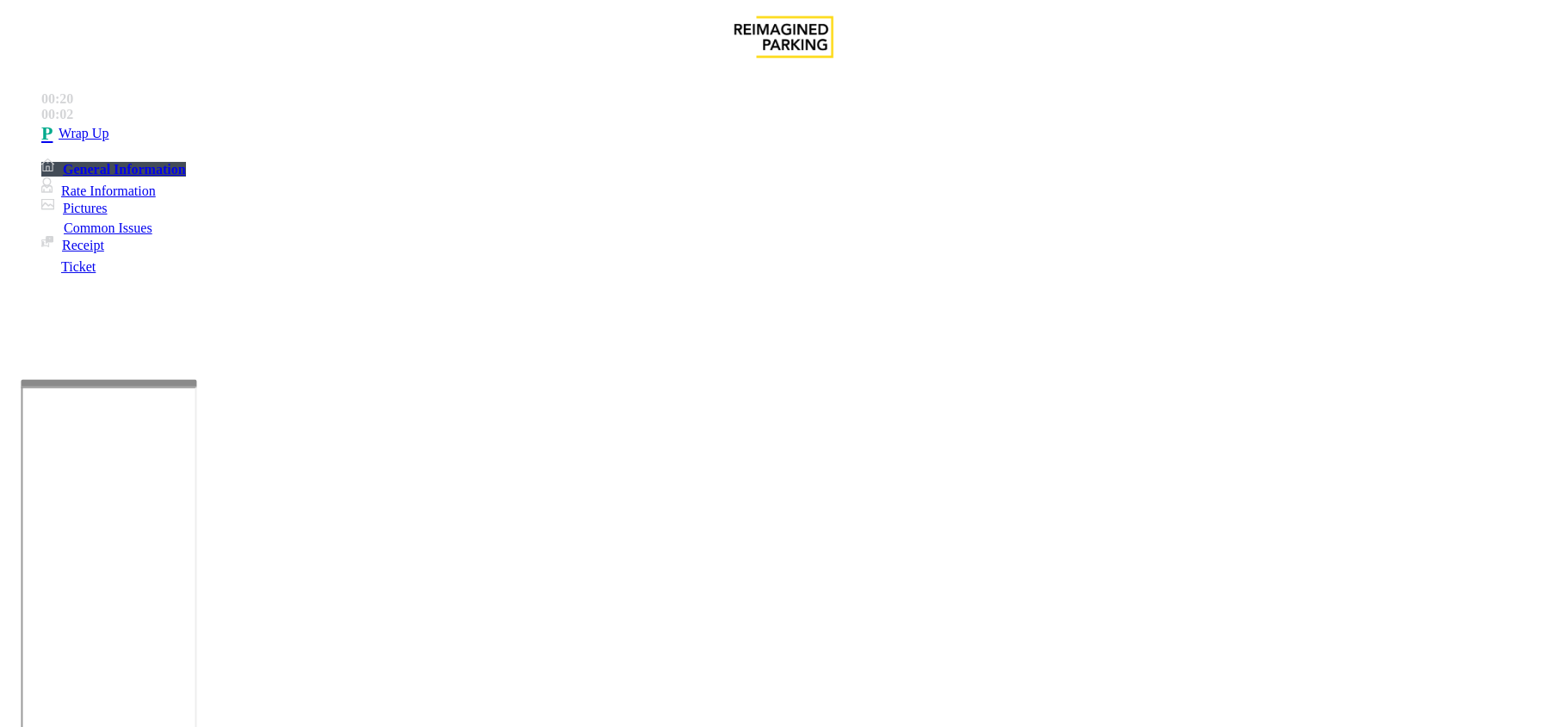click at bounding box center [262, 1331] 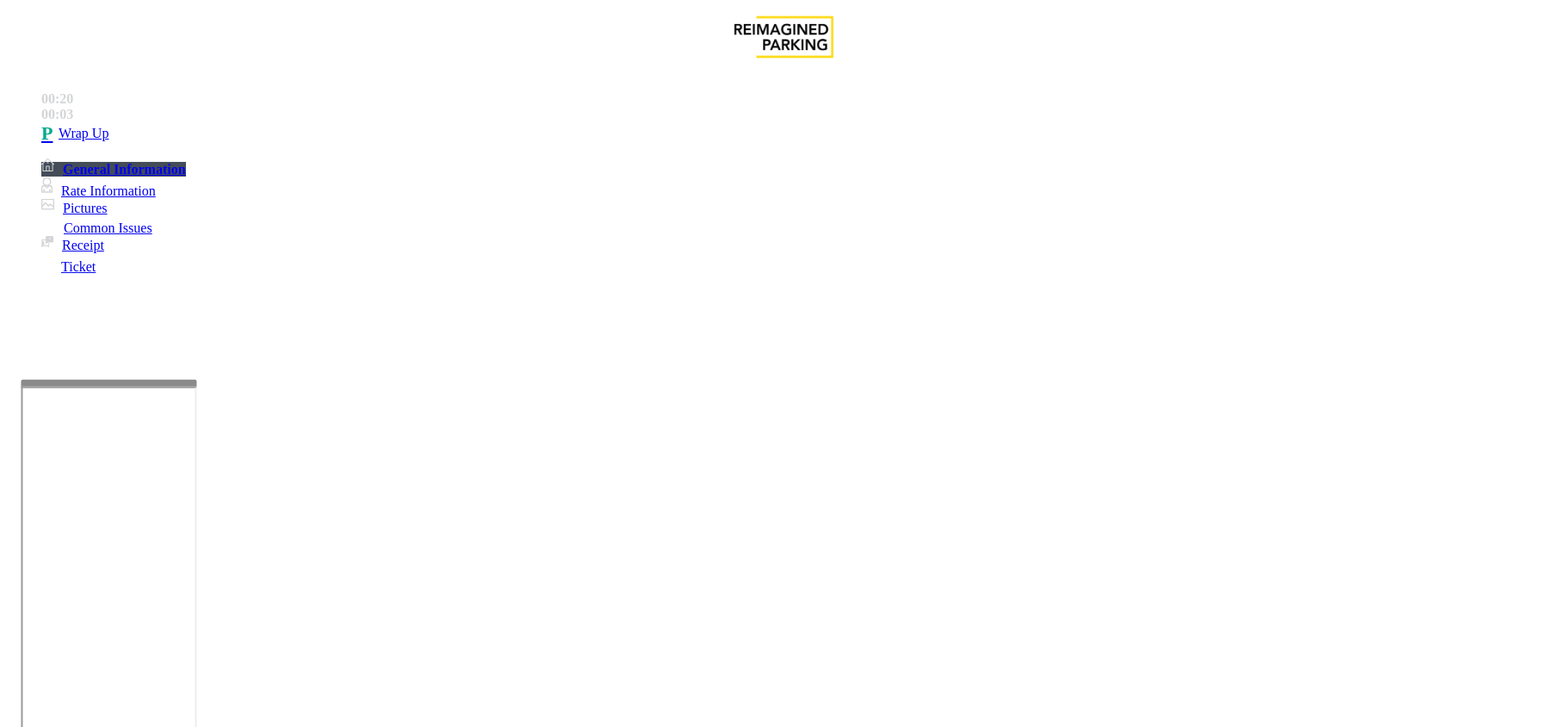paste on "**********" 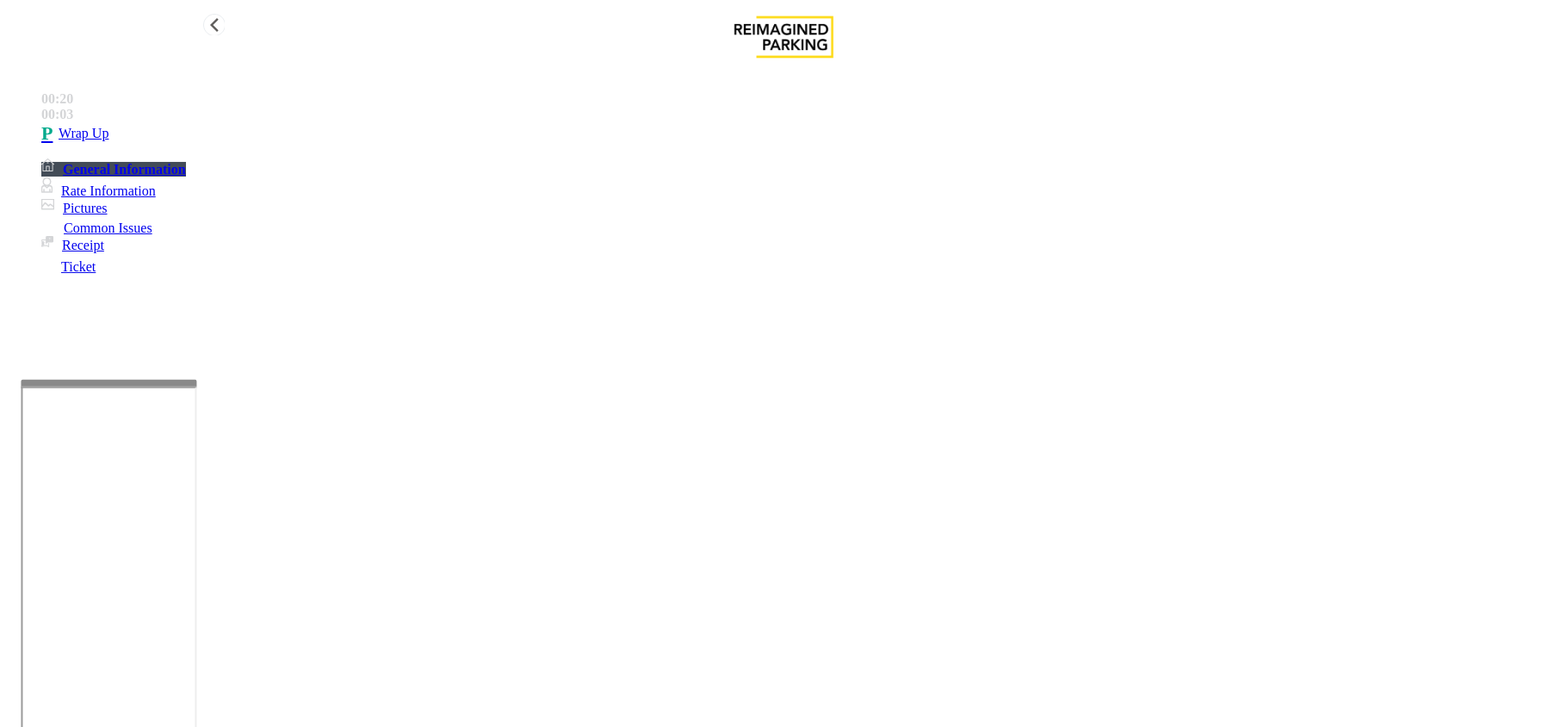 type on "**********" 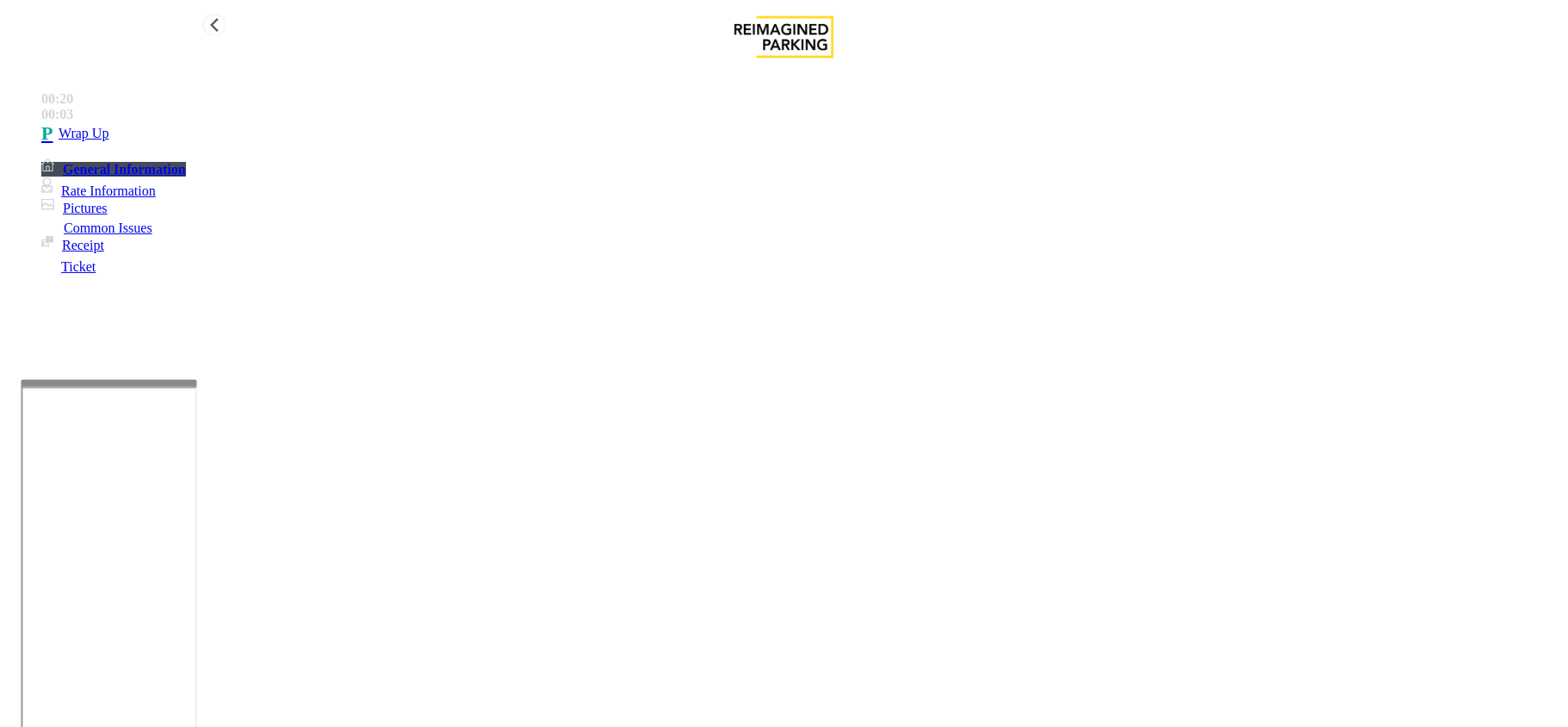click on "Wrap Up" at bounding box center (801, 134) 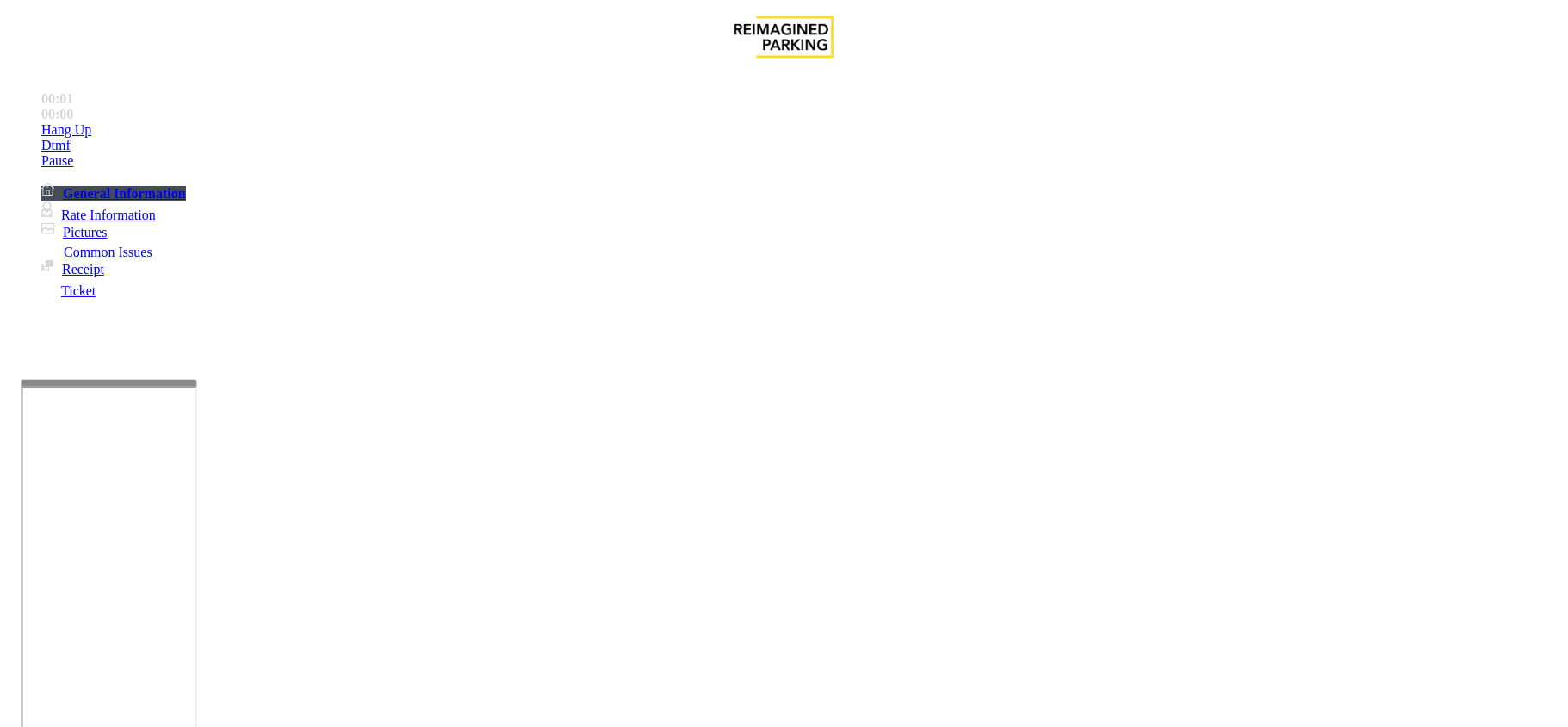 scroll, scrollTop: 229, scrollLeft: 0, axis: vertical 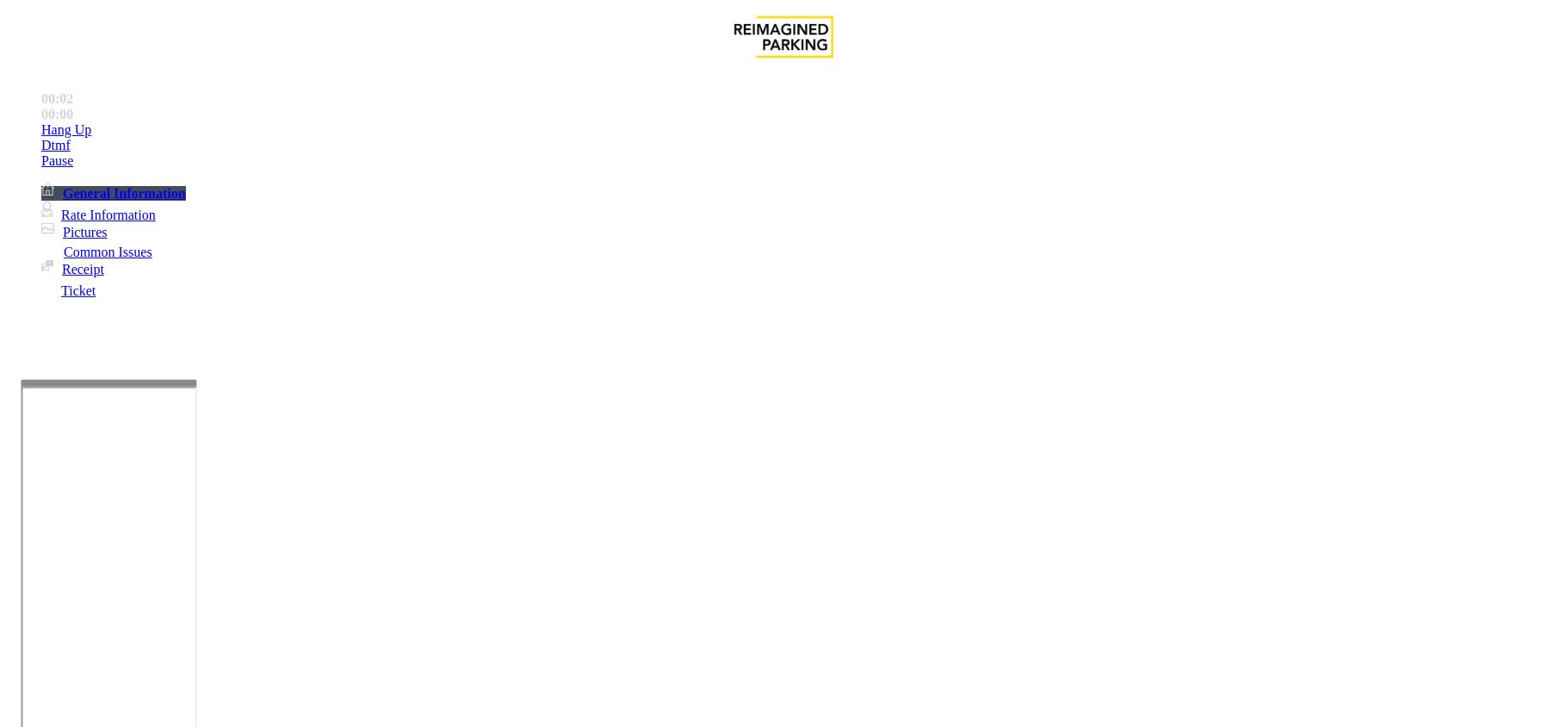 click on "Services" at bounding box center (592, 1289) 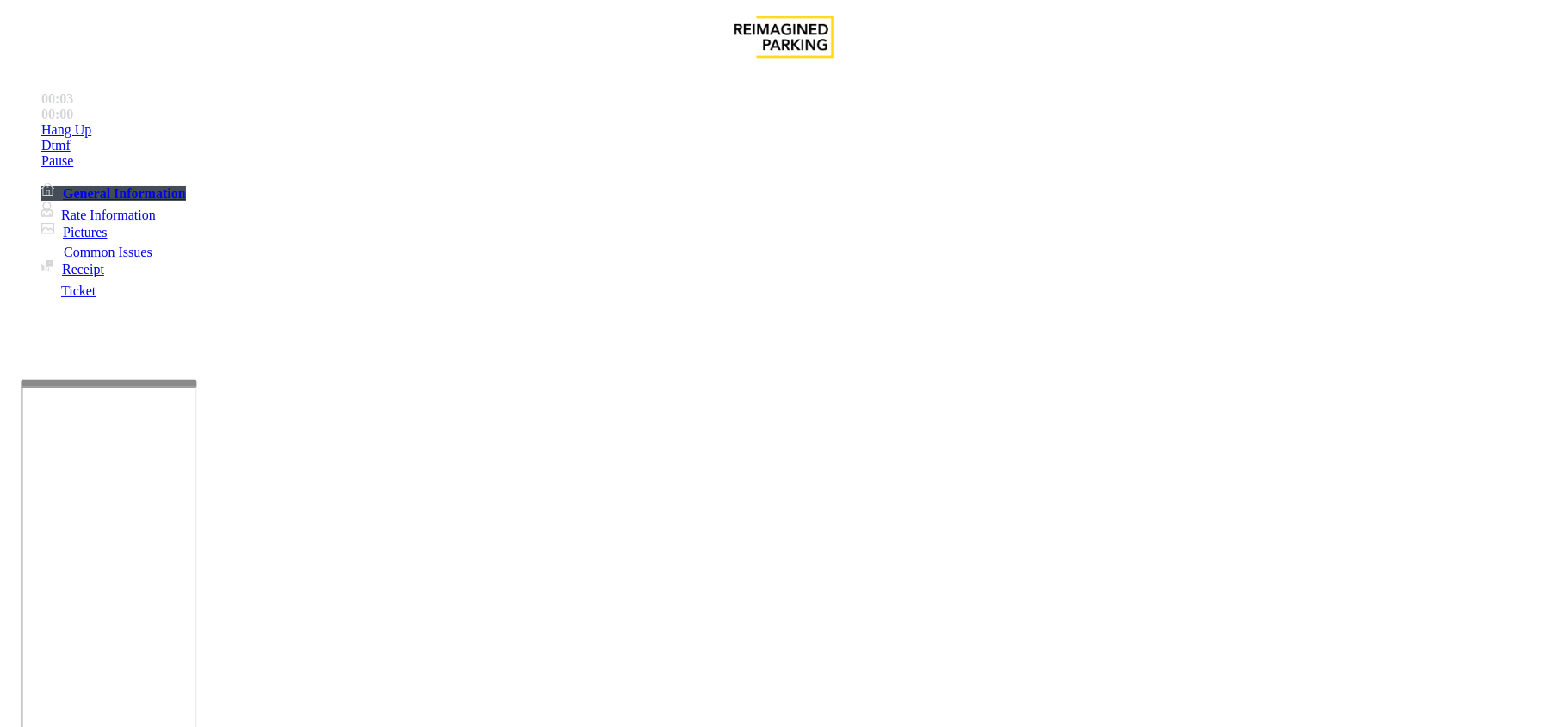 click on "Online Reservations" at bounding box center [455, 1289] 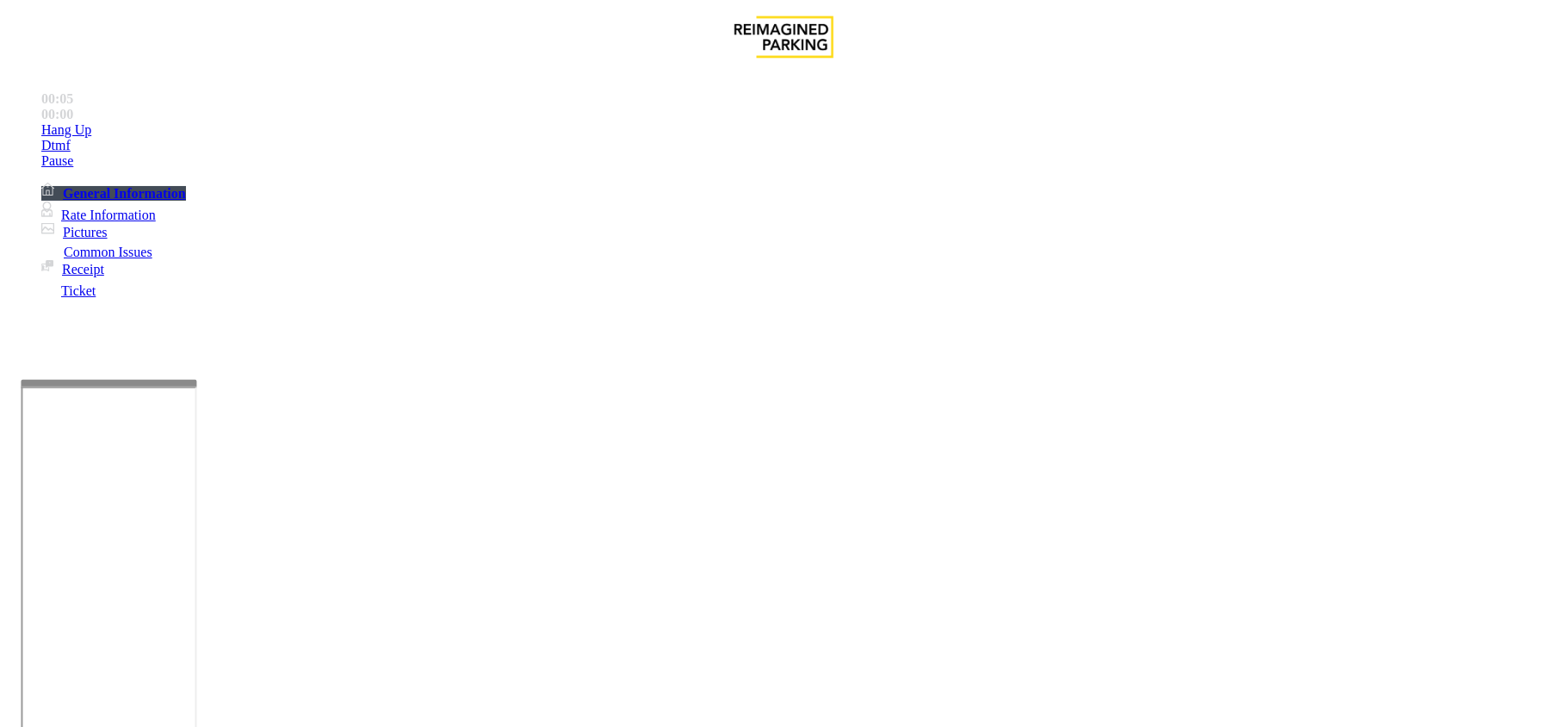click at bounding box center [253, 1629] 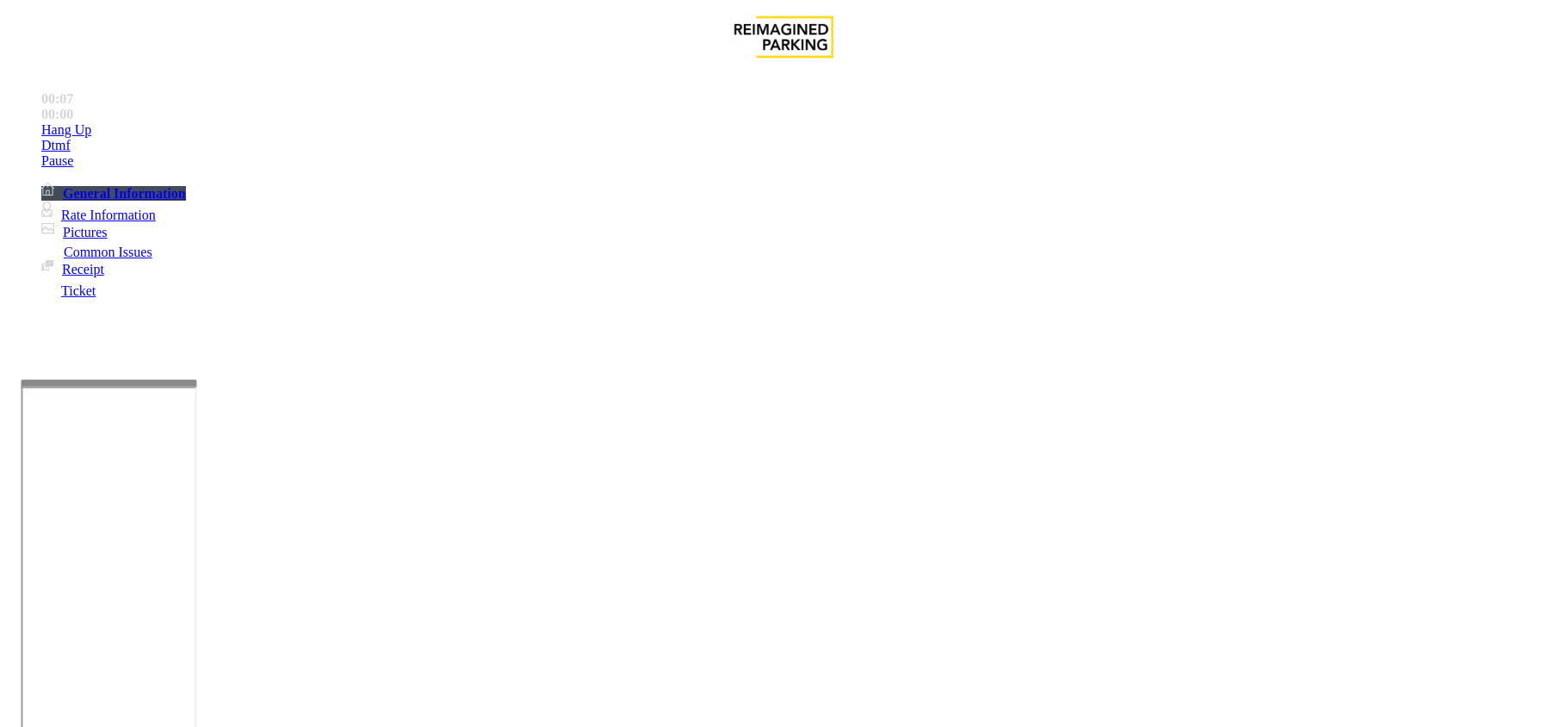 scroll, scrollTop: 689, scrollLeft: 0, axis: vertical 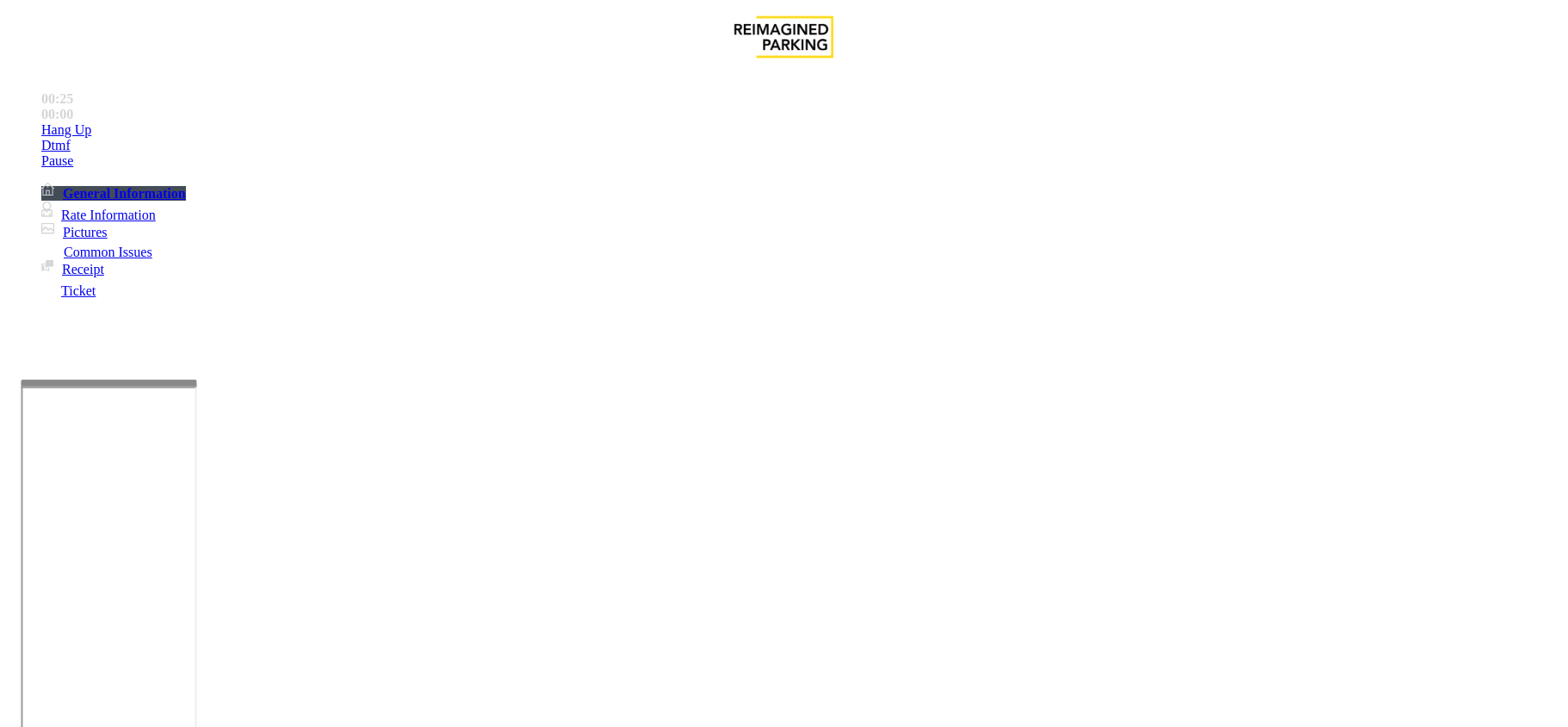 click on "Vend Gate" at bounding box center [59, 1710] 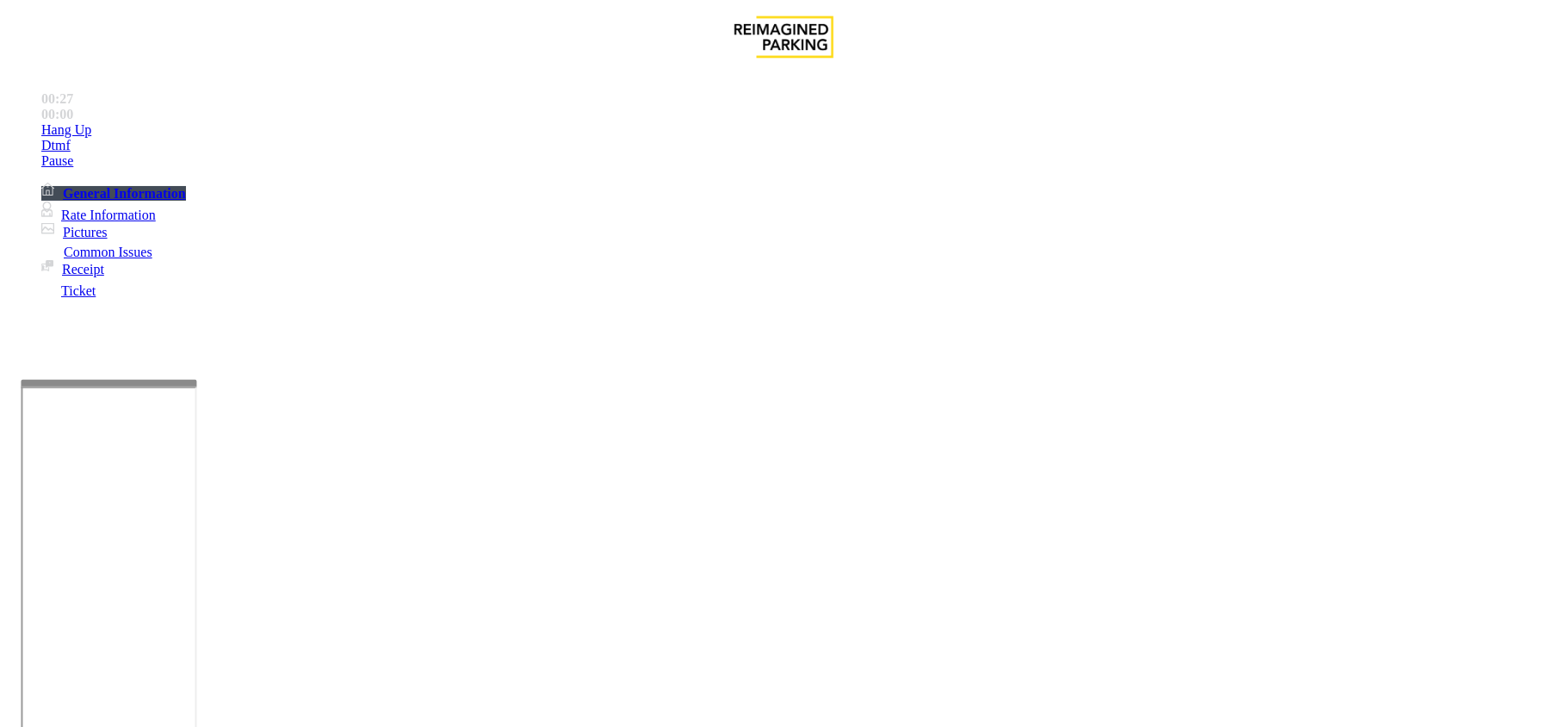 click at bounding box center [253, 1629] 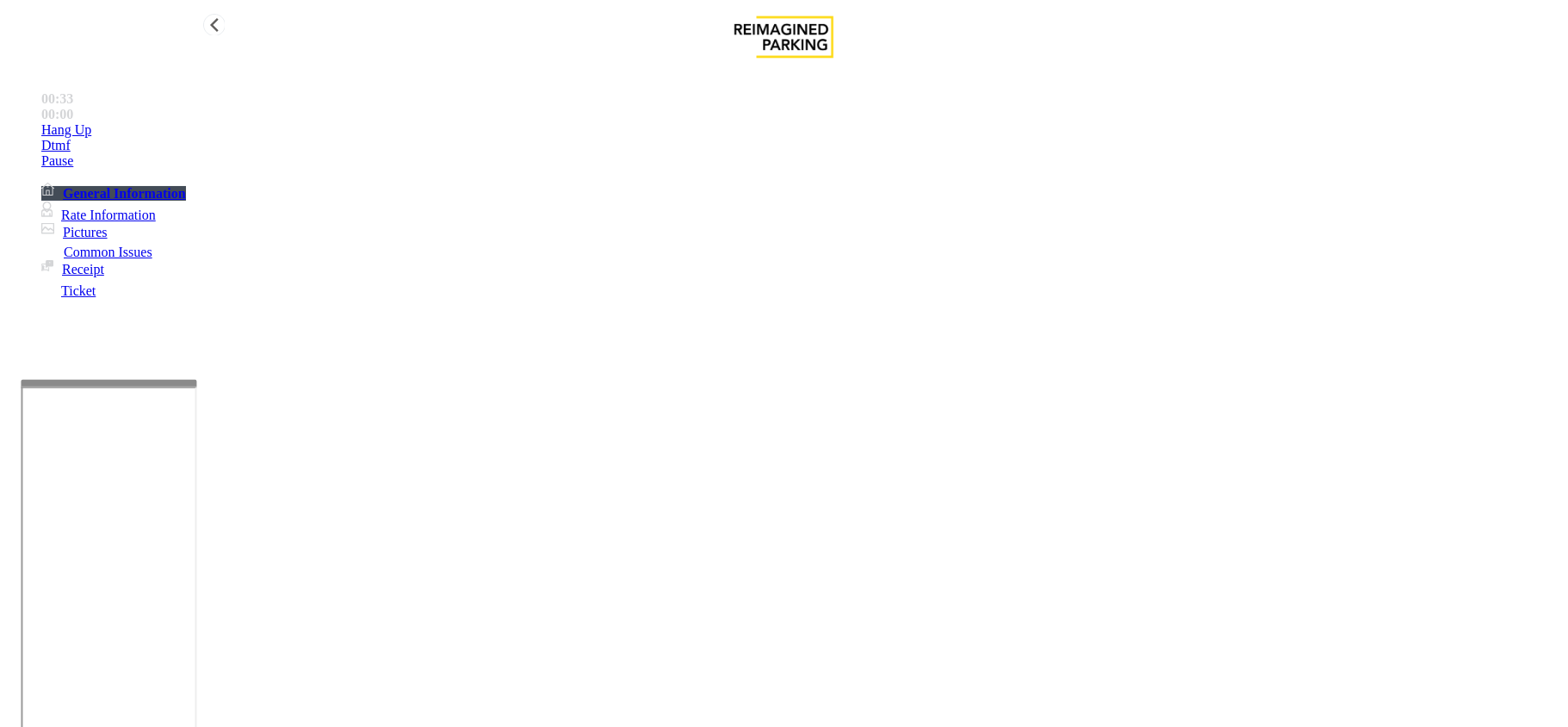 click on "Hang Up" at bounding box center (801, 130) 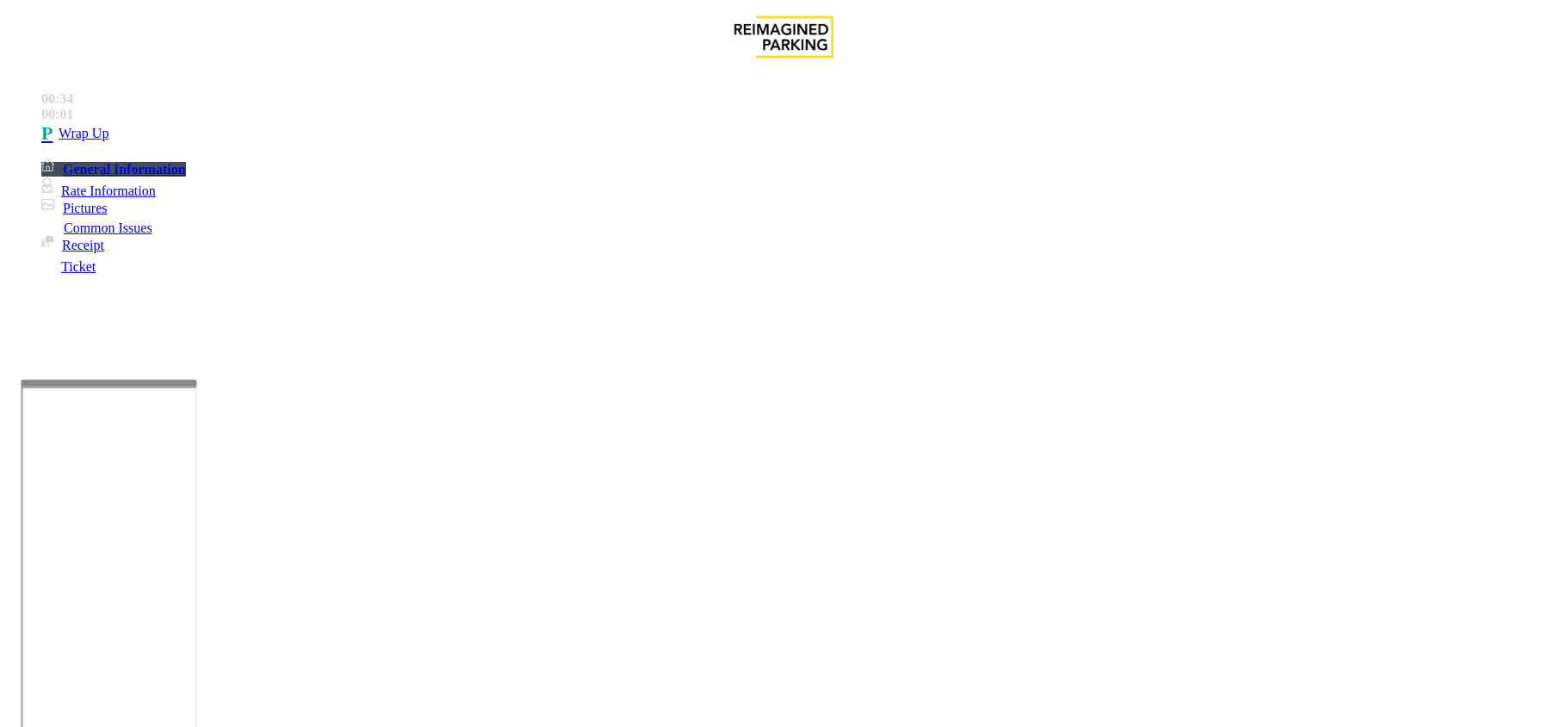 click at bounding box center (253, 1629) 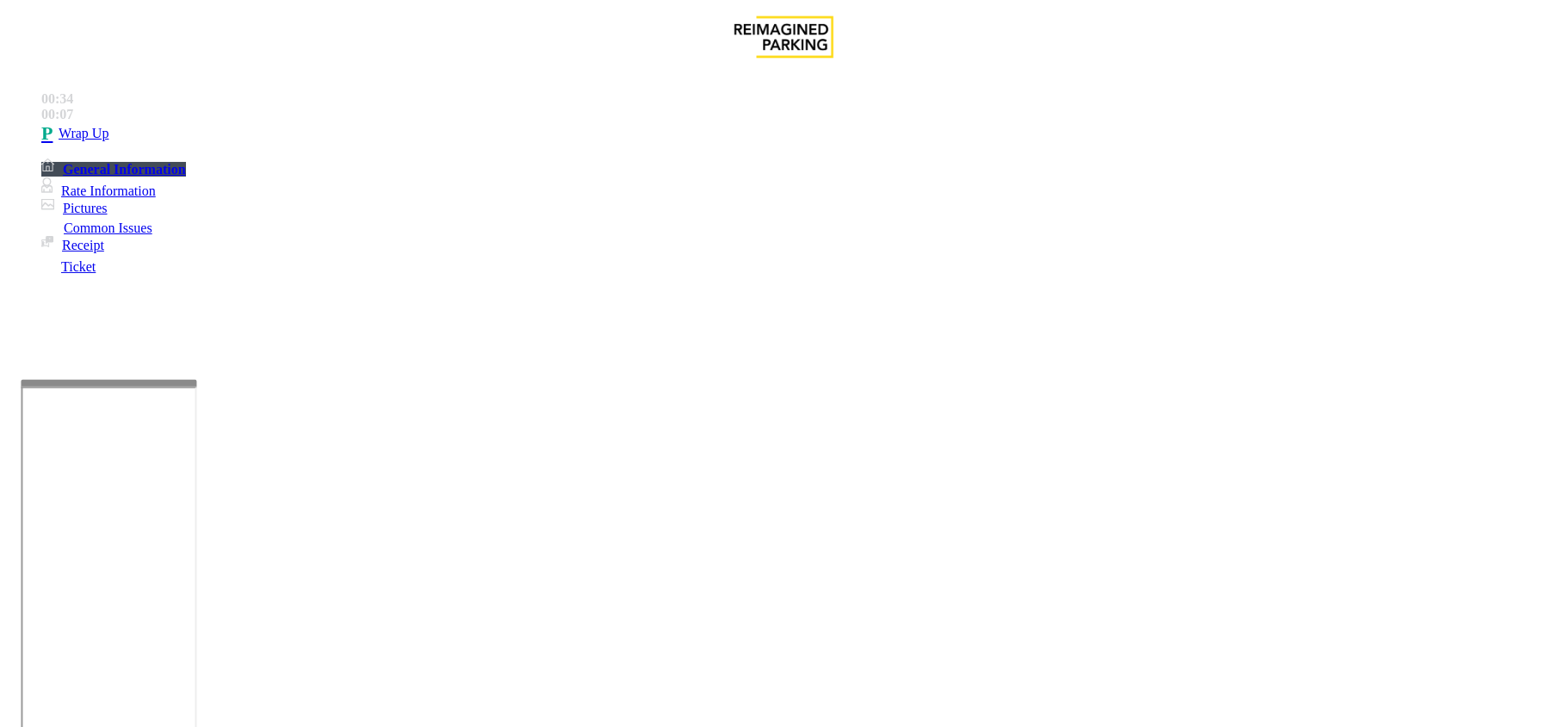 click at bounding box center [253, 1629] 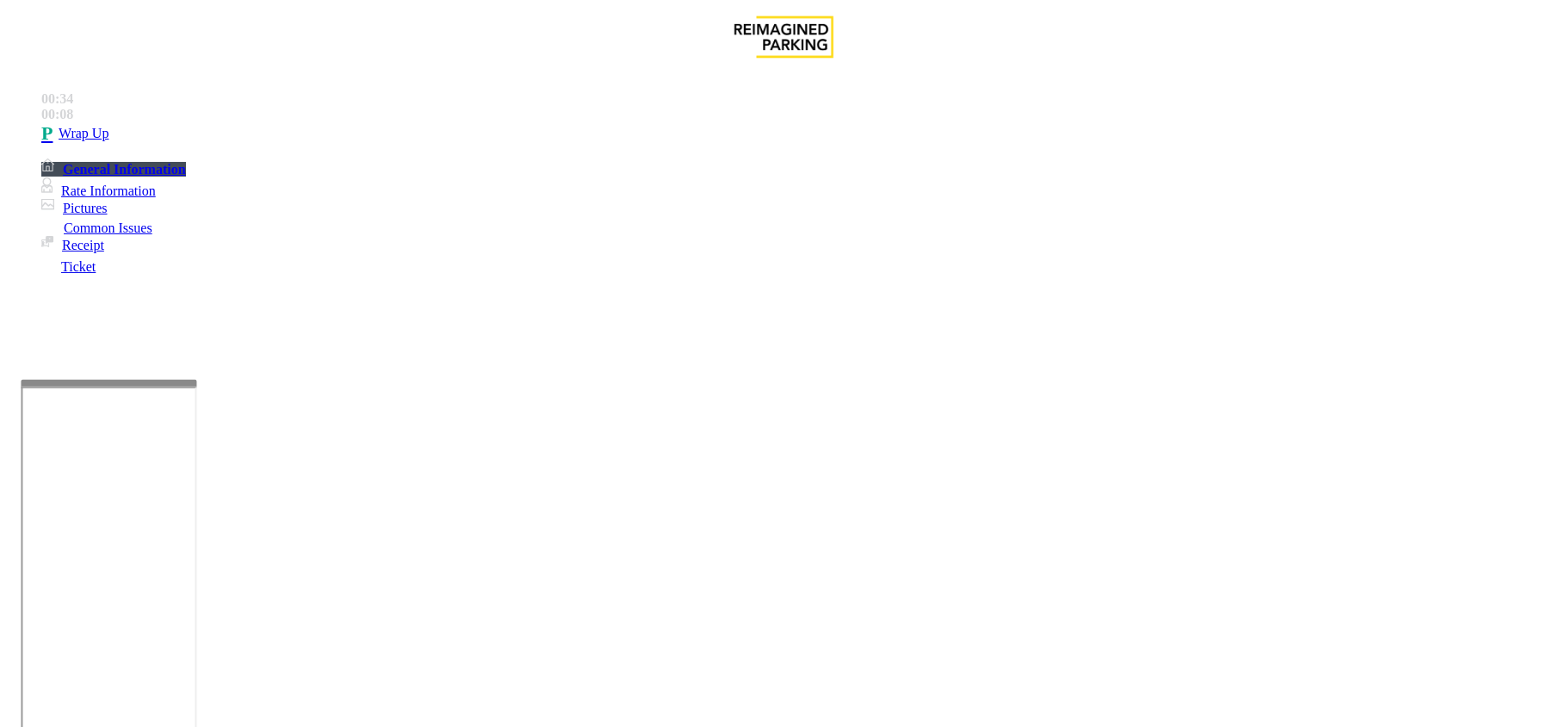 scroll, scrollTop: 11, scrollLeft: 0, axis: vertical 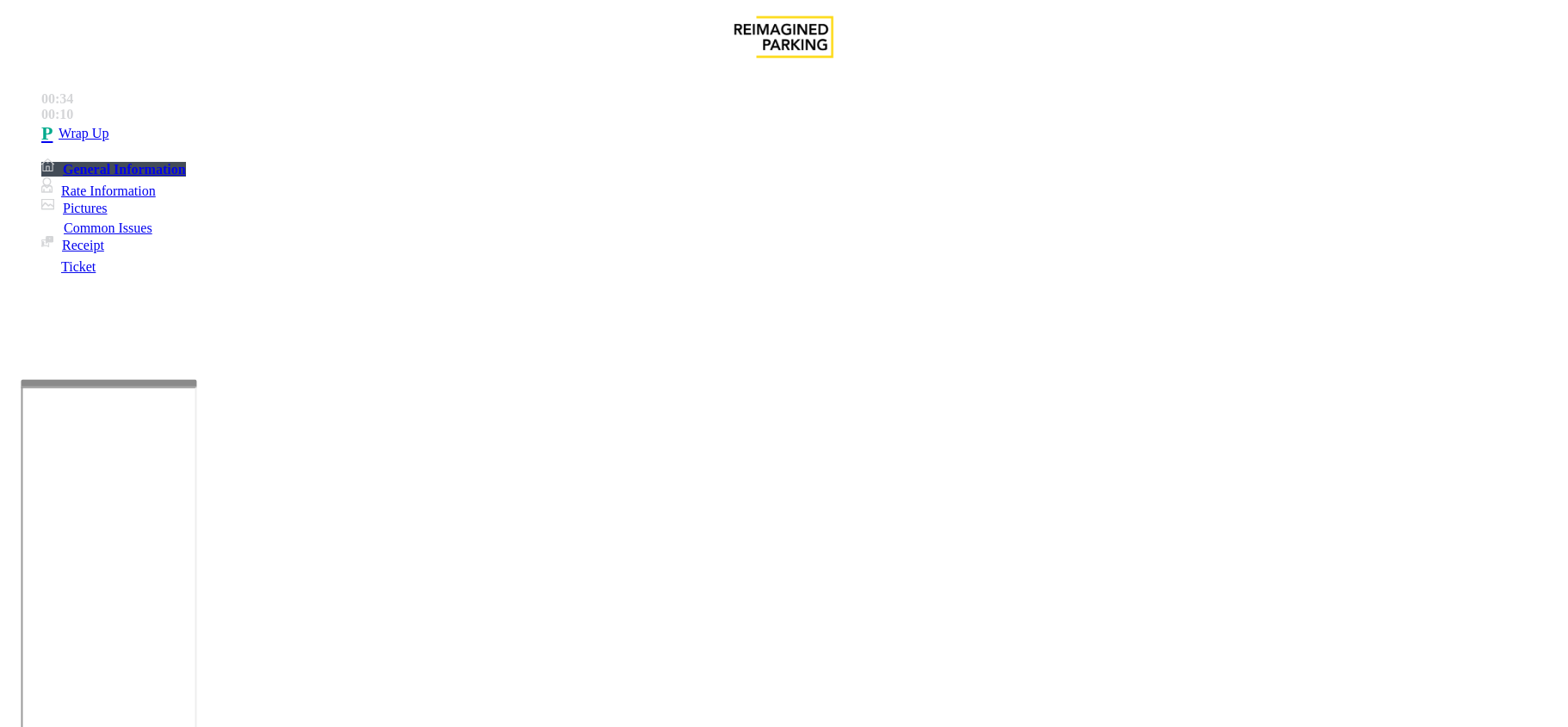 drag, startPoint x: 229, startPoint y: 141, endPoint x: 404, endPoint y: 155, distance: 175.55911 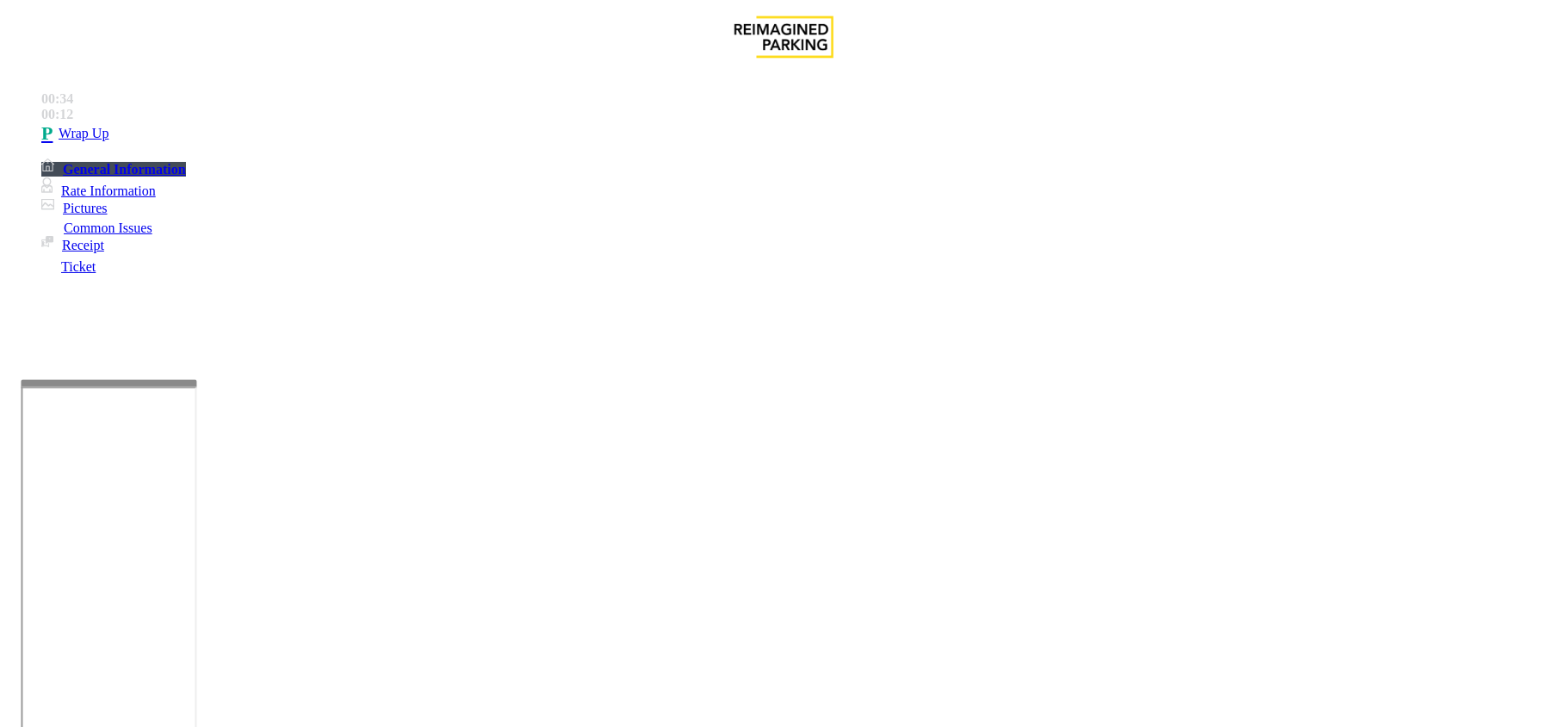 click at bounding box center (253, 1629) 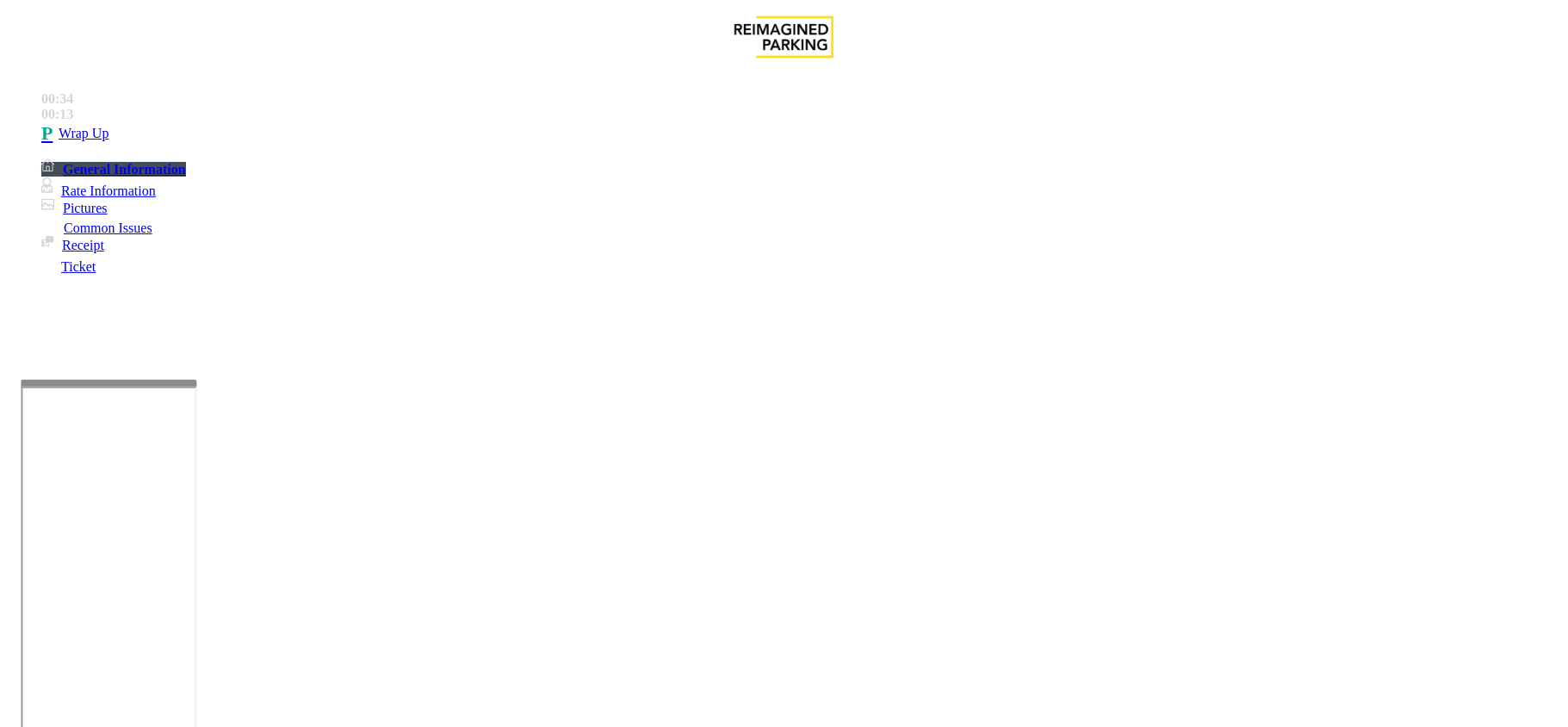 paste on "**********" 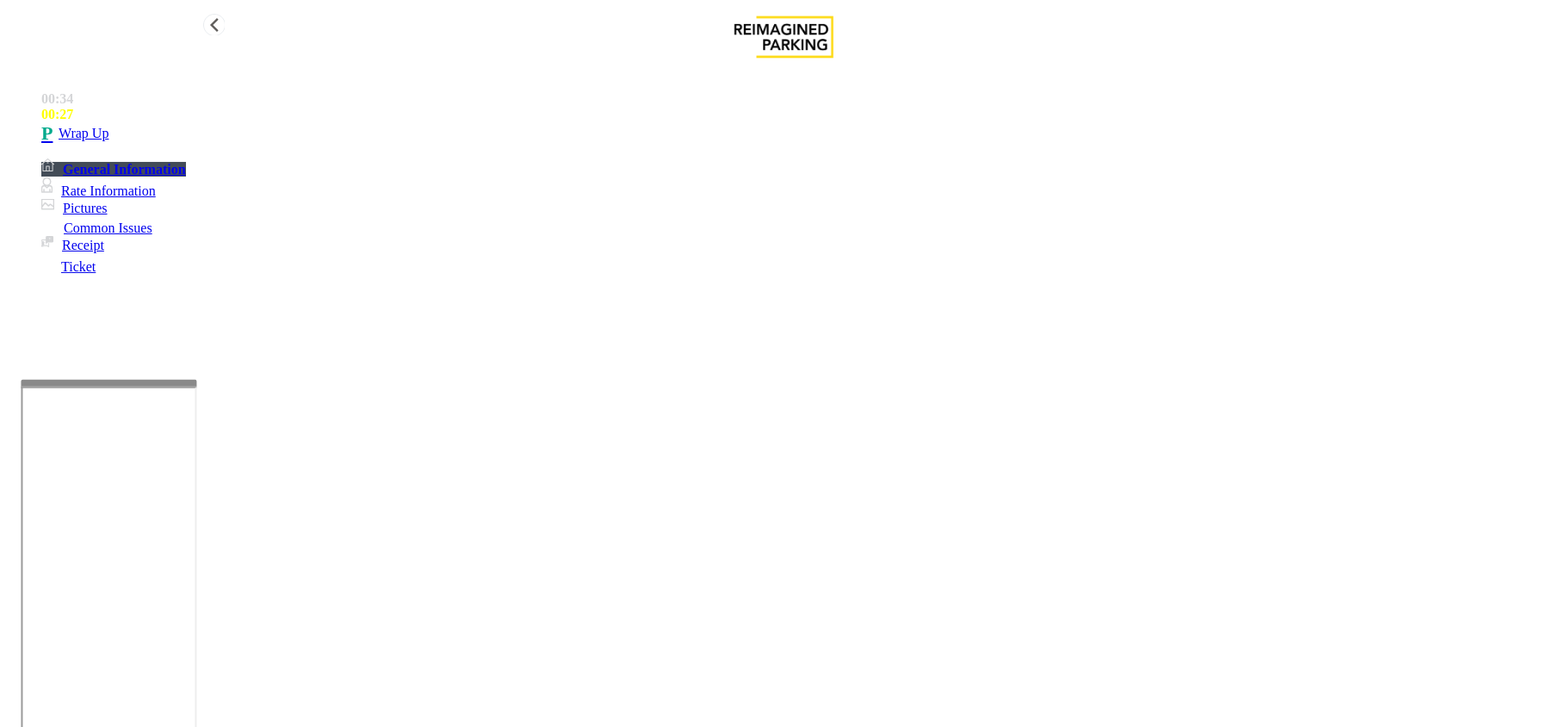 type on "**********" 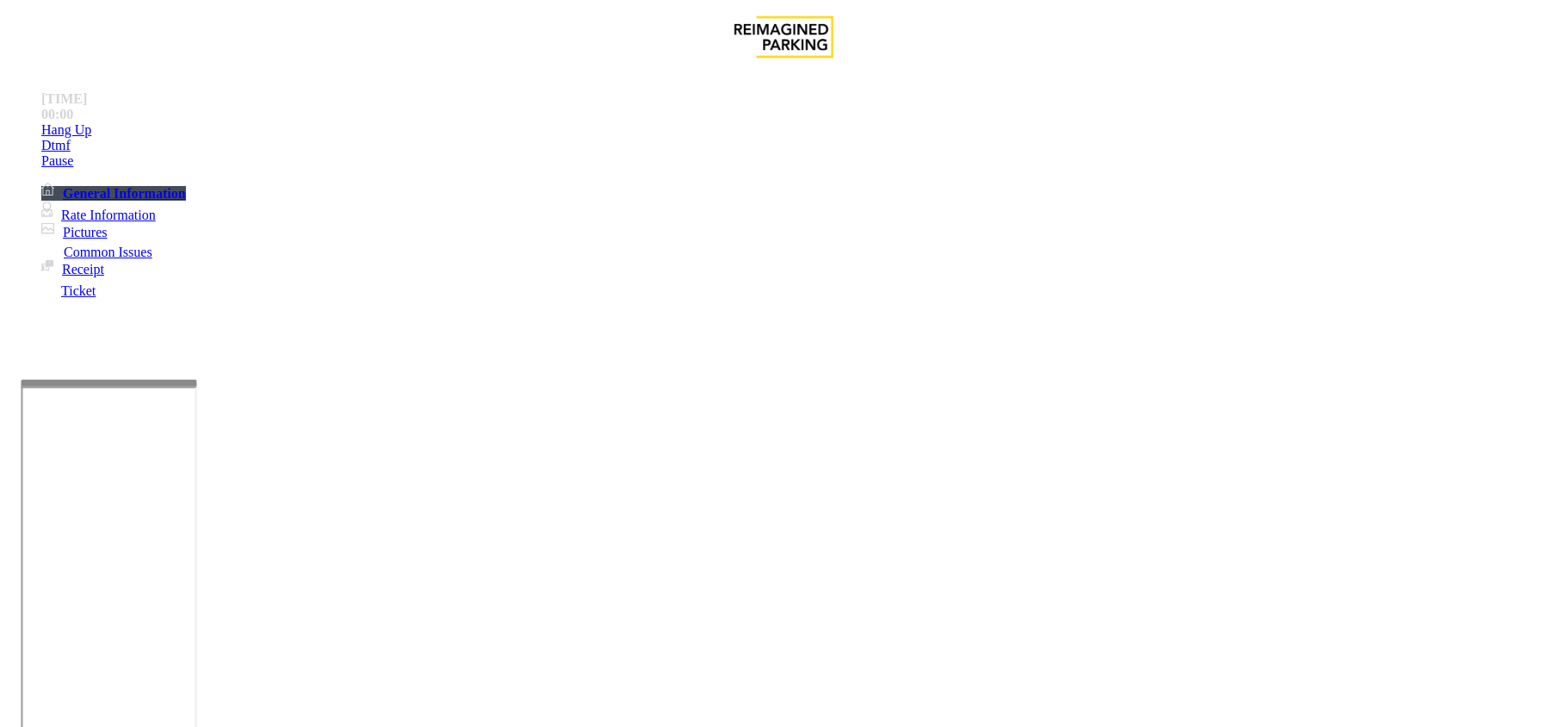 click on "Intercom Issue/No Response" at bounding box center [648, 1289] 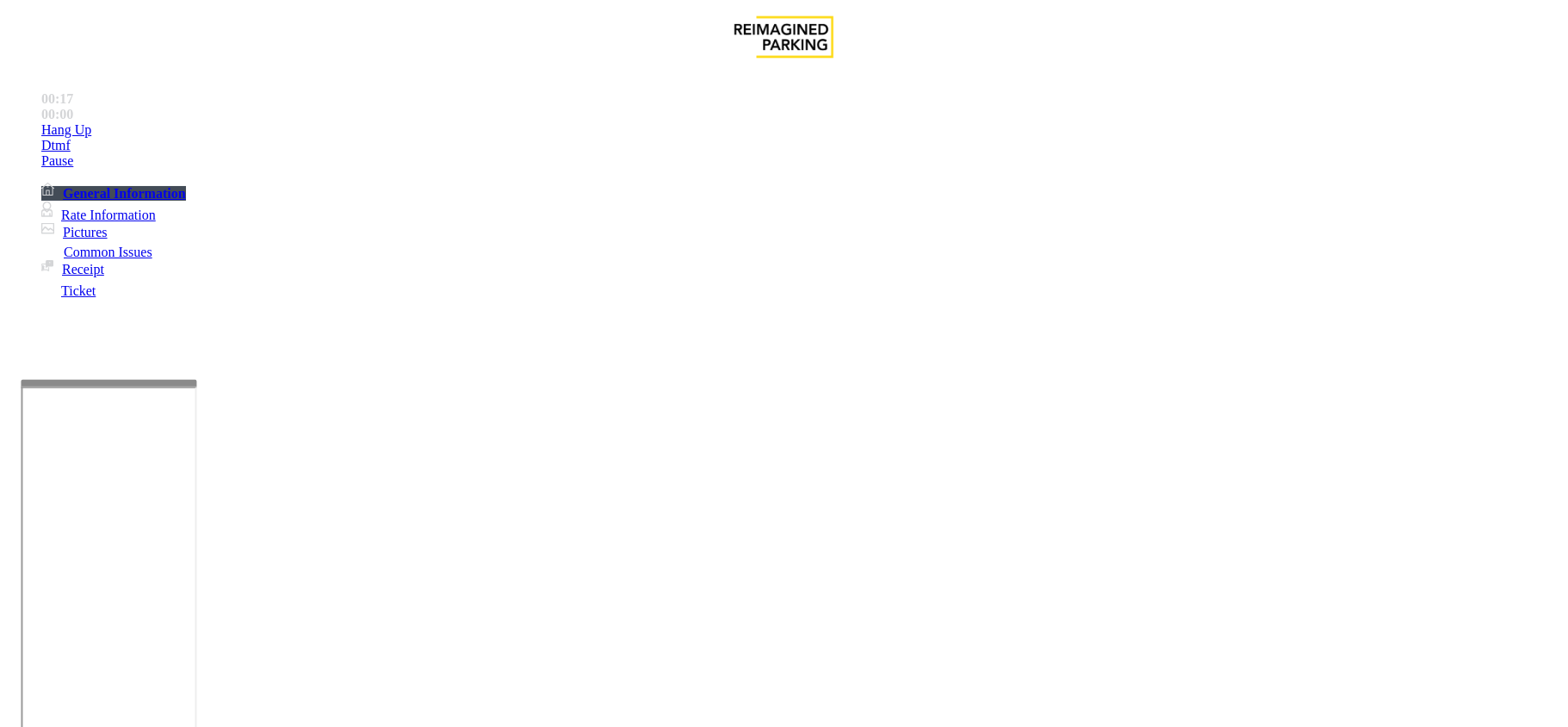 click on "No Response/Unable to hear parker" at bounding box center [122, 1289] 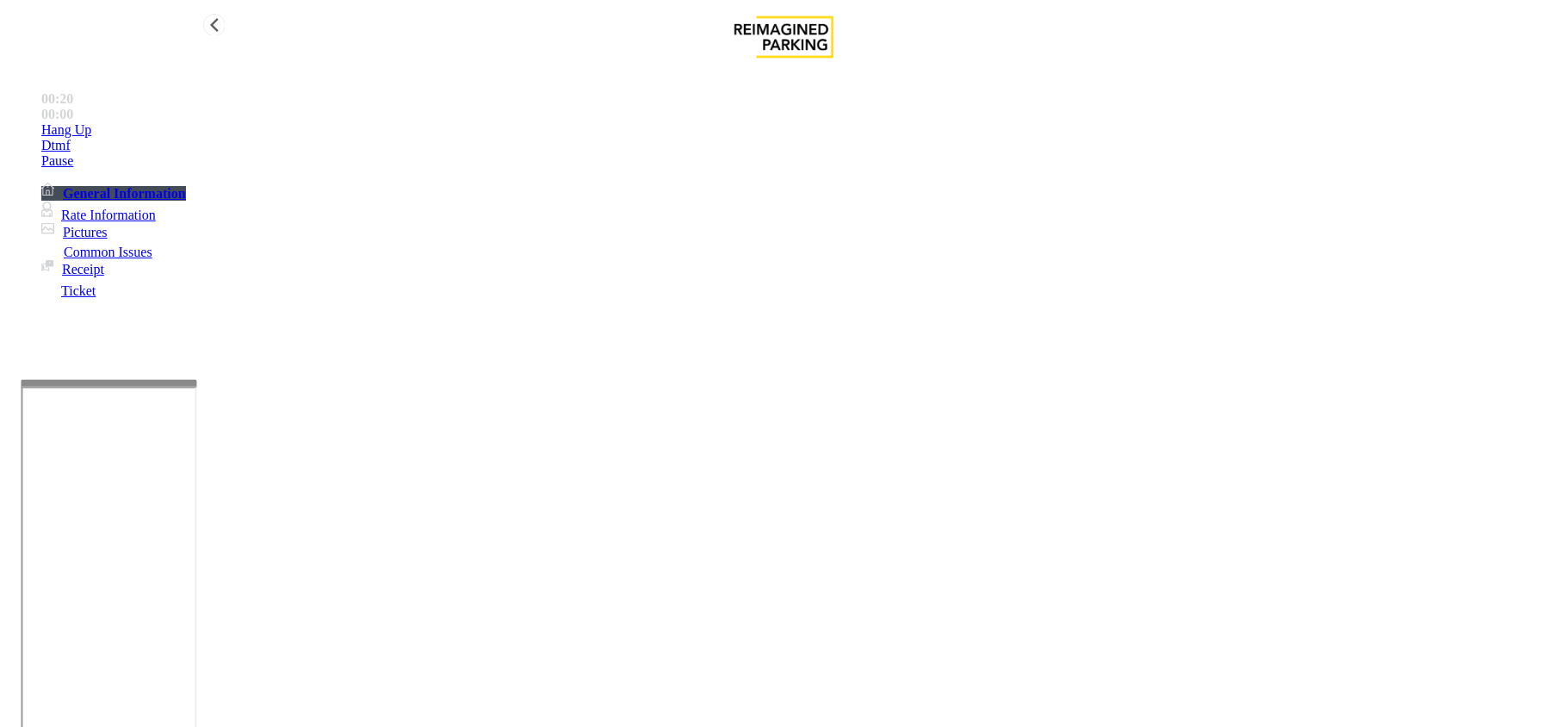 click on "Hang Up" at bounding box center [801, 130] 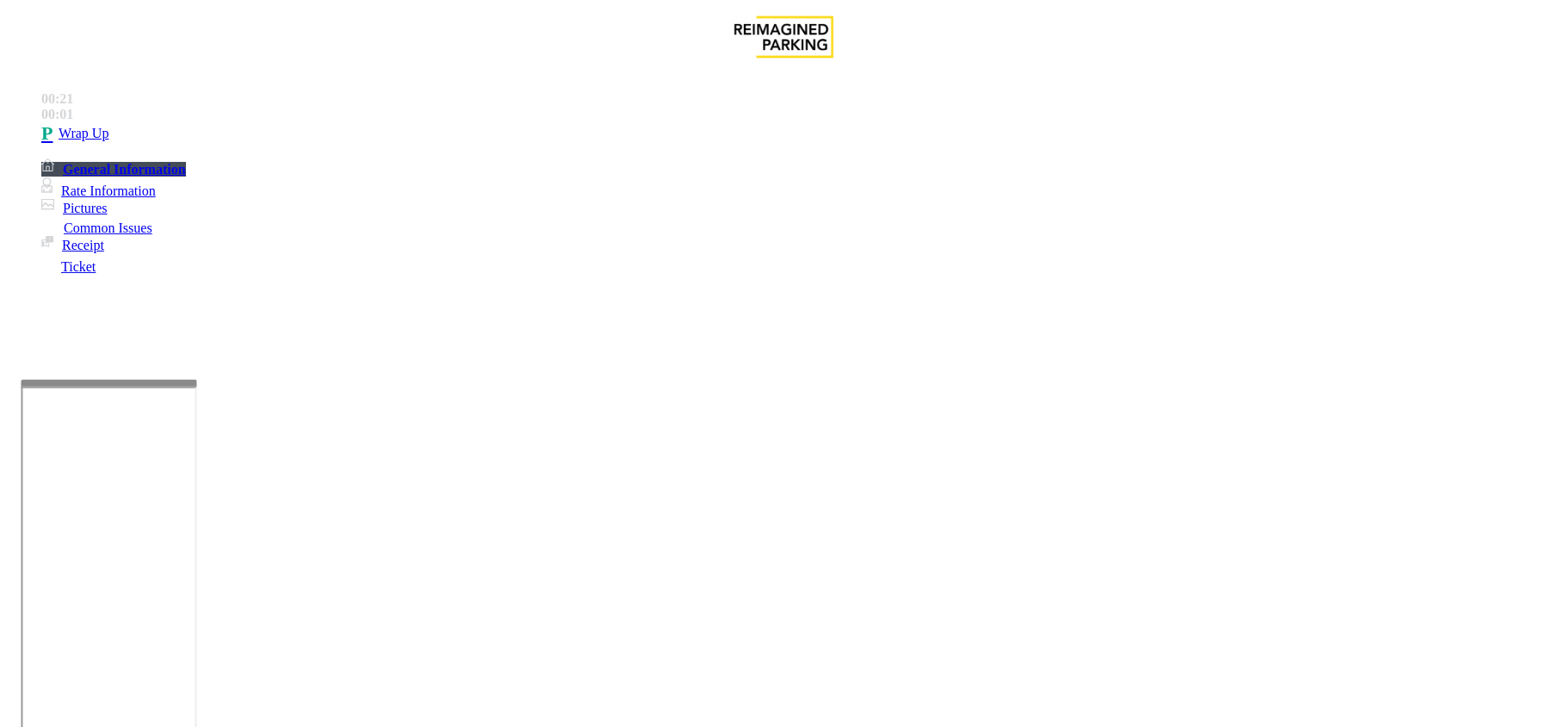 drag, startPoint x: 239, startPoint y: 134, endPoint x: 505, endPoint y: 162, distance: 267.46962 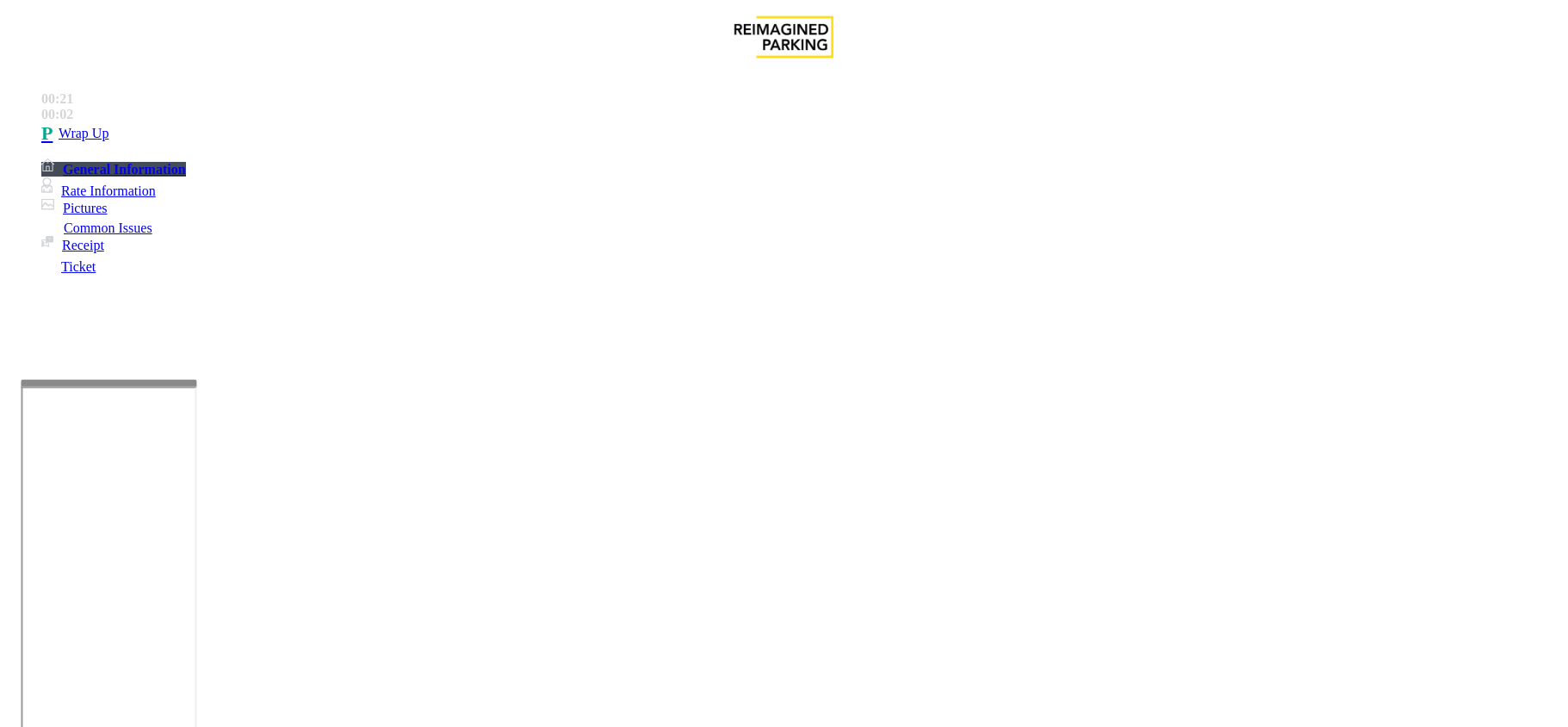 click at bounding box center (262, 1331) 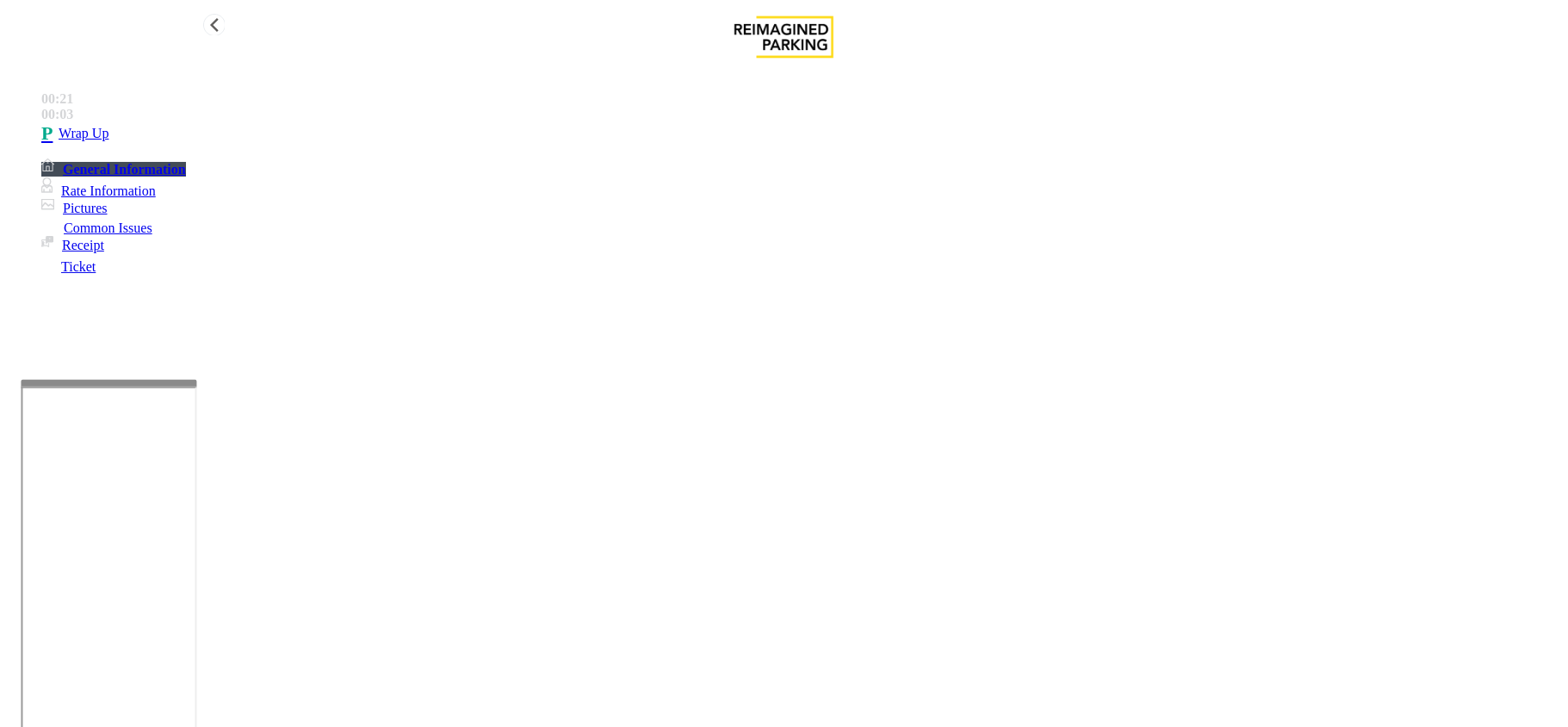 type on "**********" 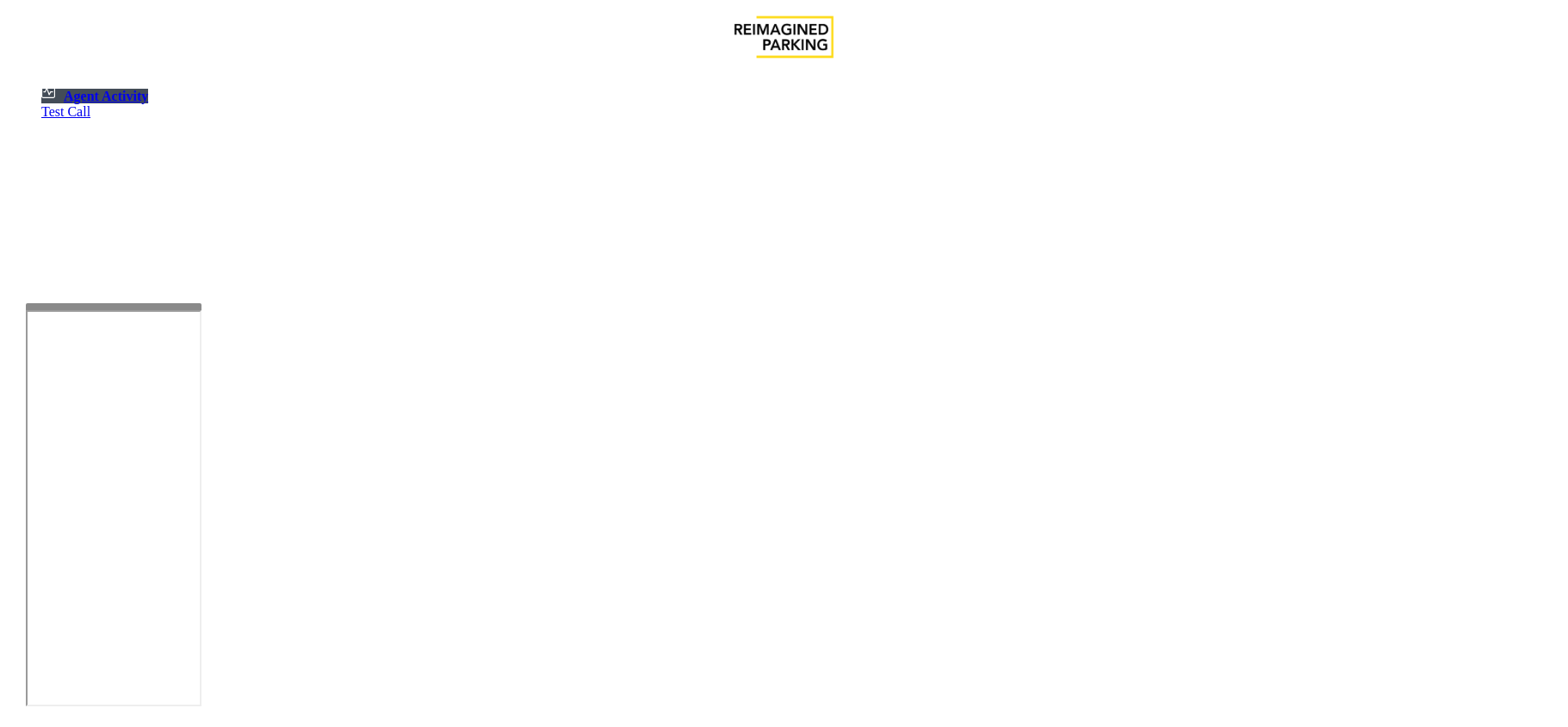 scroll, scrollTop: 0, scrollLeft: 0, axis: both 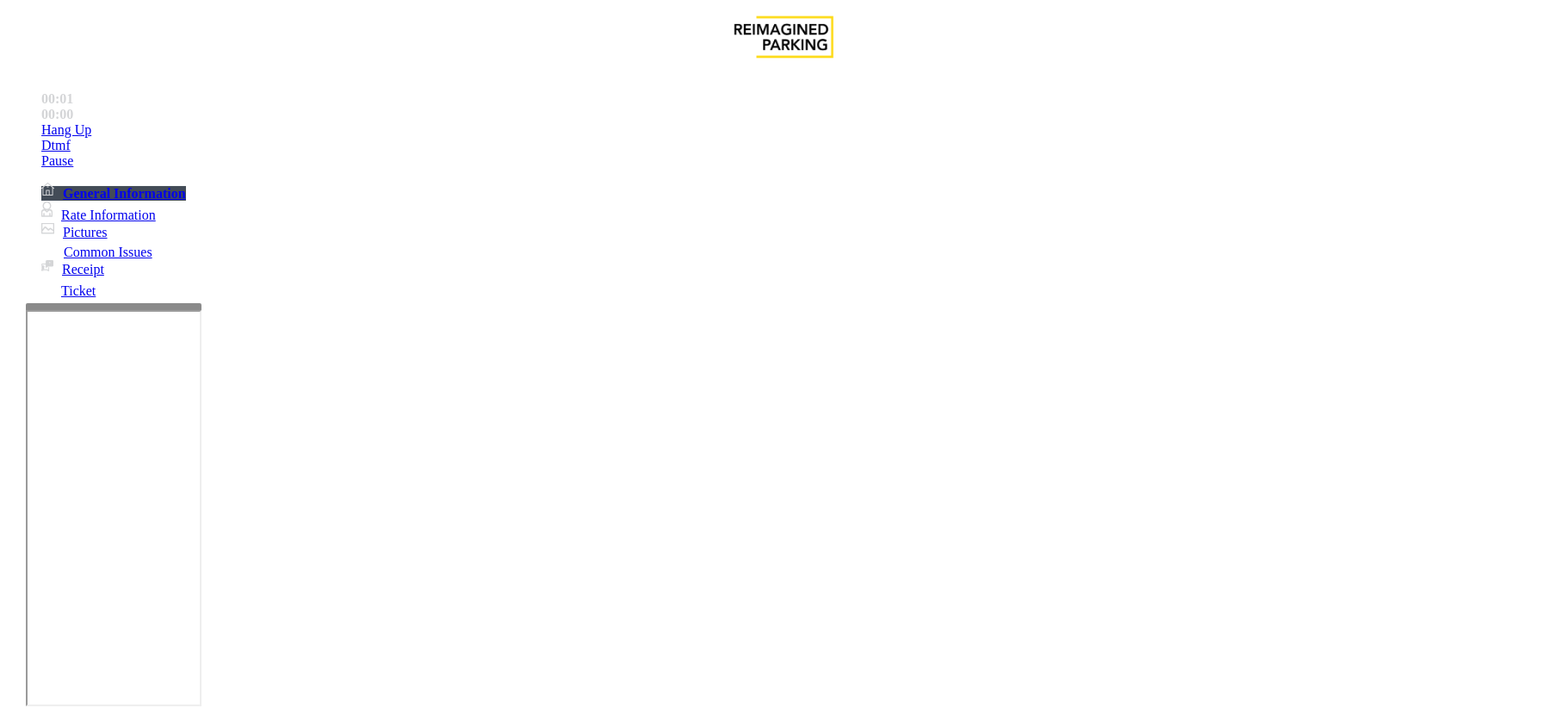 click on "Equipment Issue" at bounding box center (416, 1289) 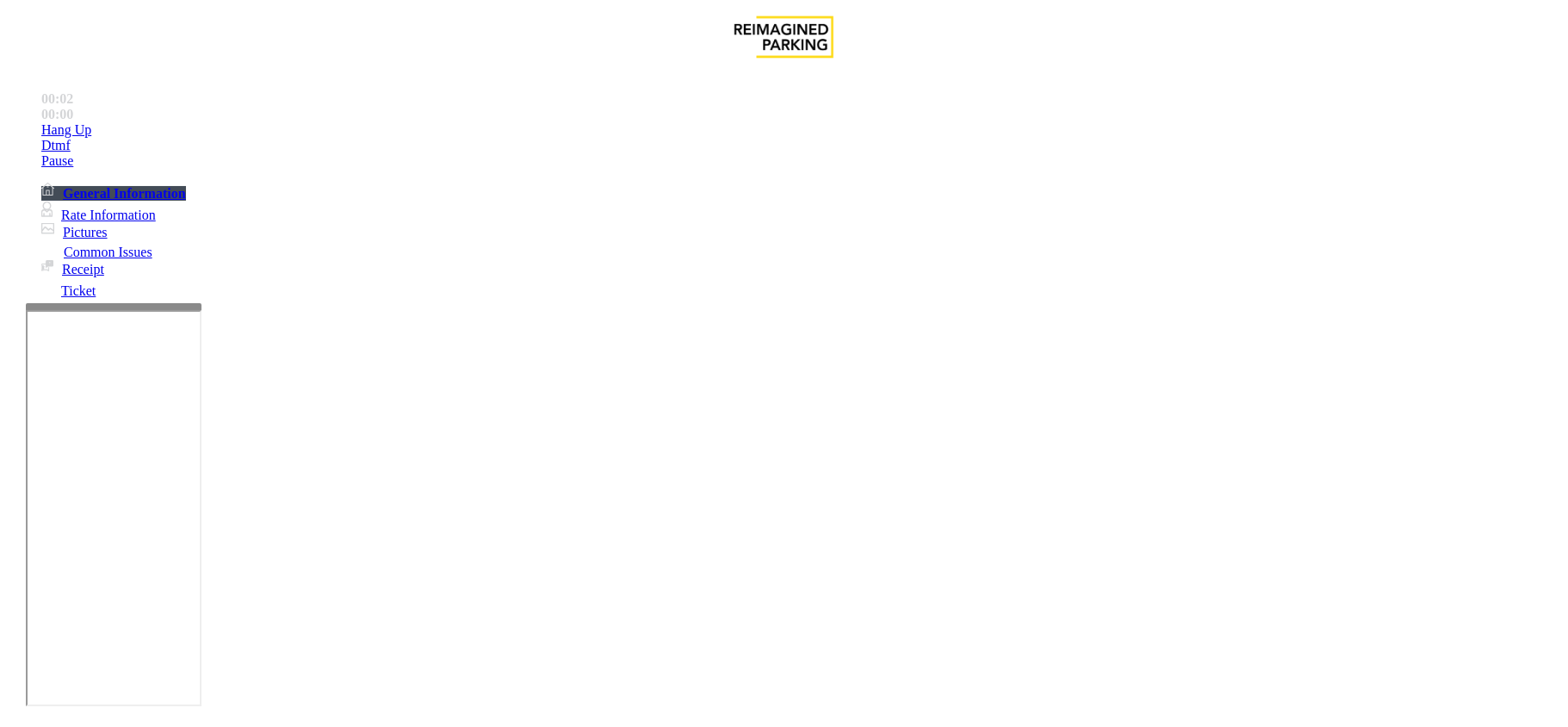 click on "Gate / Door Won't Open" at bounding box center [495, 1289] 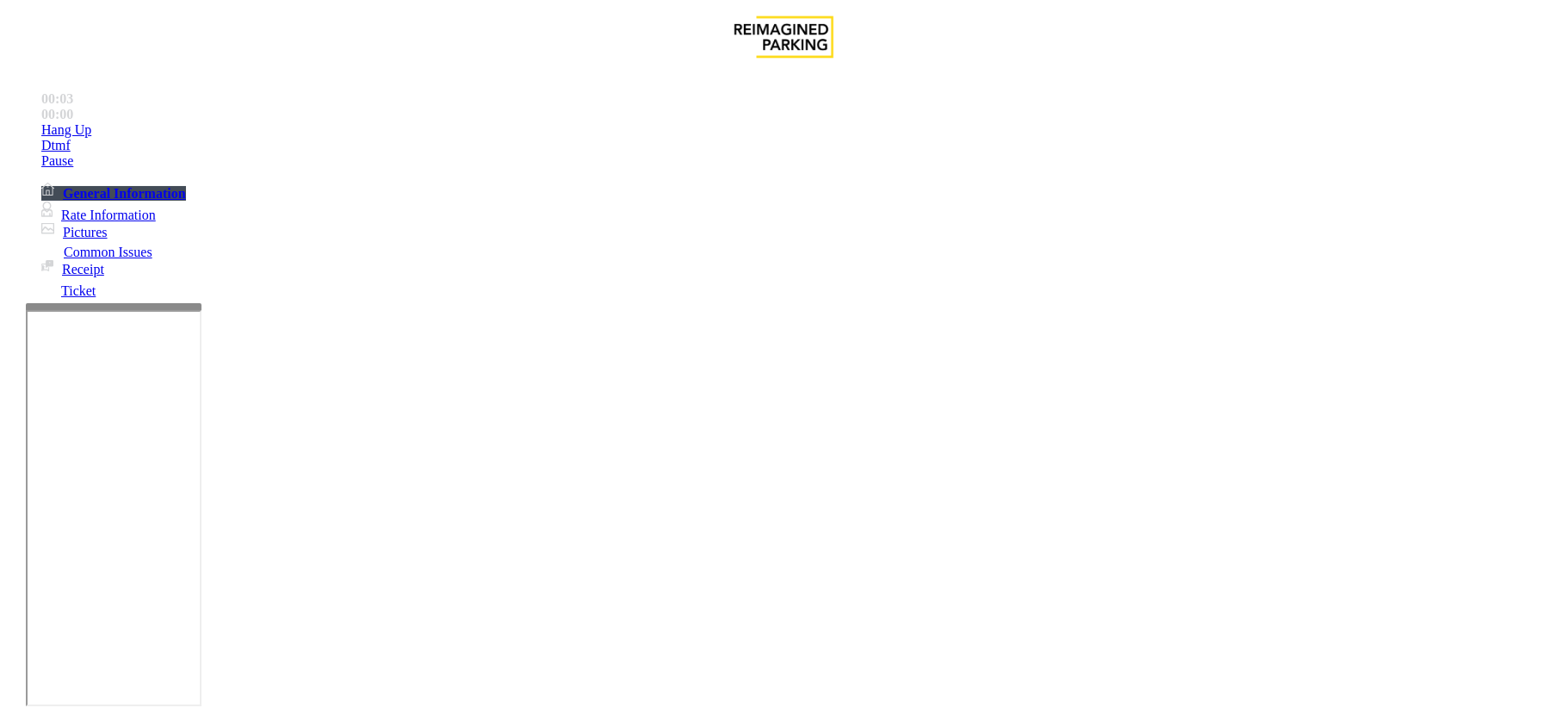 scroll, scrollTop: 115, scrollLeft: 0, axis: vertical 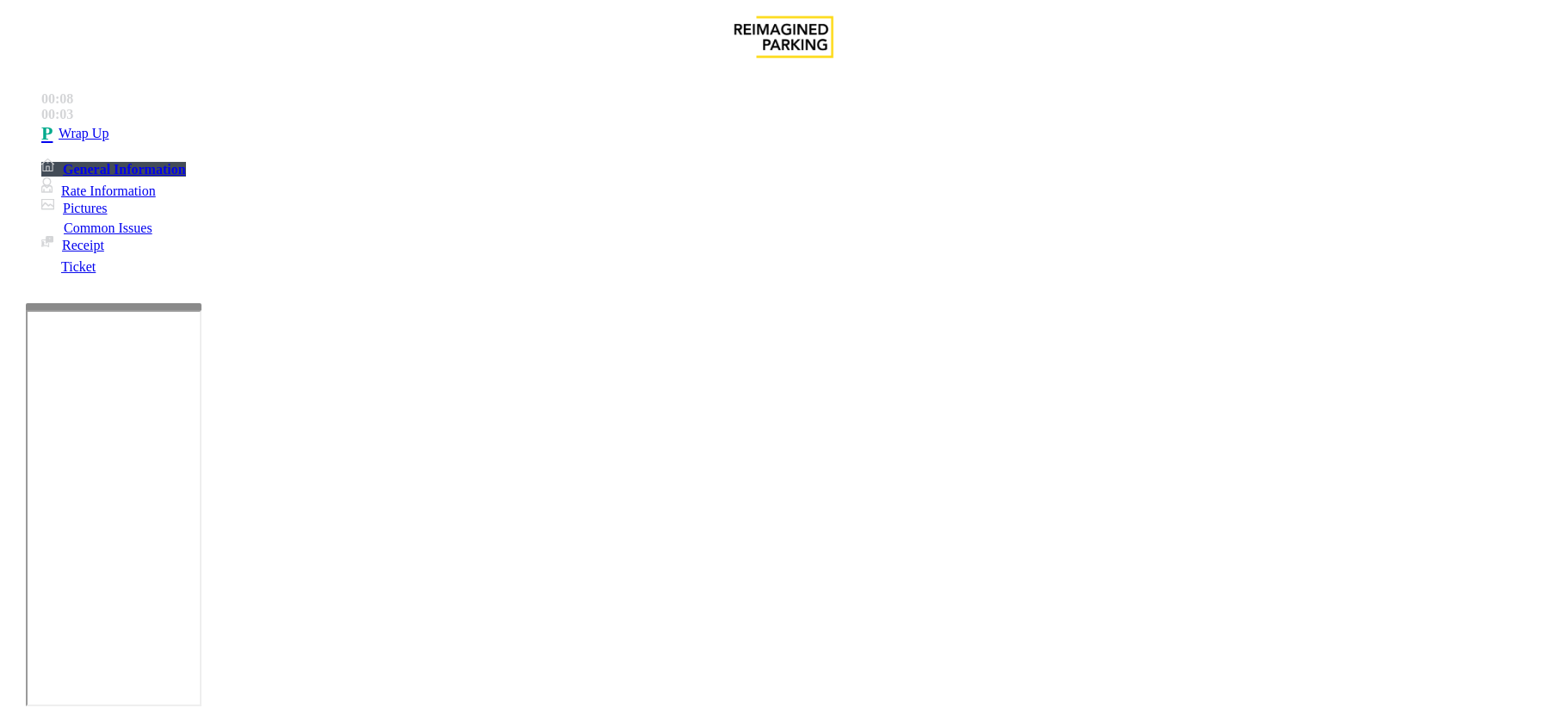 drag, startPoint x: 232, startPoint y: 133, endPoint x: 425, endPoint y: 150, distance: 193.74726 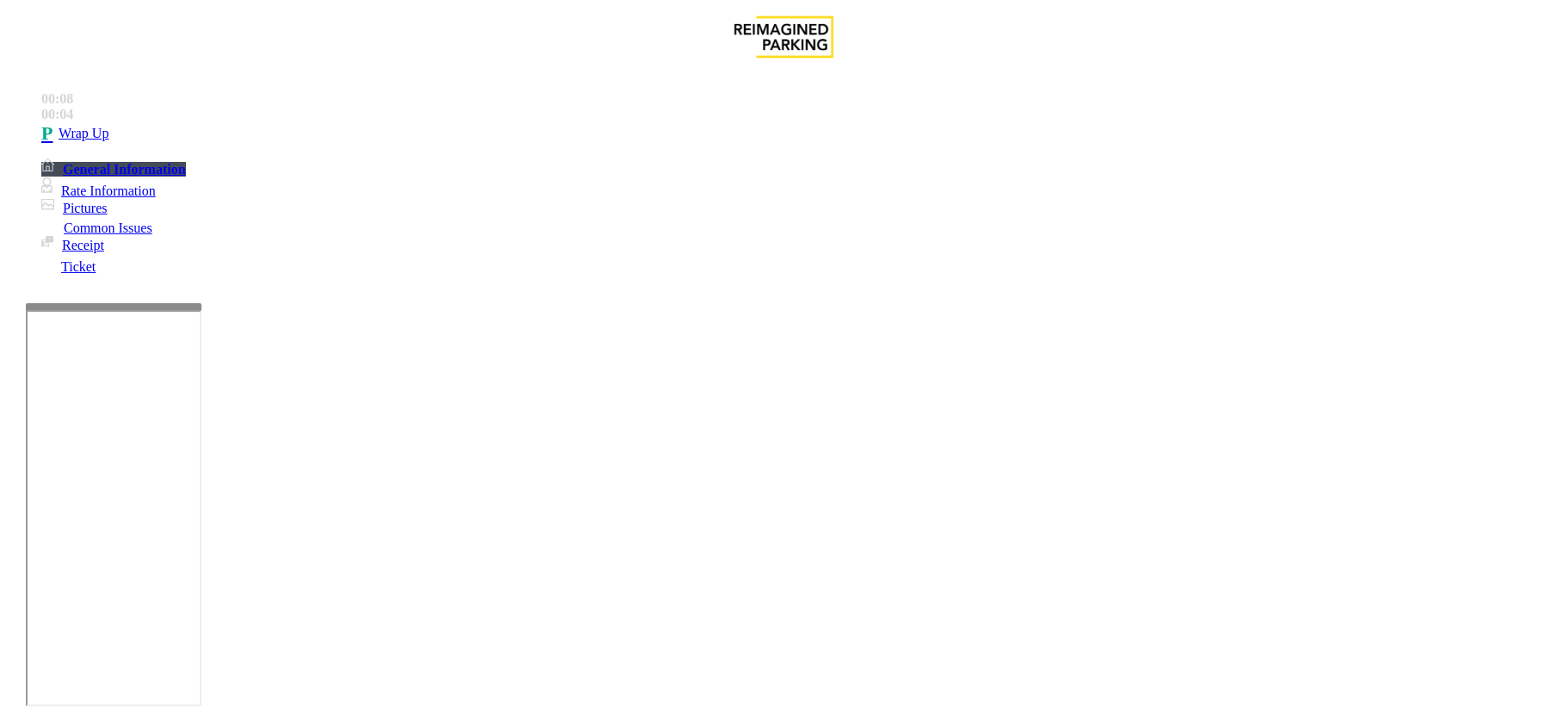 scroll, scrollTop: 229, scrollLeft: 0, axis: vertical 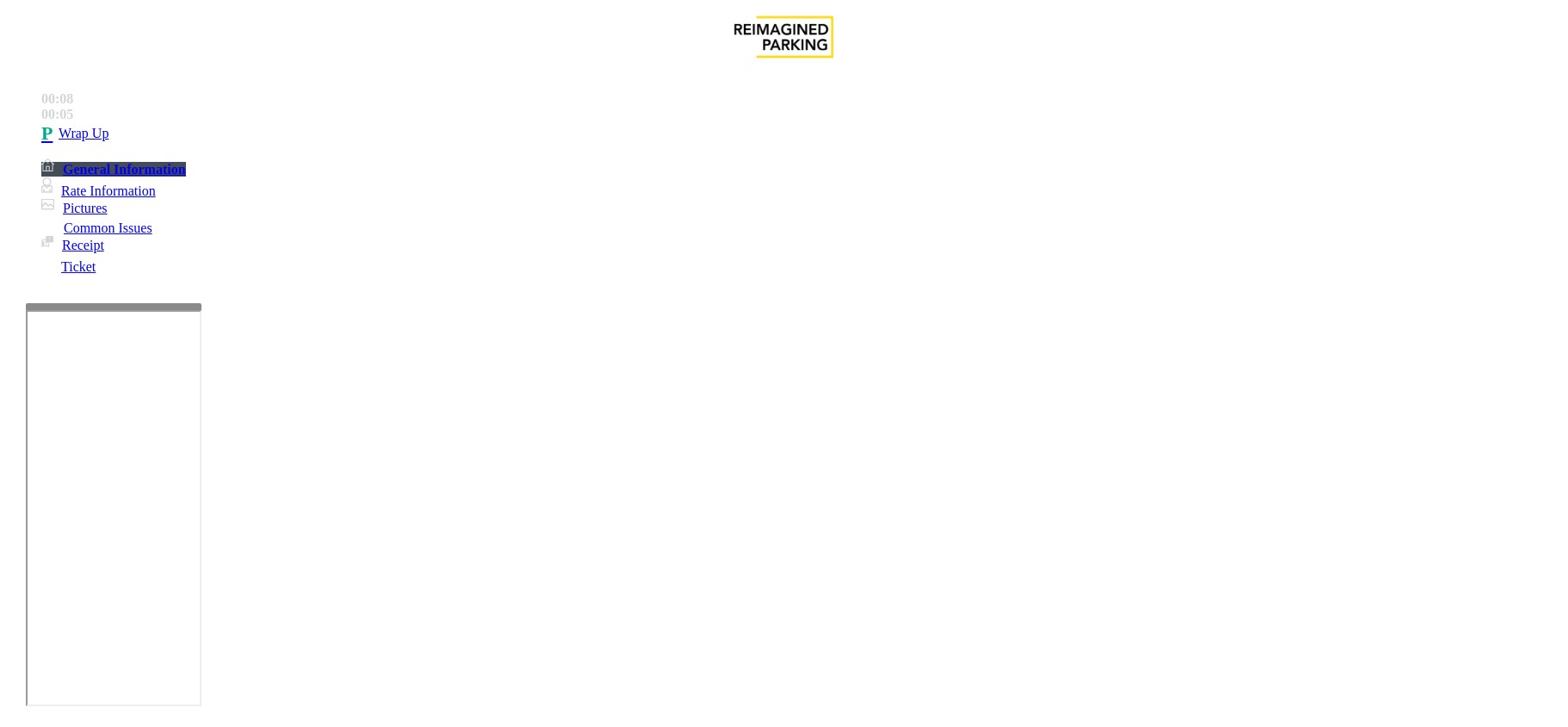 click at bounding box center [253, 1596] 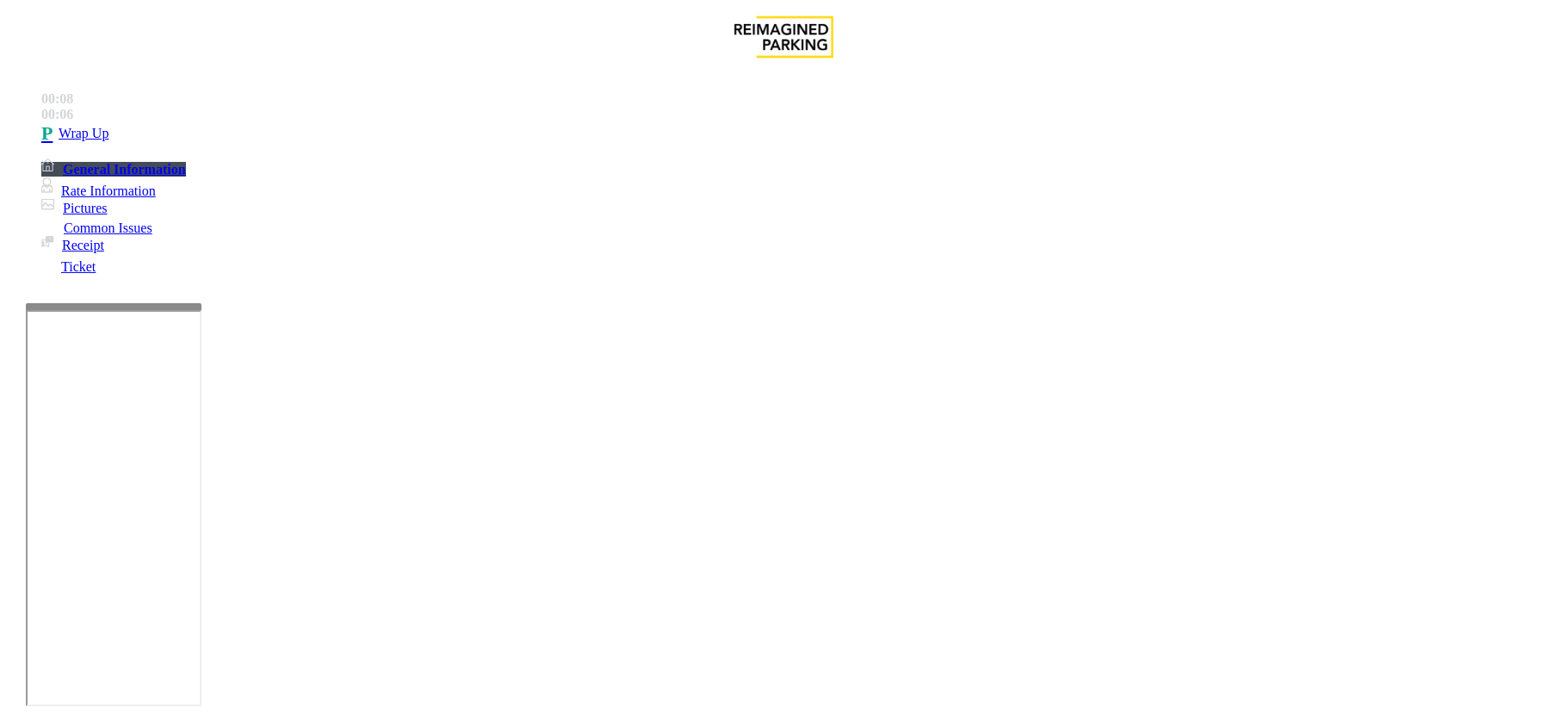 scroll, scrollTop: 229, scrollLeft: 0, axis: vertical 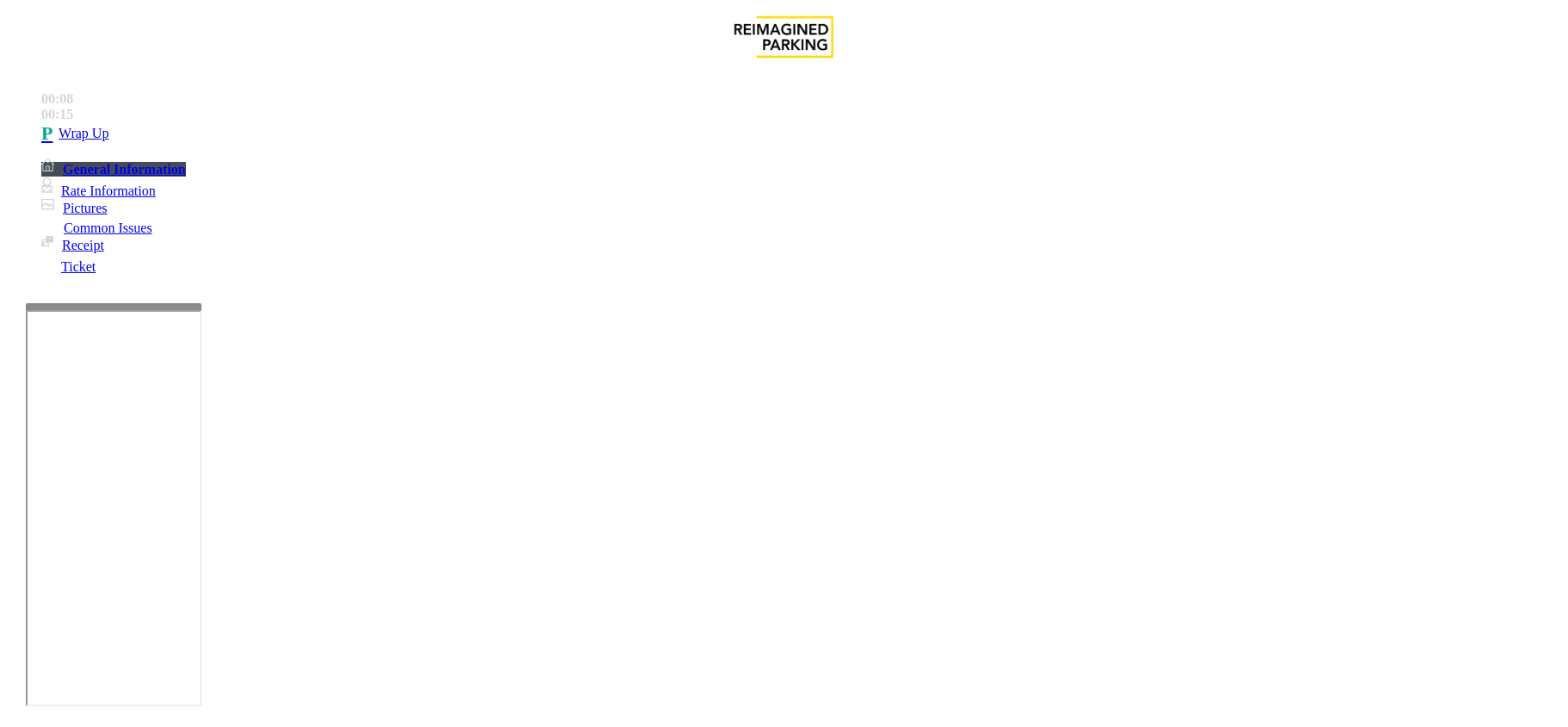 copy on "Open the gate for the parker if you are unable to hear until further Notice" 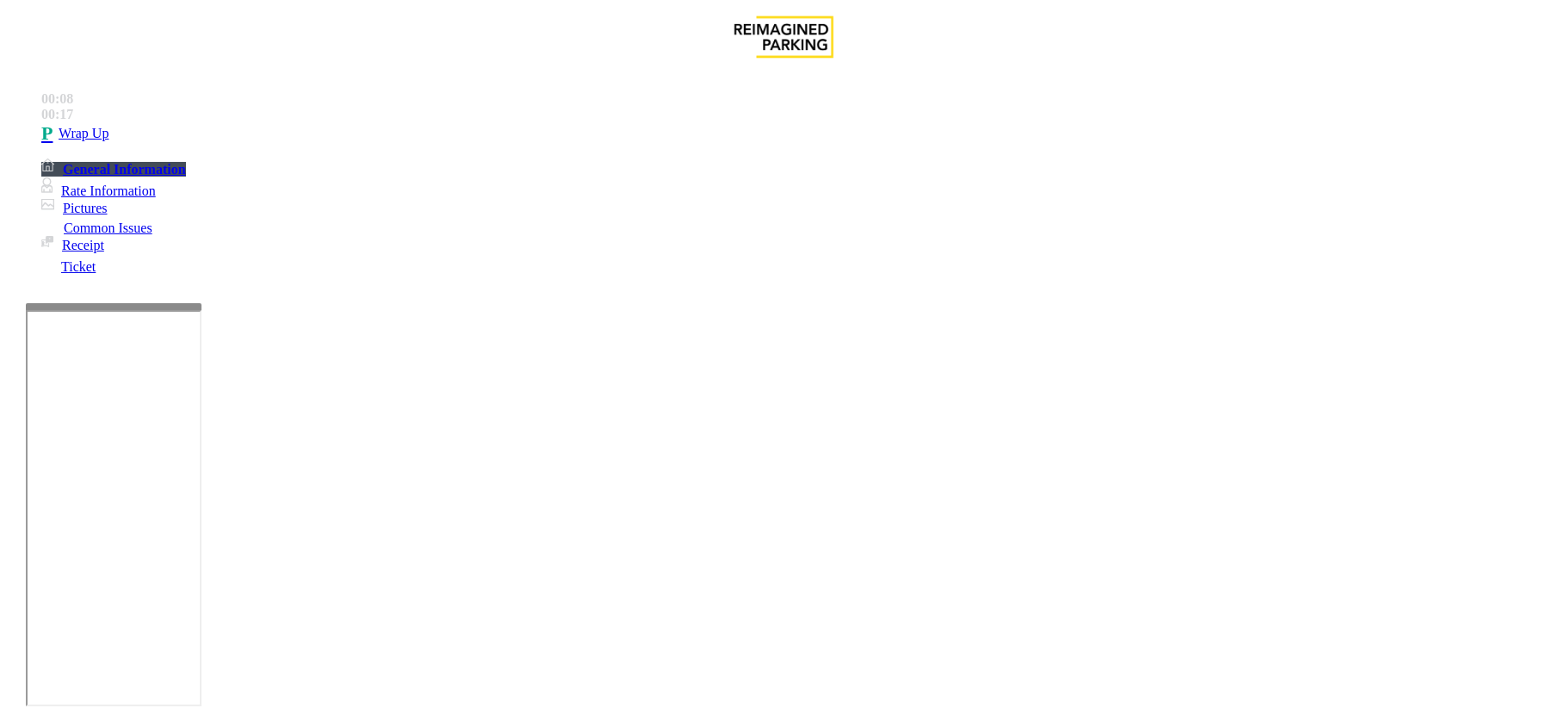 click on "Notes:                      Send alerts to manager" at bounding box center [784, 1308] 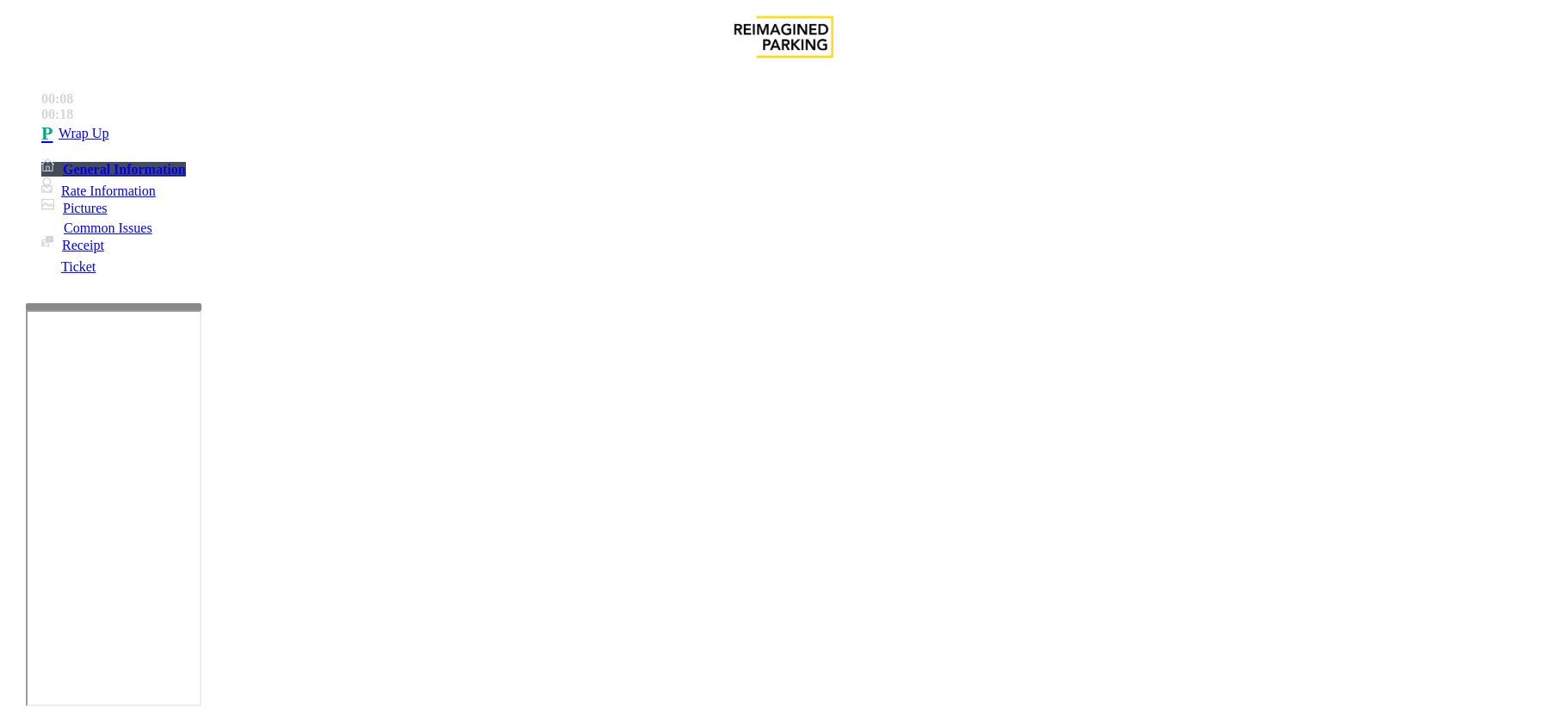 click at bounding box center [253, 1596] 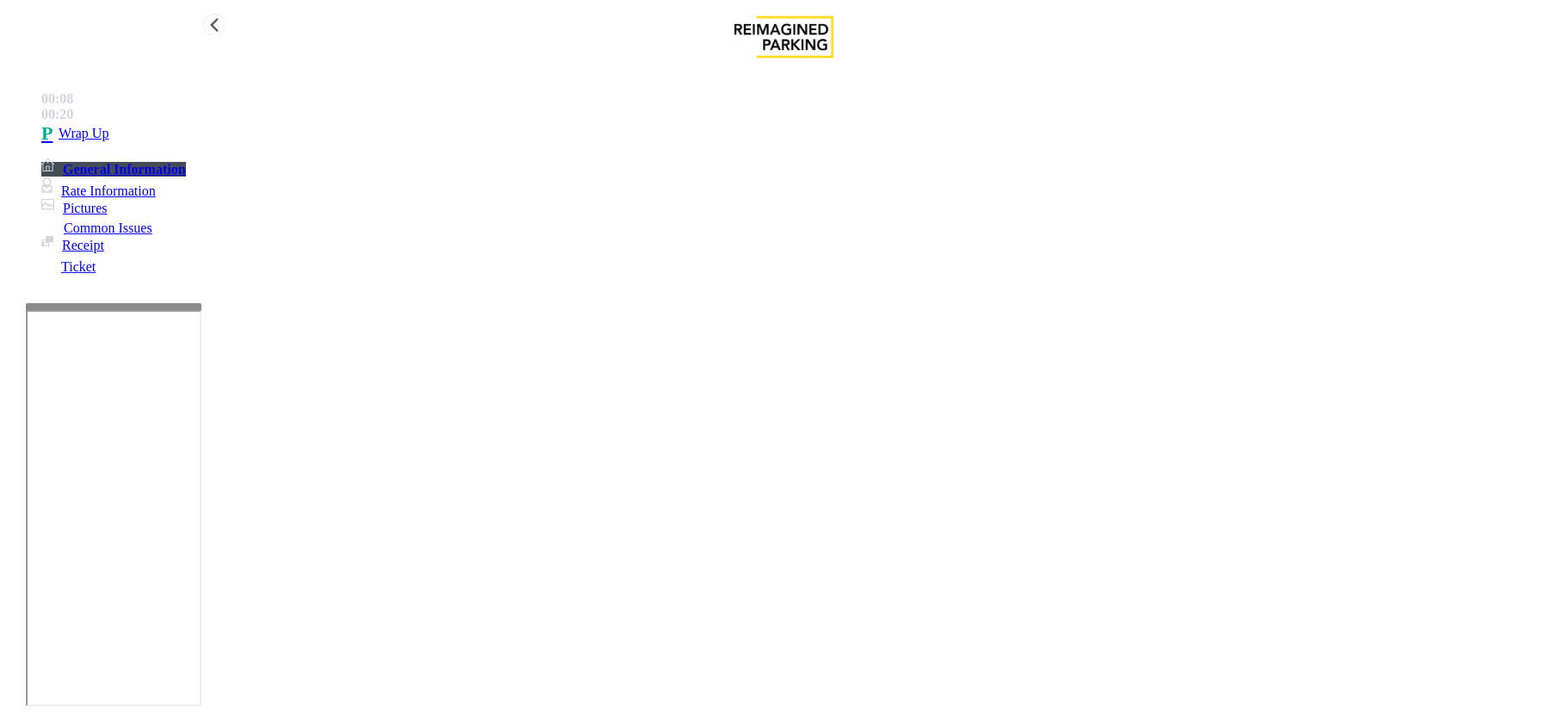 type on "**********" 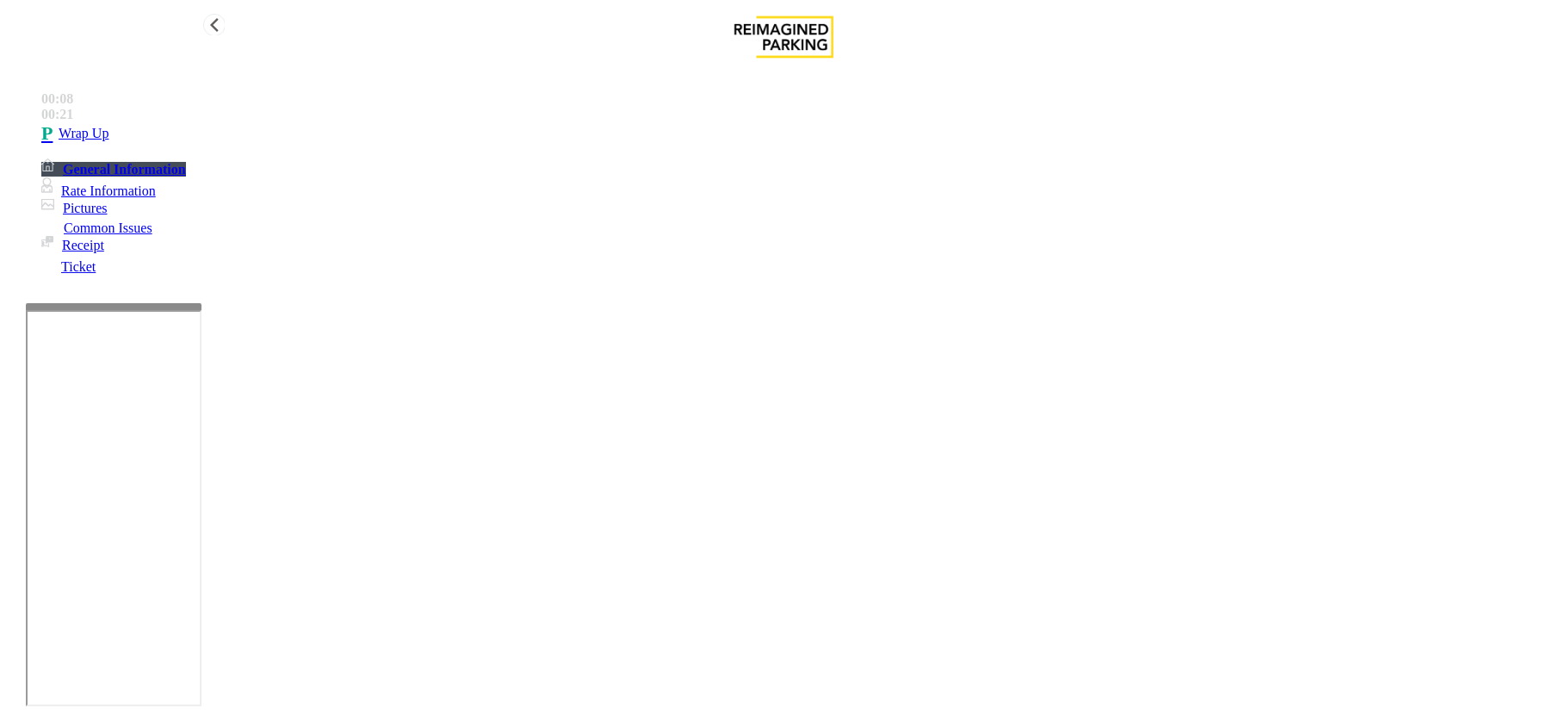 click on "Wrap Up" at bounding box center [801, 134] 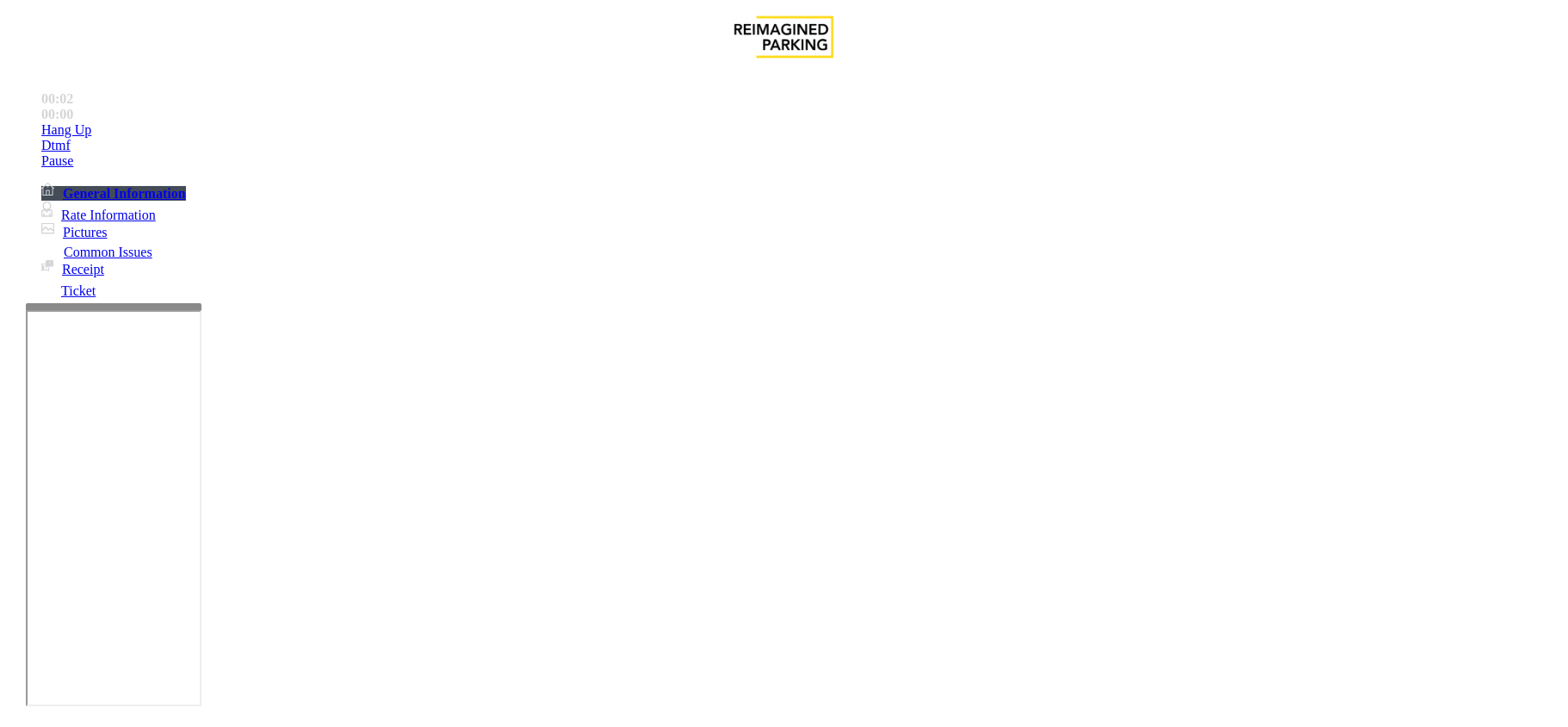 scroll, scrollTop: 345, scrollLeft: 0, axis: vertical 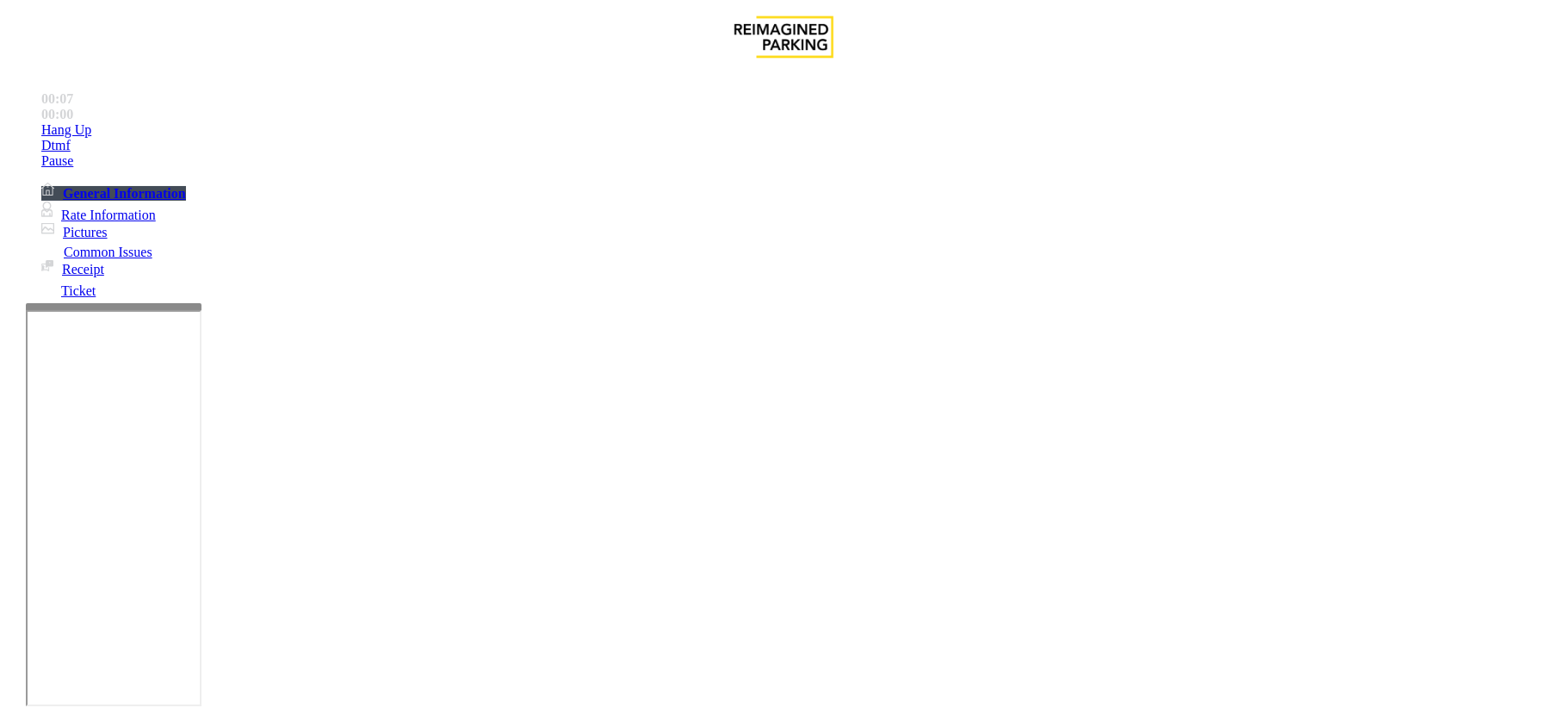 click on "Intercom Issue/No Response" at bounding box center (800, 1289) 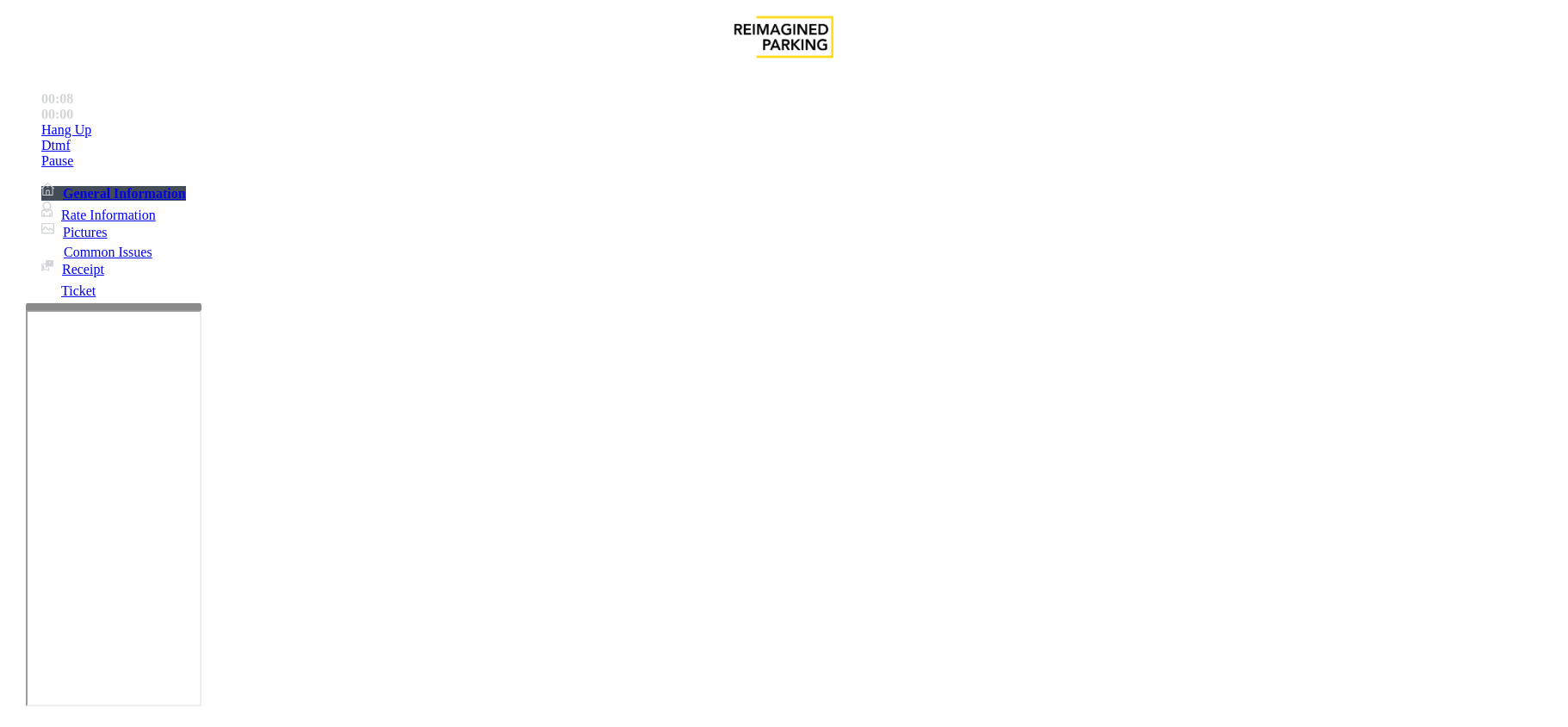 click on "No Response/Unable to hear parker" at bounding box center (122, 1289) 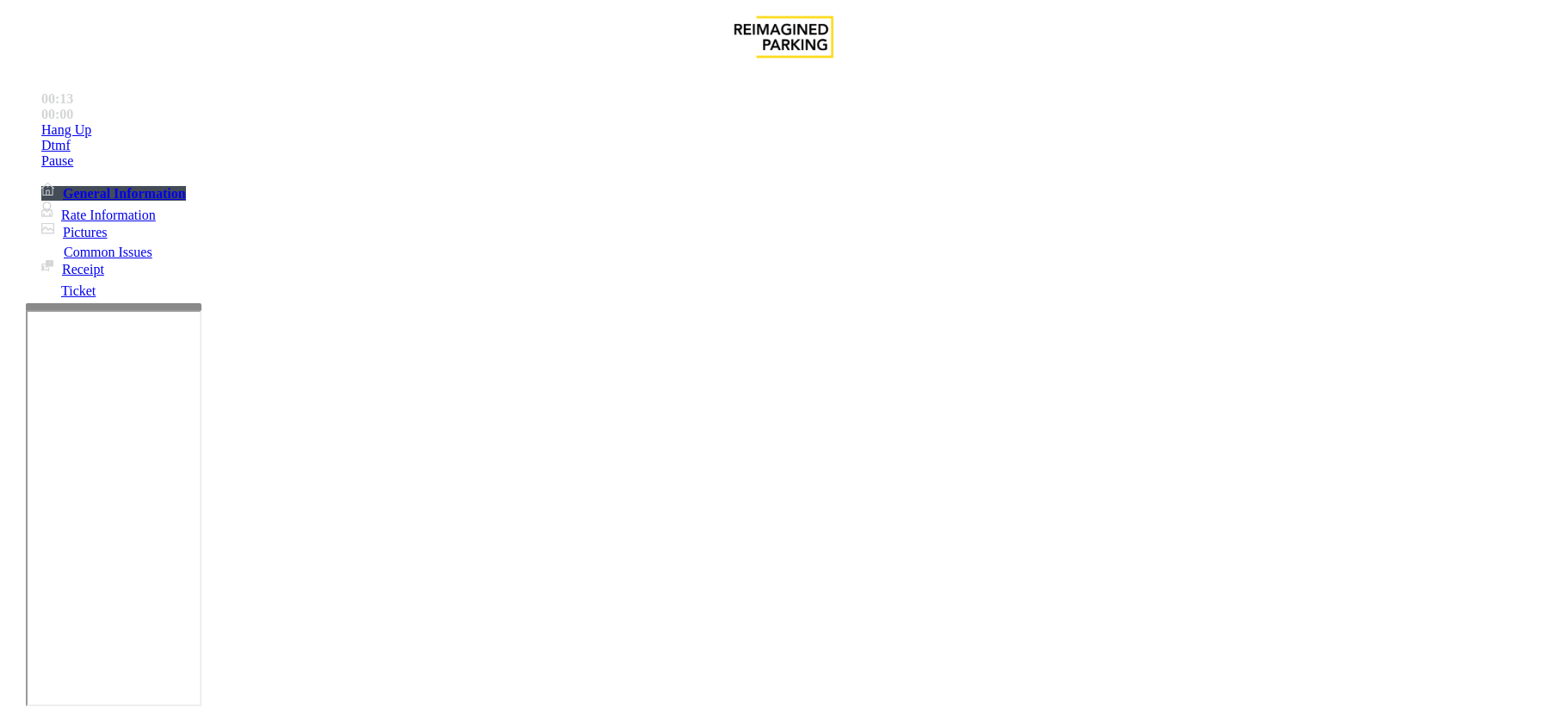 copy on "Issue  -  Intercom Issue/No Response No Response/Unable to hear parker" 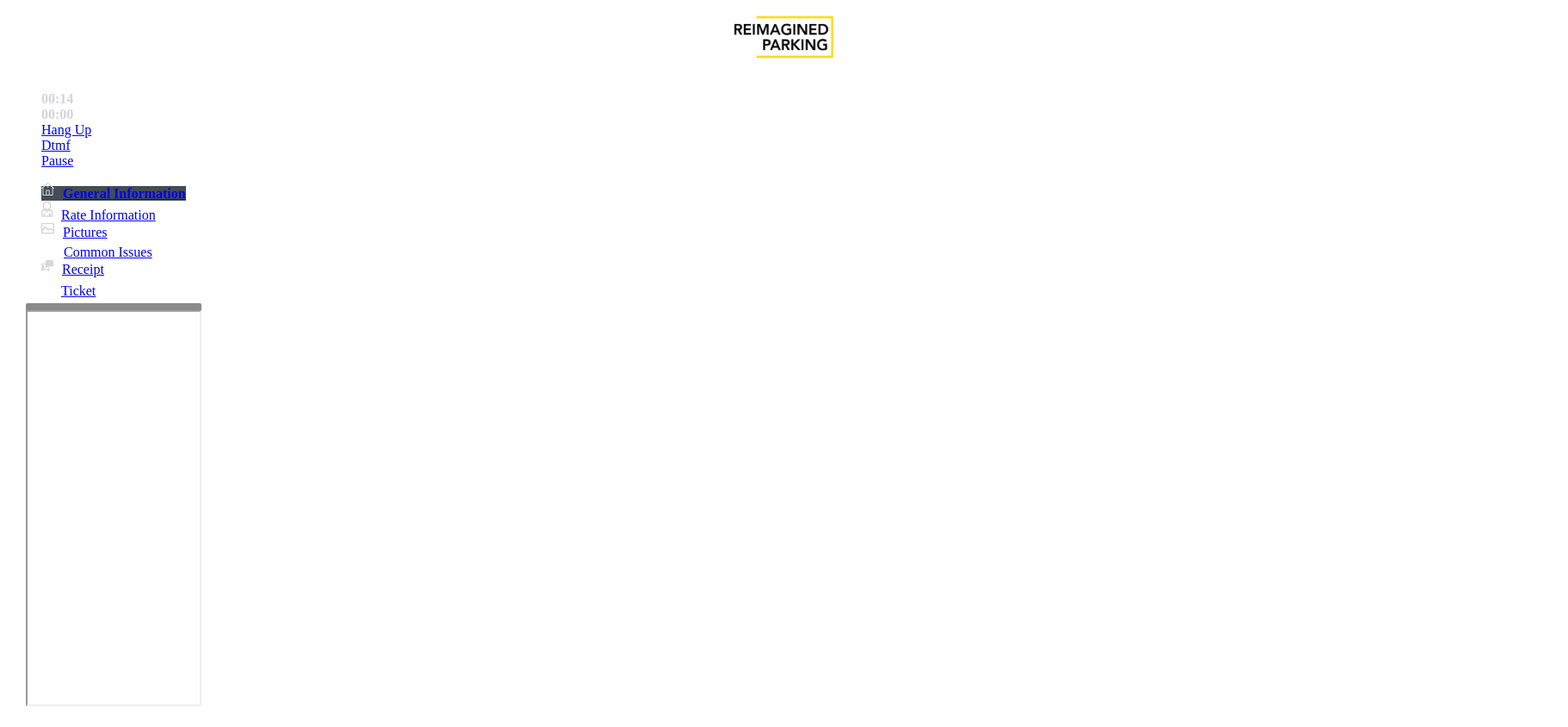 click at bounding box center [262, 1331] 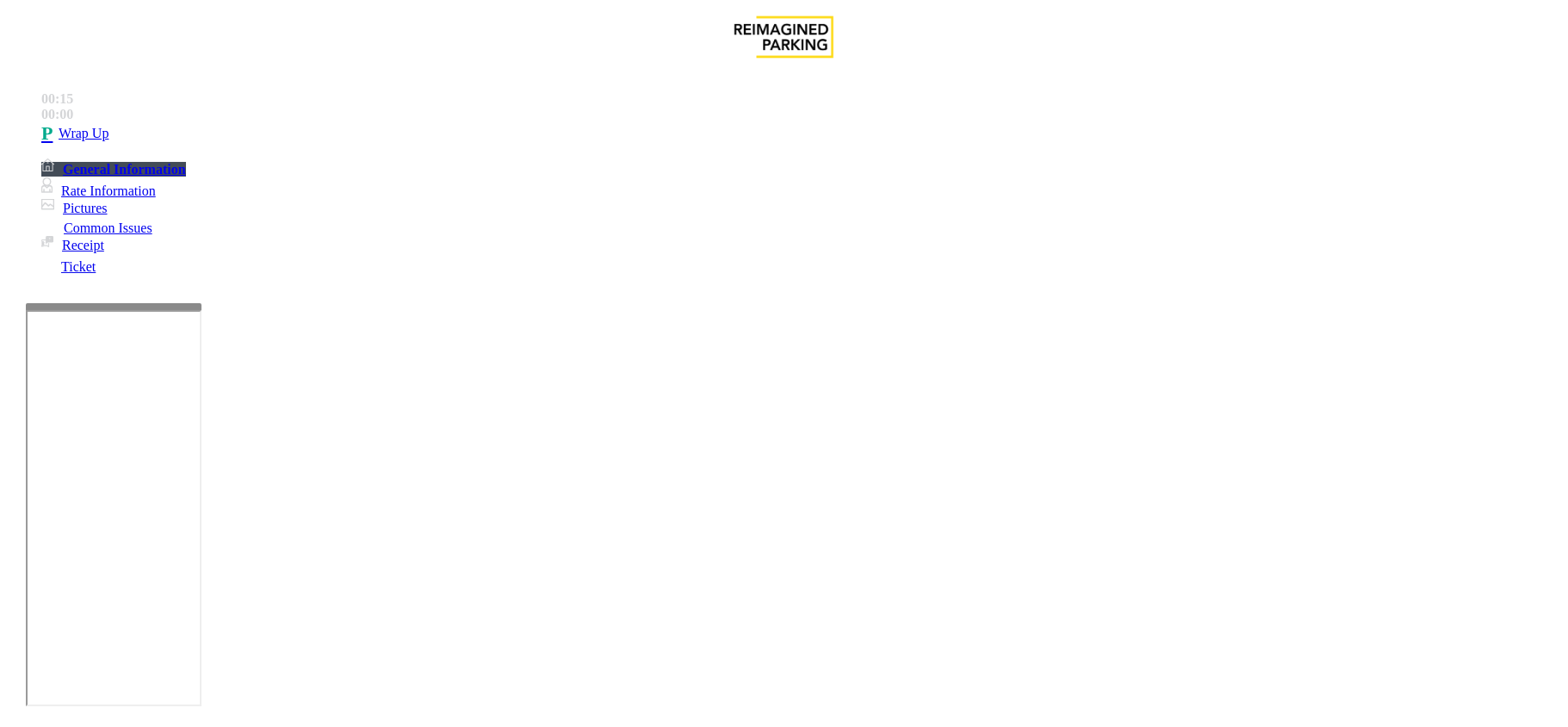 paste on "**********" 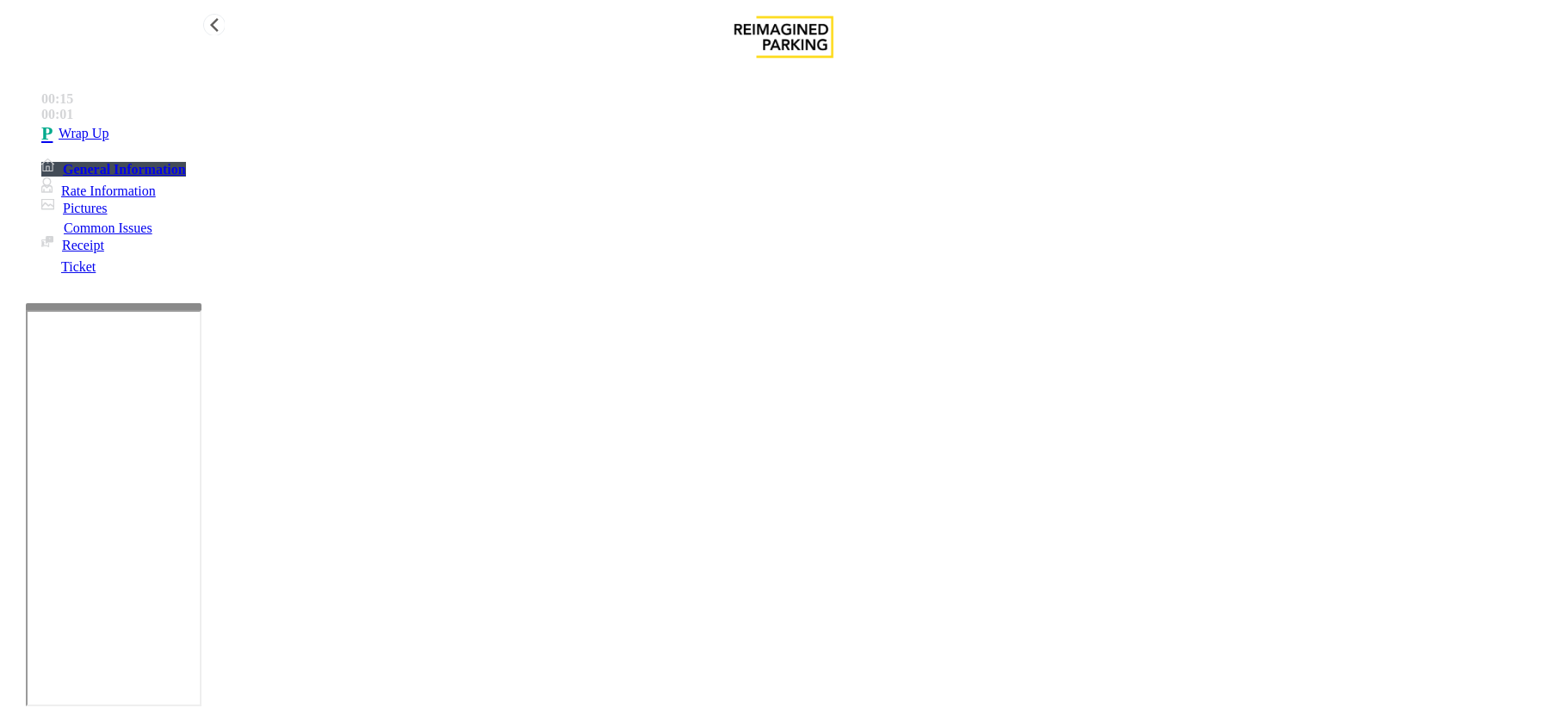 type on "**********" 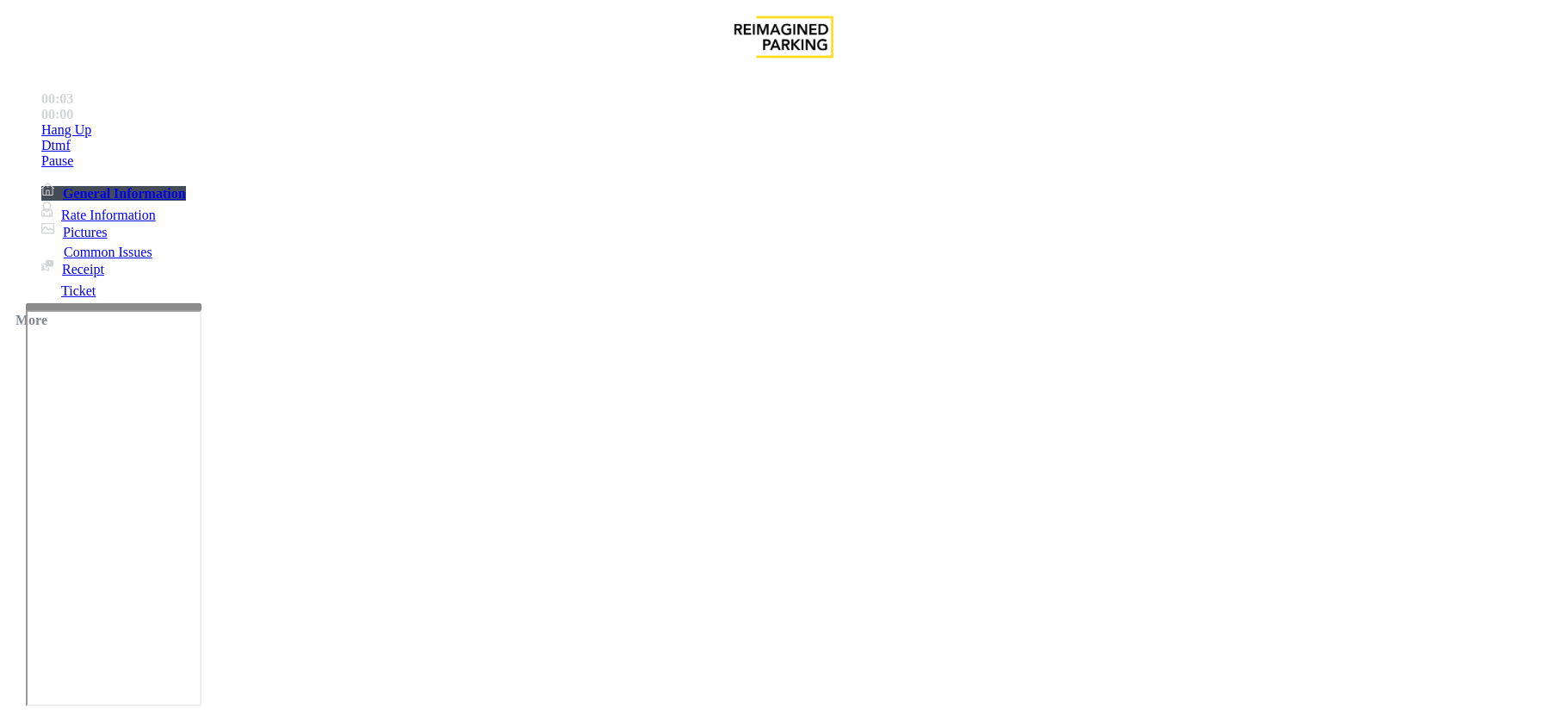 scroll, scrollTop: 229, scrollLeft: 0, axis: vertical 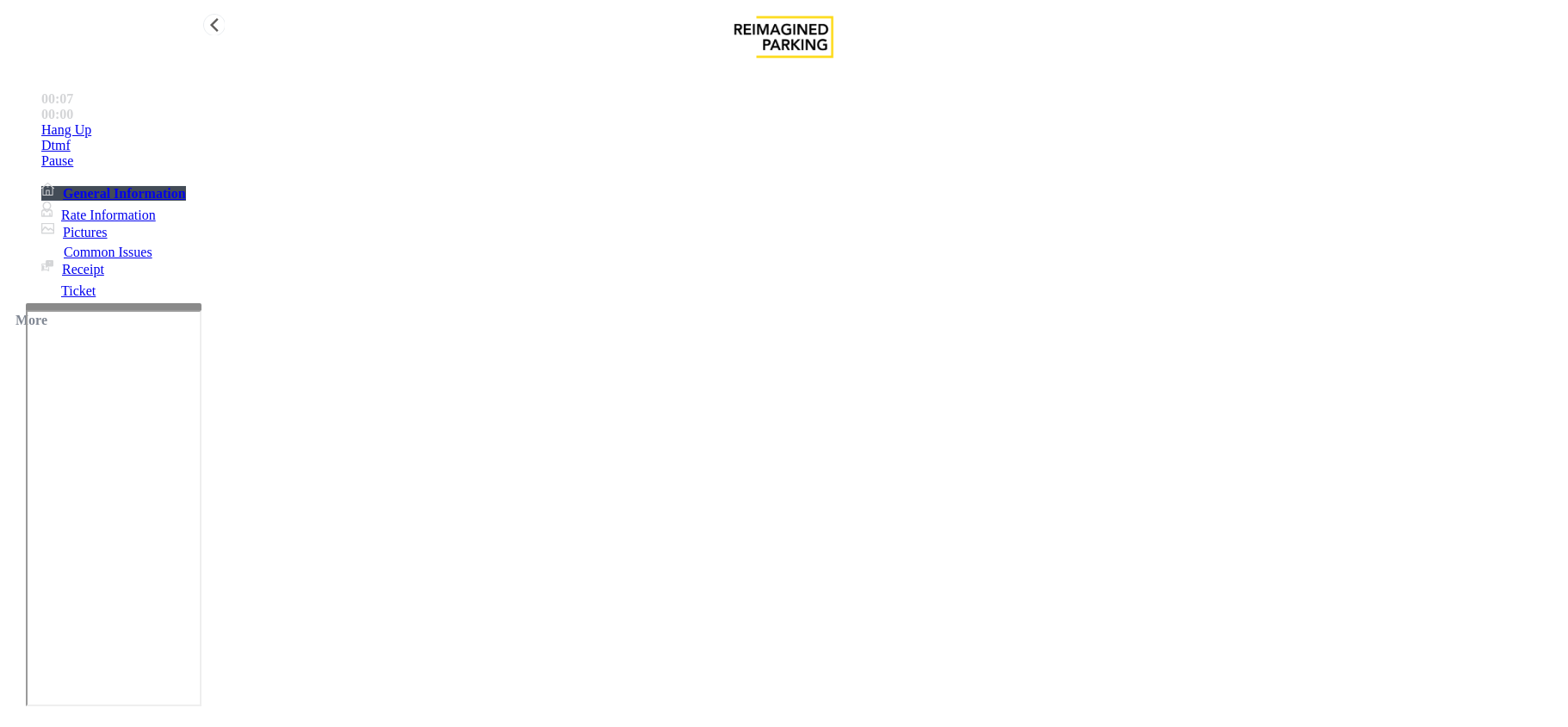click on "Hang Up" at bounding box center (801, 130) 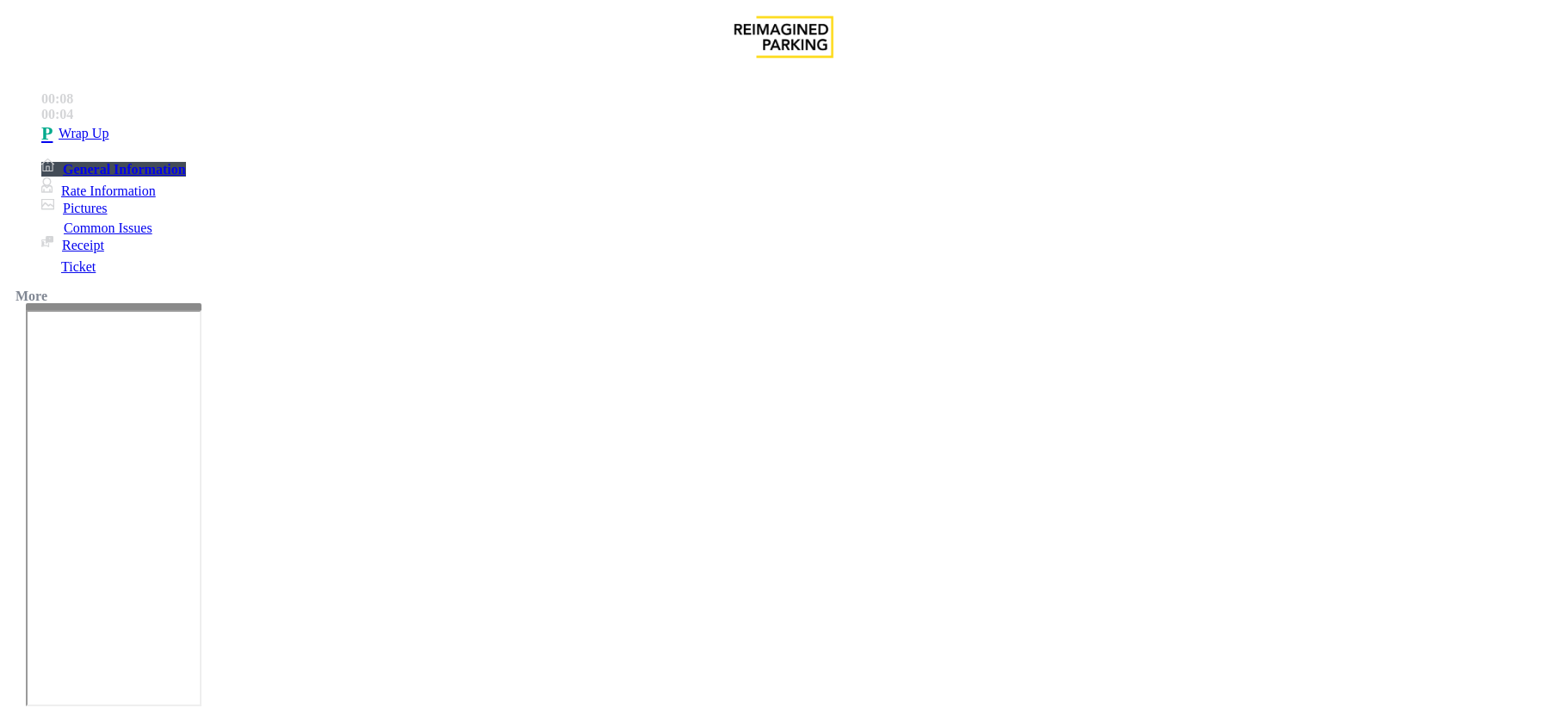 click on "No Assistance Needed" at bounding box center [885, 1289] 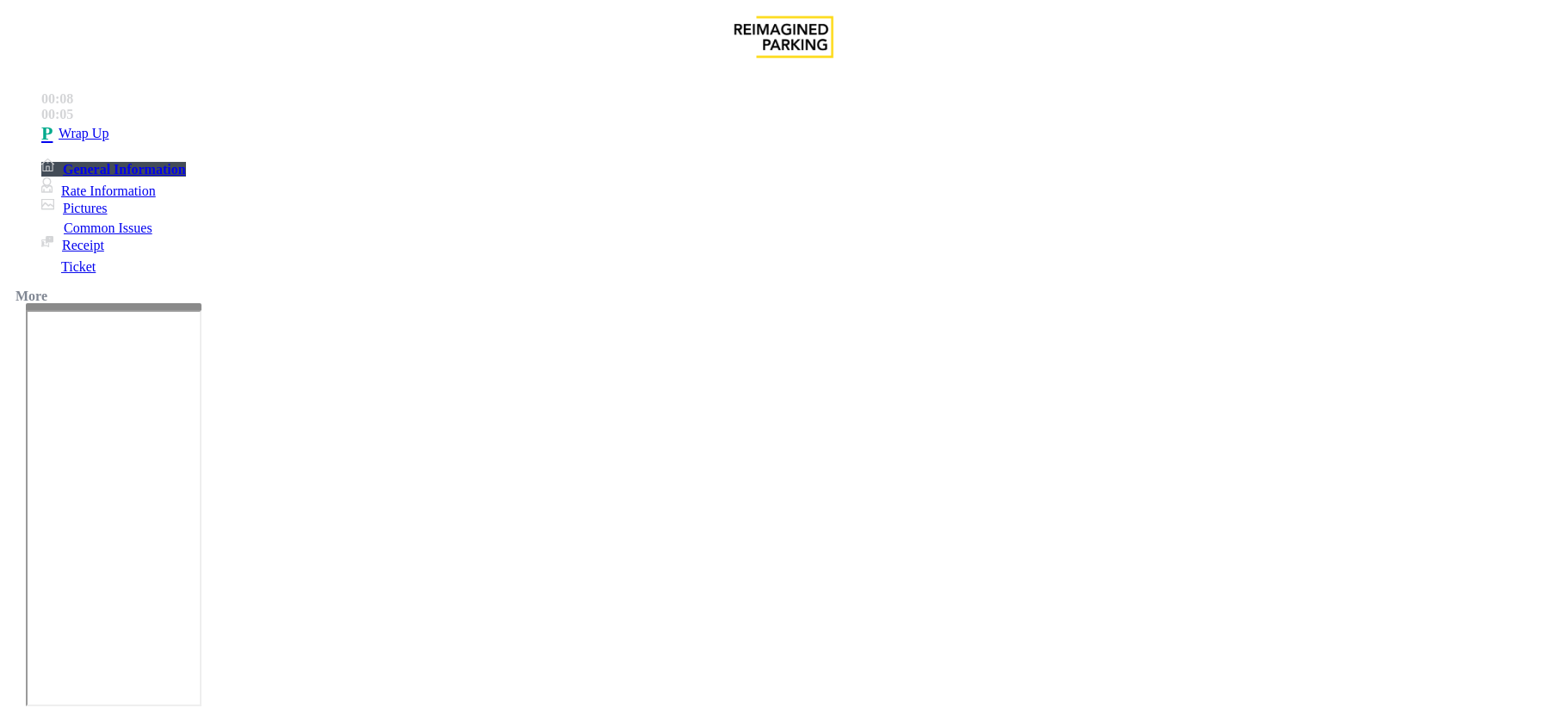 click on "Issue  No assistance needed" at bounding box center (784, 1278) 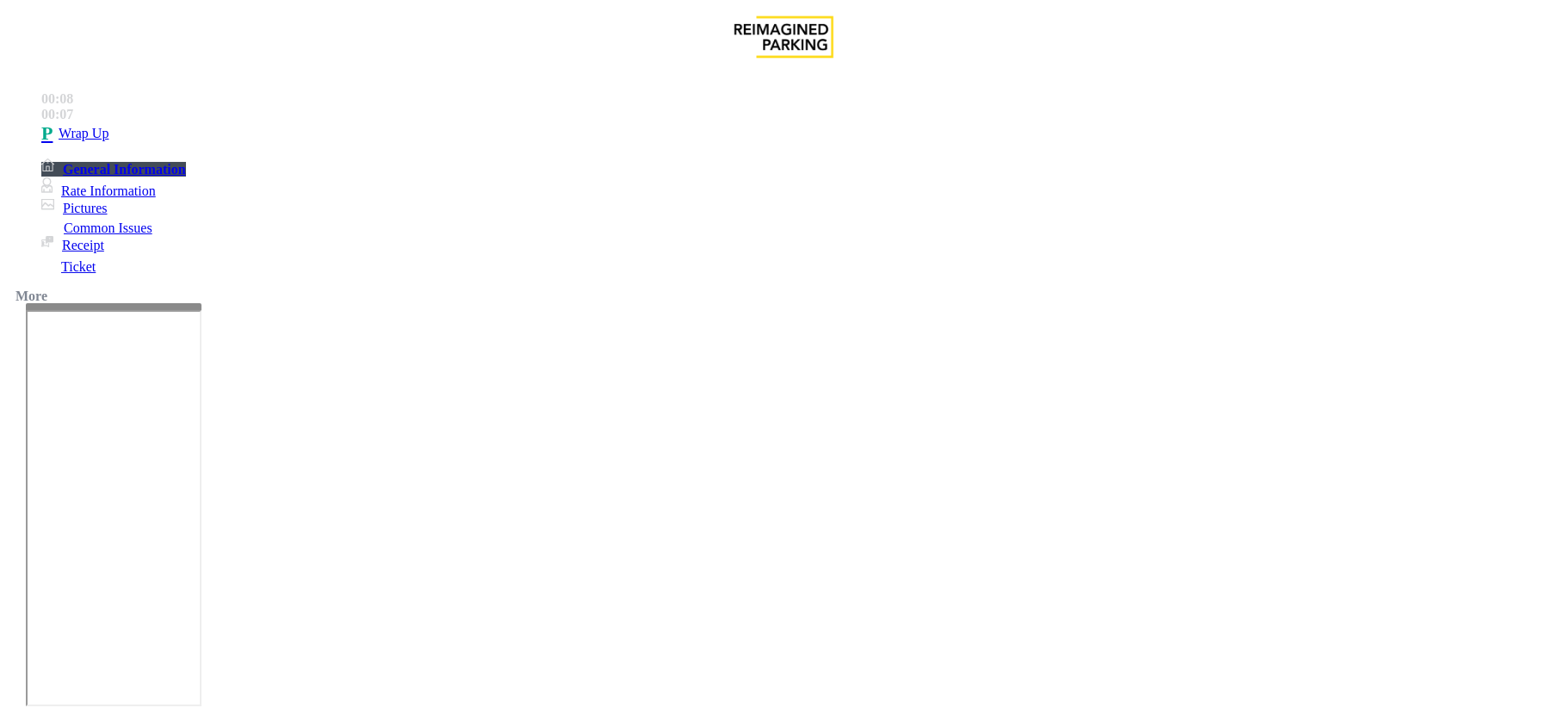 copy on "Issue  -  No Assistance Needed No assistance needed" 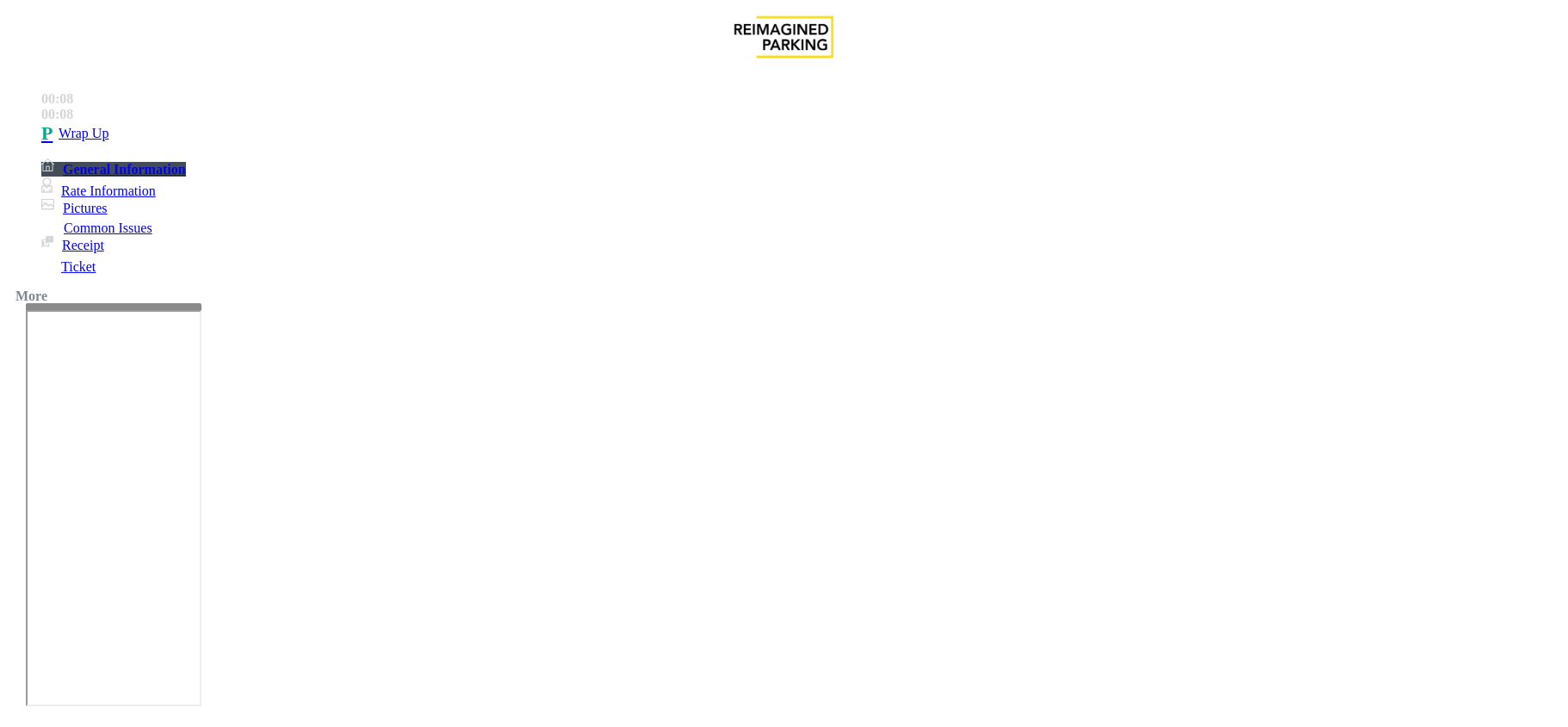 click at bounding box center (262, 1331) 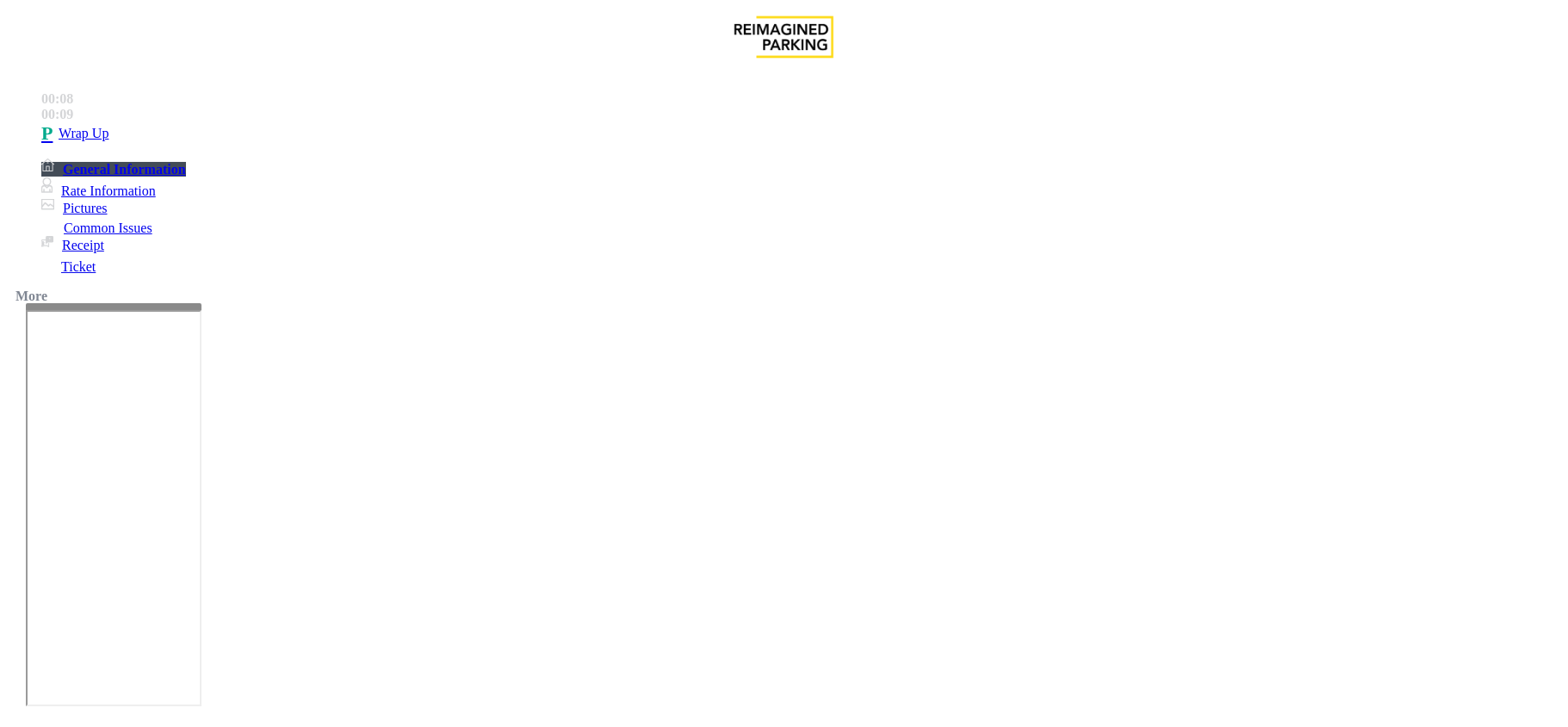 paste on "**********" 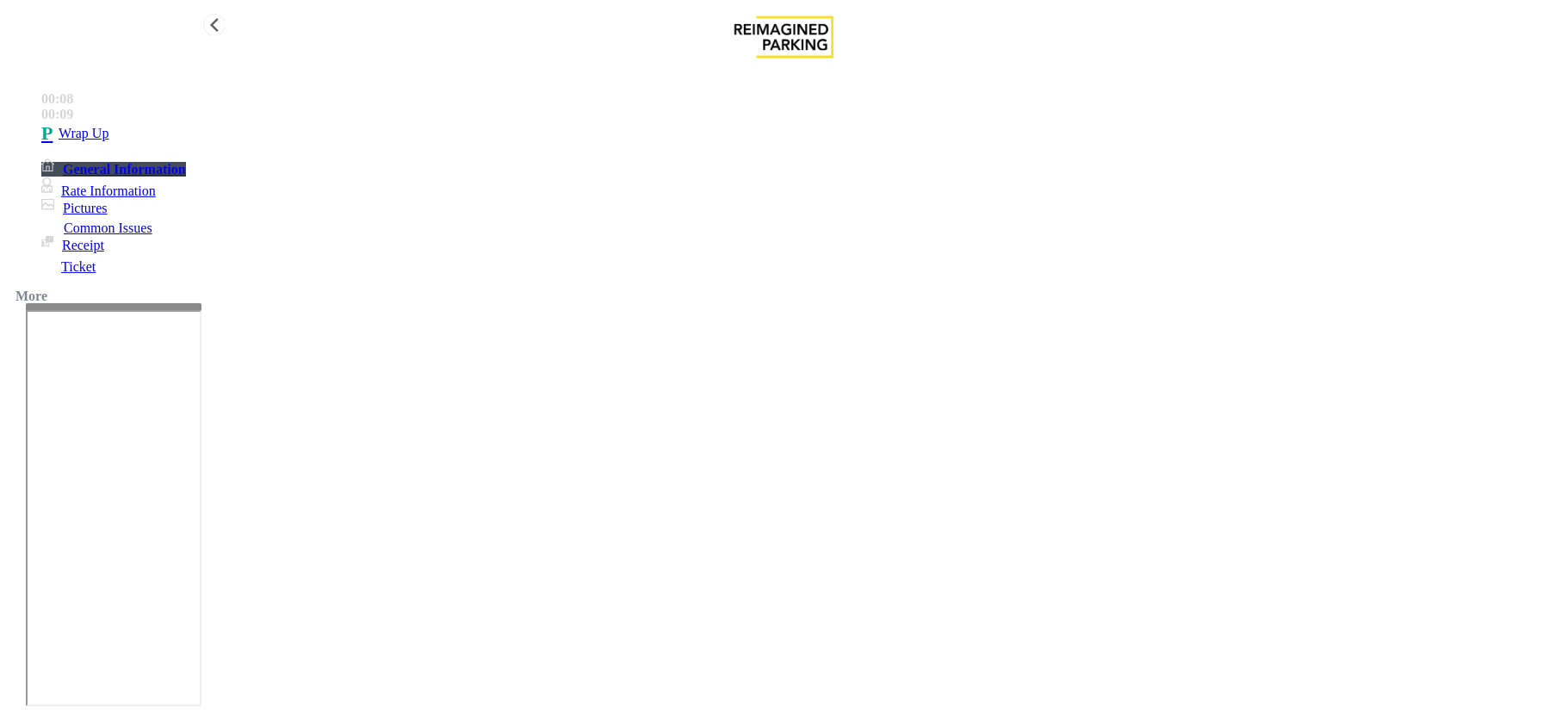type on "**********" 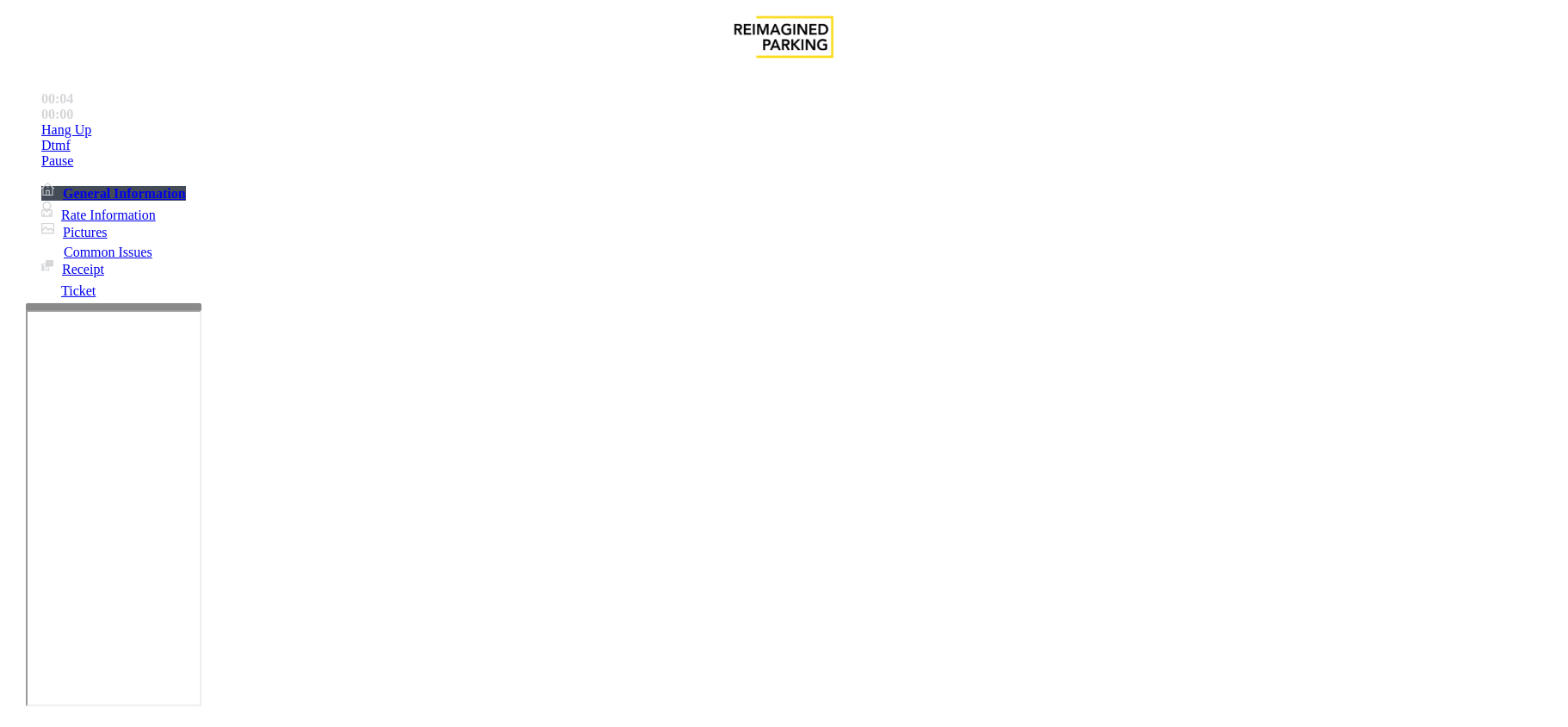 scroll, scrollTop: 229, scrollLeft: 0, axis: vertical 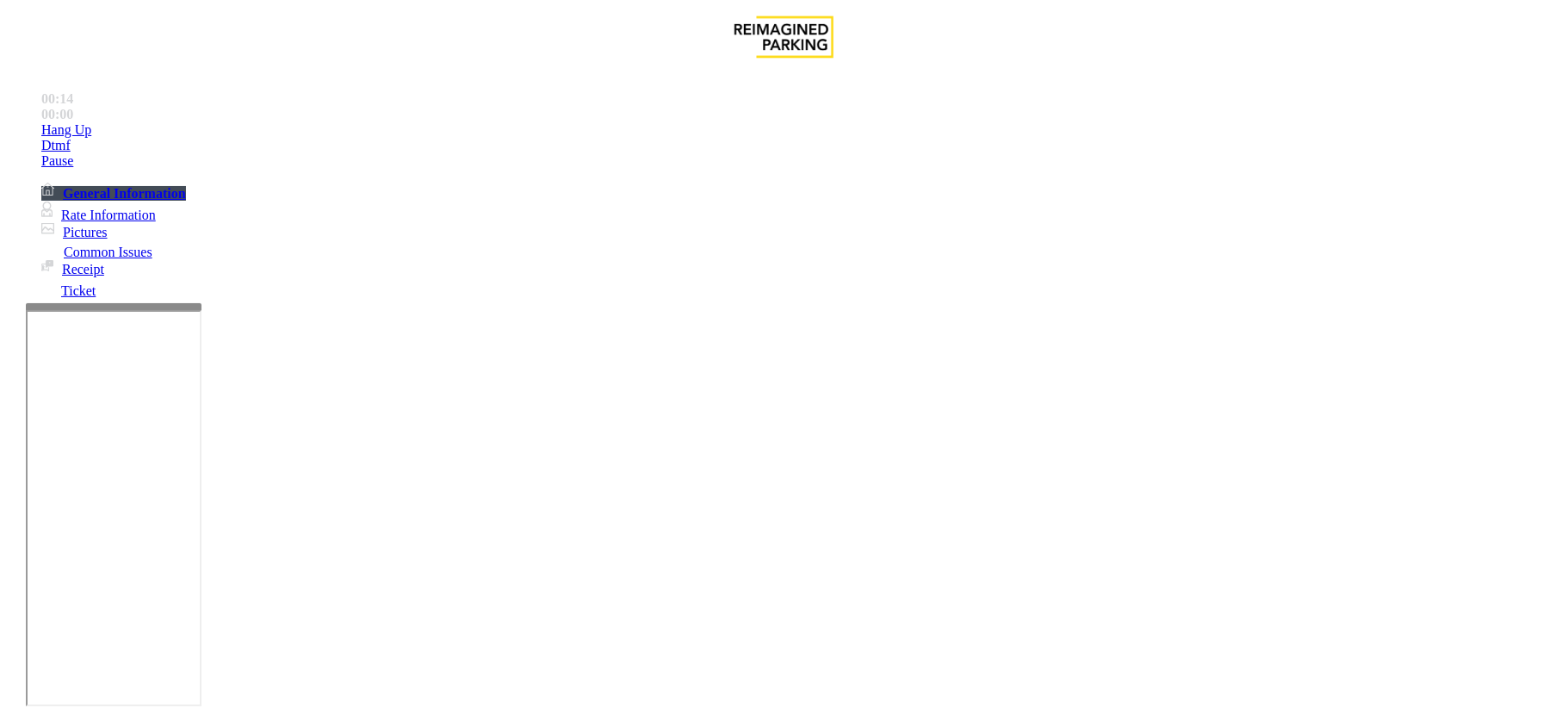 click on "Intercom Issue/No Response" at bounding box center (930, 1289) 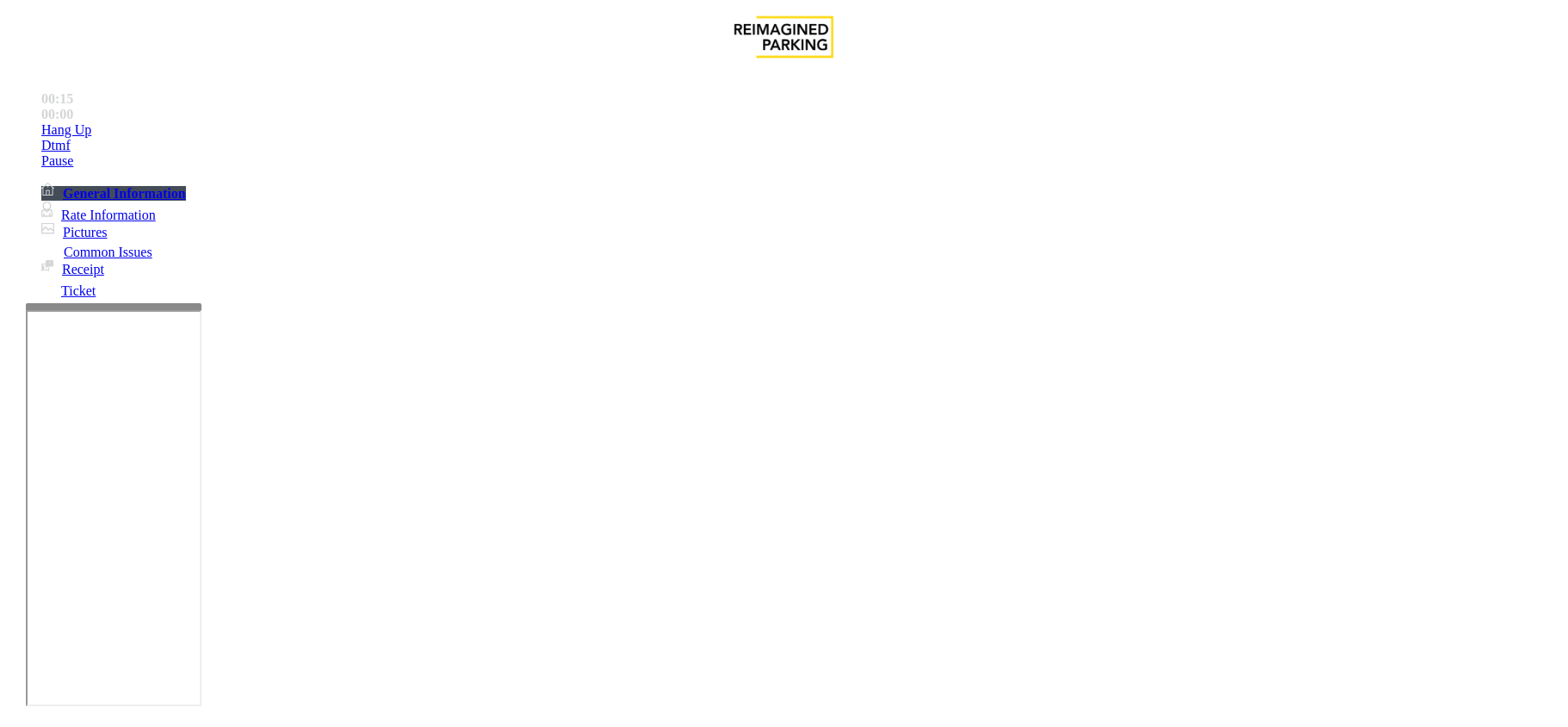 click on "No Response/Unable to hear parker" at bounding box center (122, 1289) 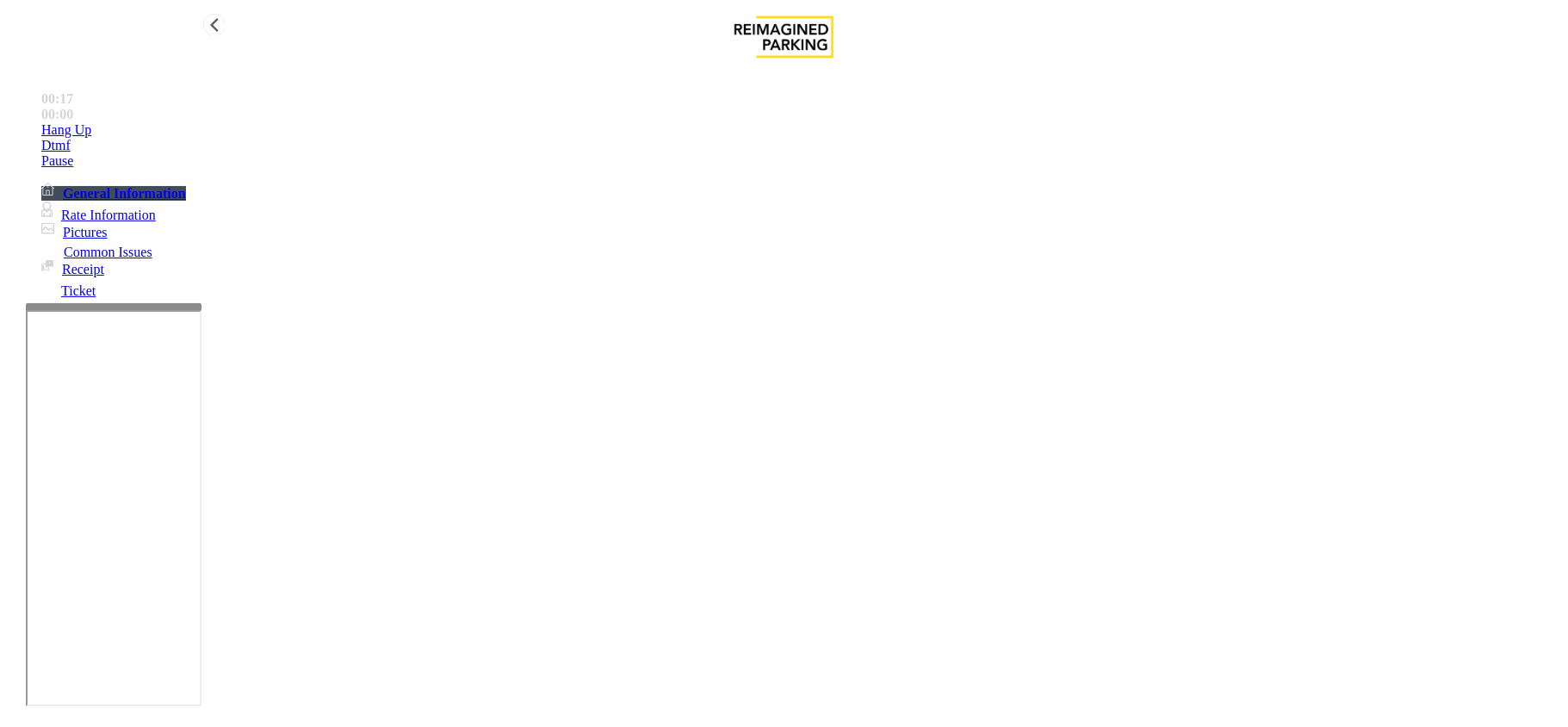click on "Hang Up" at bounding box center [801, 130] 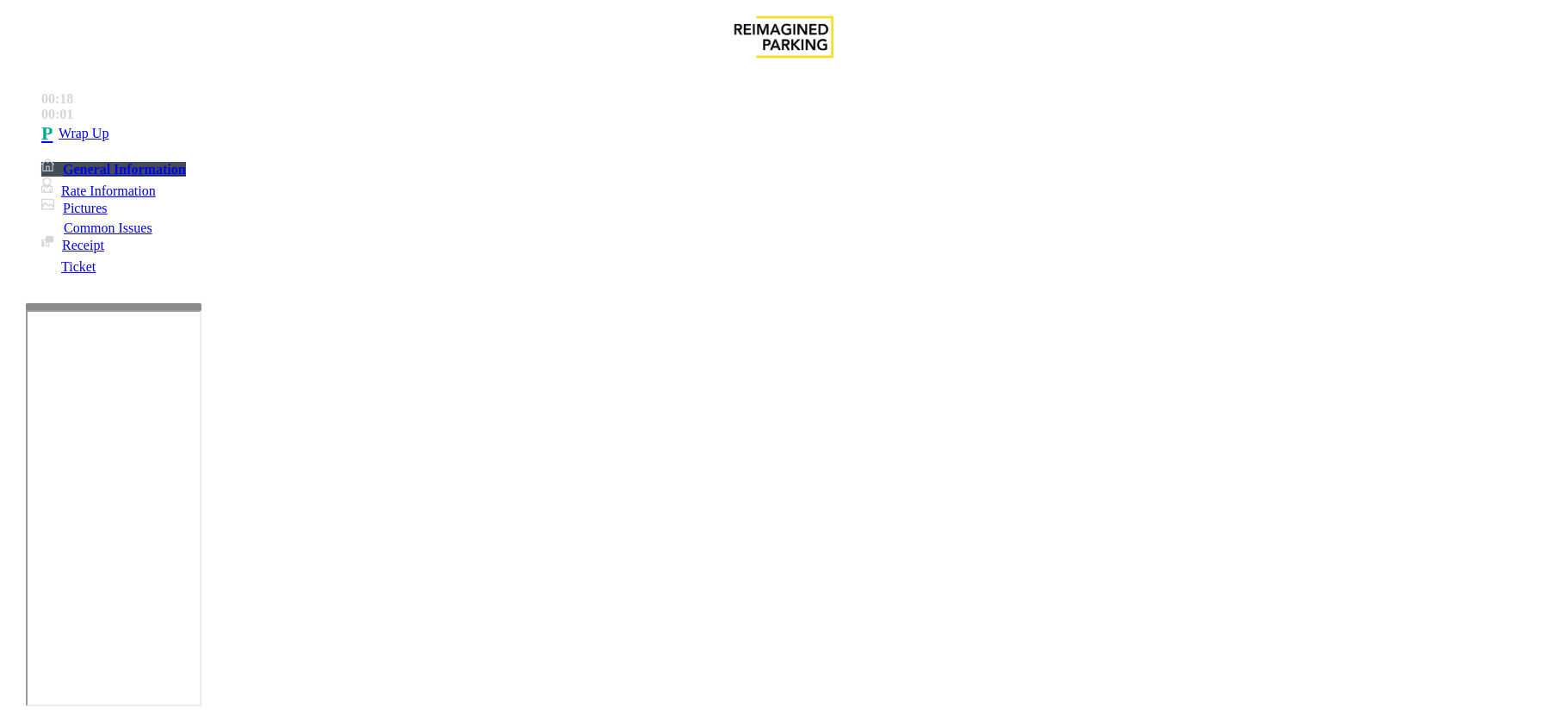 copy on "Issue  -  Intercom Issue/No Response No Response/Unable to hear parker" 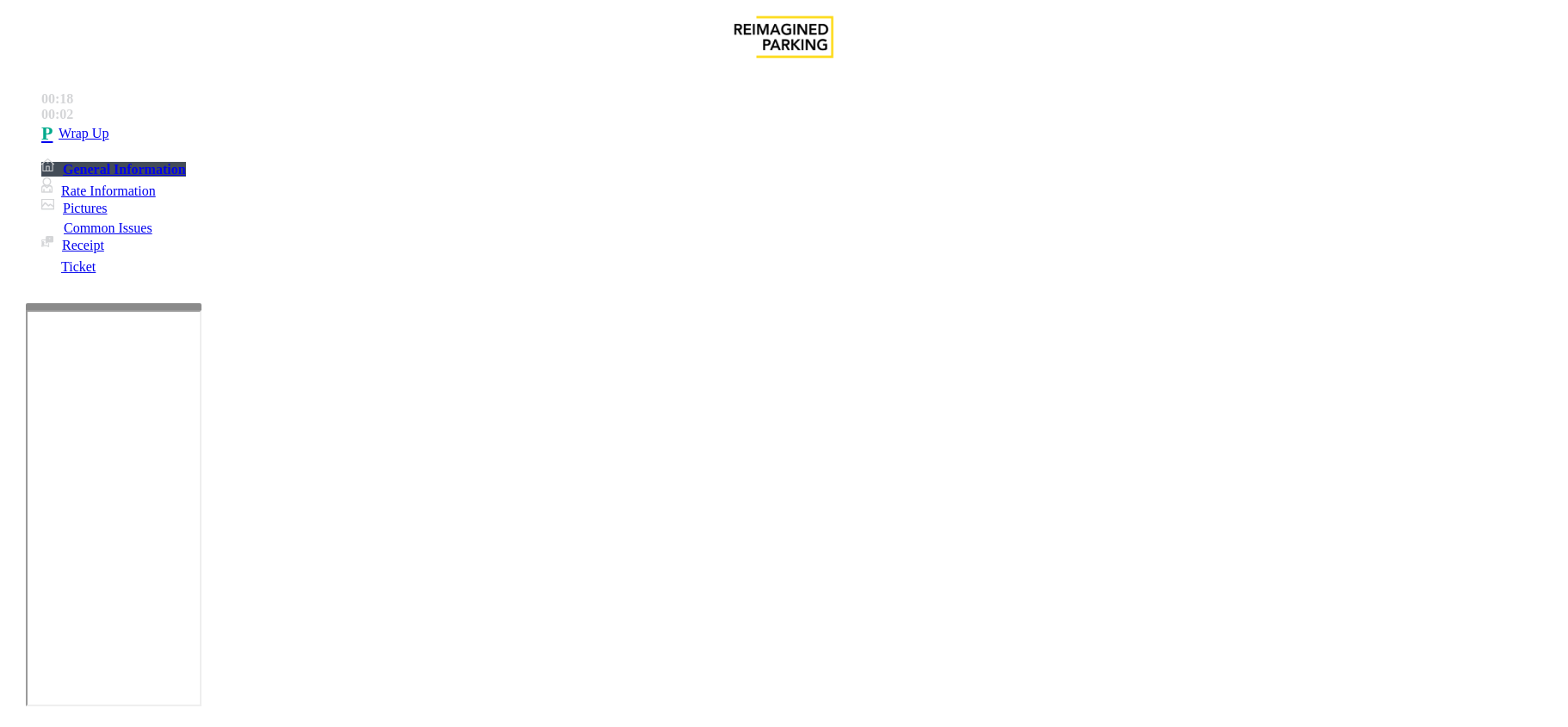 click at bounding box center (262, 1331) 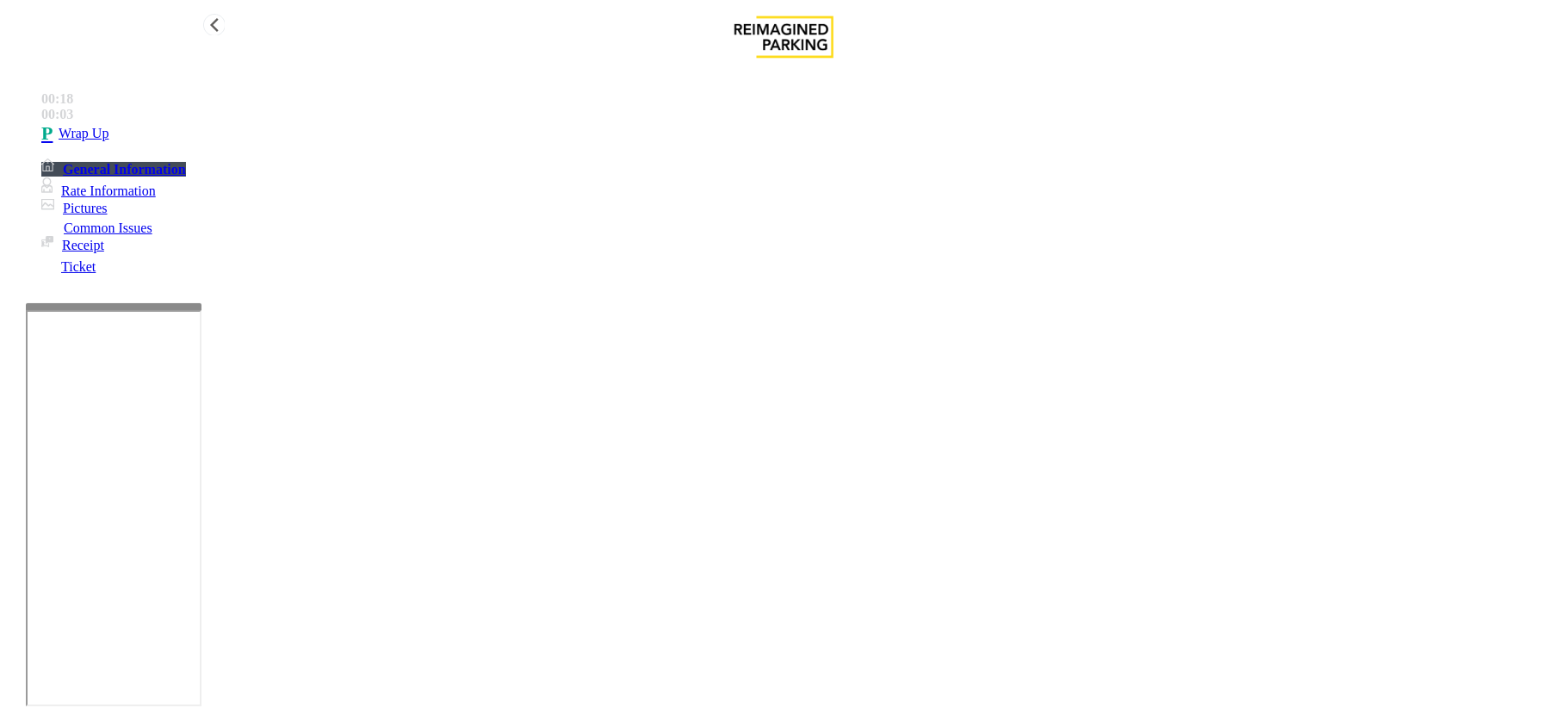 type on "**********" 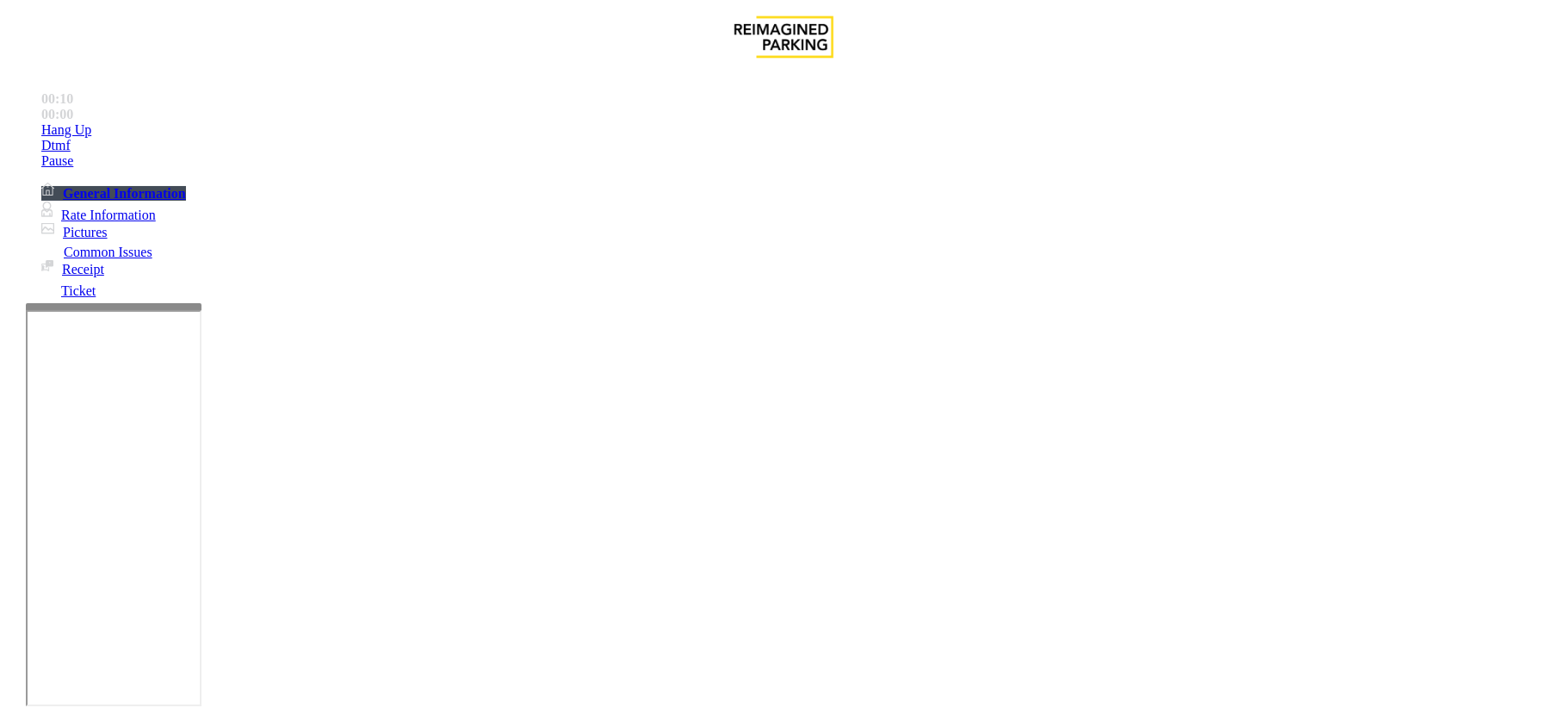 click on "Intercom Issue/No Response" at bounding box center [800, 1289] 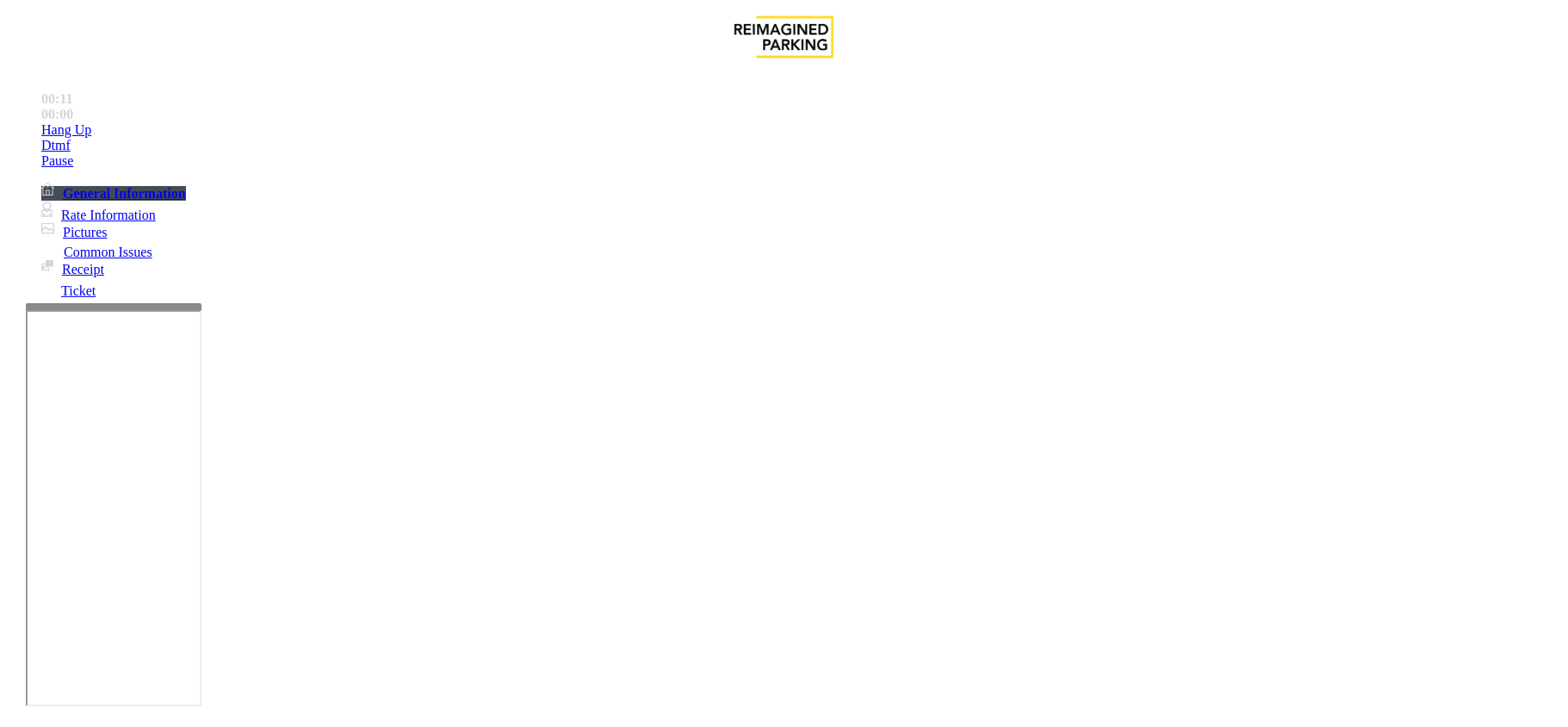 click on "No Response/Unable to hear parker" at bounding box center (122, 1289) 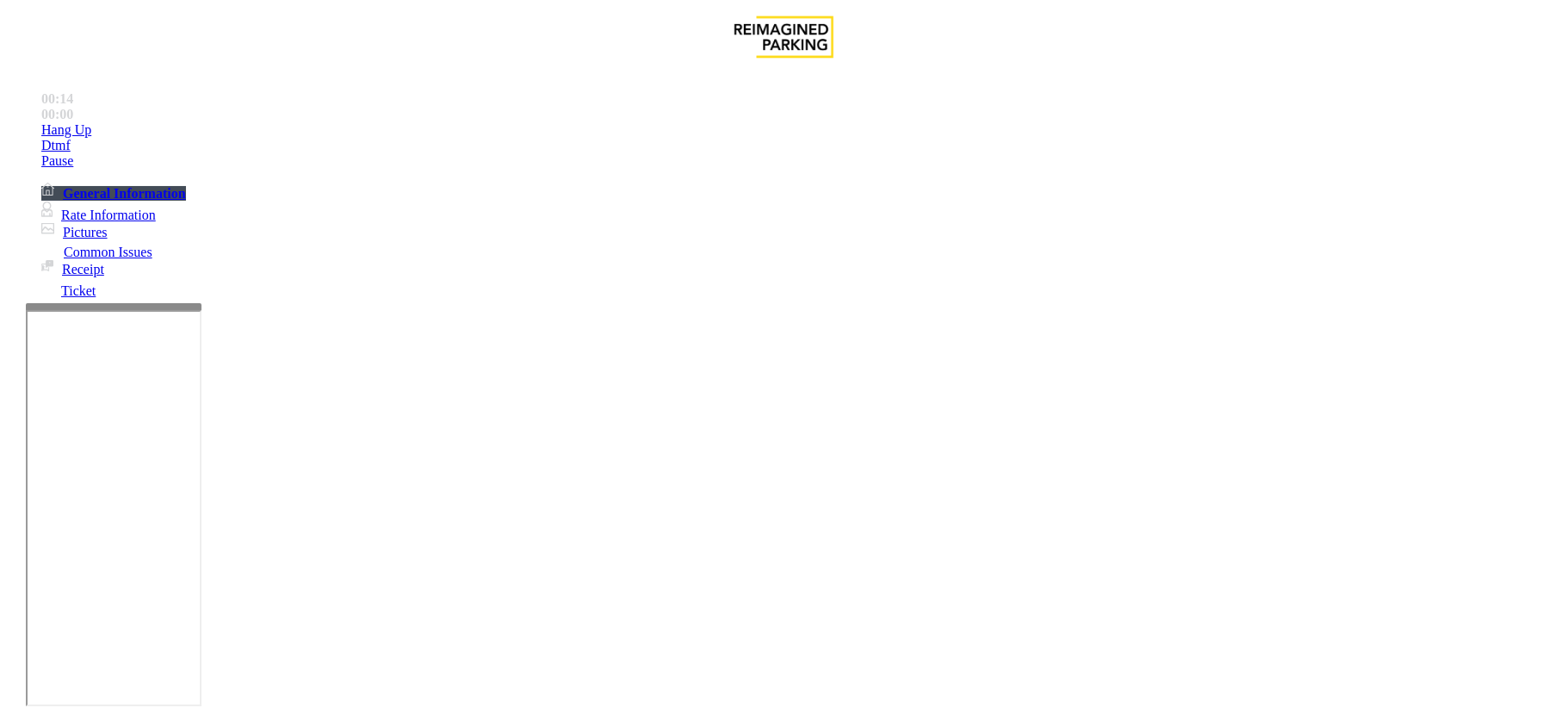 drag, startPoint x: 221, startPoint y: 134, endPoint x: 511, endPoint y: 160, distance: 291.16318 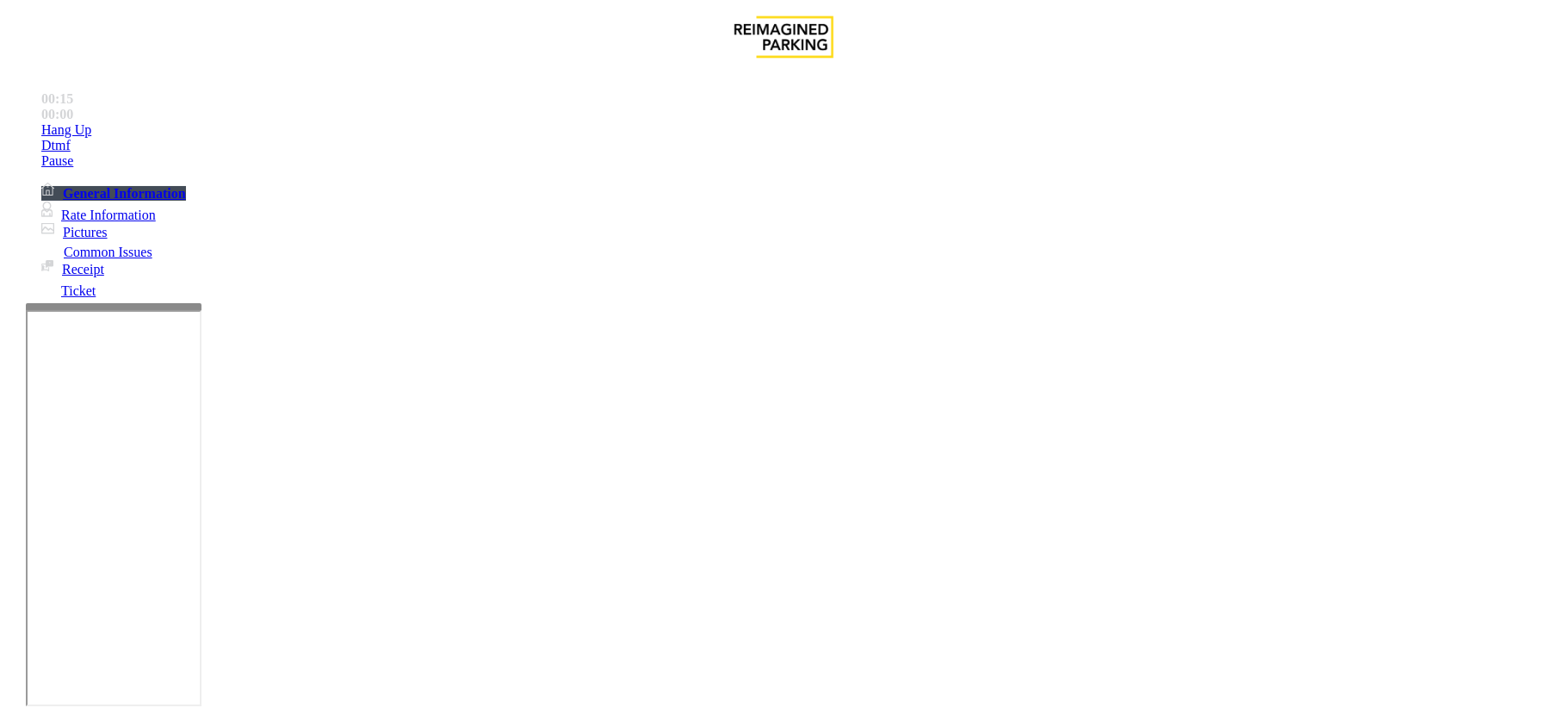 click on "Notes:" at bounding box center (784, 1333) 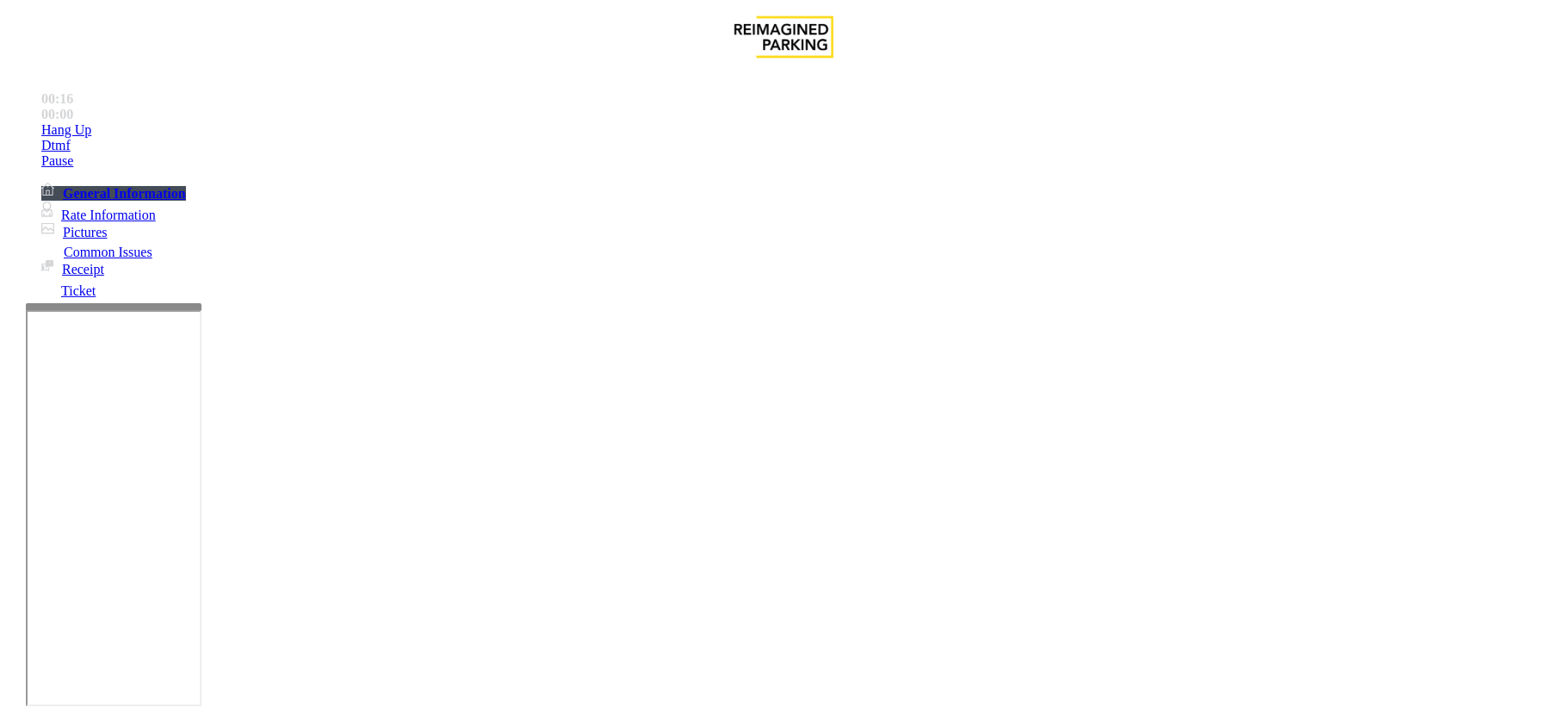 paste on "**********" 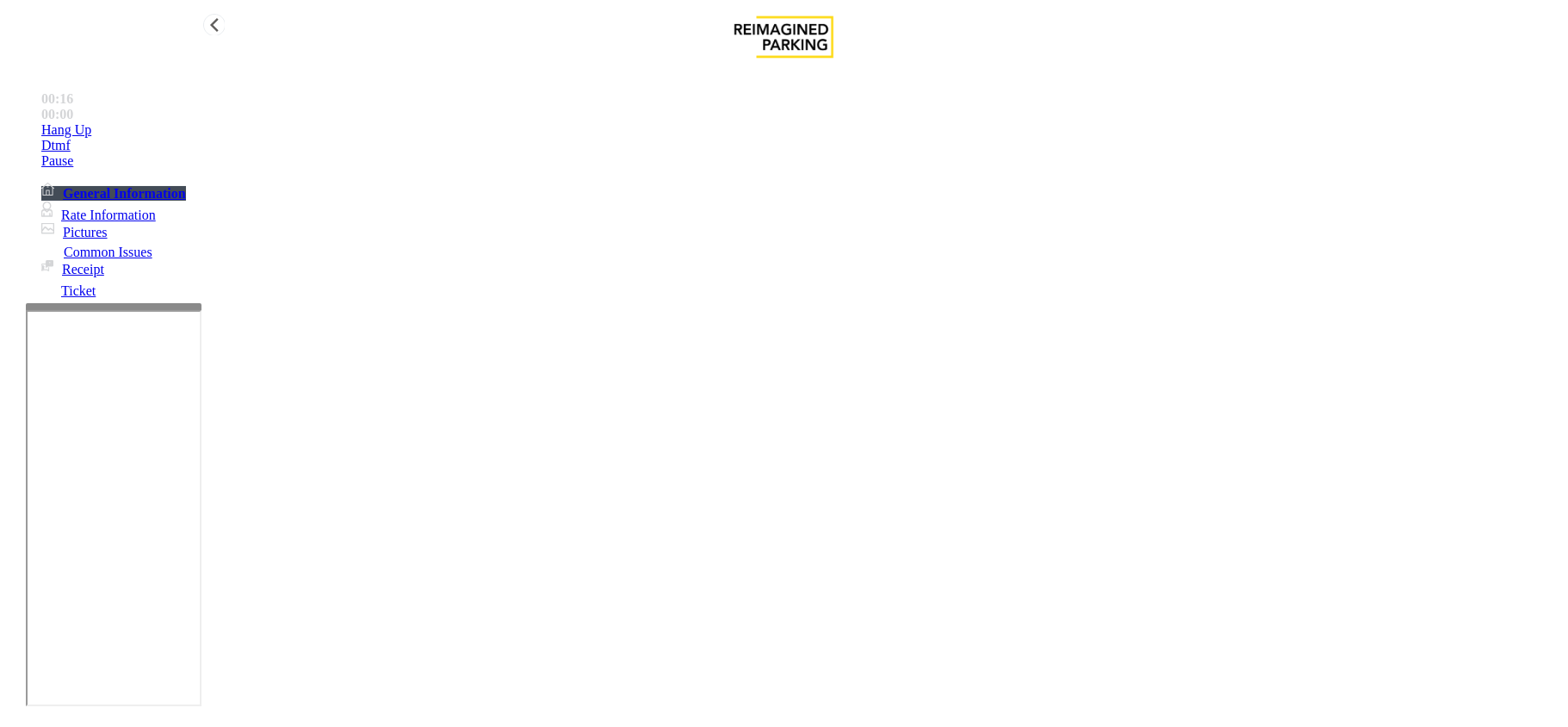 type on "**********" 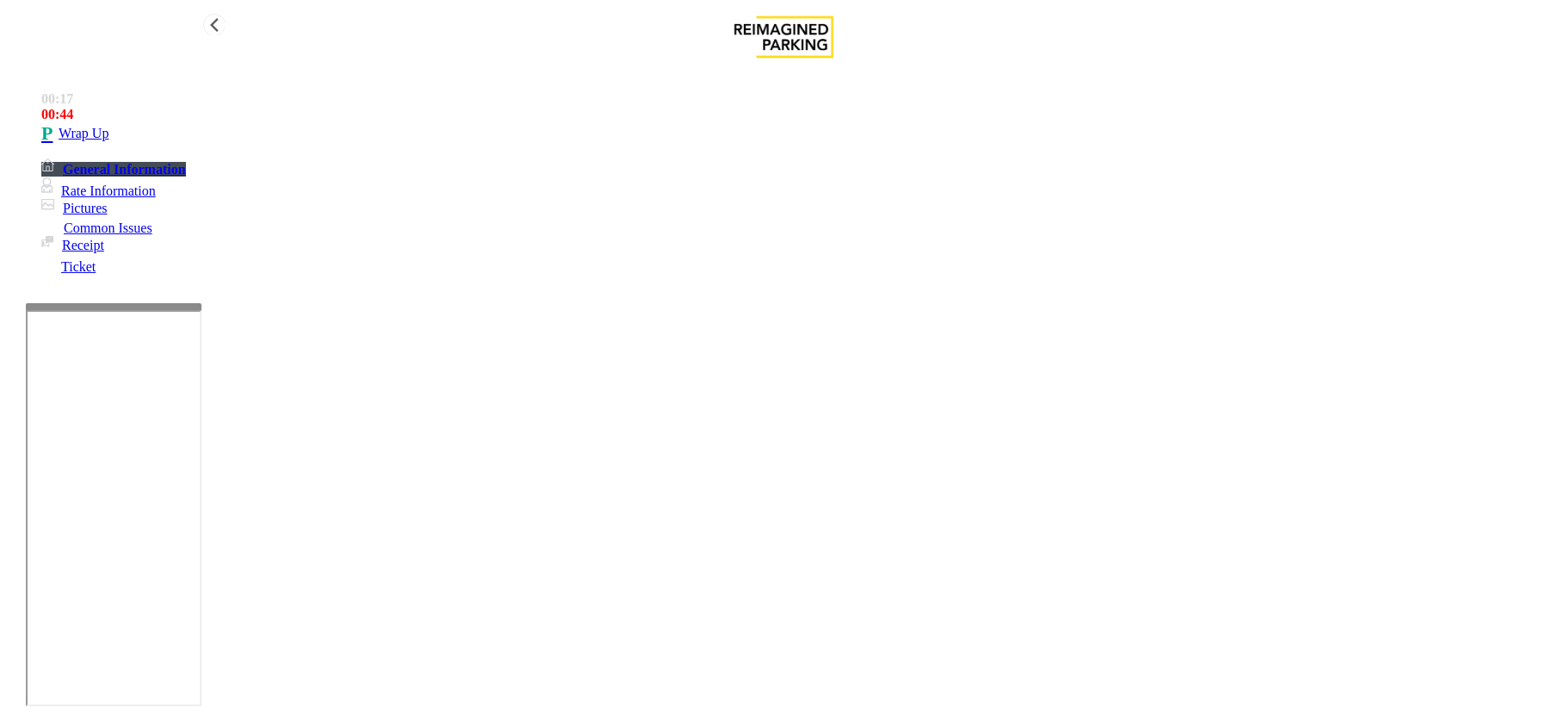 click on "Wrap Up" at bounding box center [801, 134] 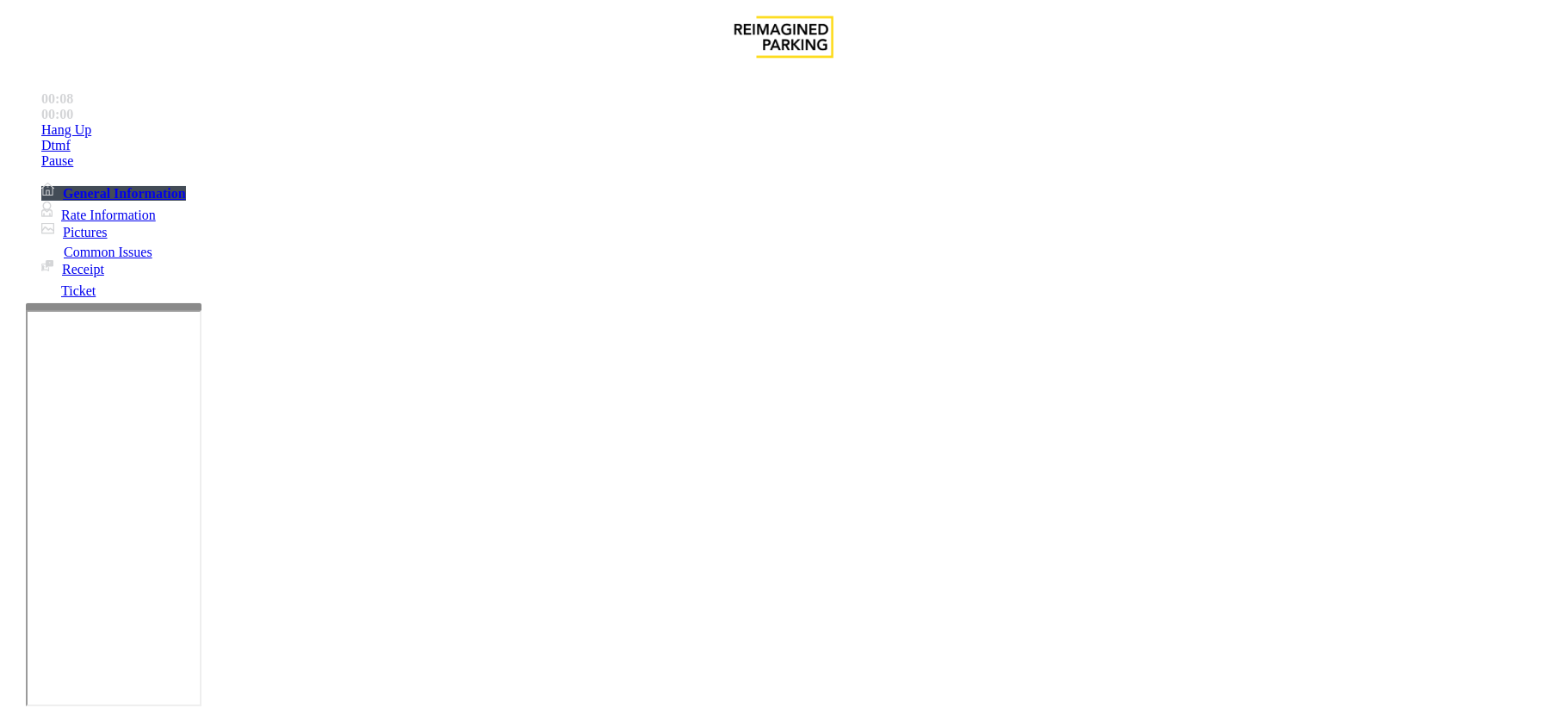 scroll, scrollTop: 229, scrollLeft: 0, axis: vertical 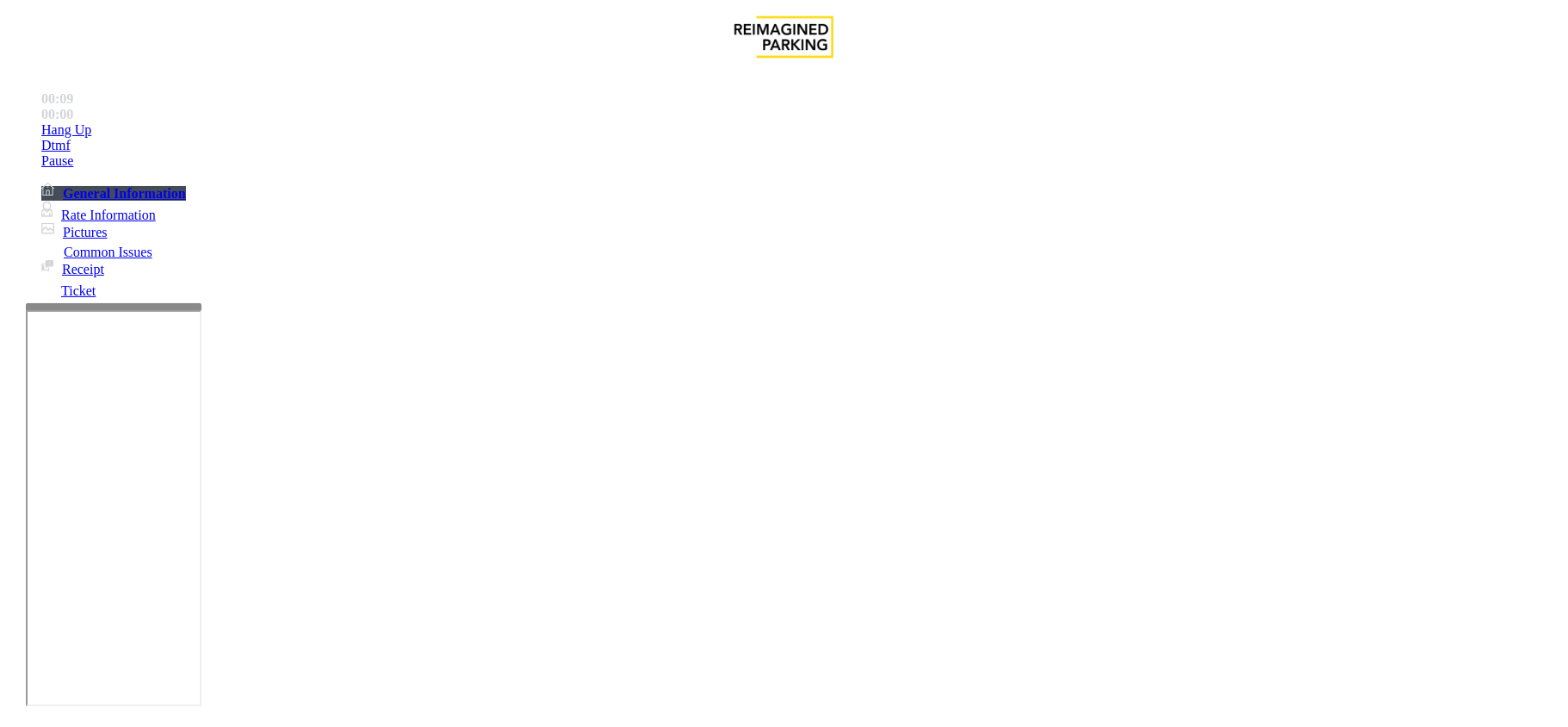click on "Intercom Issue/No Response" at bounding box center [800, 1289] 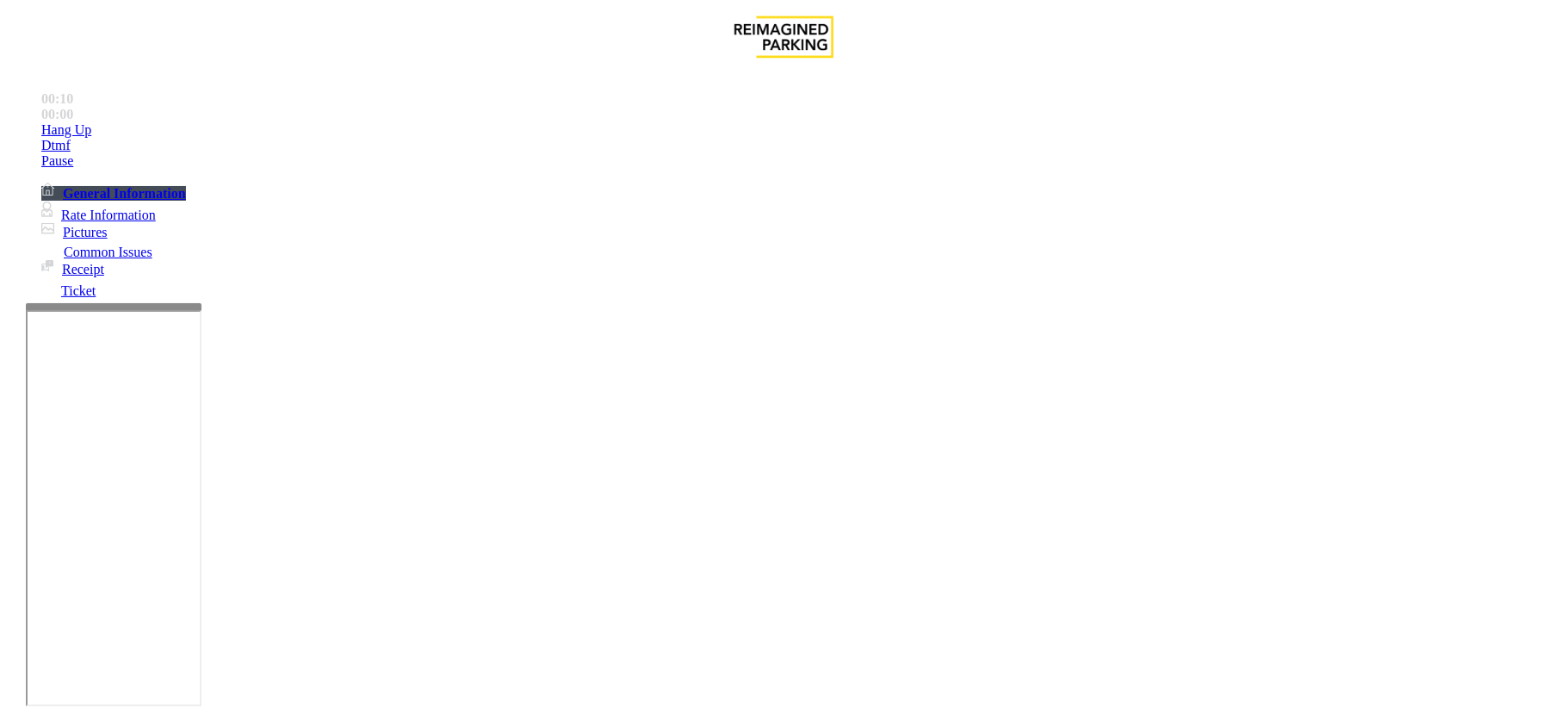 click on "No Response/Unable to hear parker" at bounding box center [122, 1289] 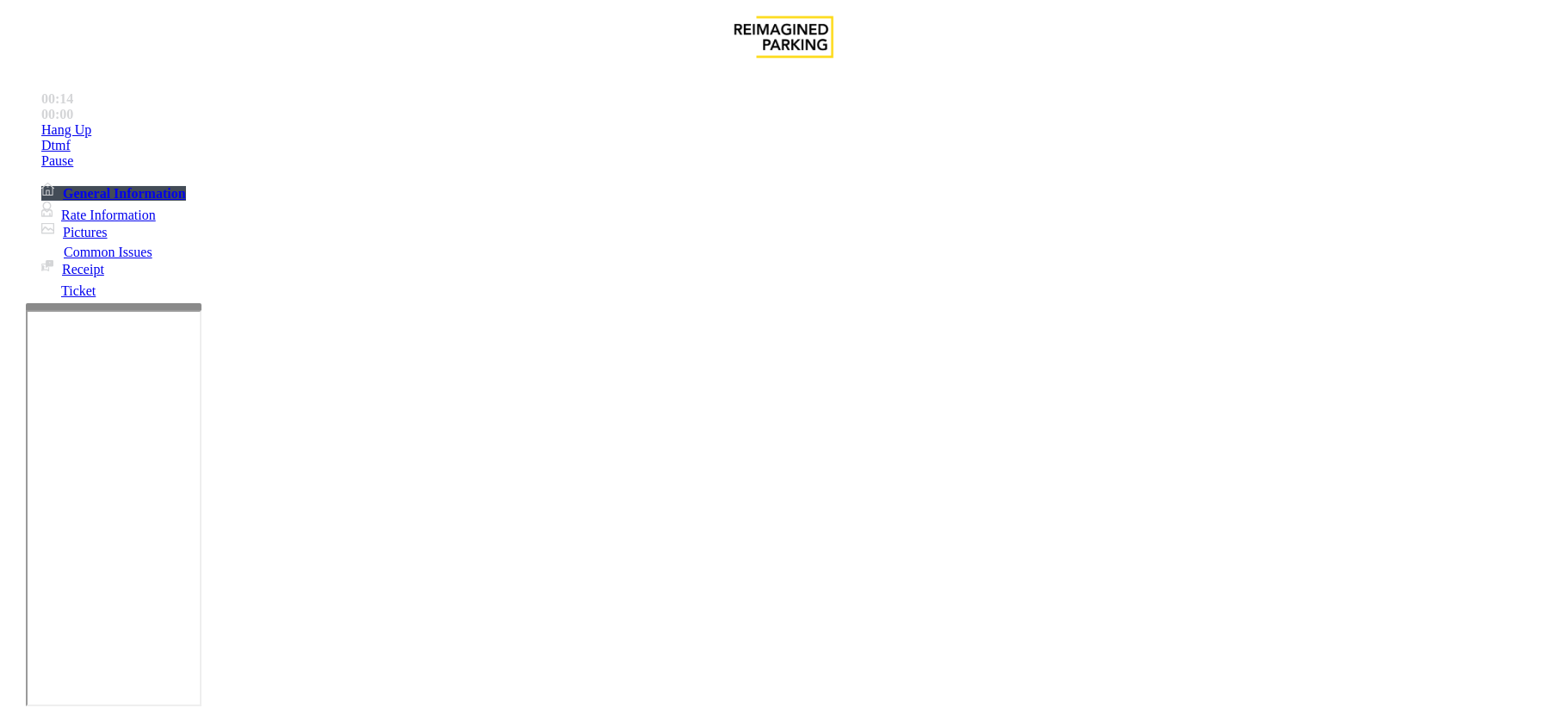 drag, startPoint x: 226, startPoint y: 140, endPoint x: 497, endPoint y: 152, distance: 271.26555 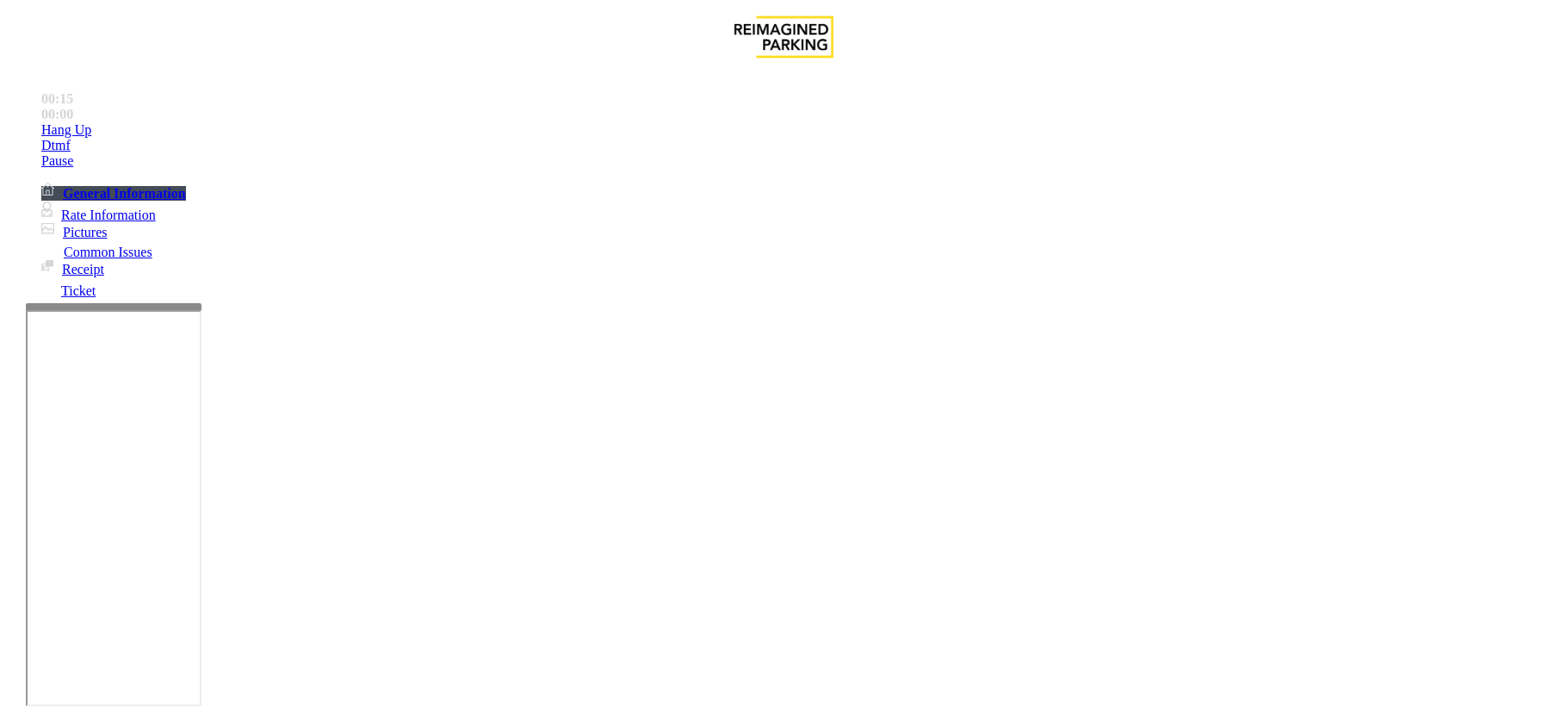 copy on "Issue  -  Intercom Issue/No Response No Response/Unable to hear parker" 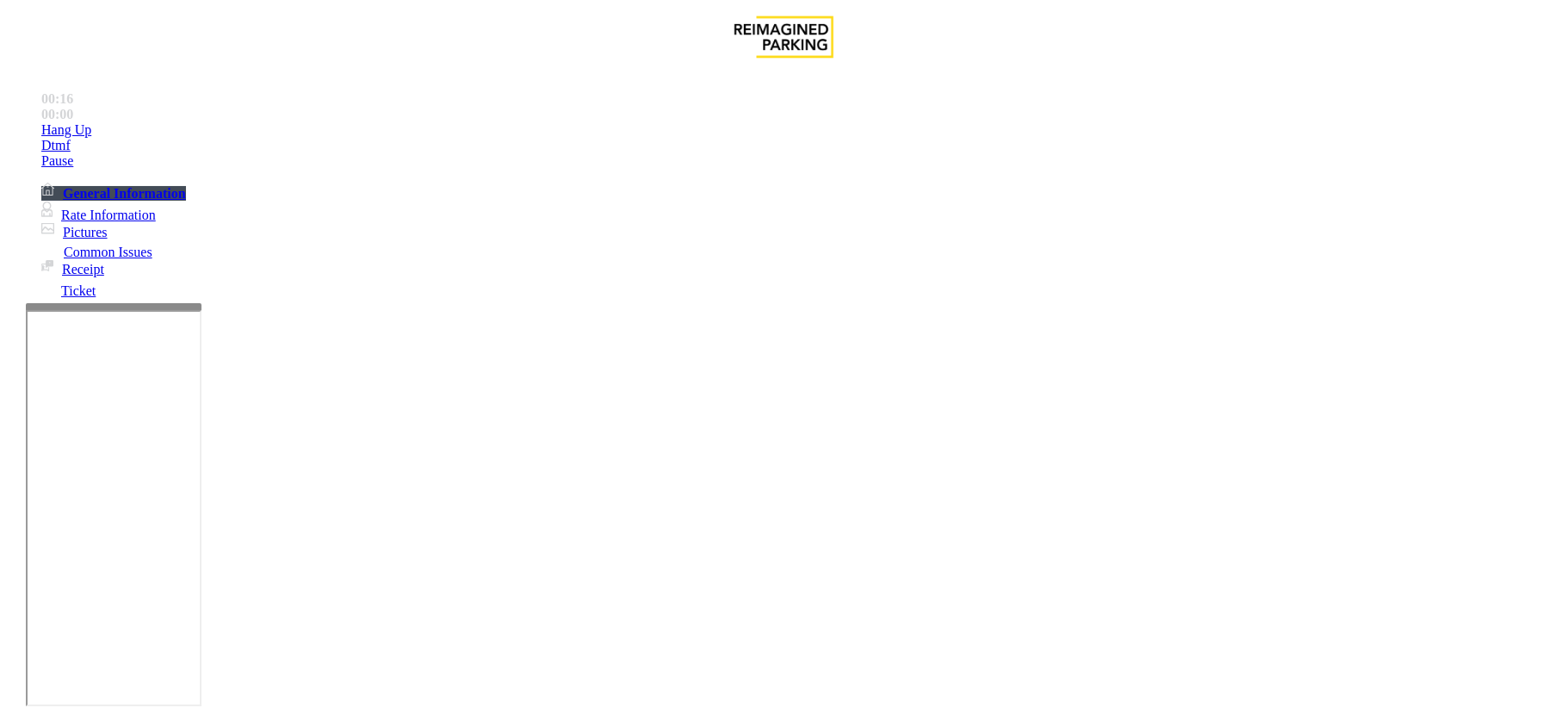 paste on "**********" 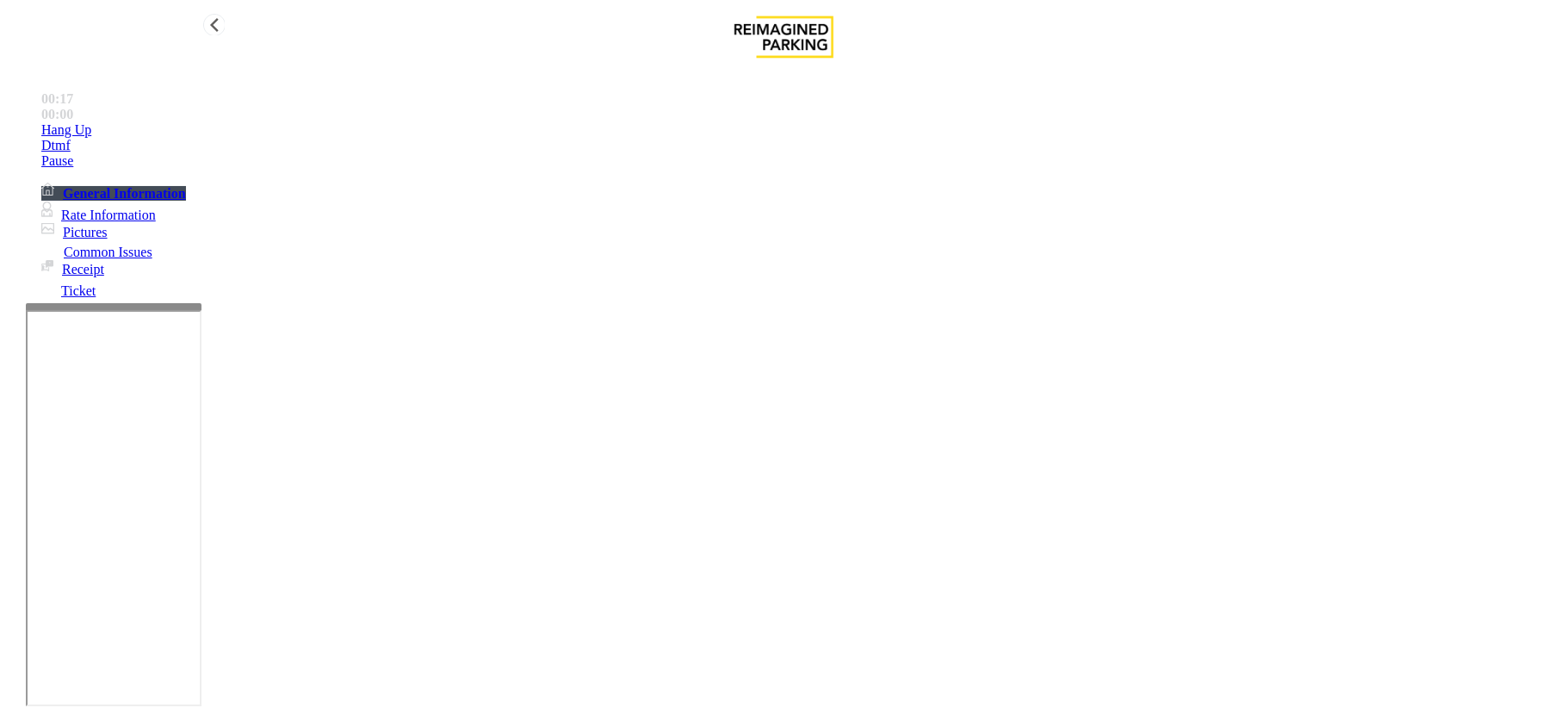 type on "**********" 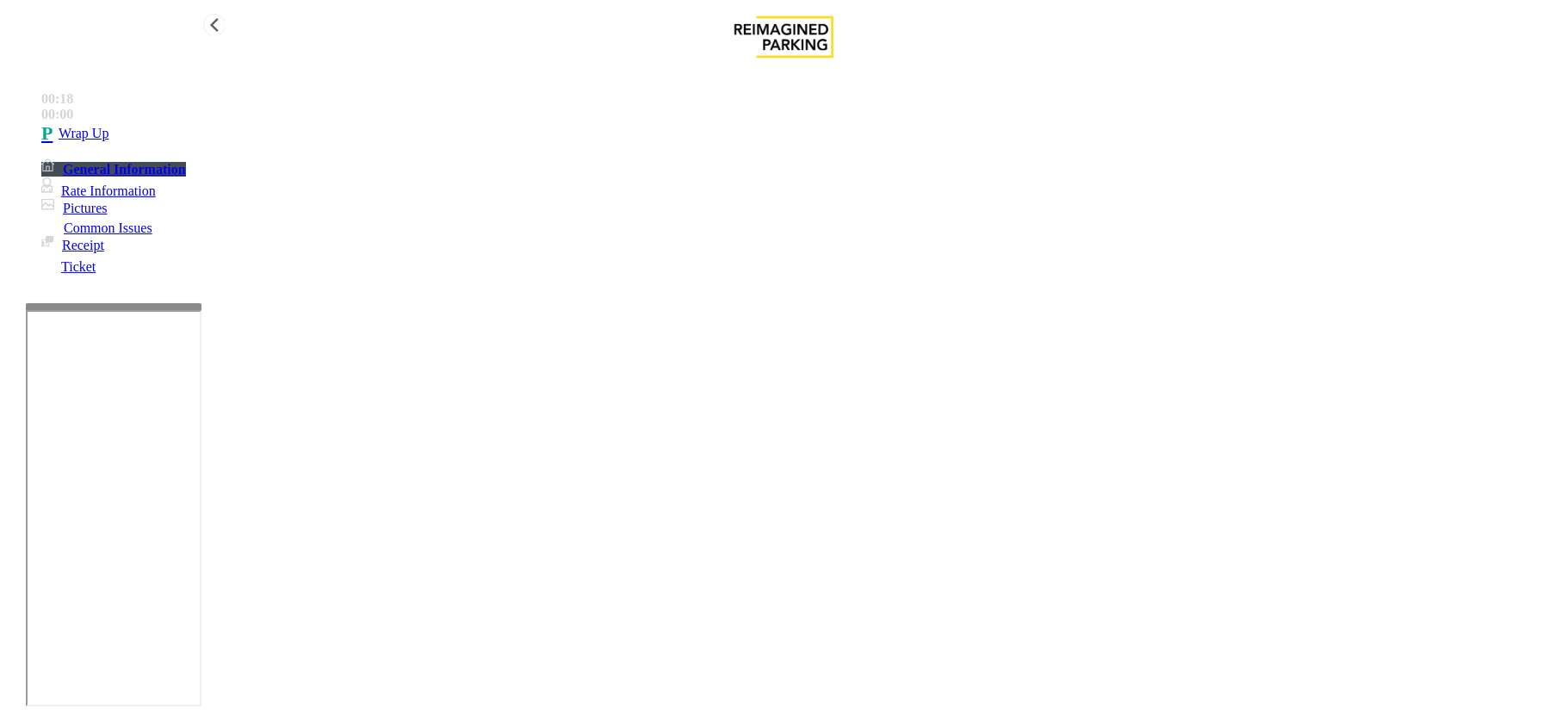 click on "Wrap Up" at bounding box center (801, 134) 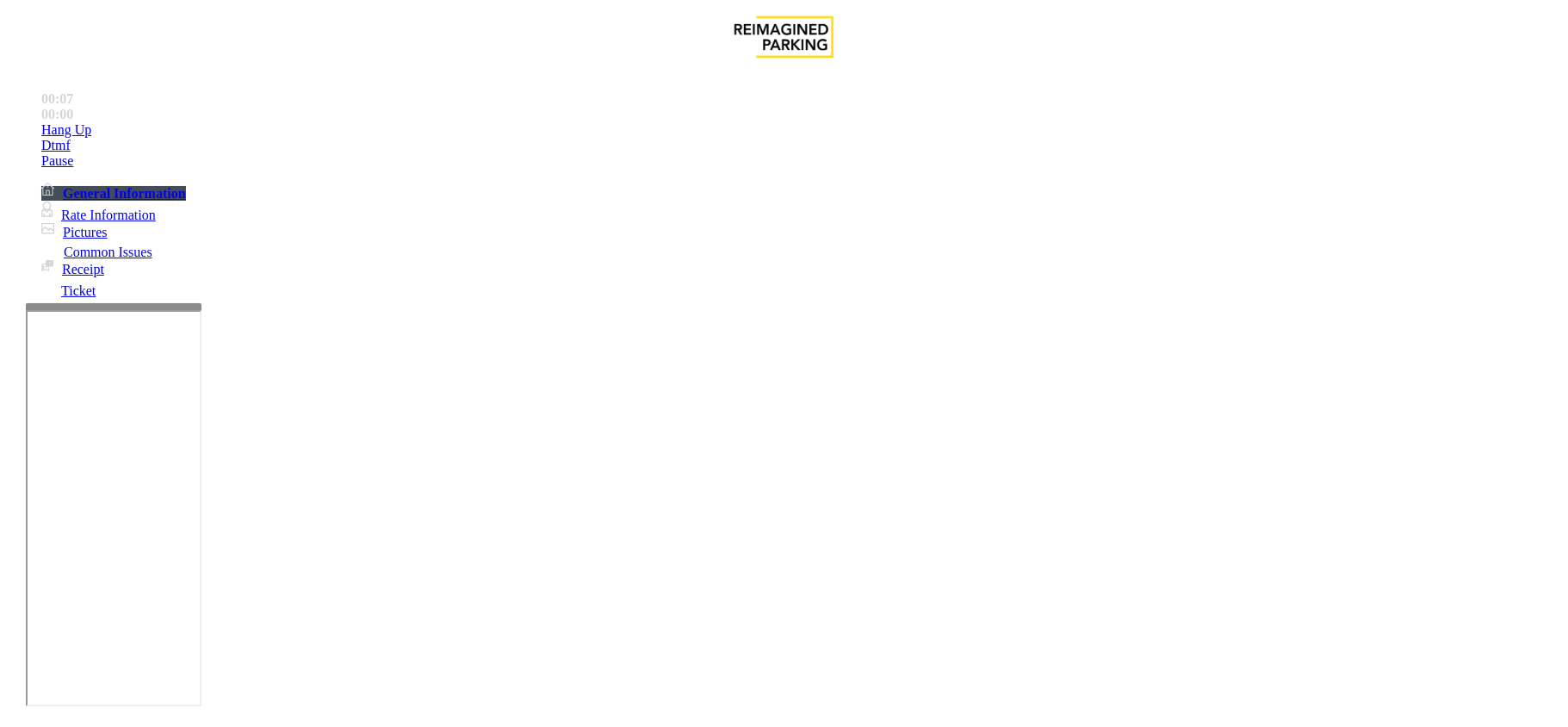 scroll, scrollTop: 459, scrollLeft: 0, axis: vertical 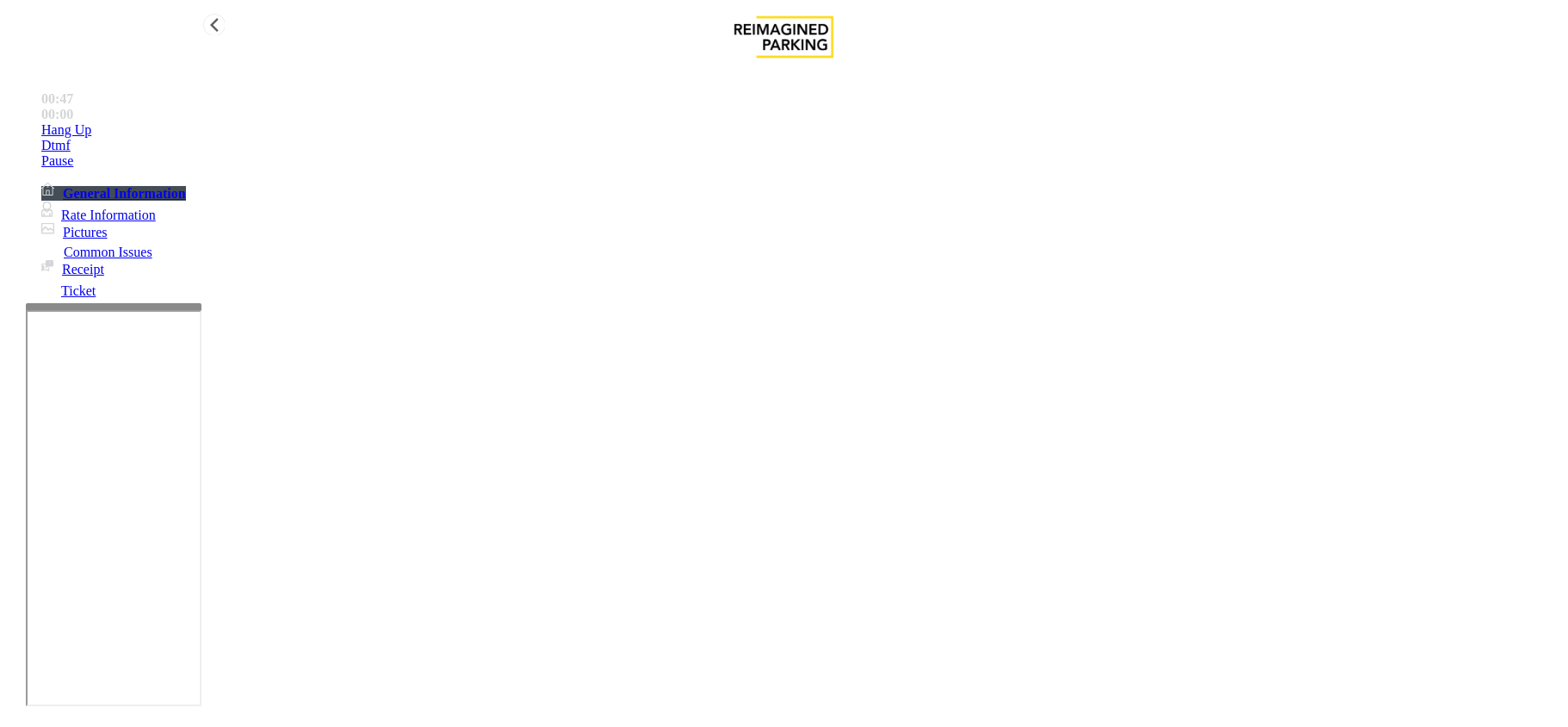 click on "Hang Up" at bounding box center [801, 130] 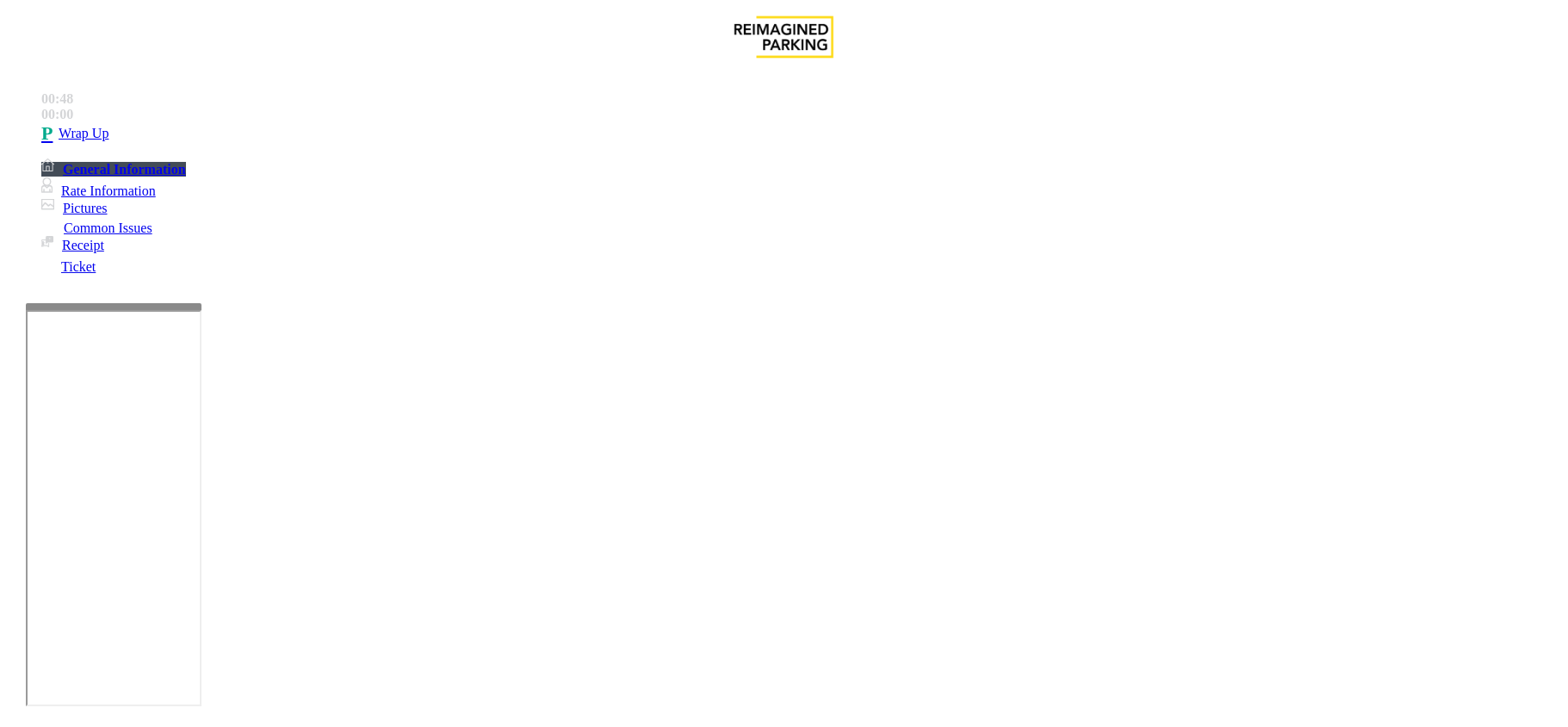 click on "Intercom Issue/No Response" at bounding box center [800, 1289] 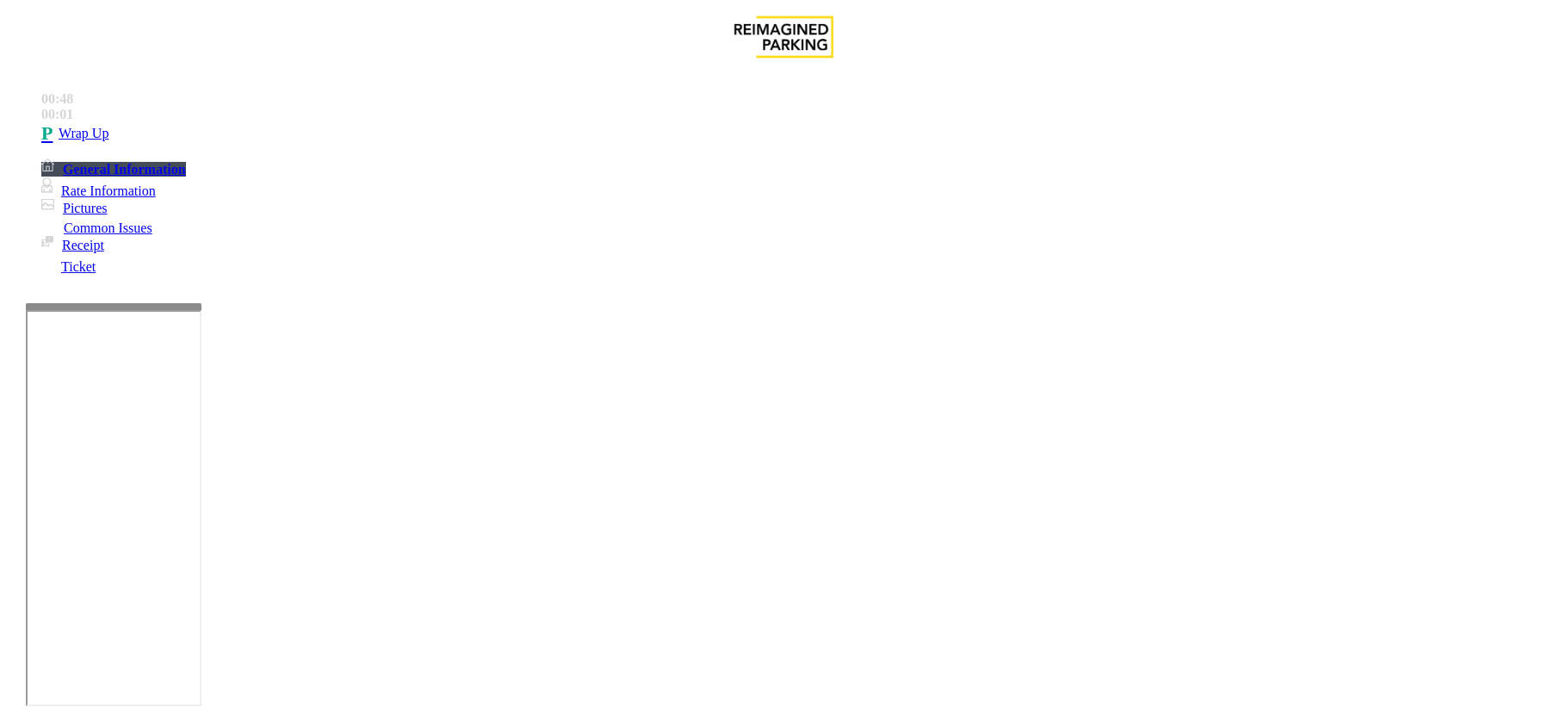 click on "Parker Cannot Hear Call Center Agent" at bounding box center [325, 1289] 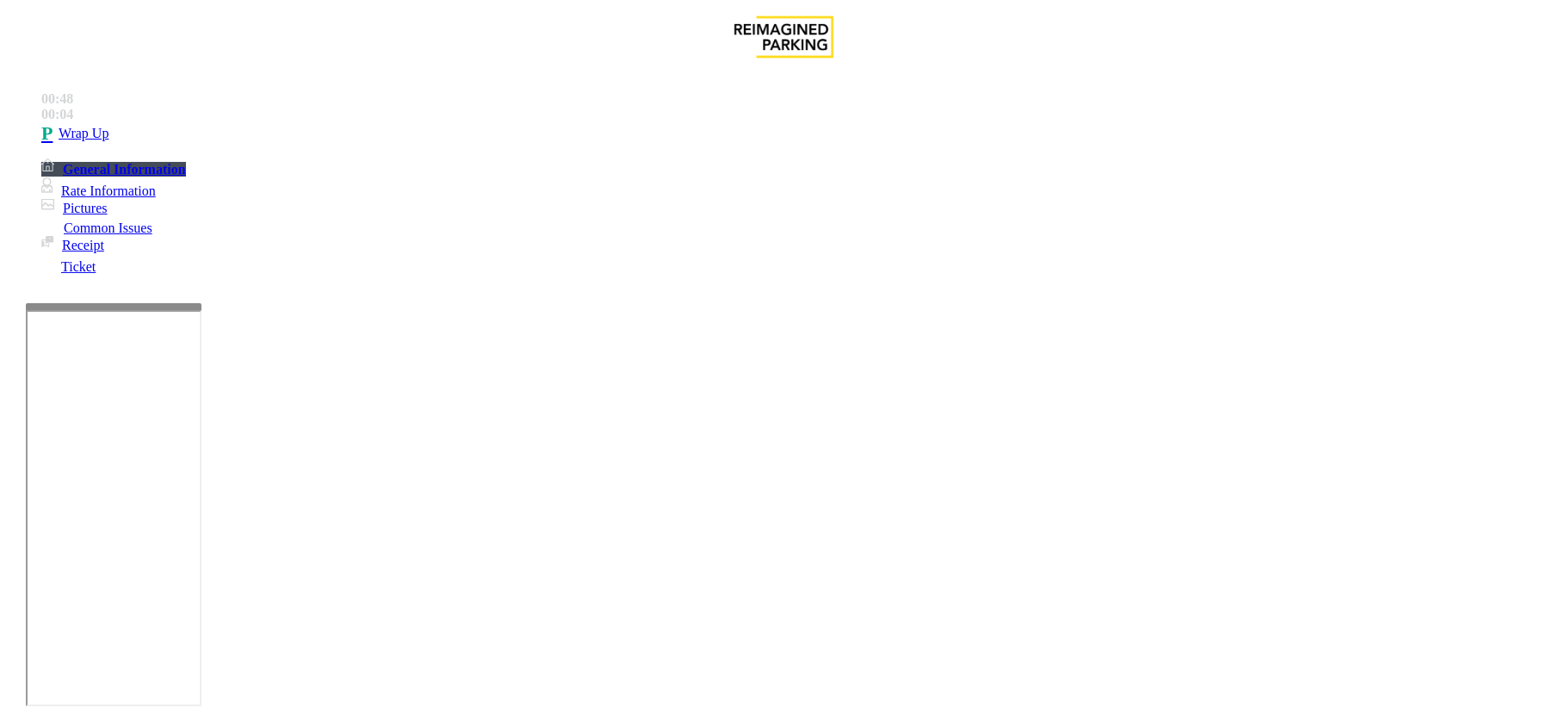 copy on "Issue  -  Intercom Issue/No Response Parker Cannot Hear Call Center Agent" 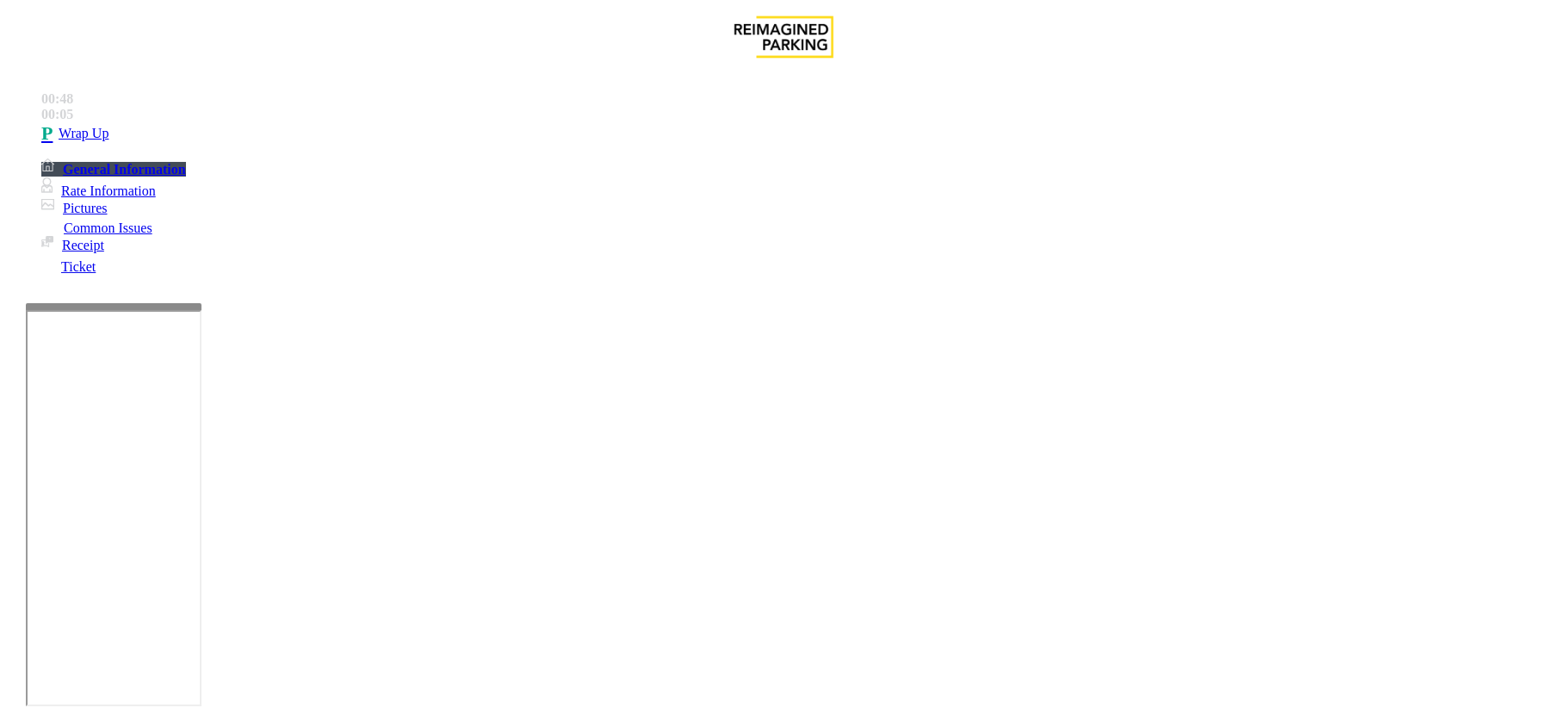 paste on "**********" 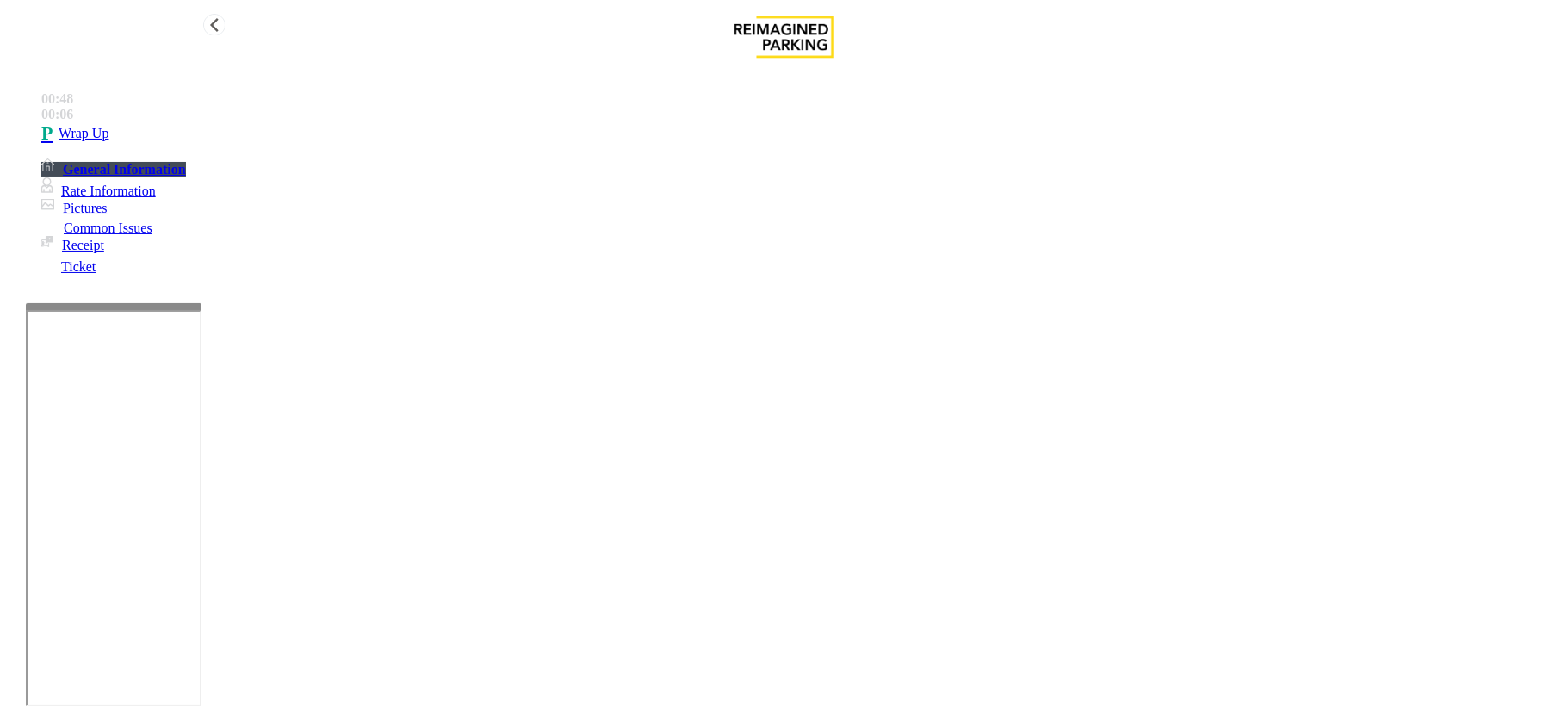 type on "**********" 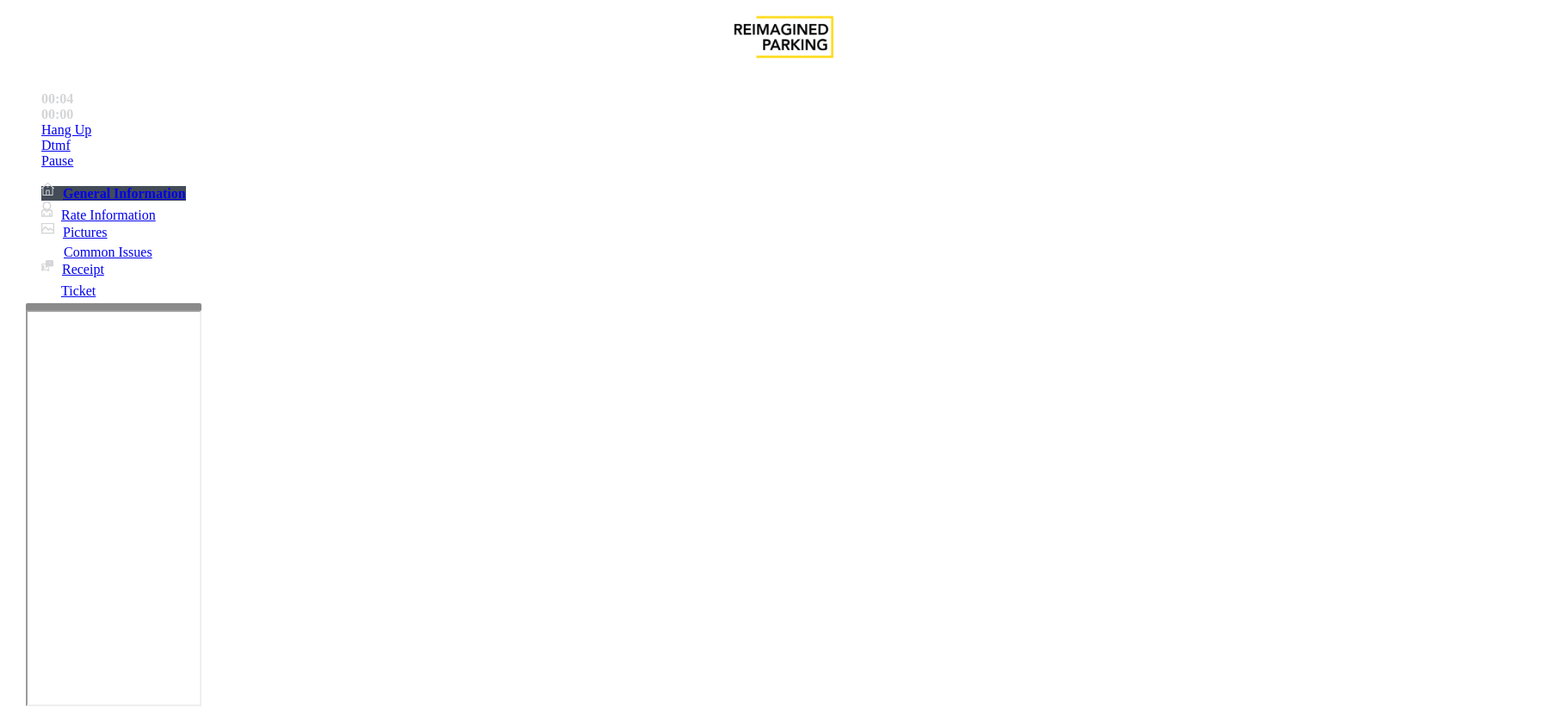 scroll, scrollTop: 229, scrollLeft: 0, axis: vertical 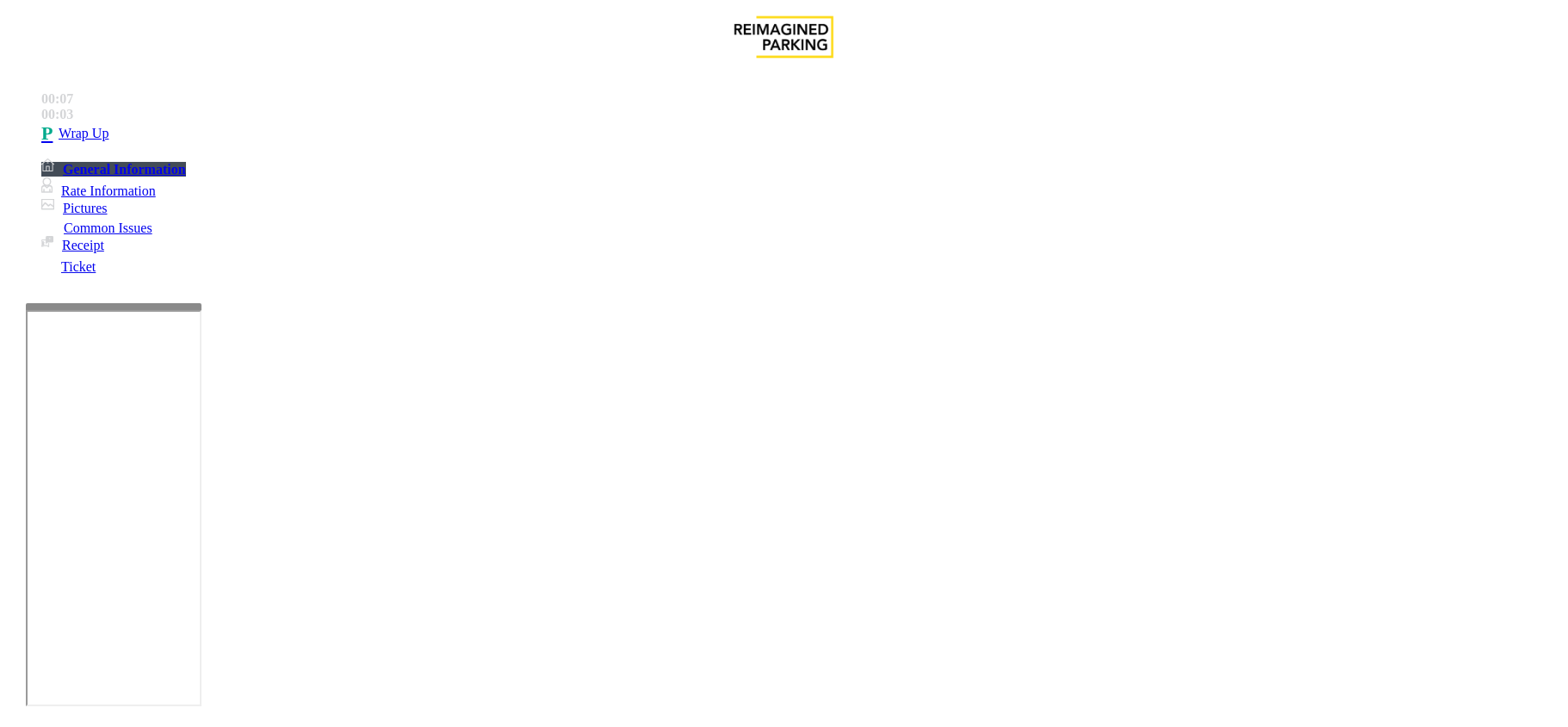 click on "Intercom Issue/No Response" at bounding box center [800, 1289] 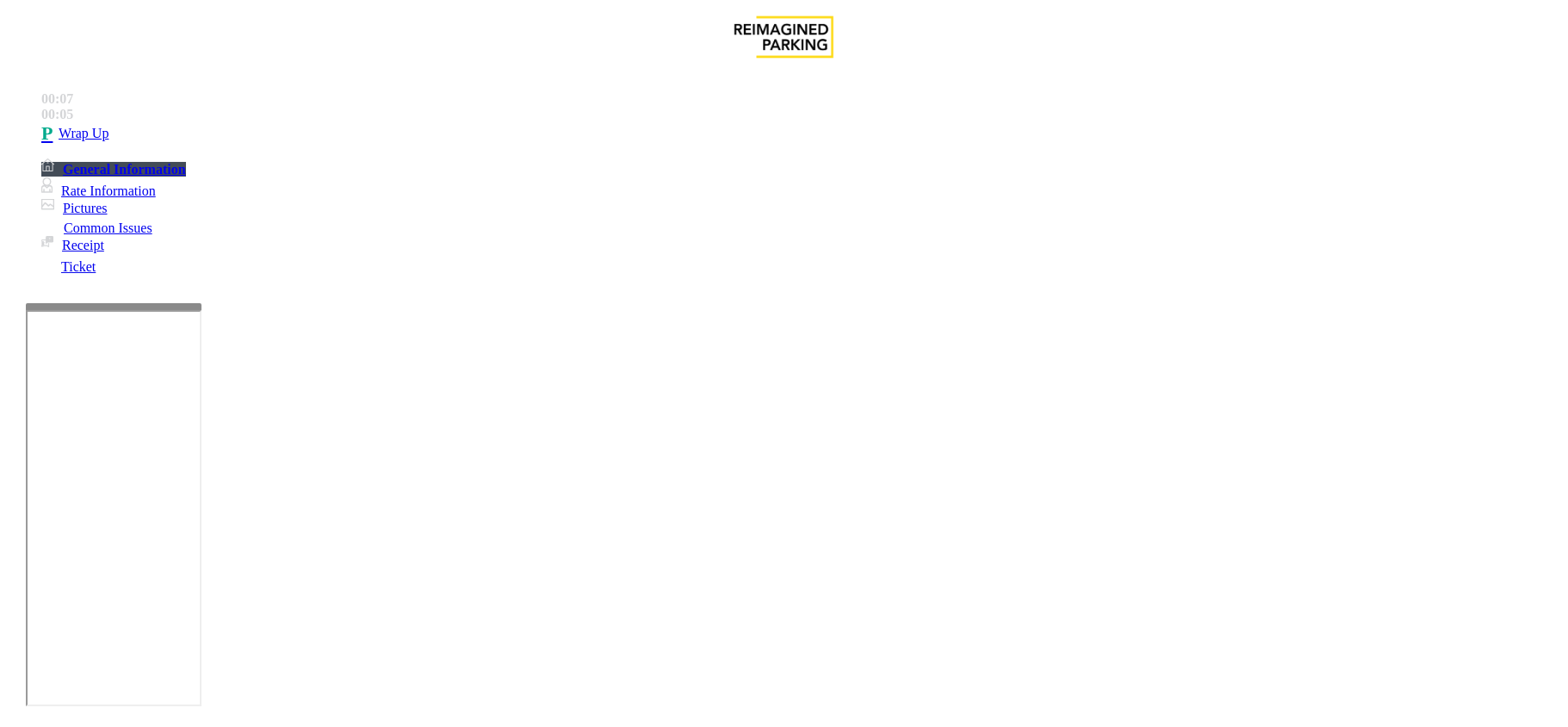 click on "No Response/Unable to hear parker" at bounding box center [122, 1289] 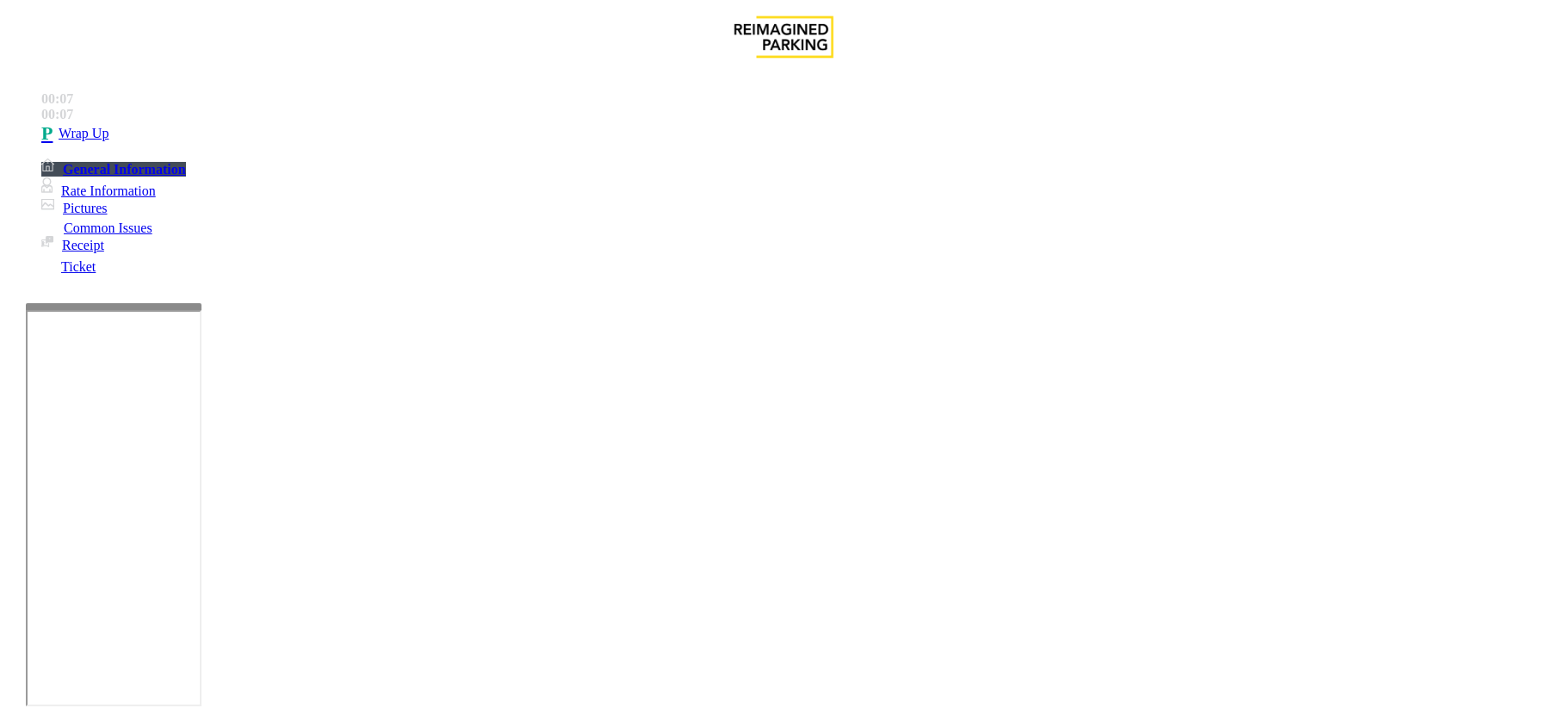 drag, startPoint x: 234, startPoint y: 134, endPoint x: 518, endPoint y: 158, distance: 285.01228 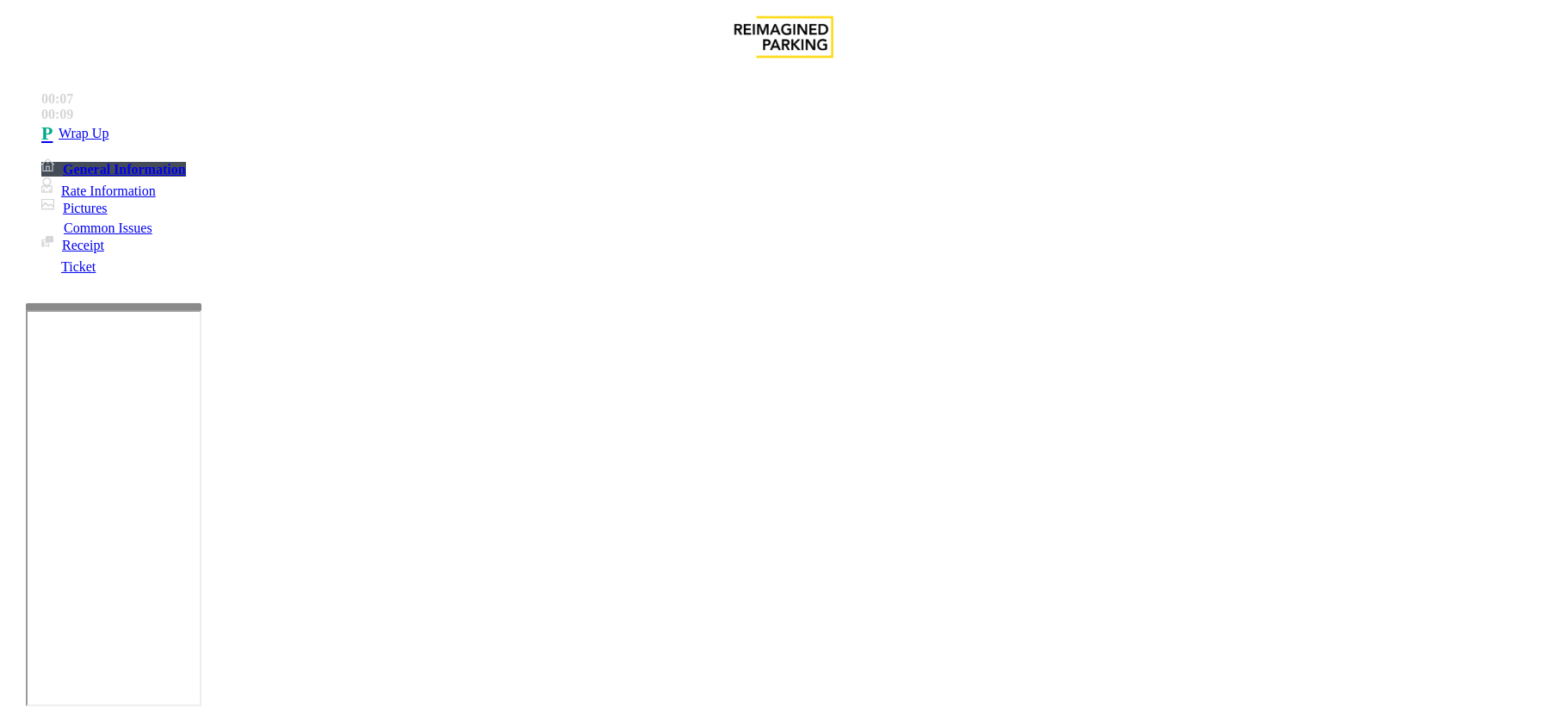 copy on "Issue  -  Intercom Issue/No Response No Response/Unable to hear parker" 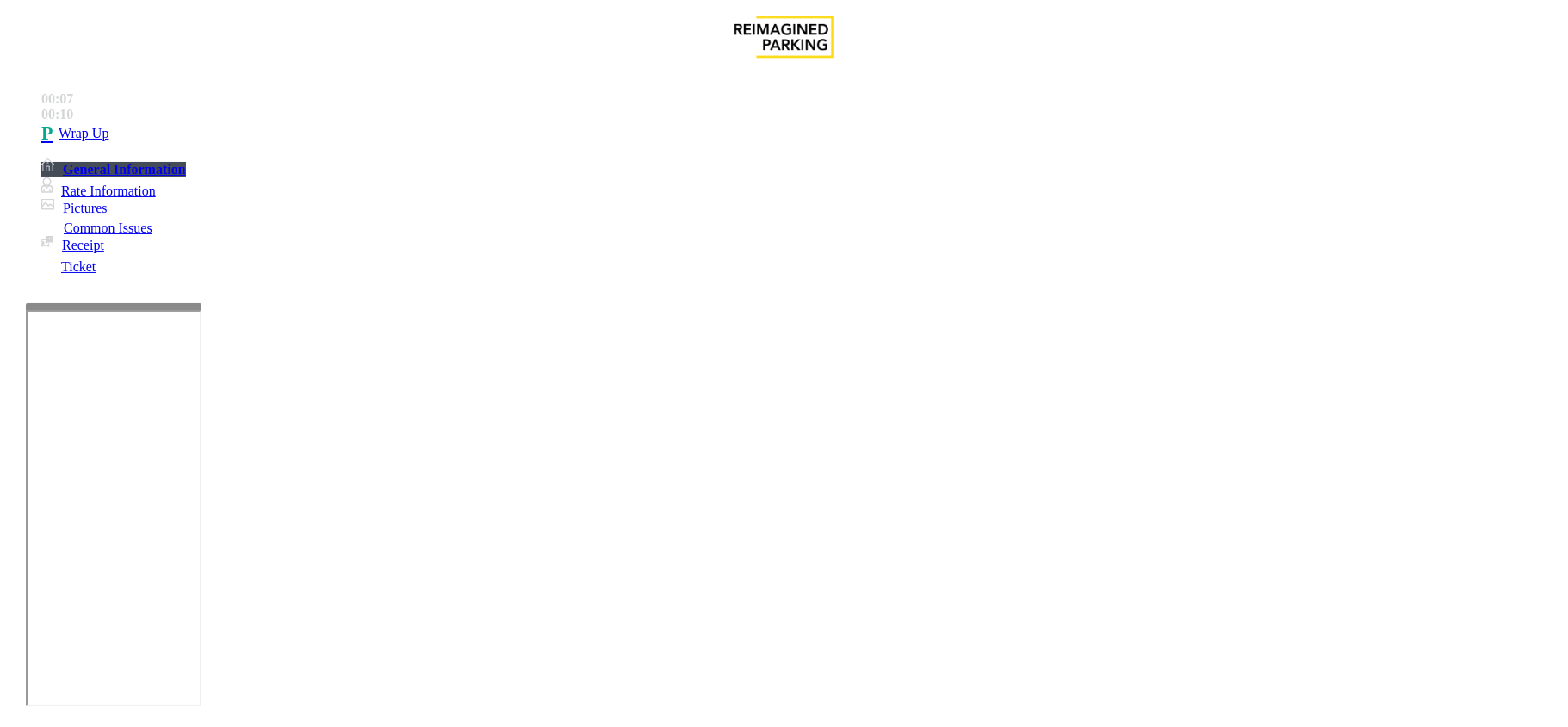 paste on "**********" 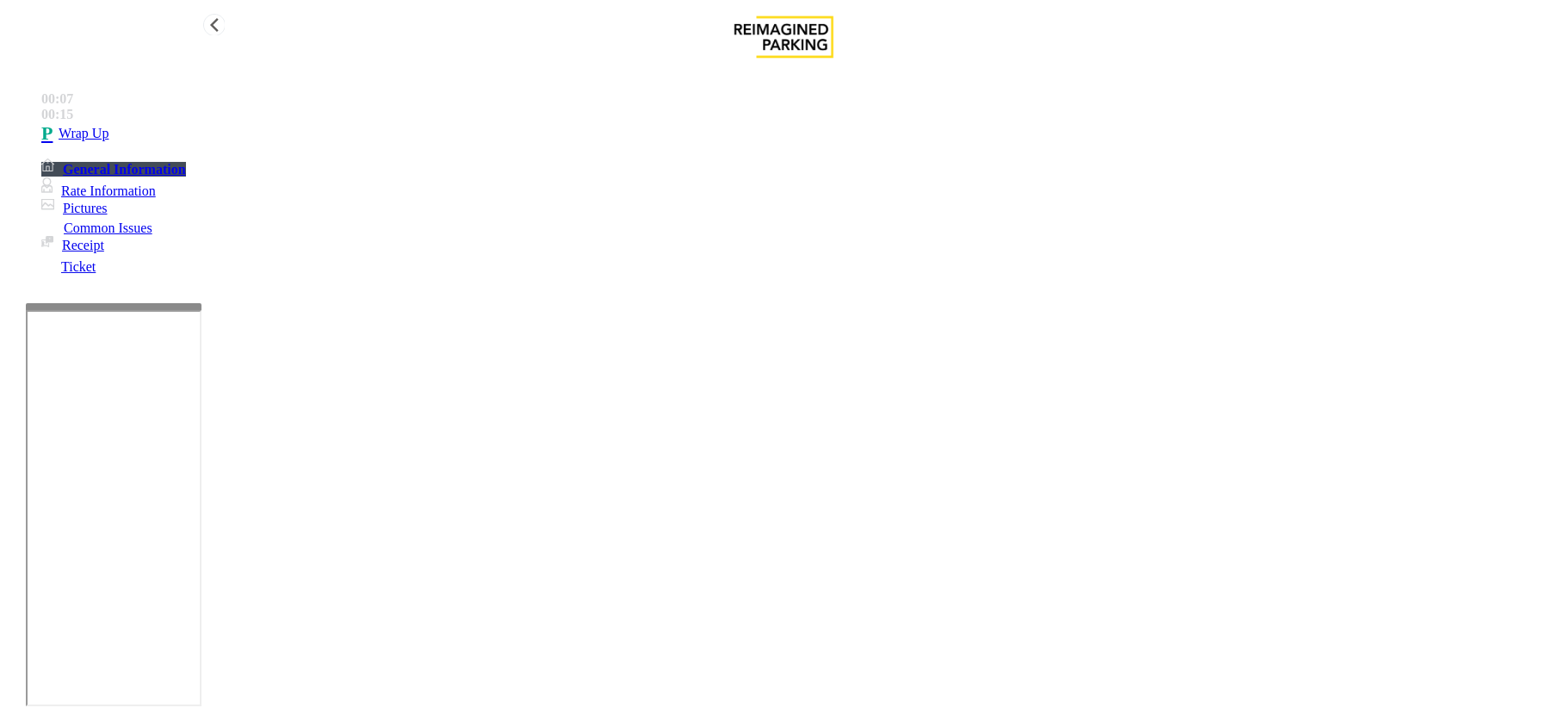 type on "**********" 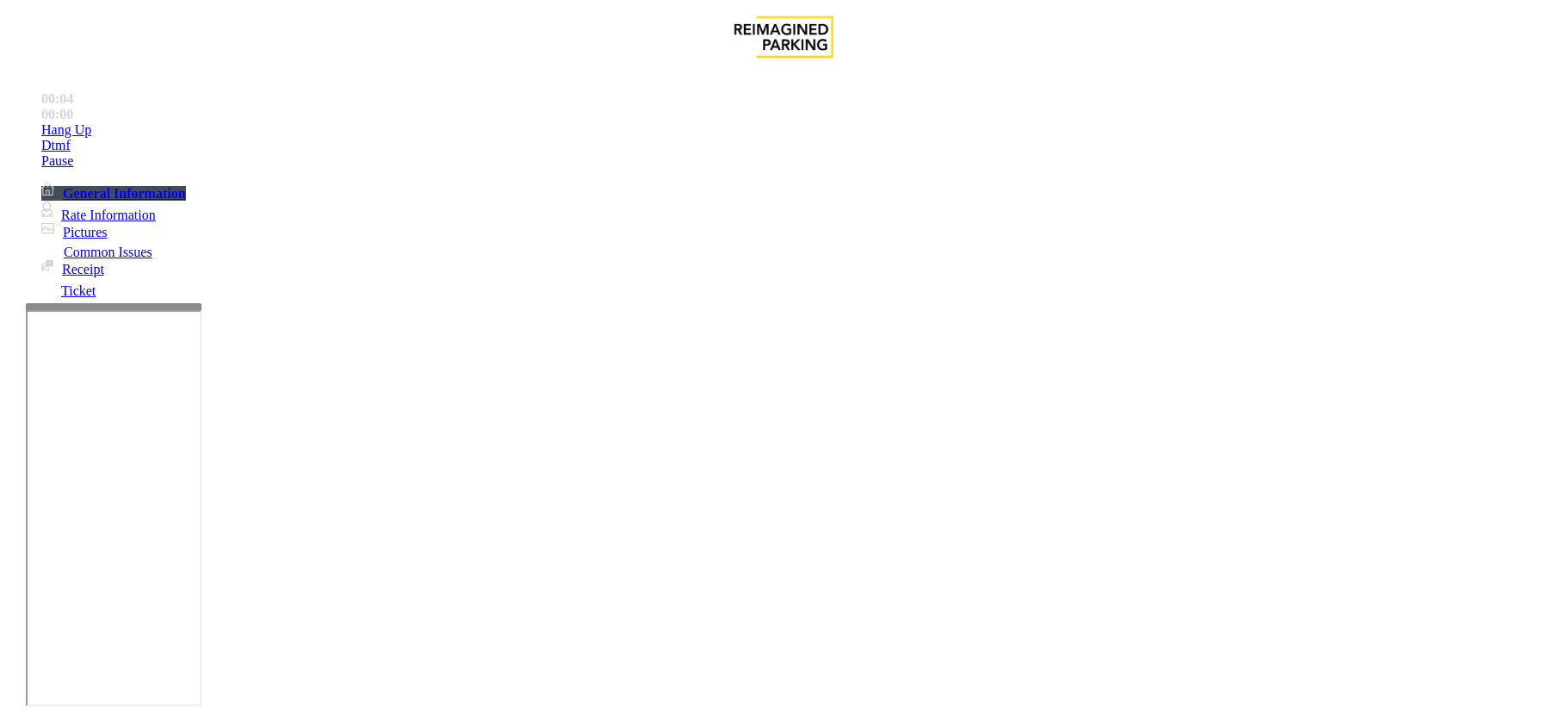 scroll, scrollTop: 345, scrollLeft: 0, axis: vertical 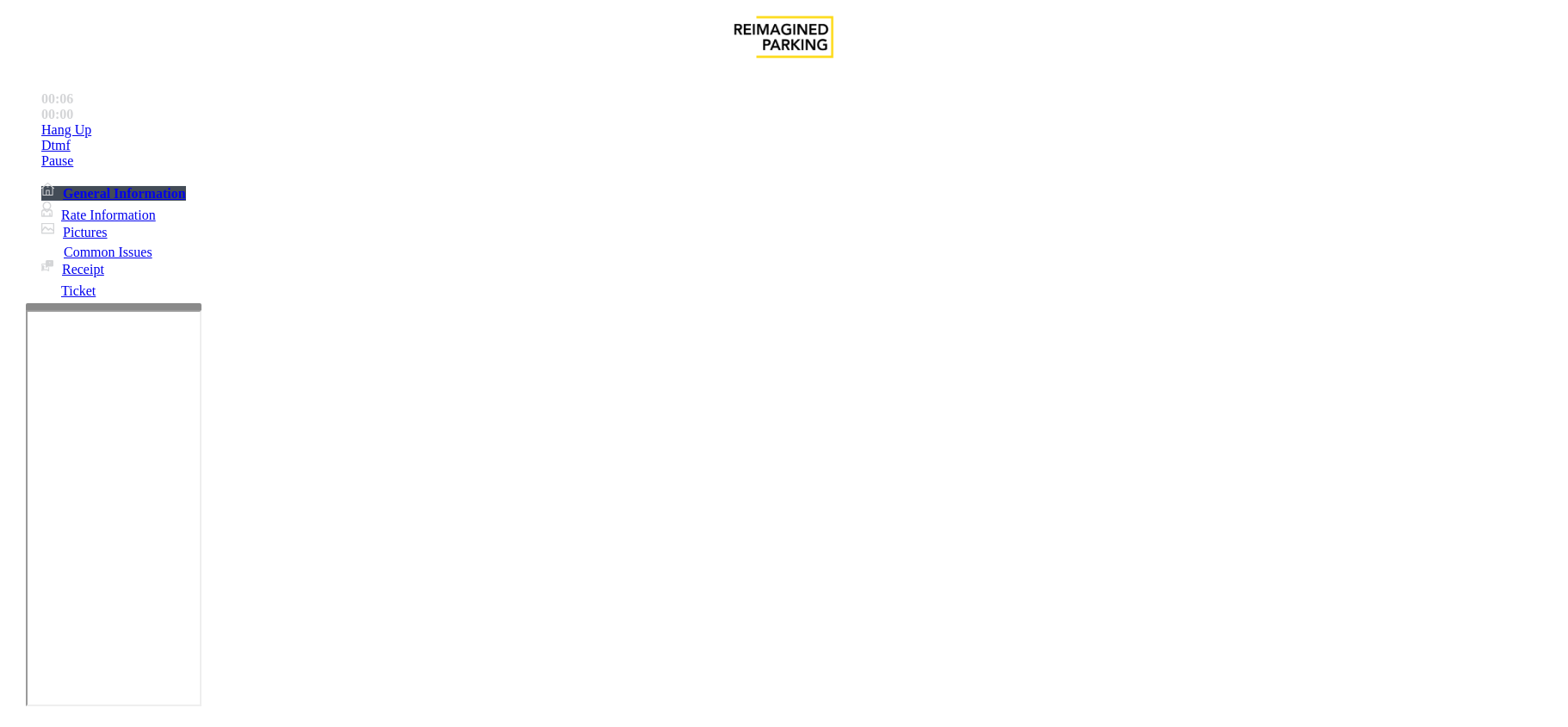 click on "Intercom Issue/No Response" at bounding box center [800, 1289] 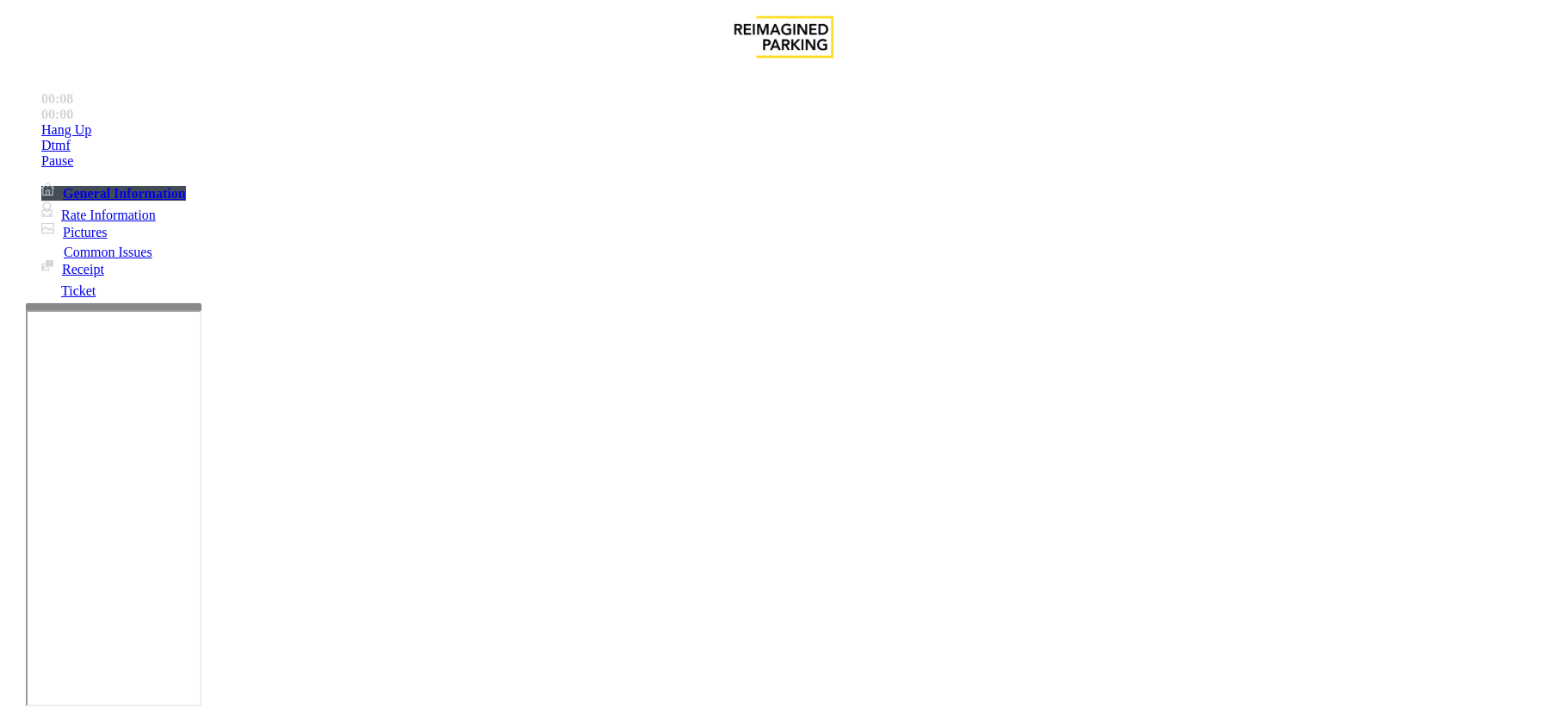 click on "No Response/Unable to hear parker" at bounding box center [122, 1289] 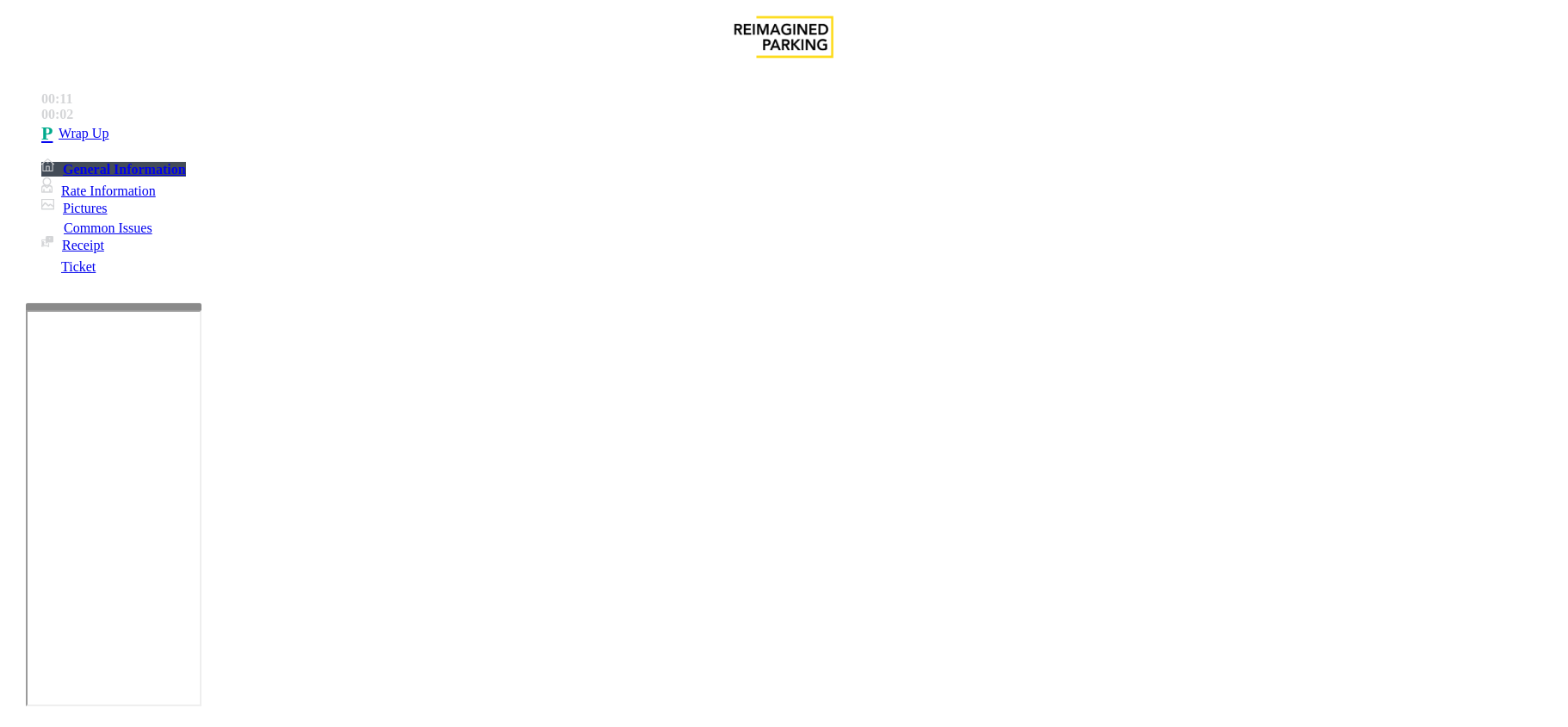 drag, startPoint x: 239, startPoint y: 132, endPoint x: 501, endPoint y: 158, distance: 263.2869 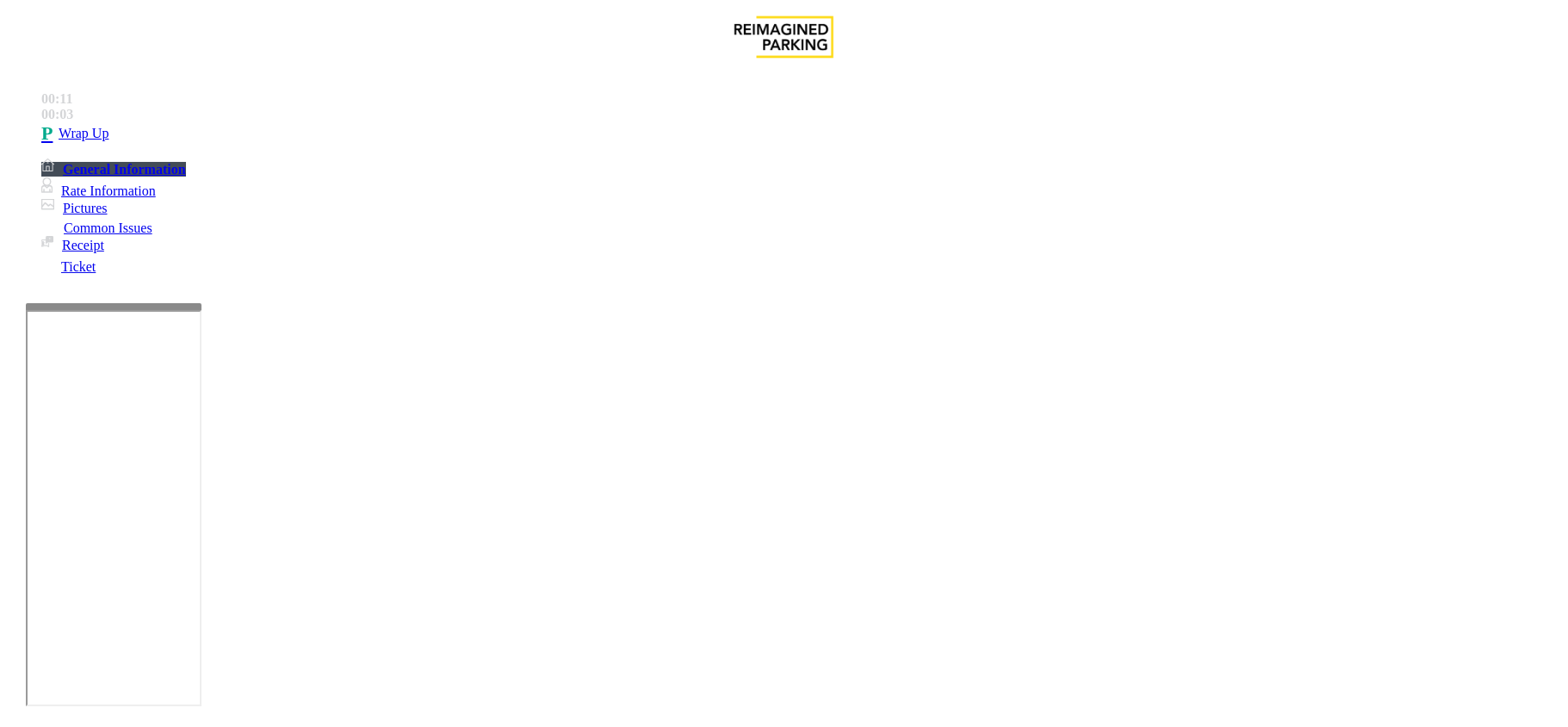 copy on "Issue  -  Intercom Issue/No Response No Response/Unable to hear parker" 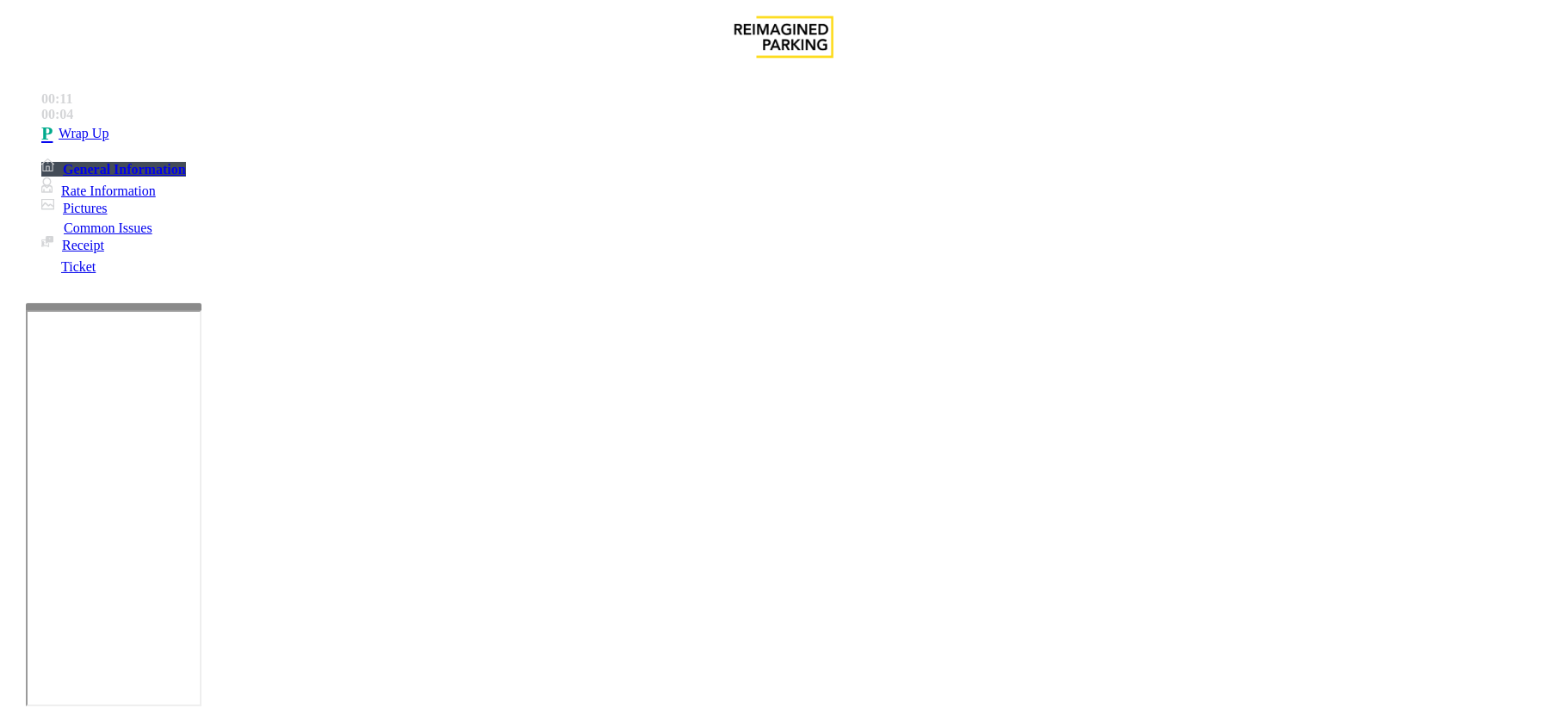 click at bounding box center [262, 1331] 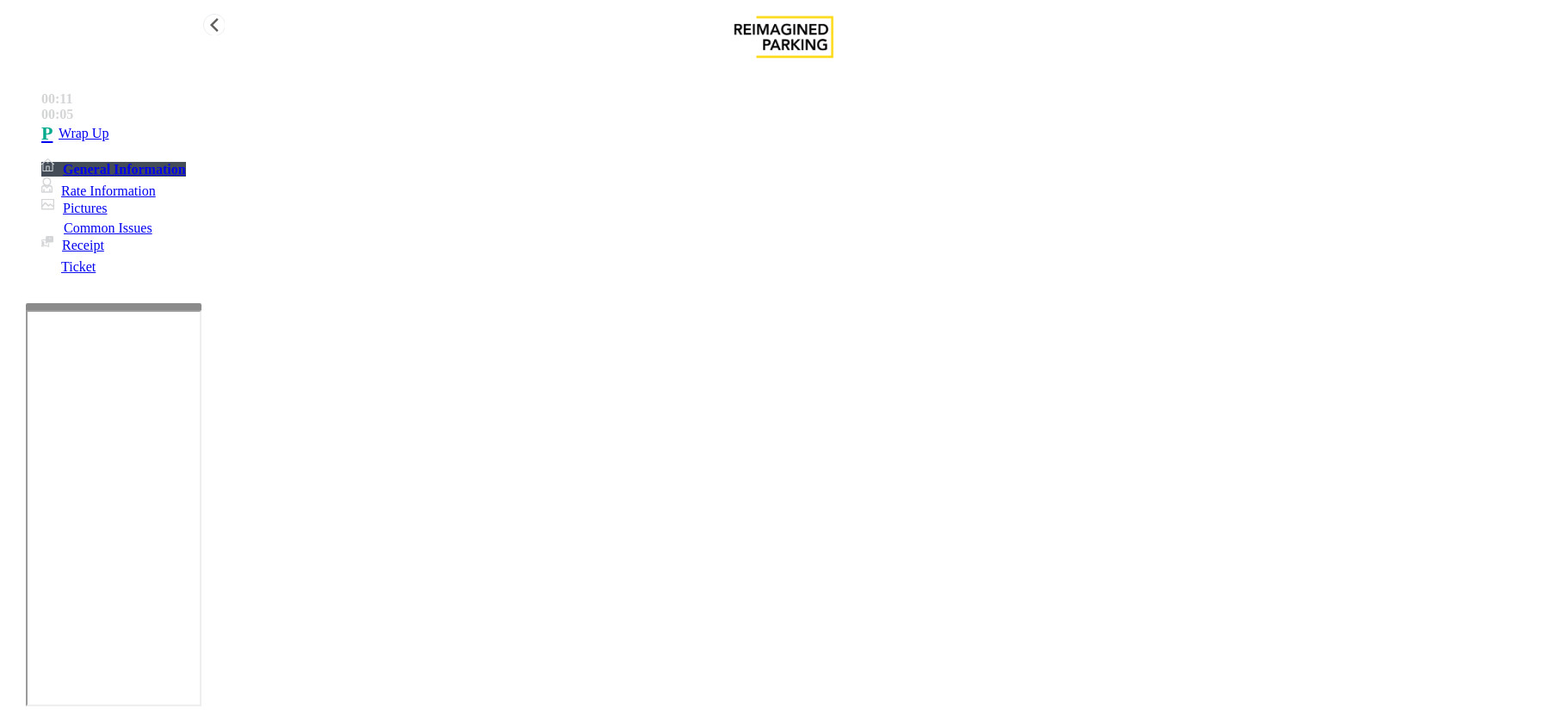type on "**********" 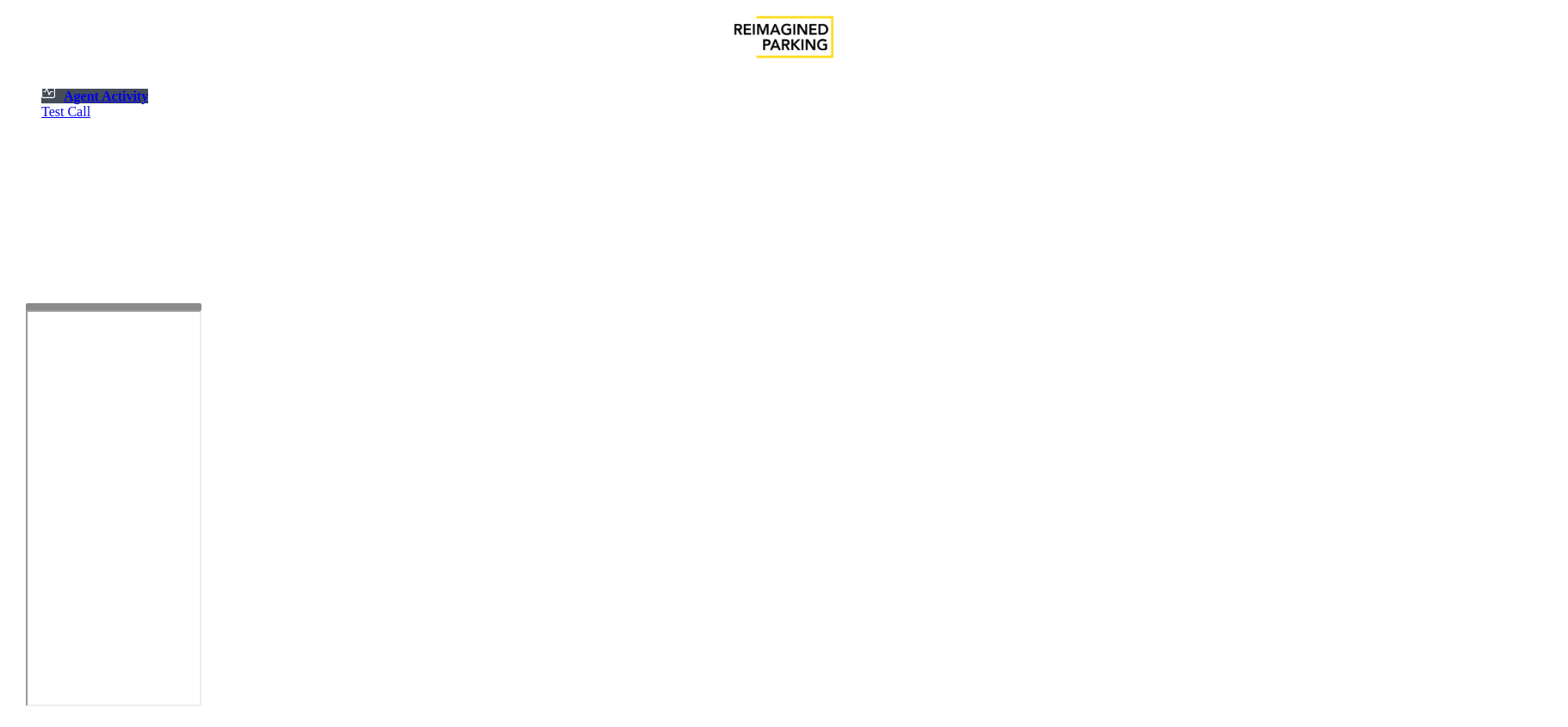 click on "Logout" at bounding box center (35, 1191) 